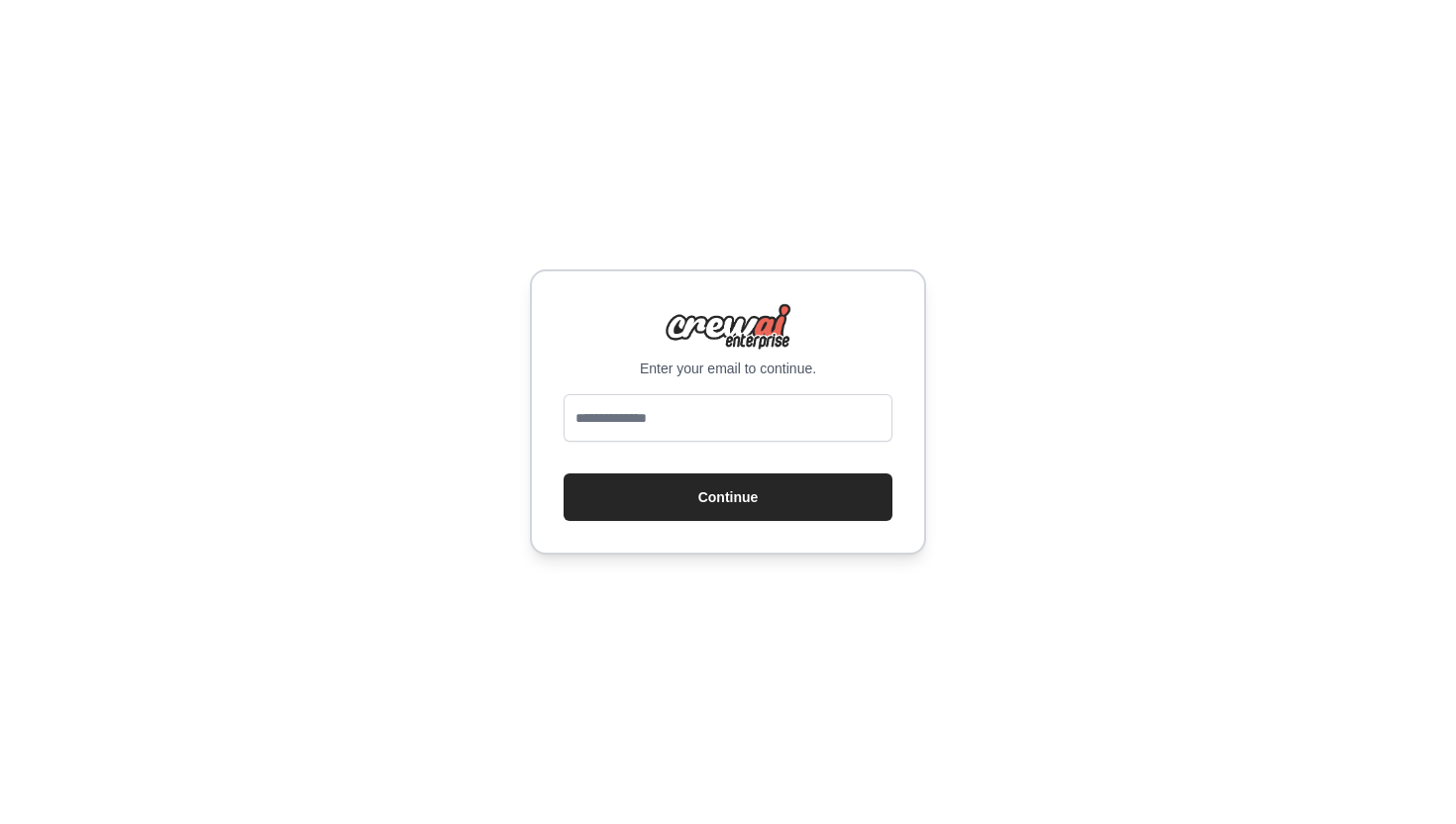 scroll, scrollTop: 0, scrollLeft: 0, axis: both 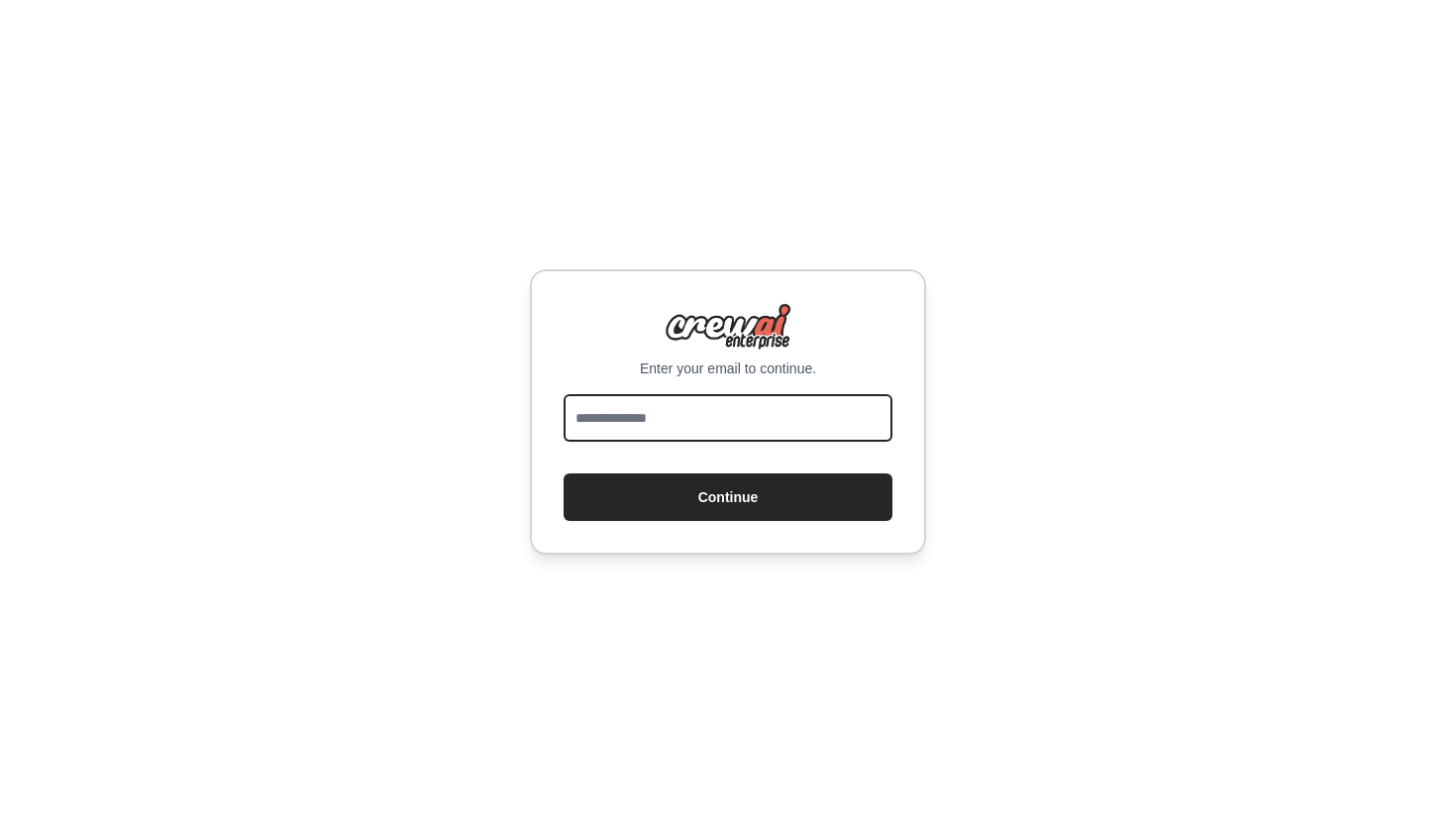 click at bounding box center (728, 418) 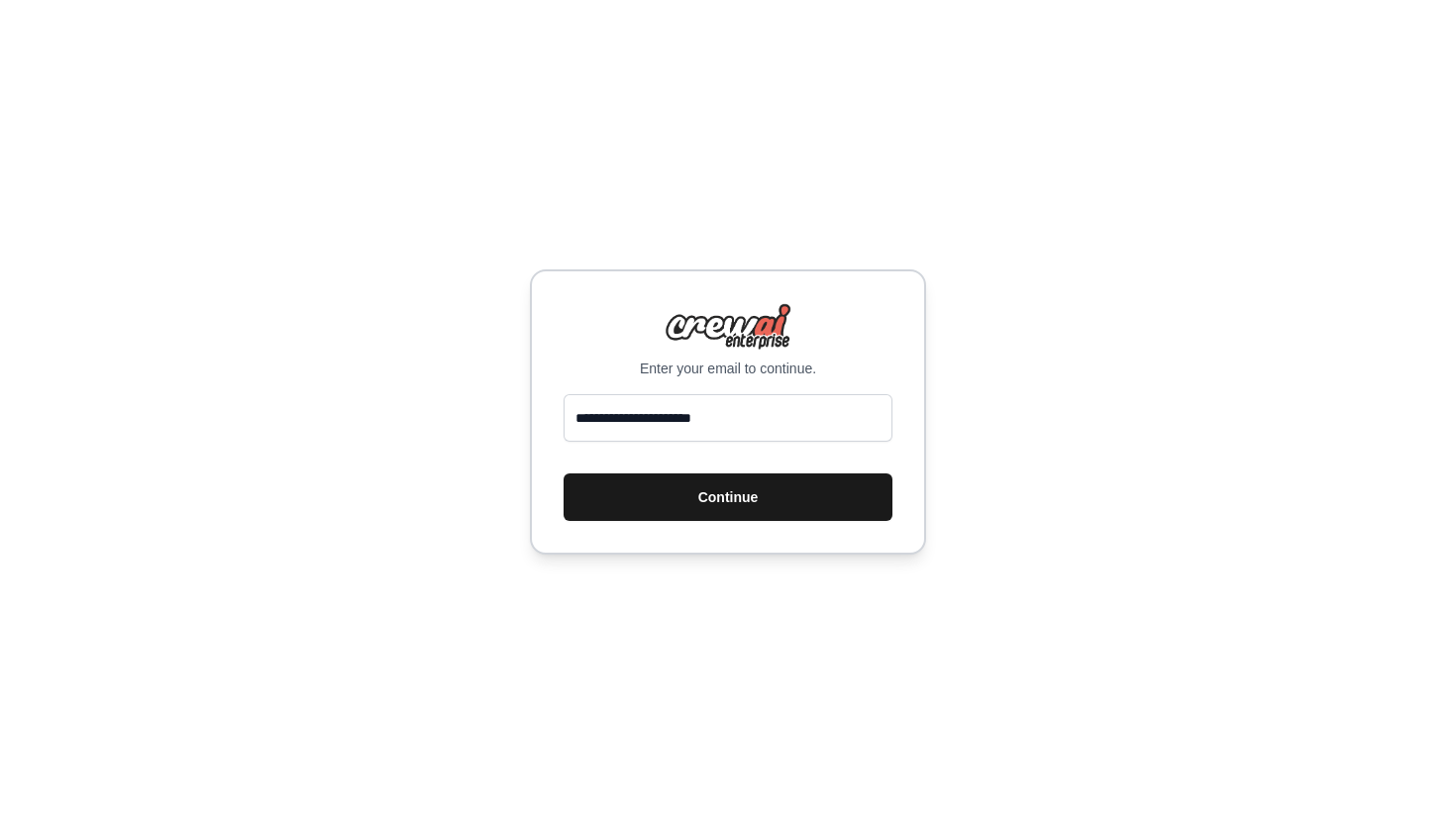 click on "Continue" at bounding box center [728, 497] 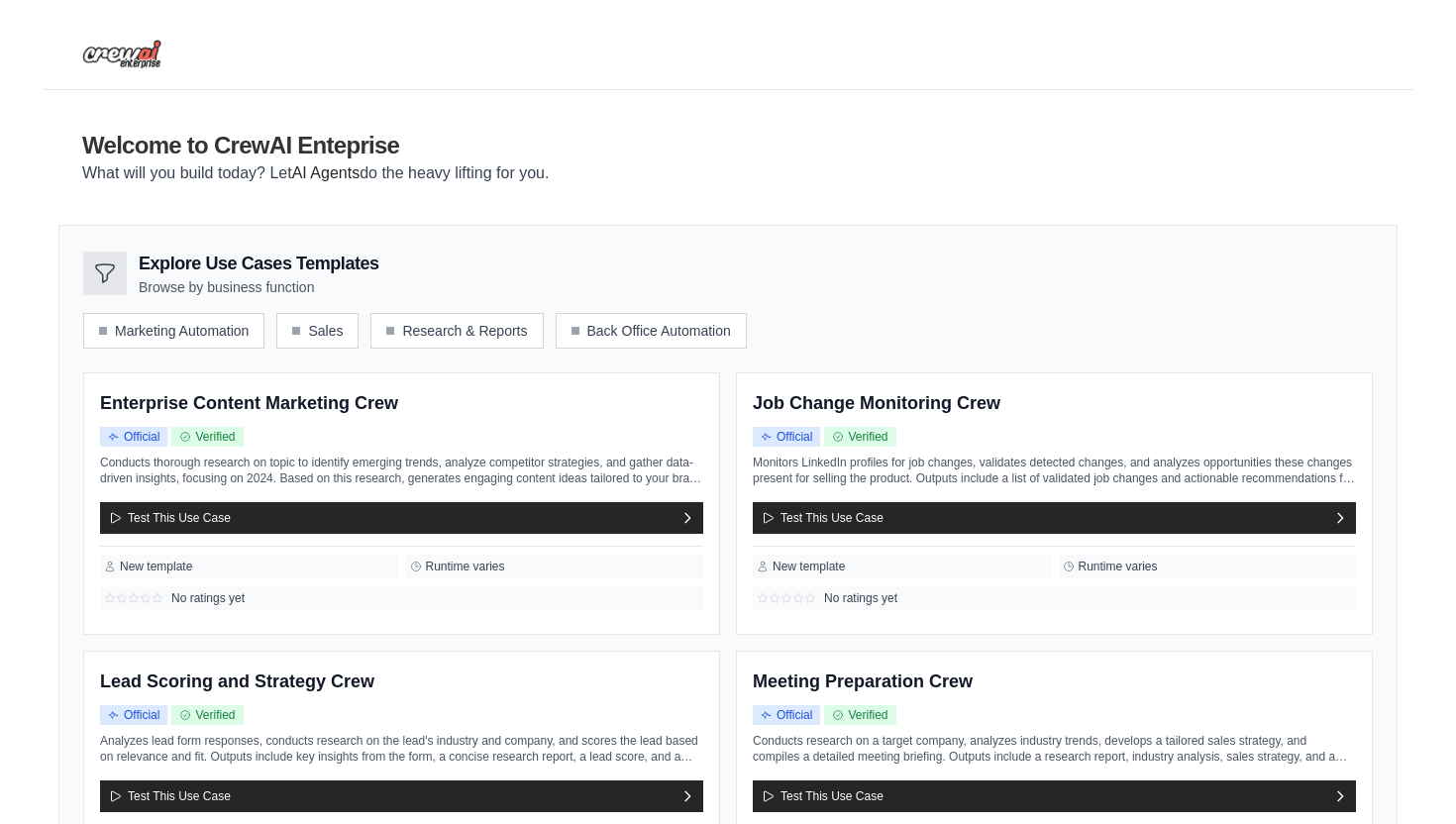 scroll, scrollTop: 0, scrollLeft: 0, axis: both 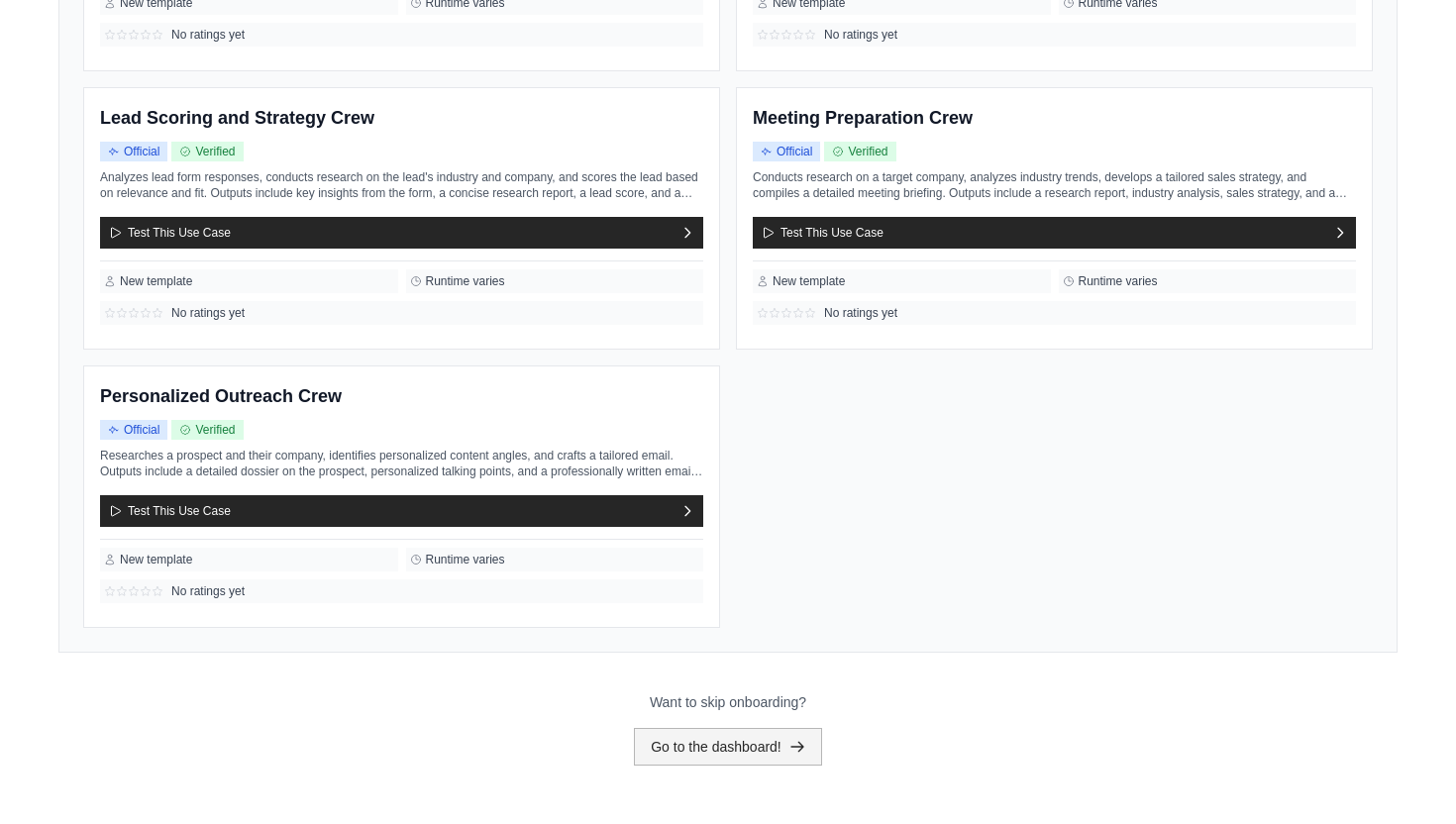 click on "Go to the dashboard!" at bounding box center (728, 747) 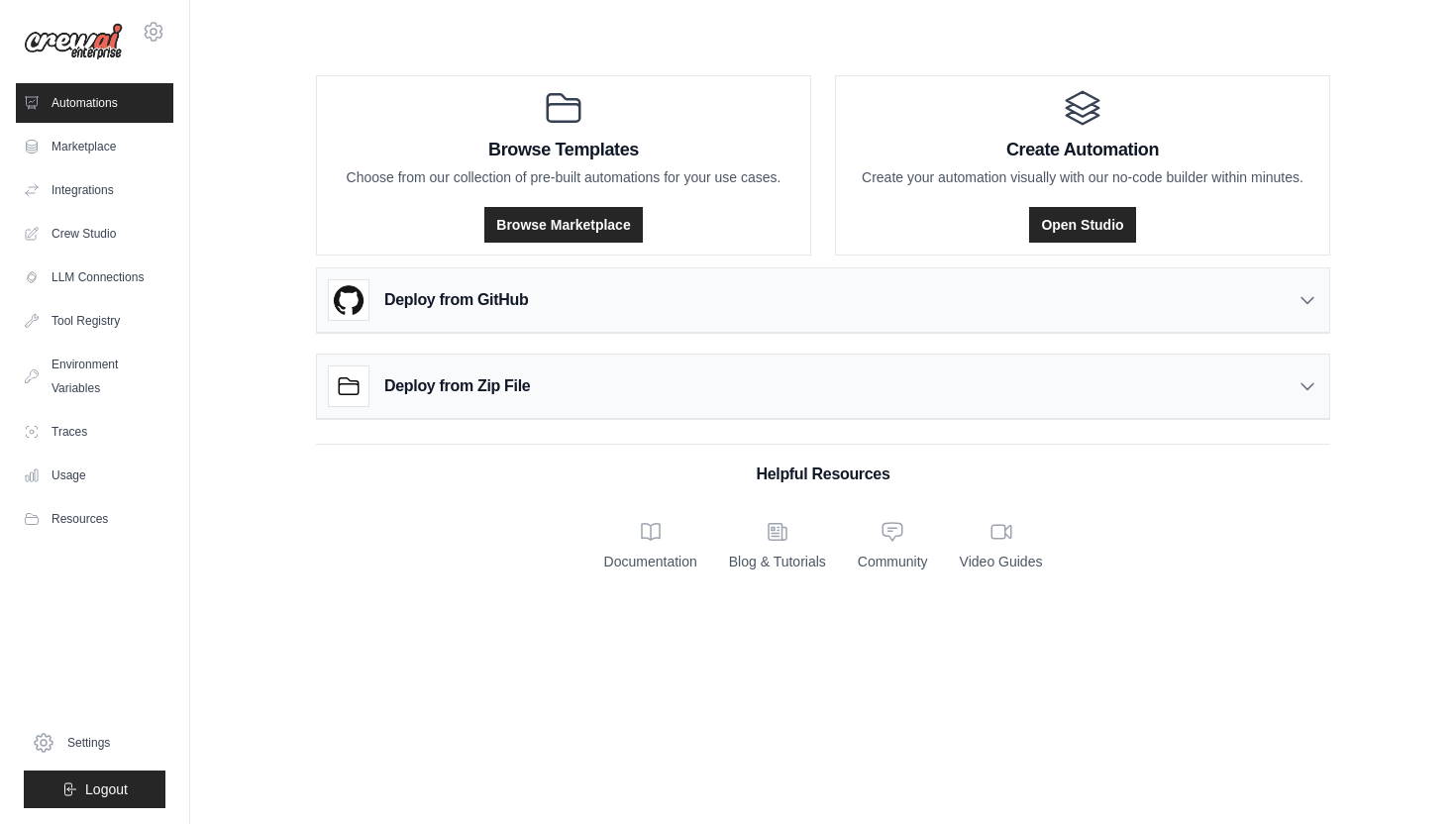 scroll, scrollTop: 0, scrollLeft: 0, axis: both 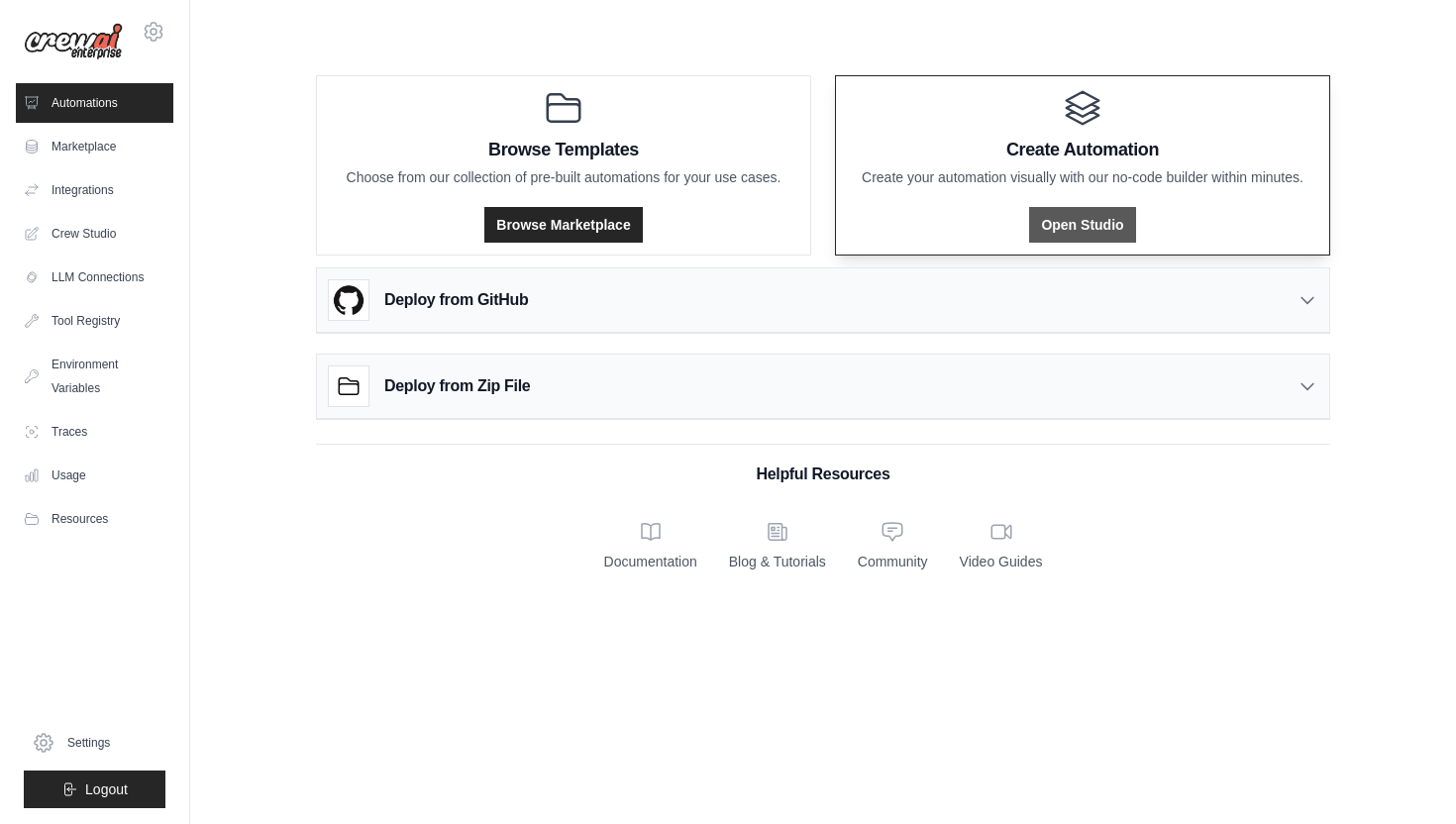 click on "Open Studio" at bounding box center [1082, 225] 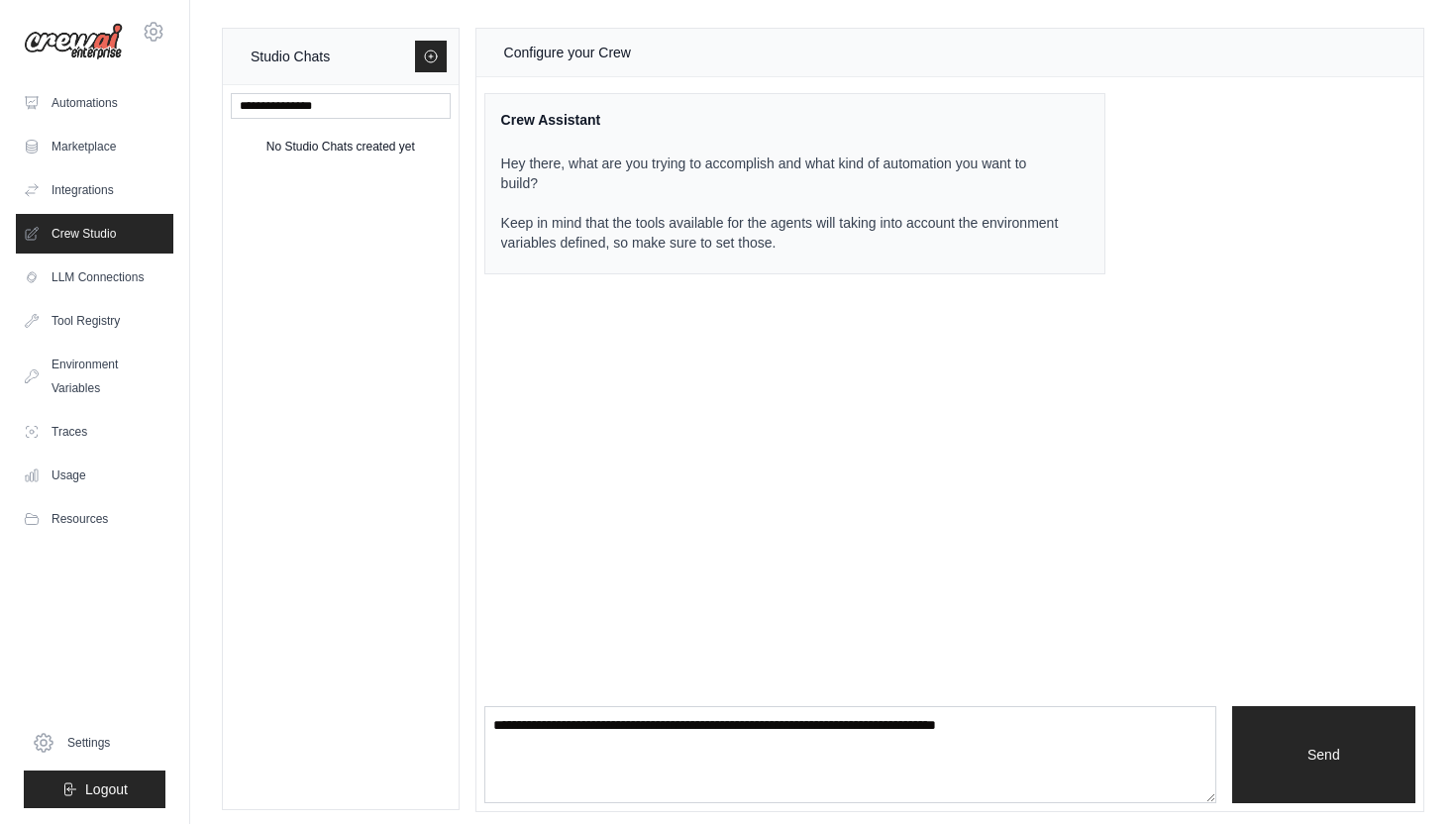click on "Configure your Crew Crew Assistant Hey there, what are you trying to accomplish and what kind of automation you want to build? Keep in mind that the tools available for the agents will taking into account the environment variables defined, so make sure to set those. Send" at bounding box center [950, 420] 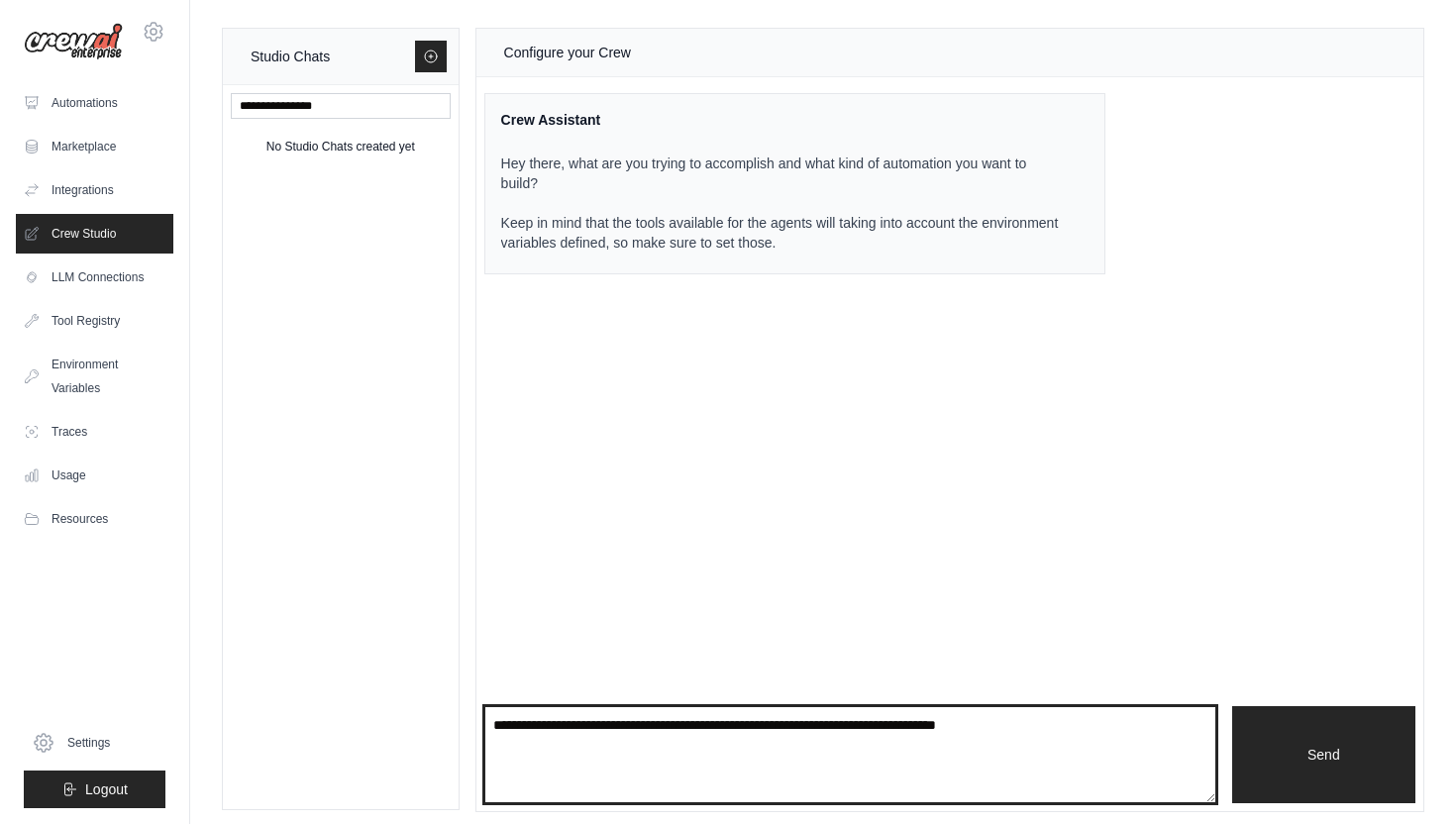 click at bounding box center (850, 755) 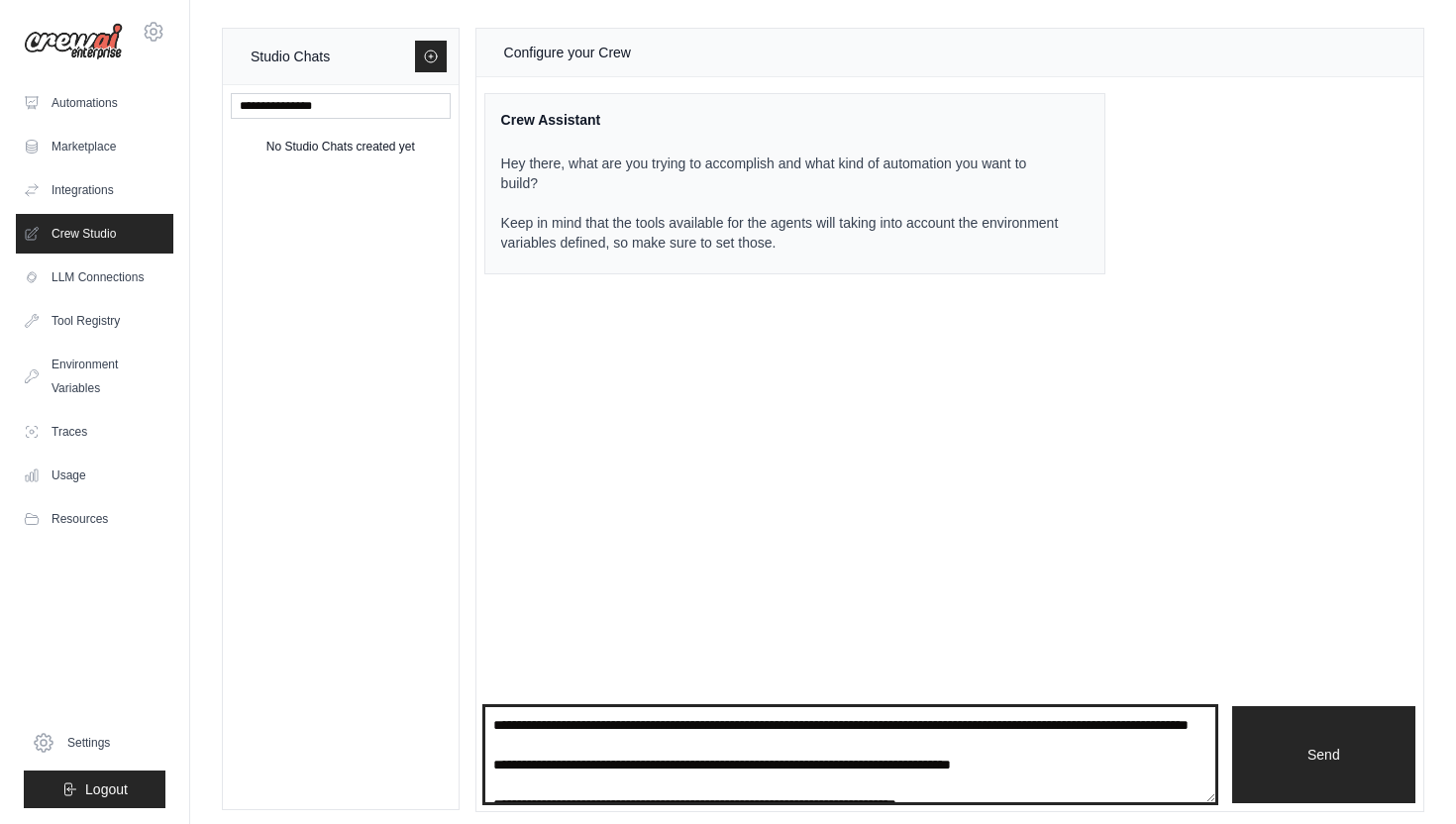 scroll, scrollTop: 198, scrollLeft: 0, axis: vertical 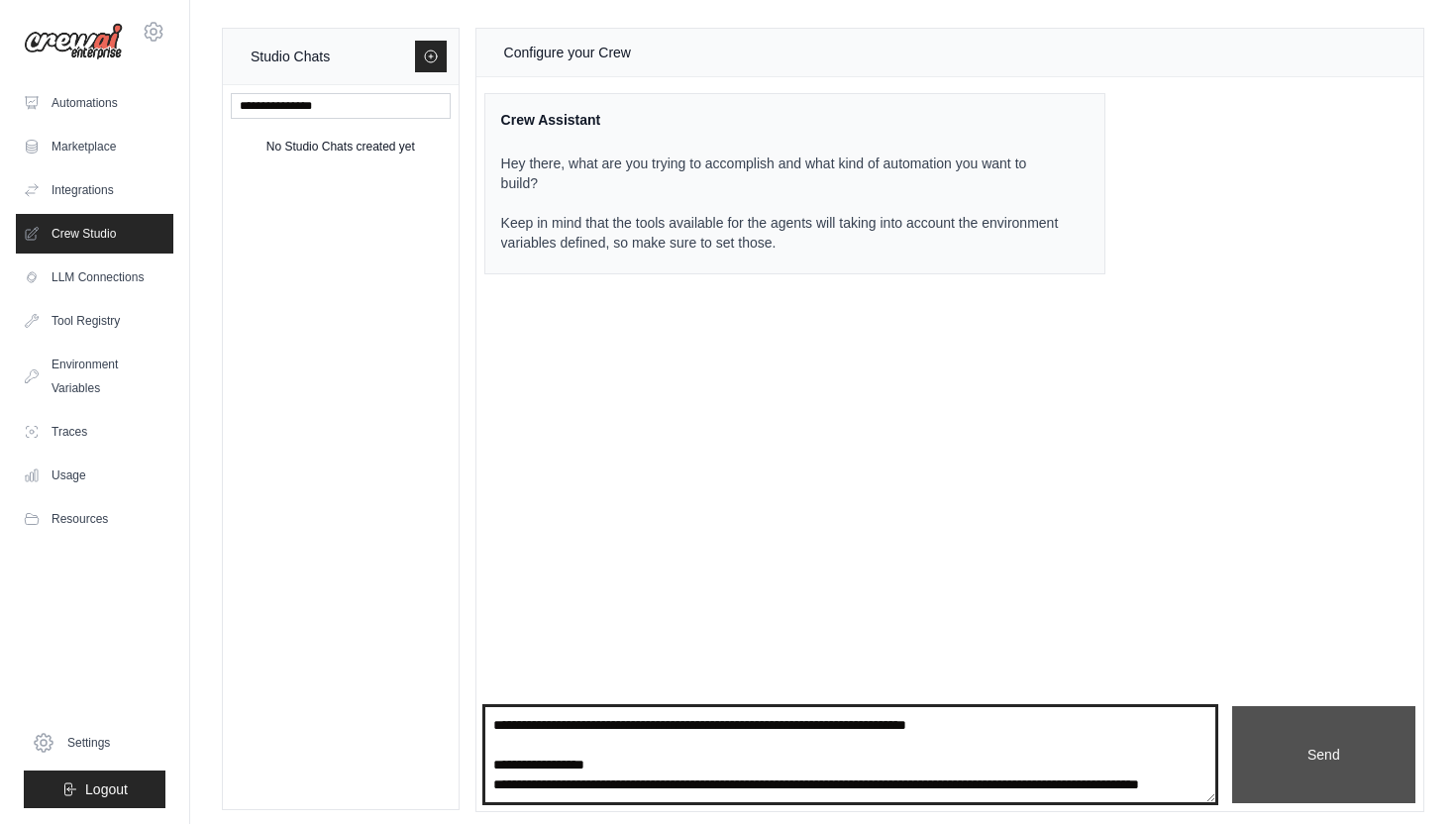 type on "**********" 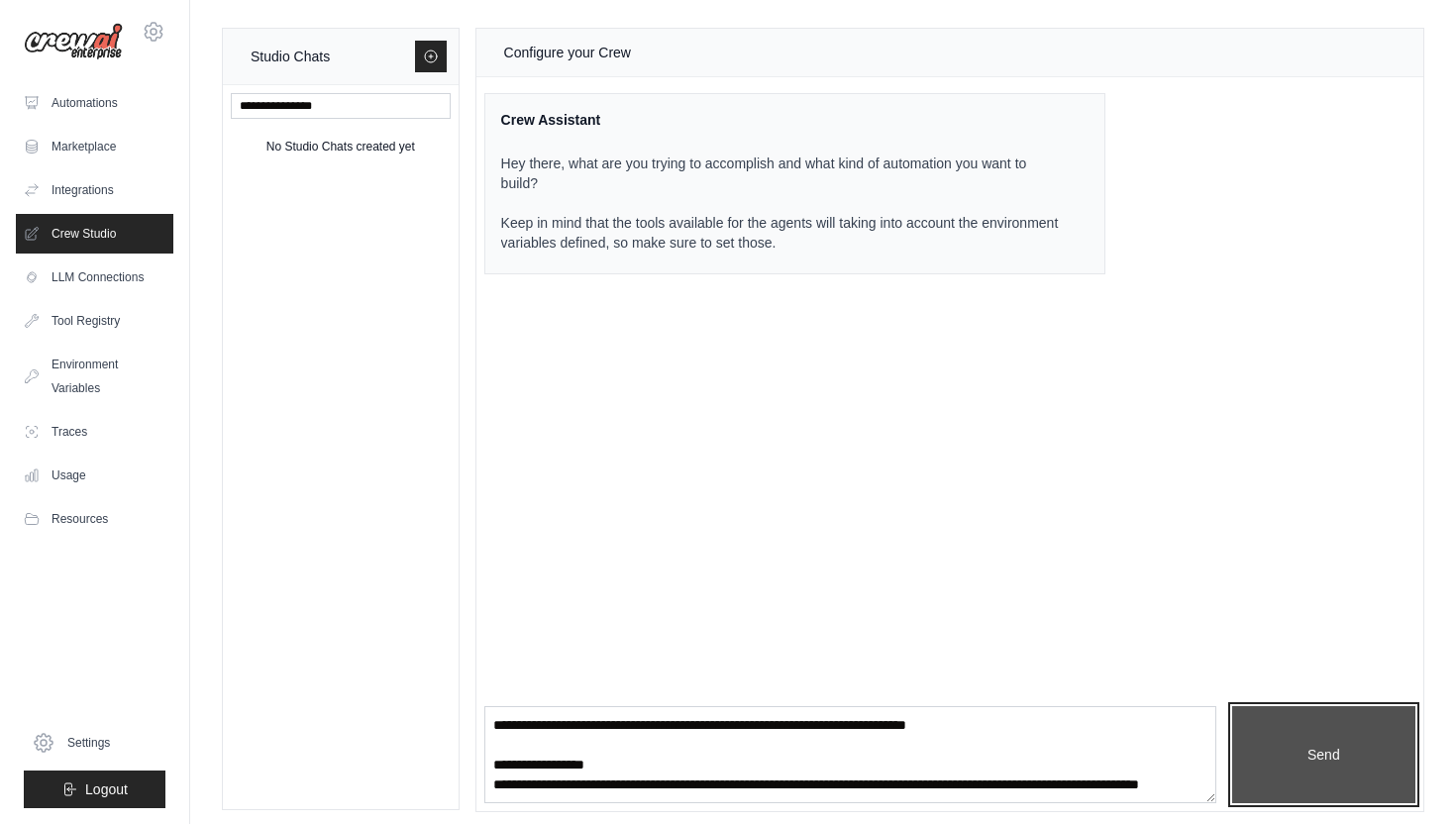click on "Send" at bounding box center (1323, 755) 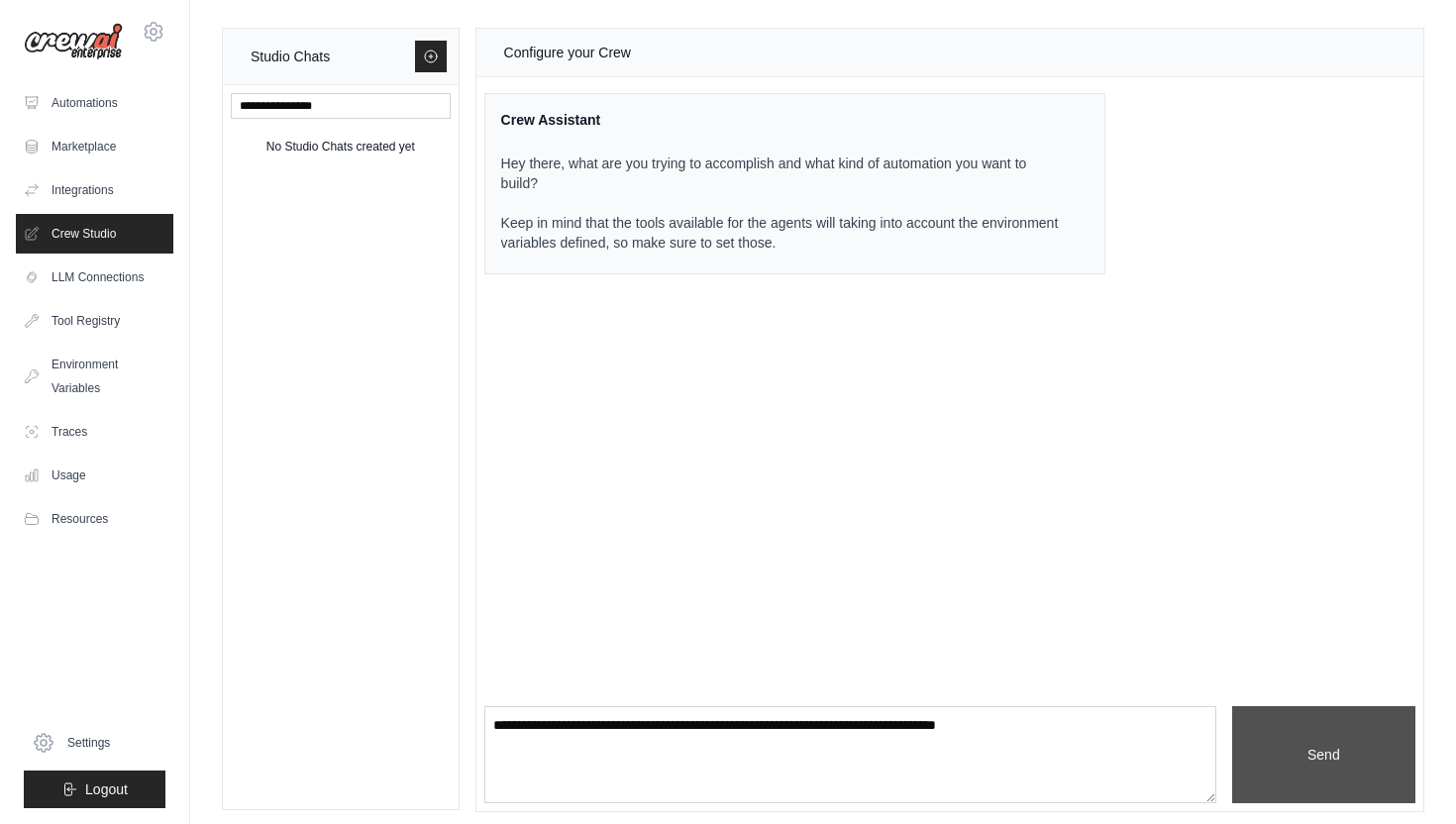 scroll, scrollTop: 0, scrollLeft: 0, axis: both 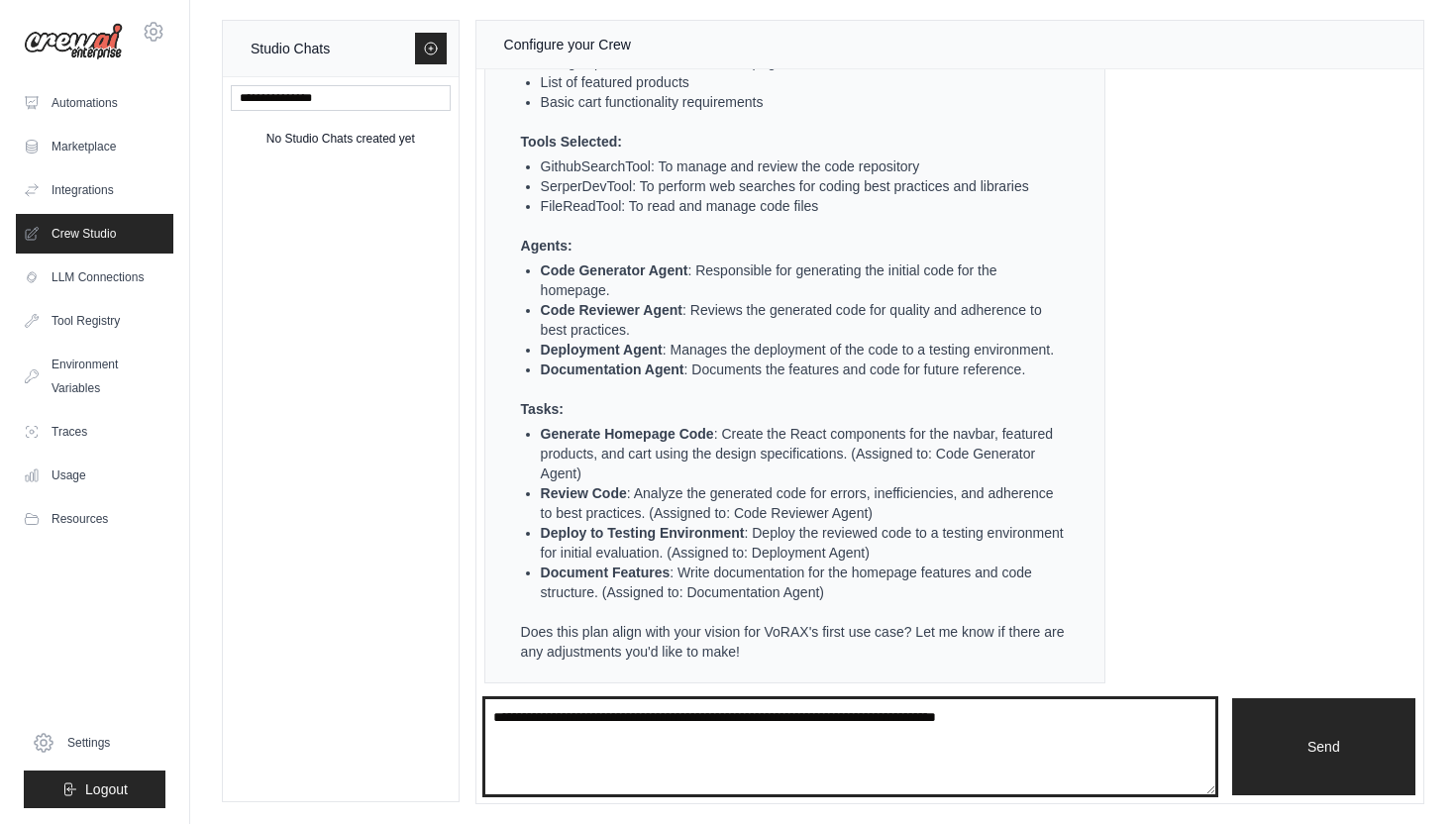 click at bounding box center (850, 747) 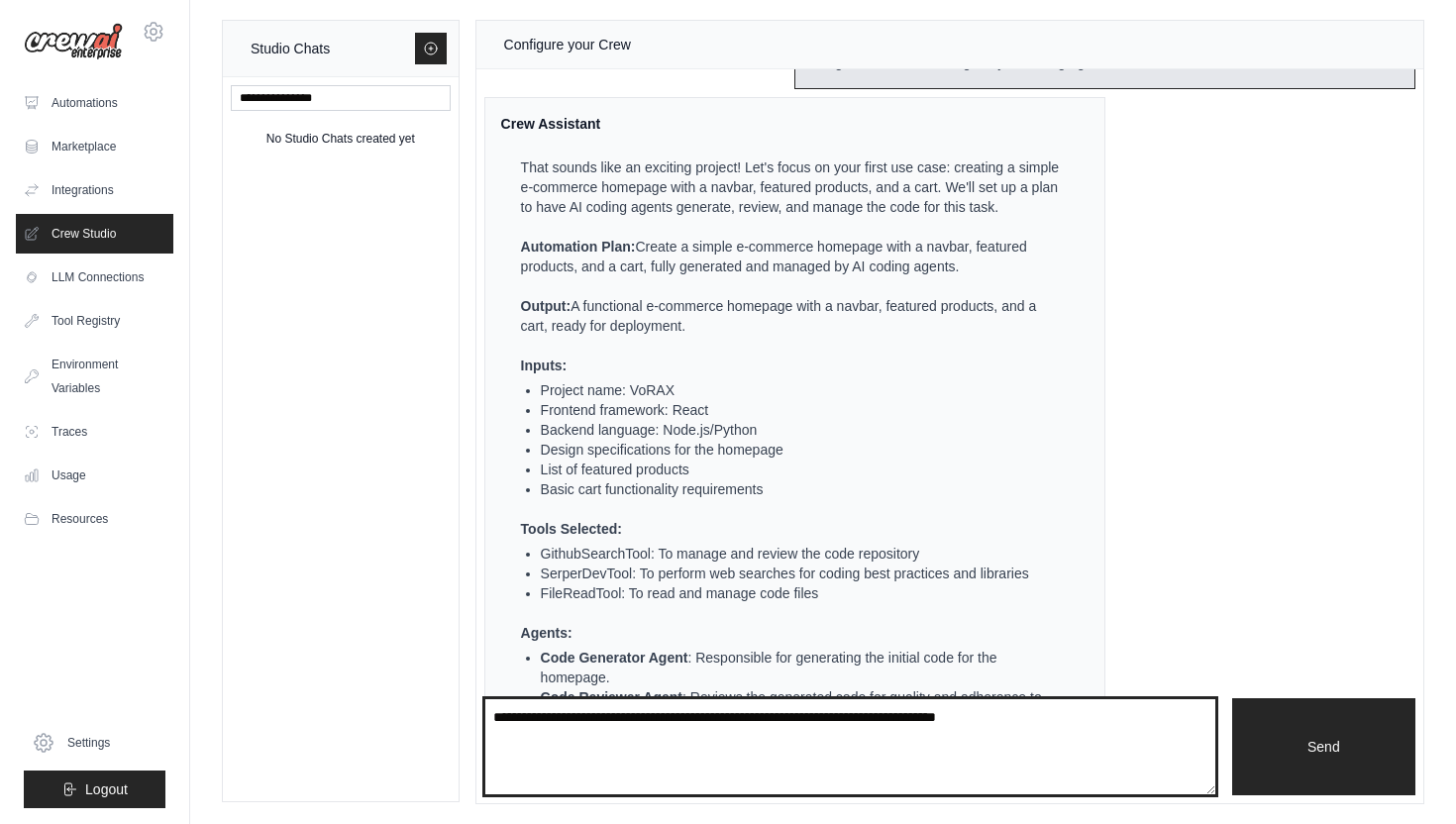 scroll, scrollTop: 532, scrollLeft: 0, axis: vertical 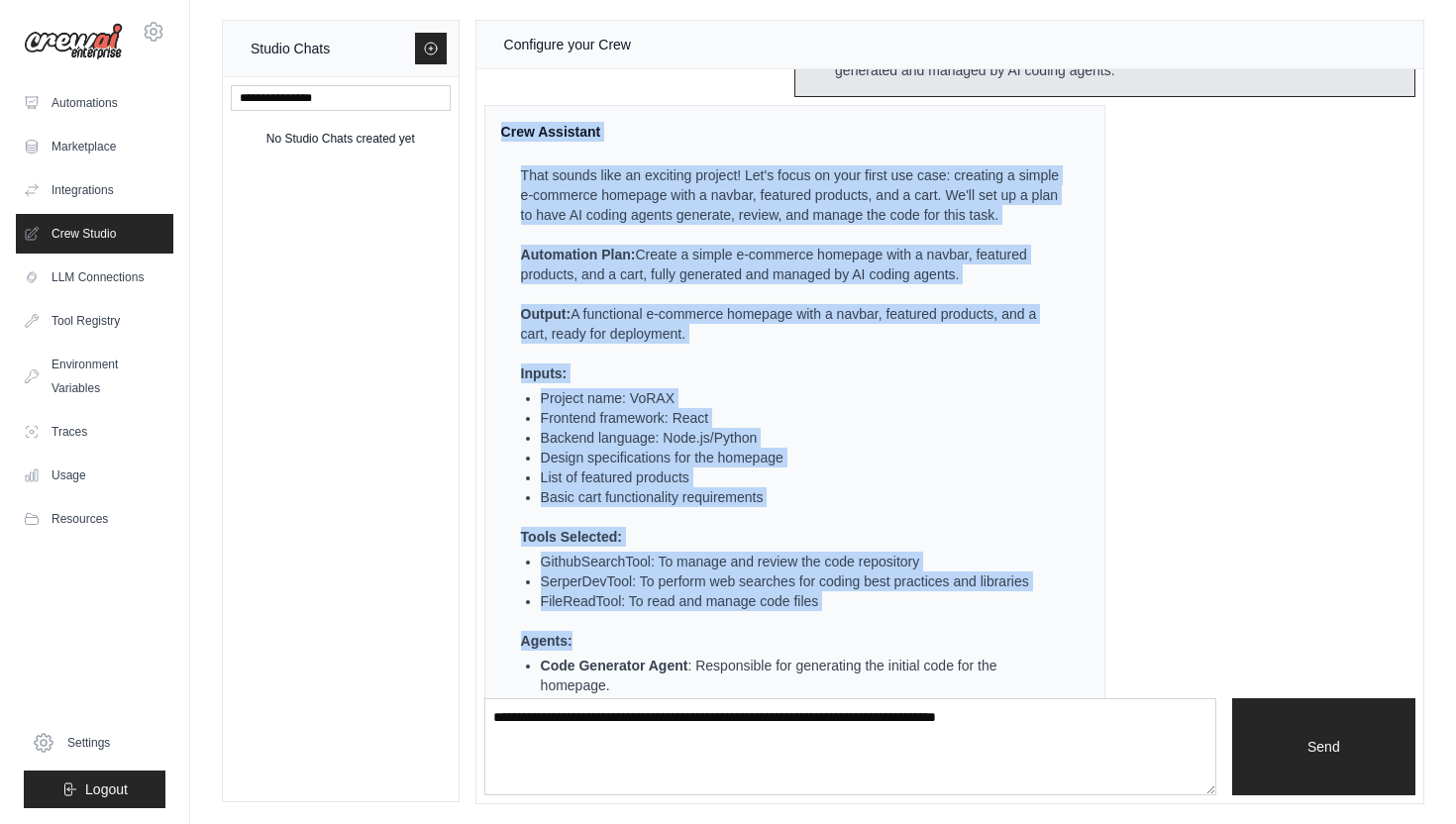 drag, startPoint x: 496, startPoint y: 130, endPoint x: 692, endPoint y: 638, distance: 544.4998 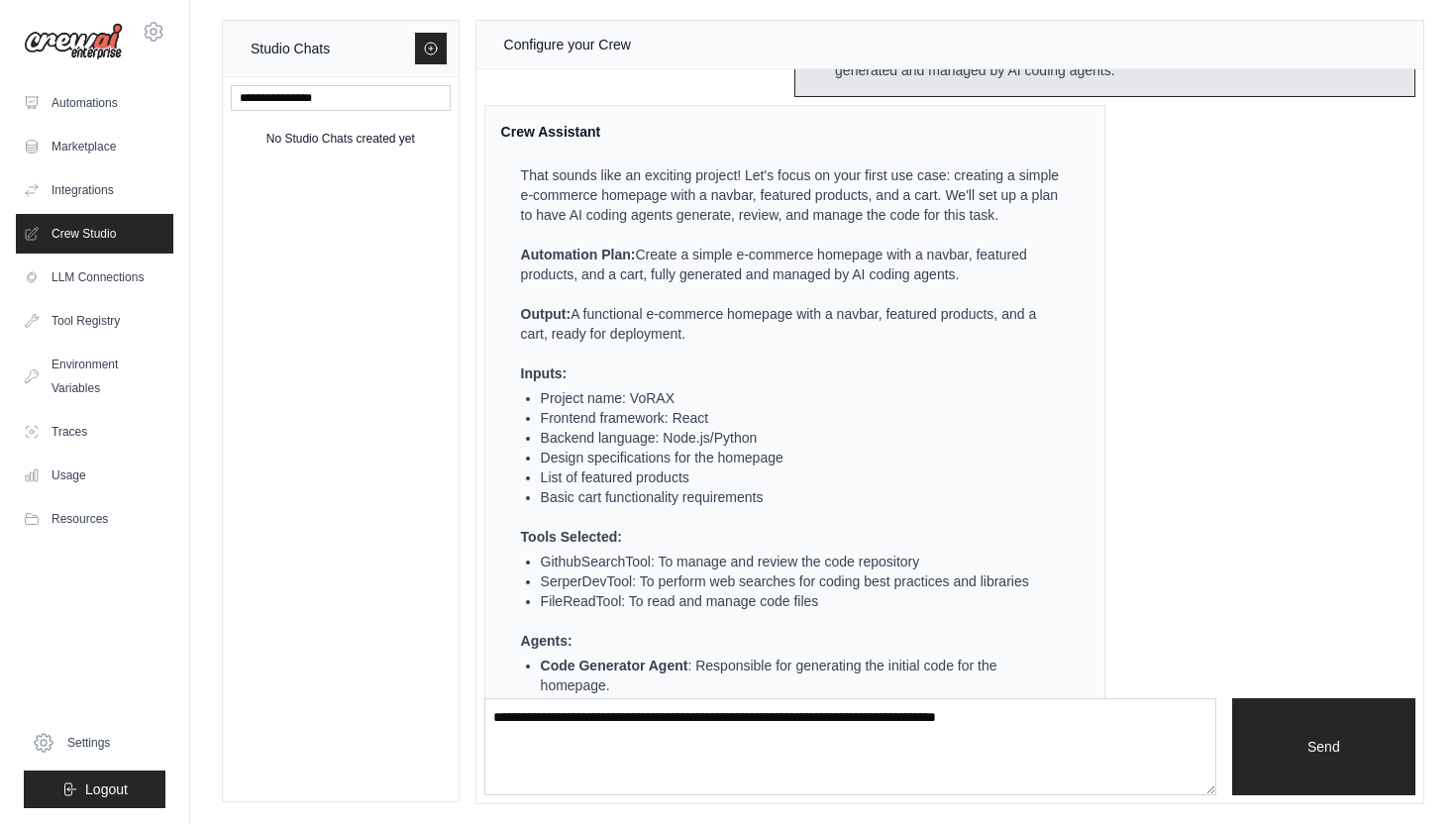 scroll, scrollTop: 927, scrollLeft: 0, axis: vertical 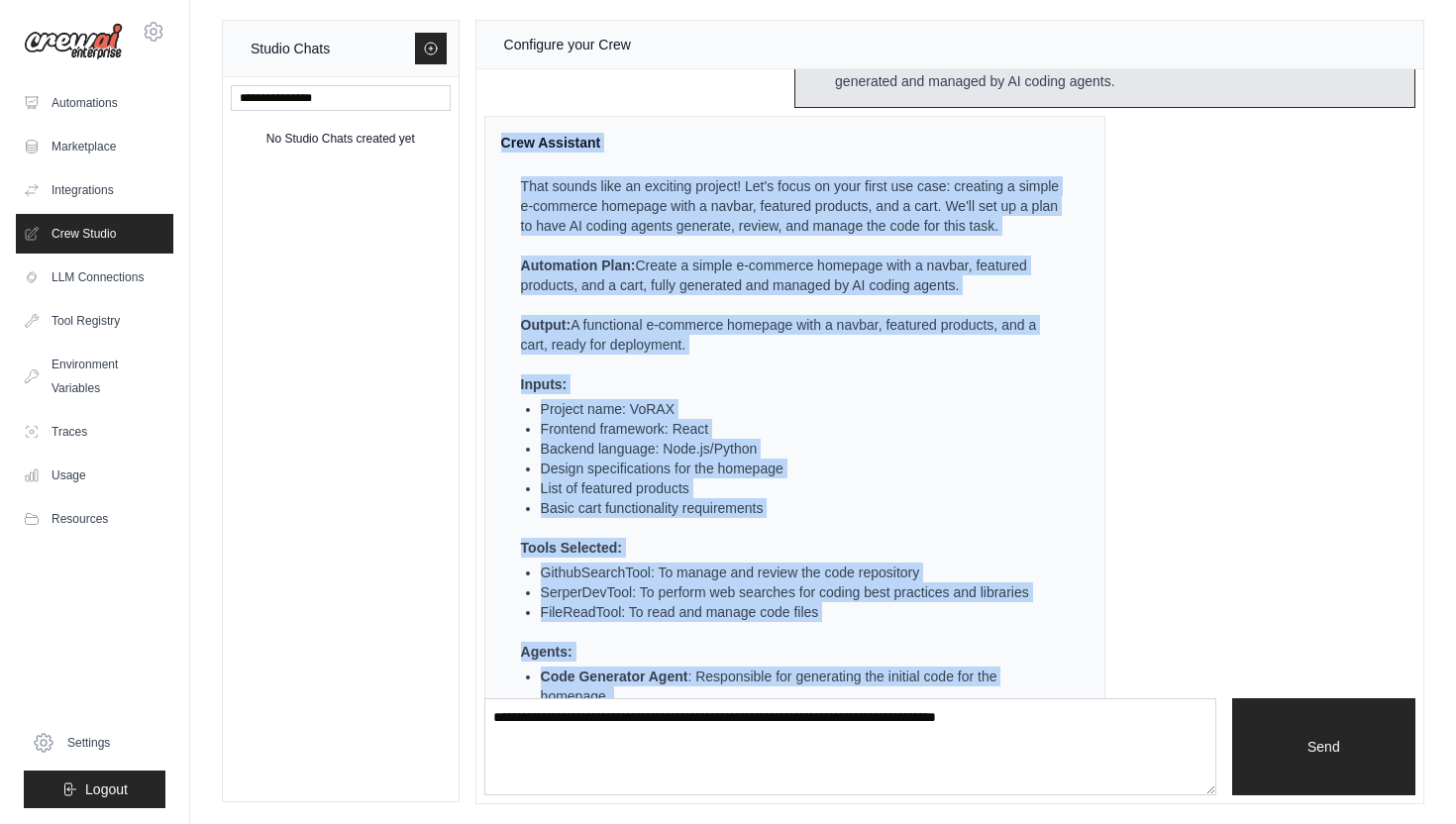 drag, startPoint x: 772, startPoint y: 653, endPoint x: 502, endPoint y: 141, distance: 578.8299 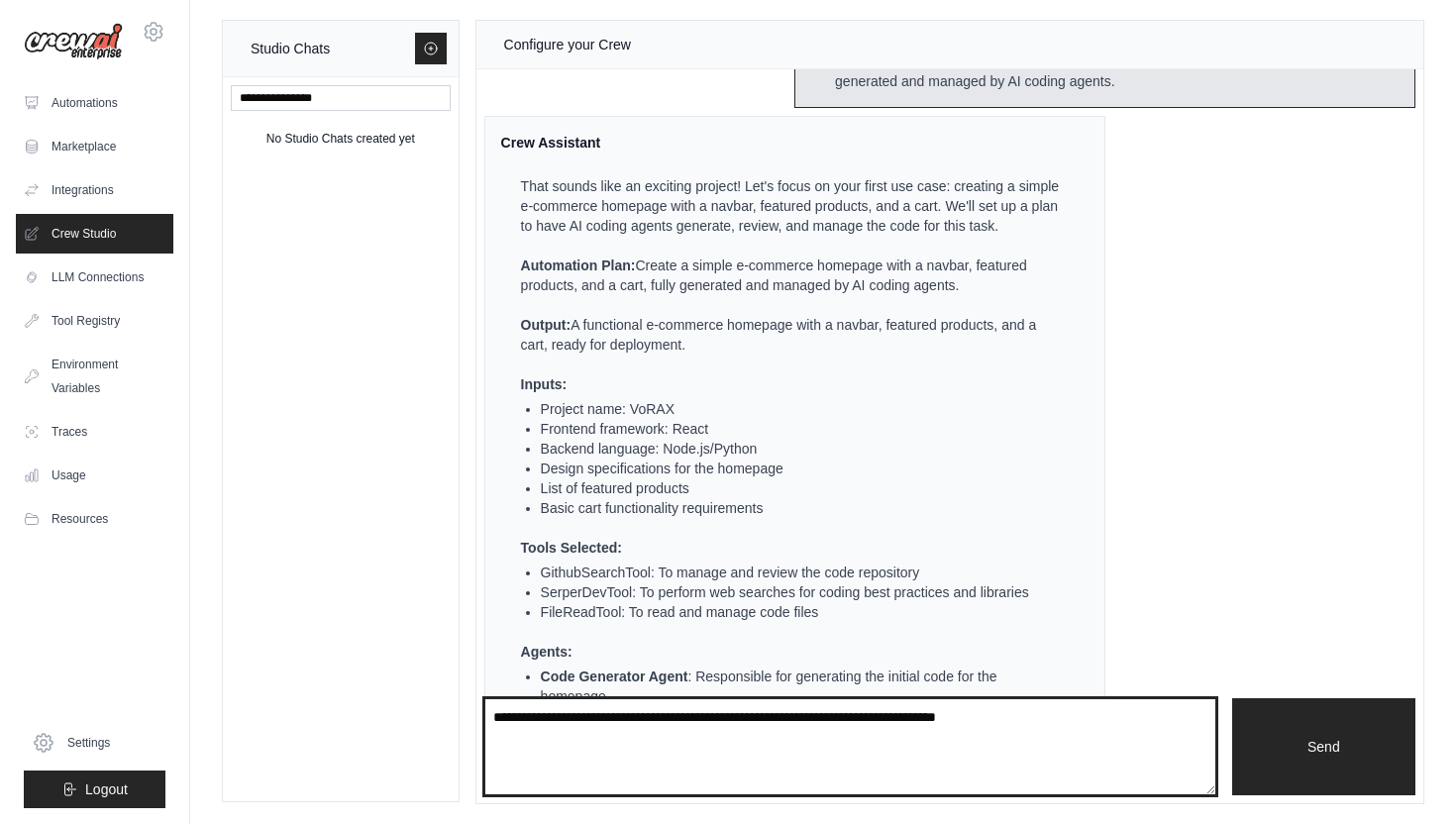 click at bounding box center [850, 747] 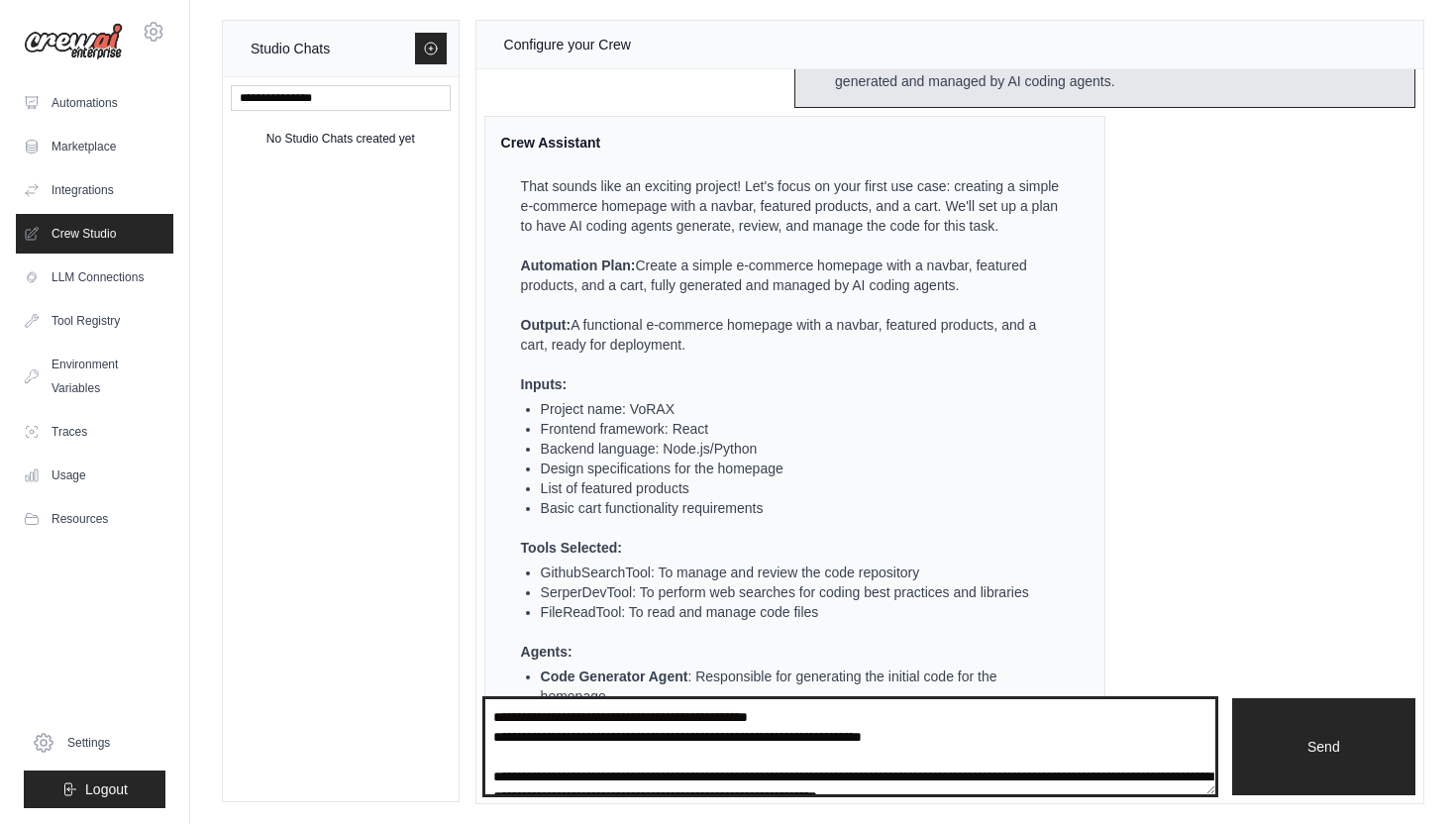 scroll, scrollTop: 644, scrollLeft: 0, axis: vertical 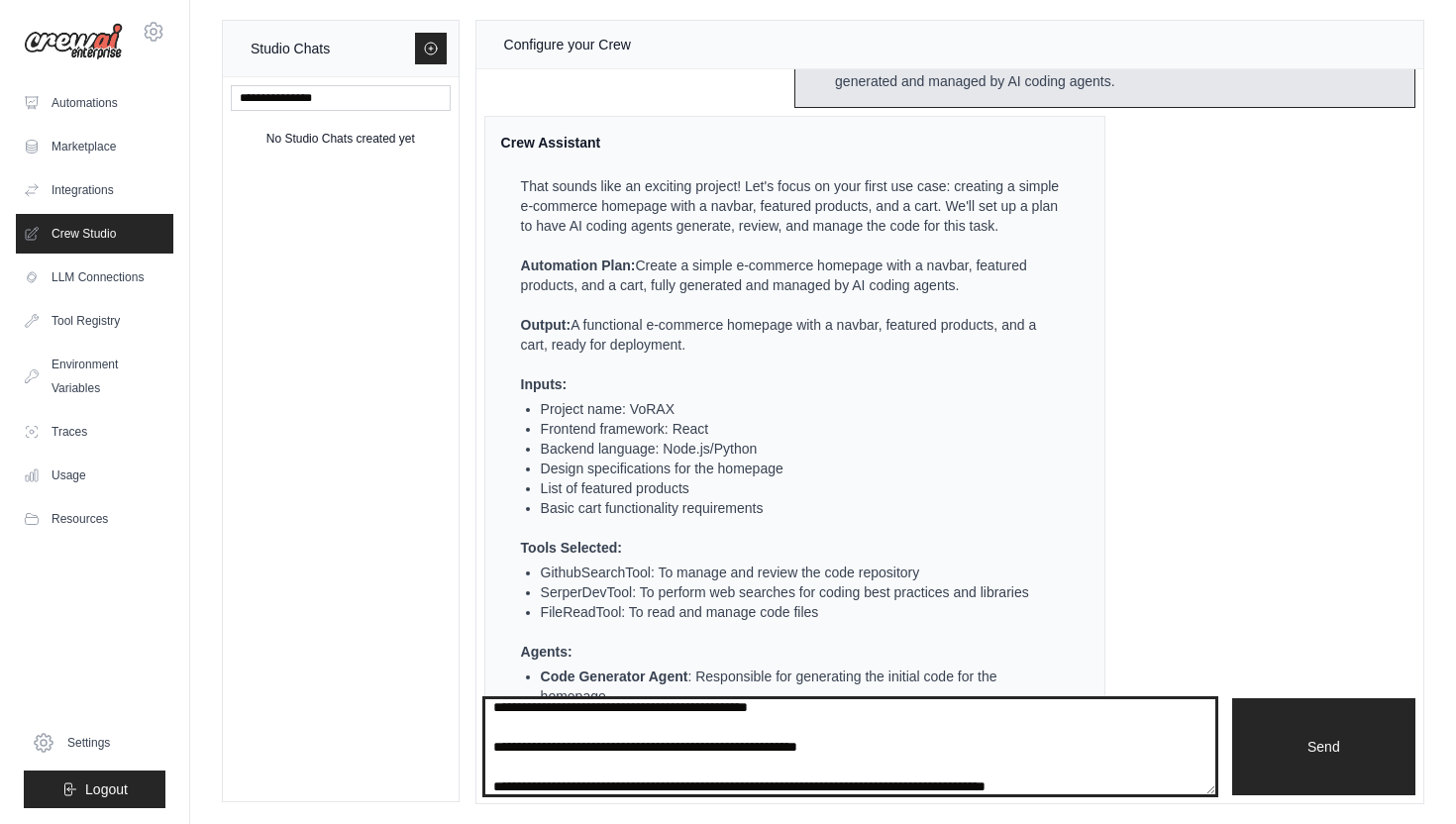 type on "**********" 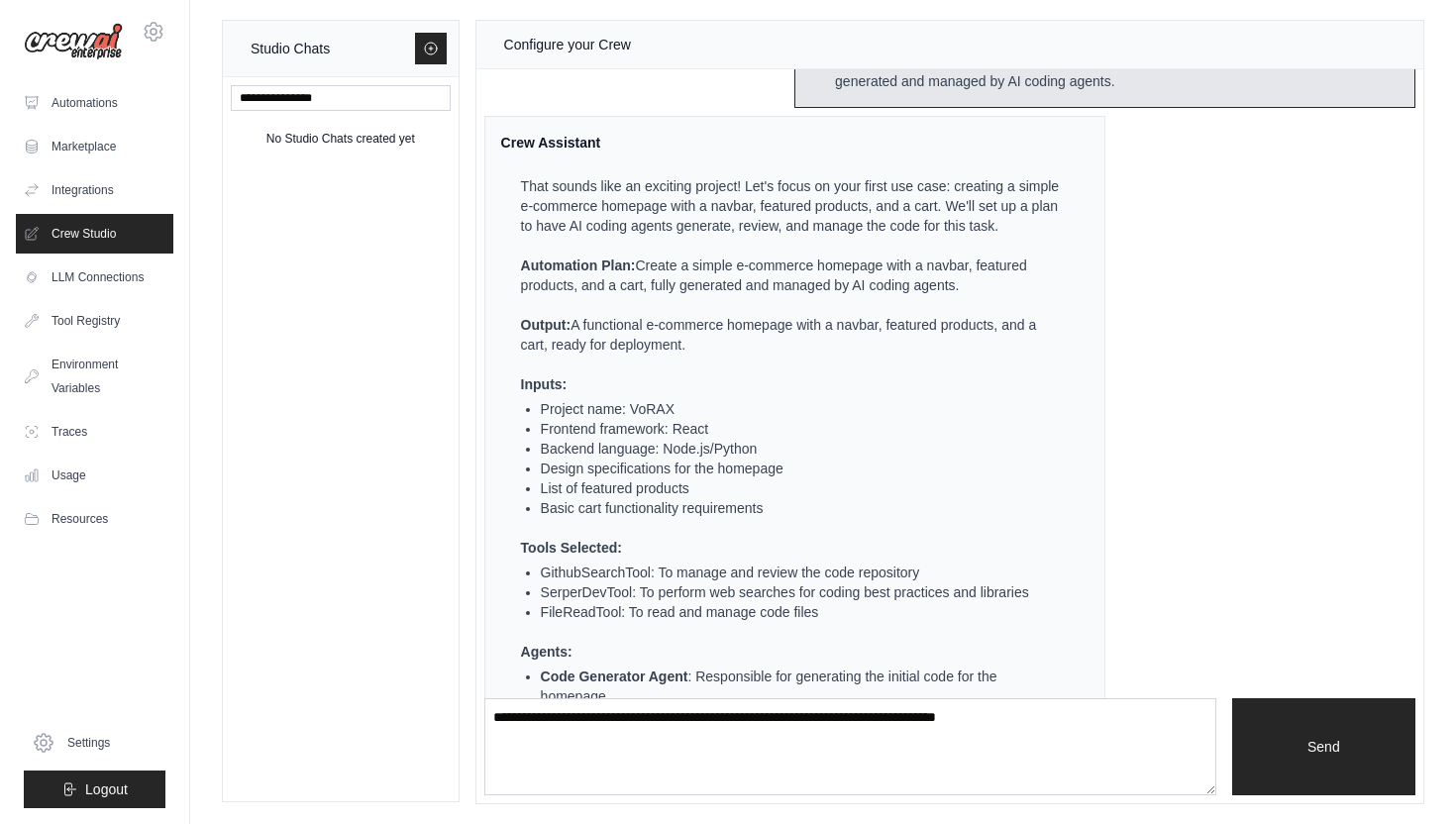 scroll, scrollTop: 0, scrollLeft: 0, axis: both 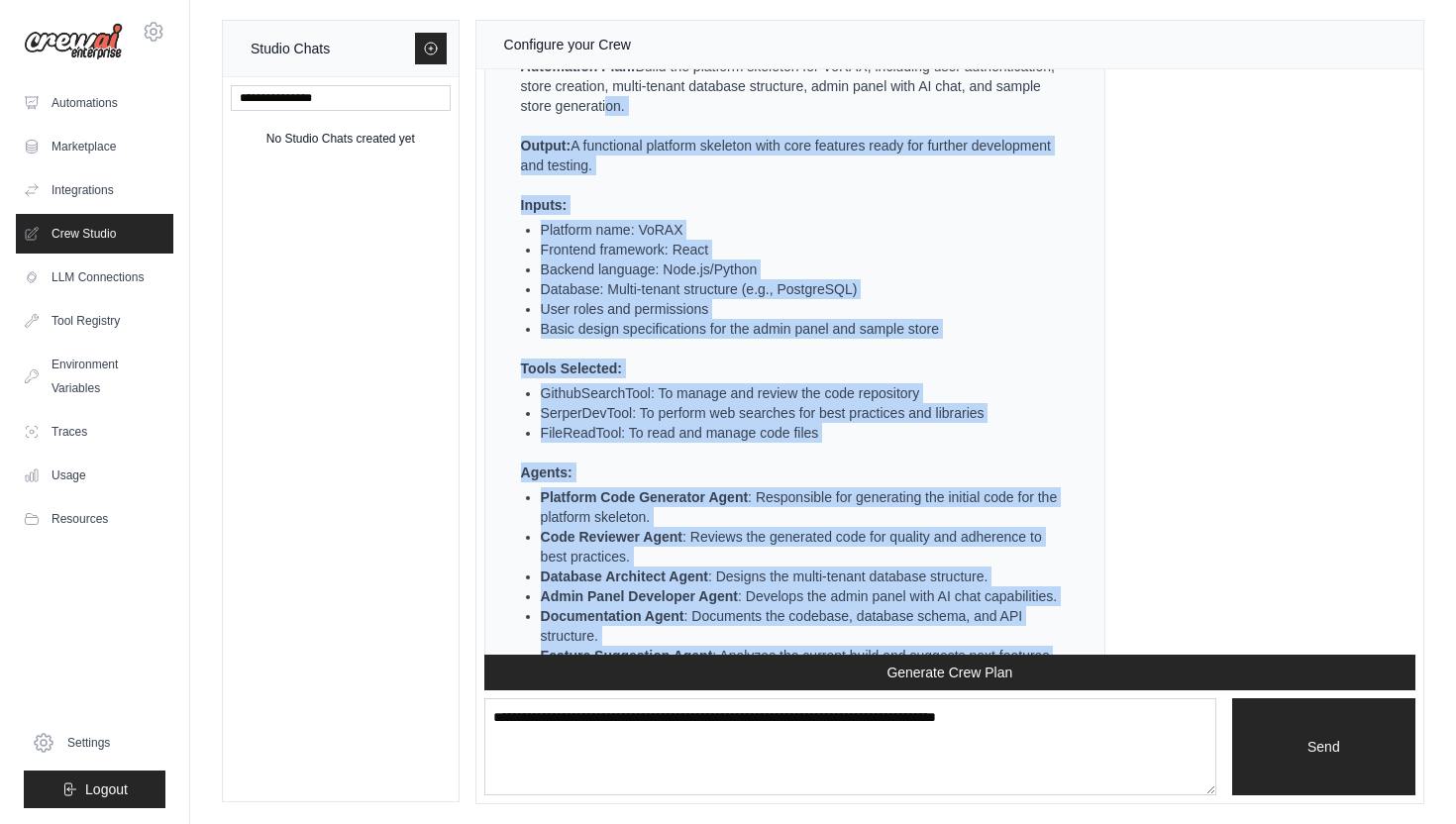 drag, startPoint x: 902, startPoint y: 613, endPoint x: 603, endPoint y: 108, distance: 586.87818 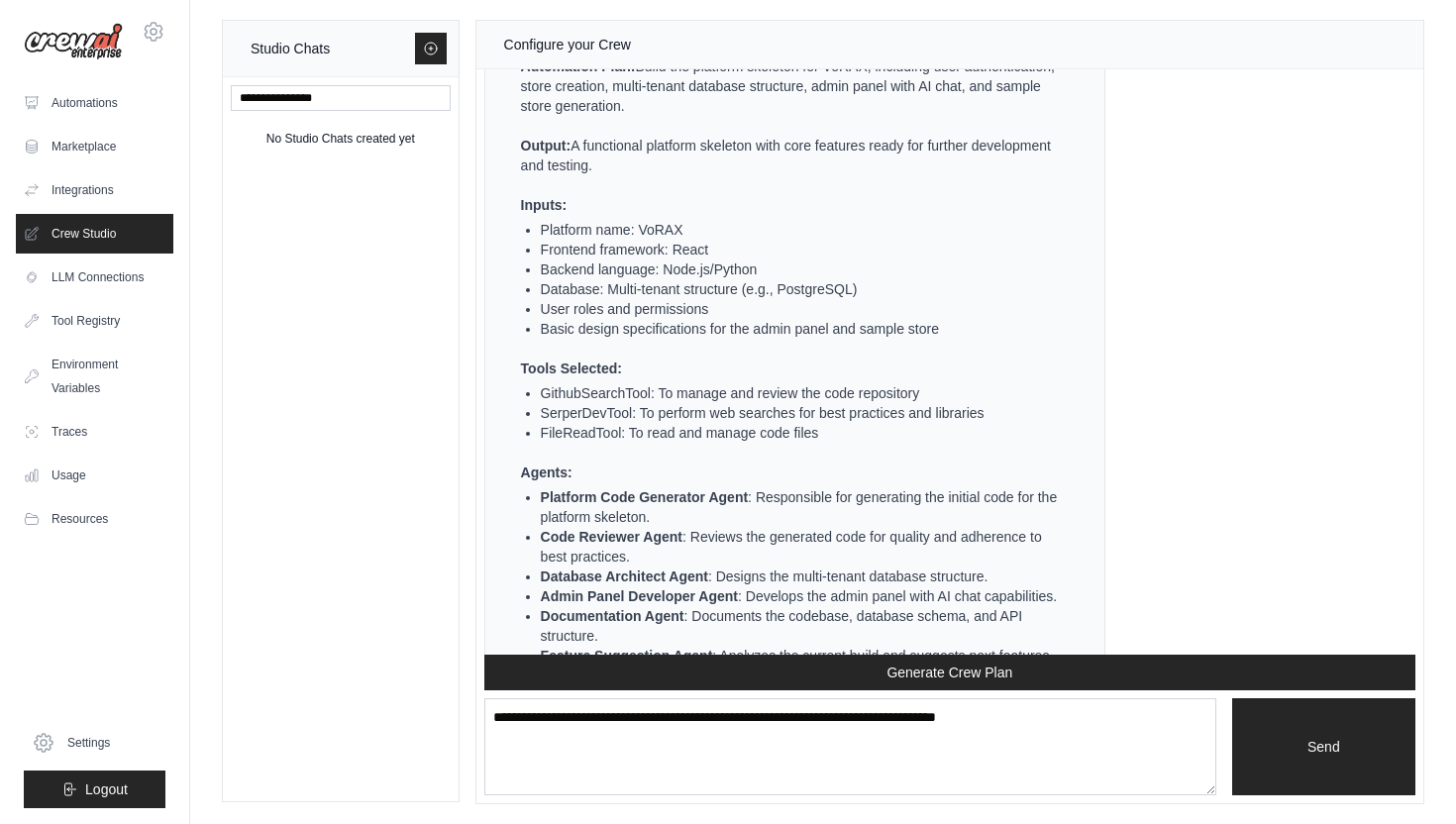 click on "Automation Plan:
Build the platform skeleton for VoRAX, including user authentication, store creation, multi-tenant database structure, admin panel with AI chat, and sample store generation." at bounding box center [792, 86] 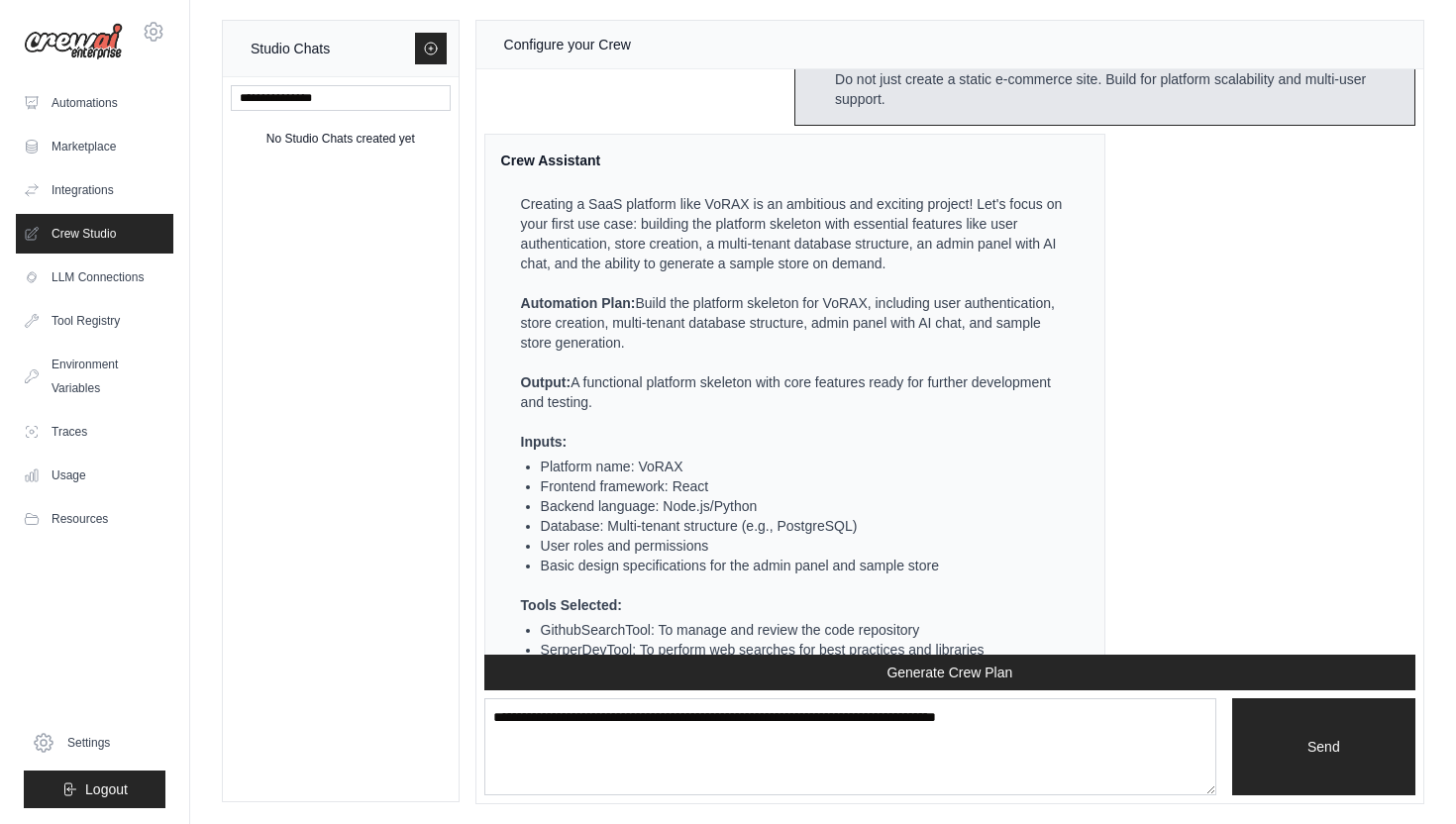 scroll, scrollTop: 2321, scrollLeft: 0, axis: vertical 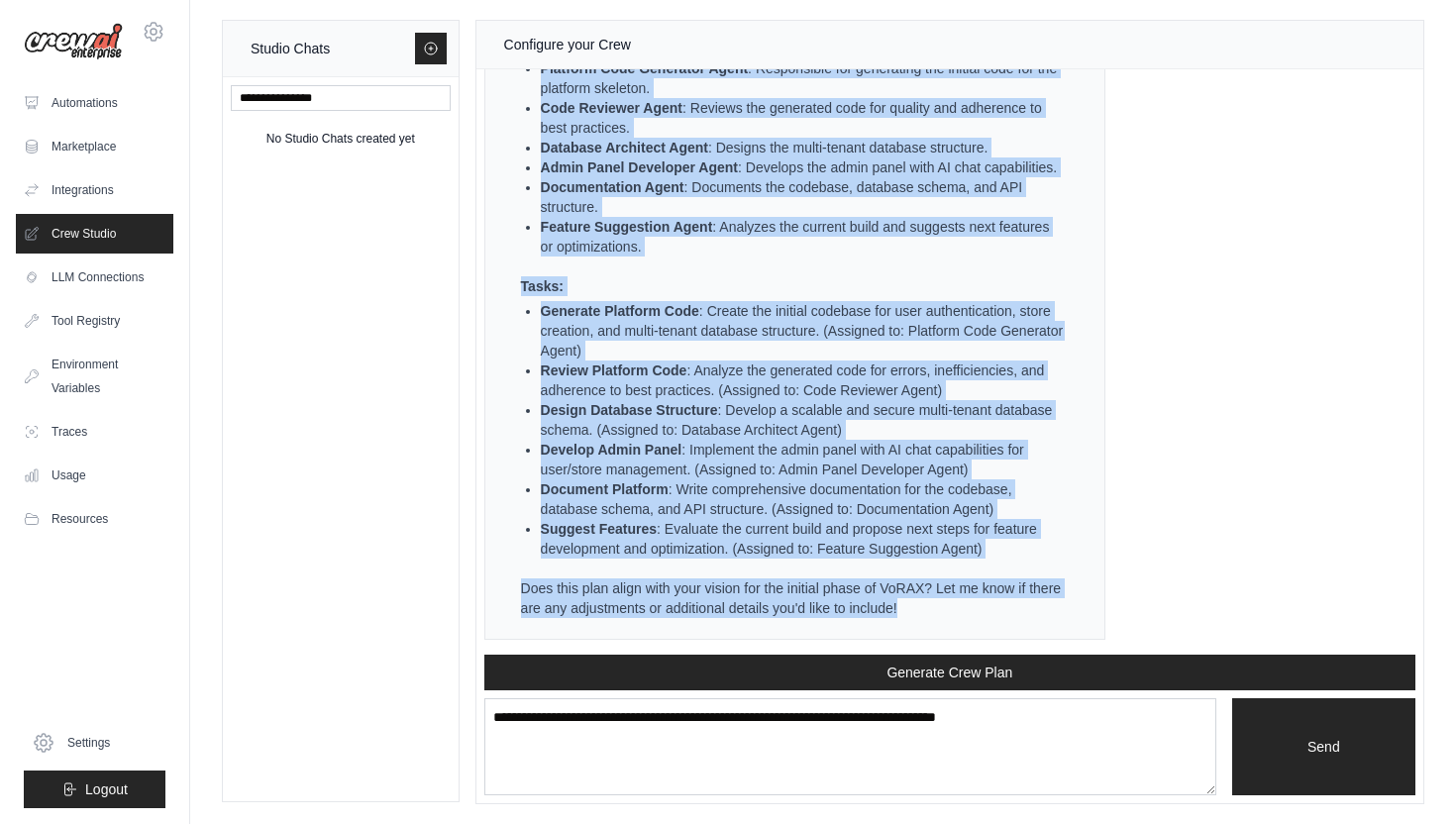drag, startPoint x: 518, startPoint y: 200, endPoint x: 902, endPoint y: 615, distance: 565.403 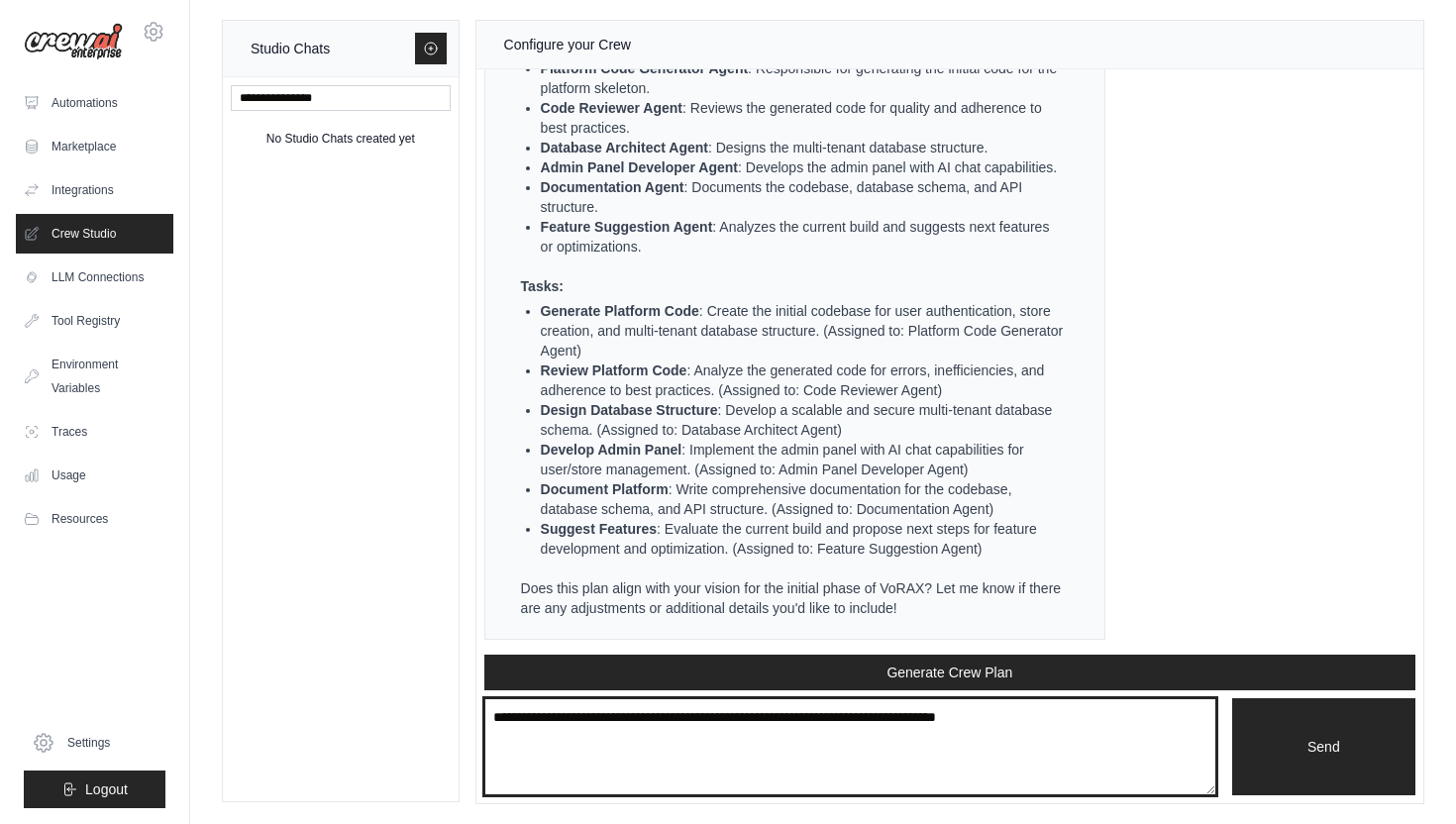 click at bounding box center (850, 747) 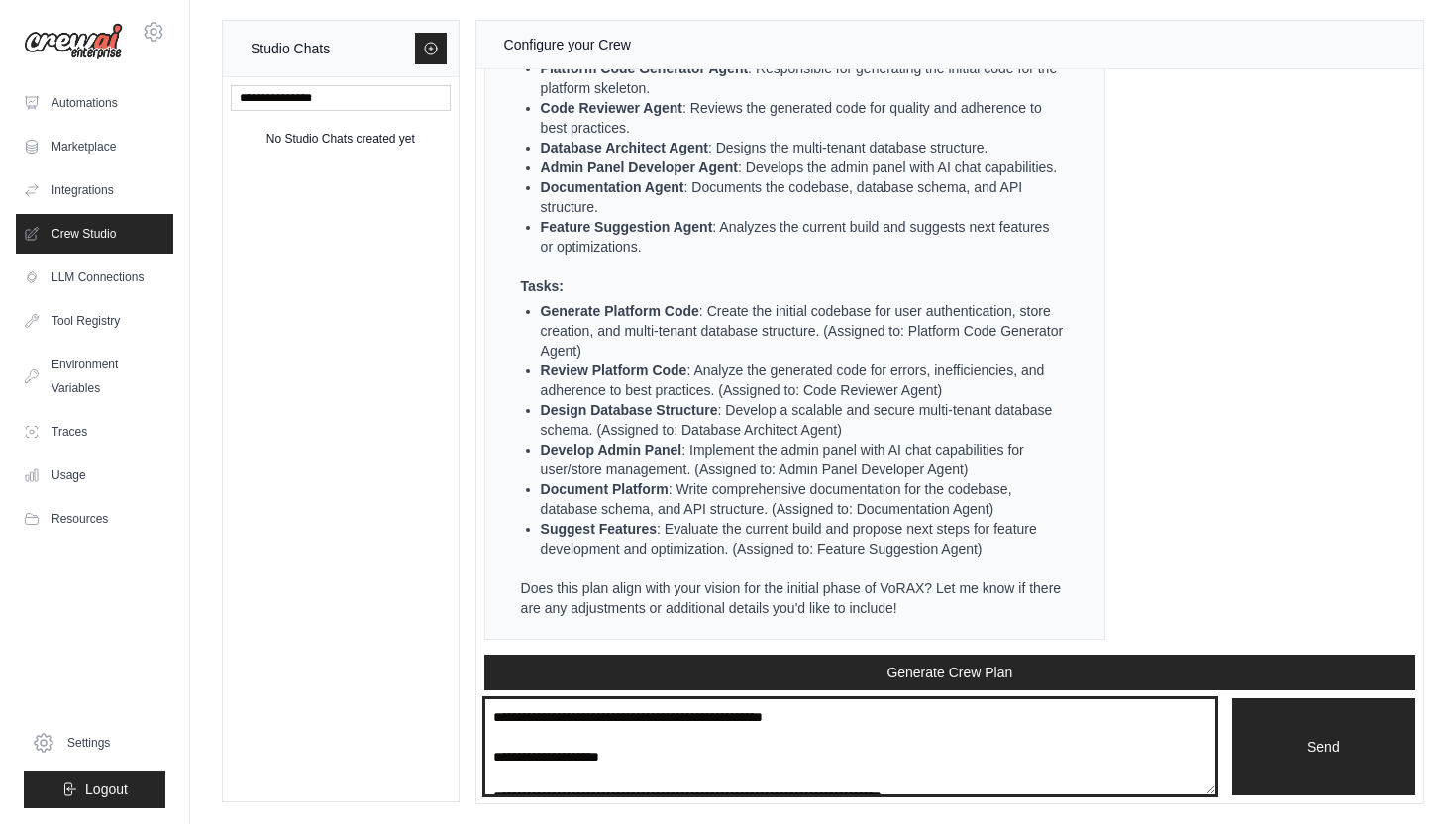 scroll, scrollTop: 683, scrollLeft: 0, axis: vertical 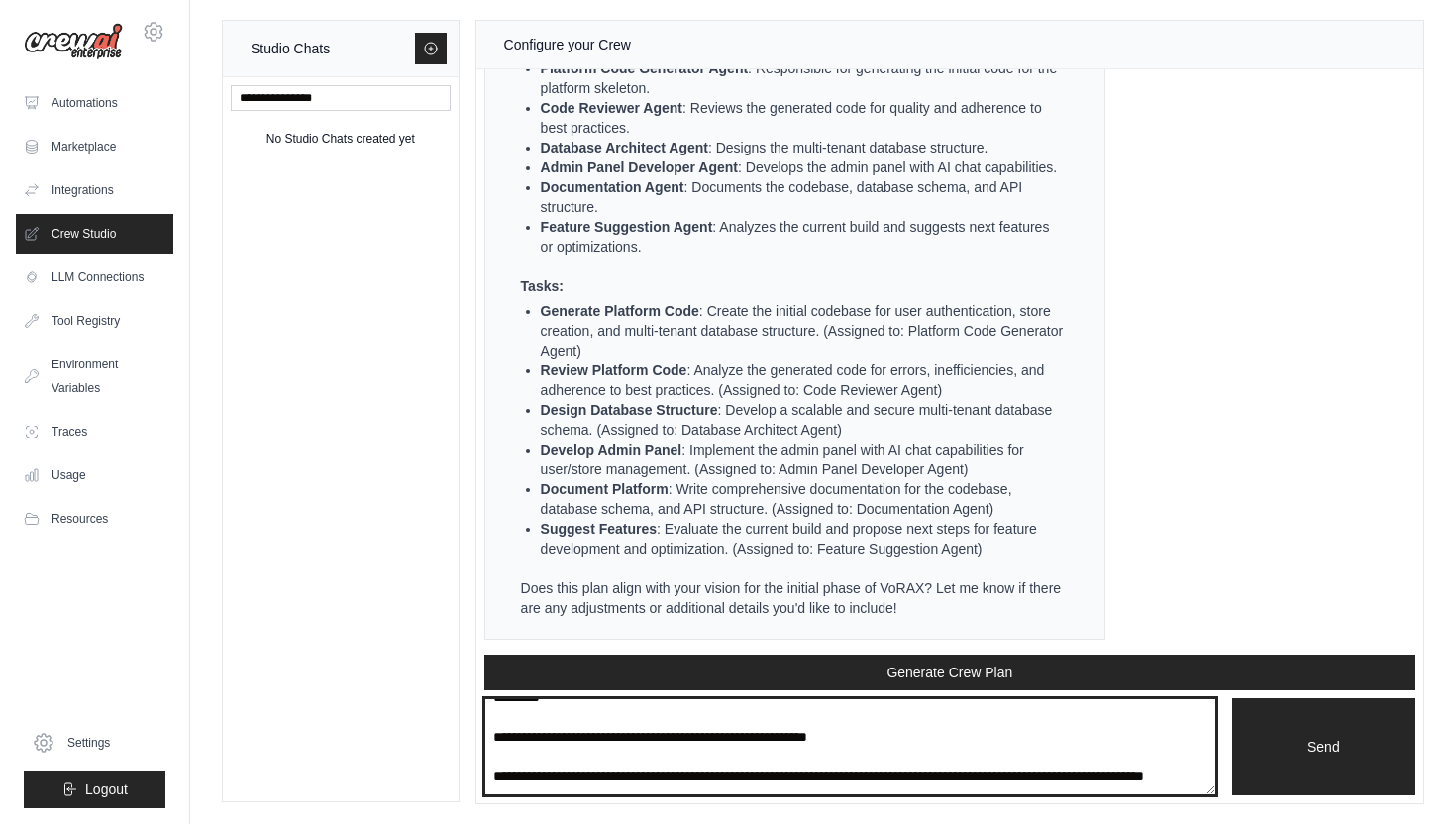 type on "**********" 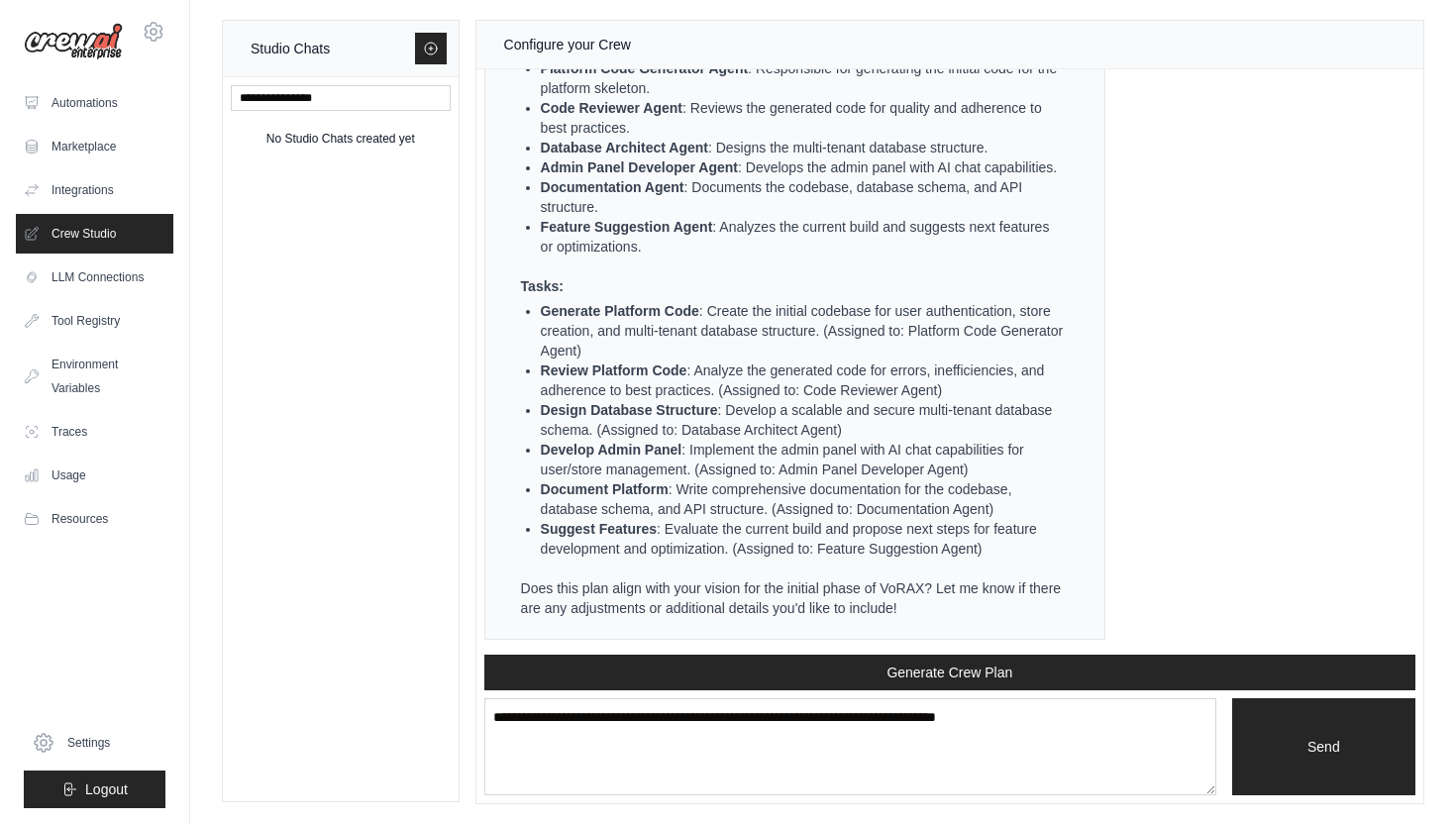 scroll, scrollTop: 0, scrollLeft: 0, axis: both 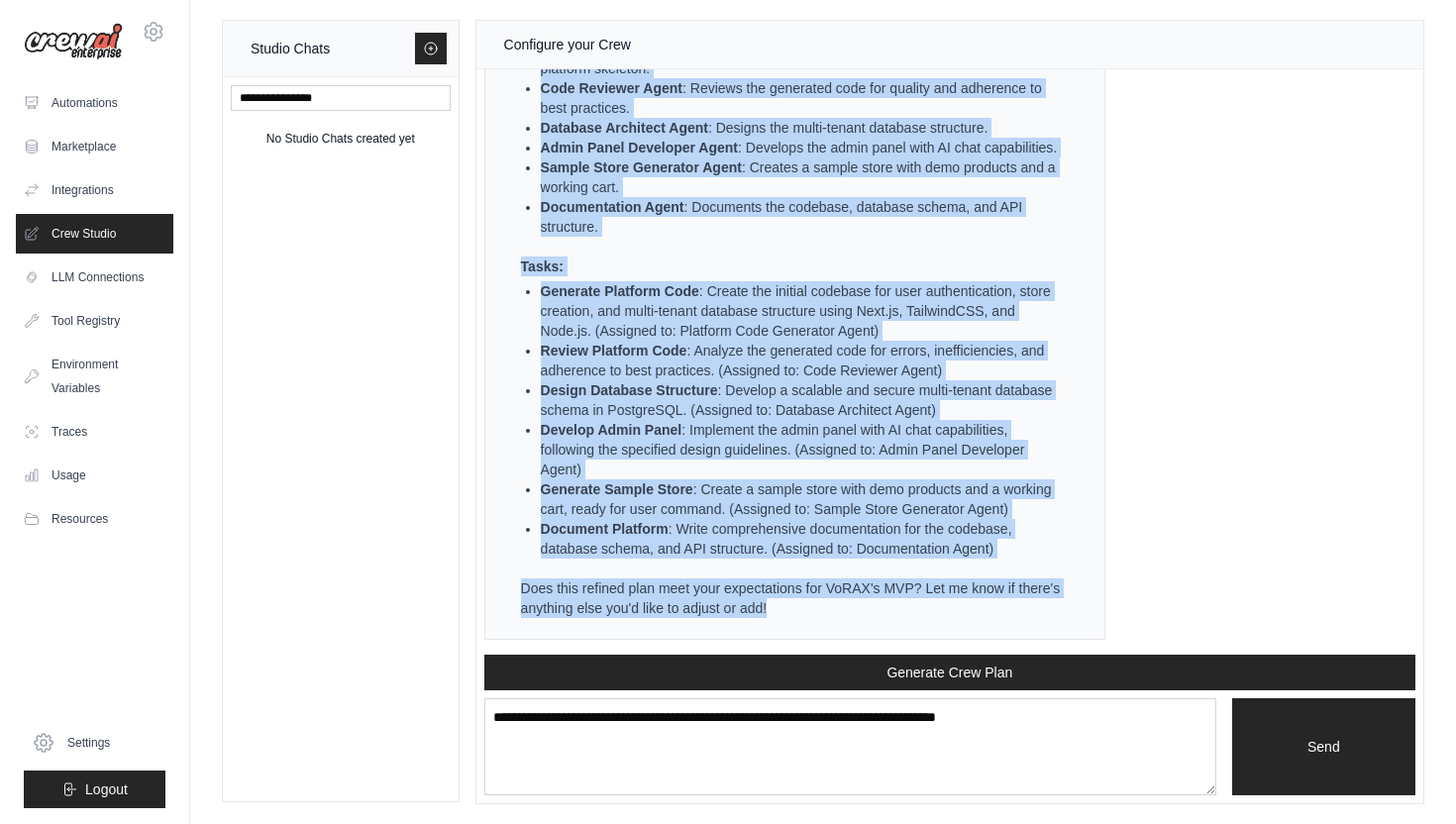 drag, startPoint x: 503, startPoint y: 126, endPoint x: 770, endPoint y: 616, distance: 558.0224 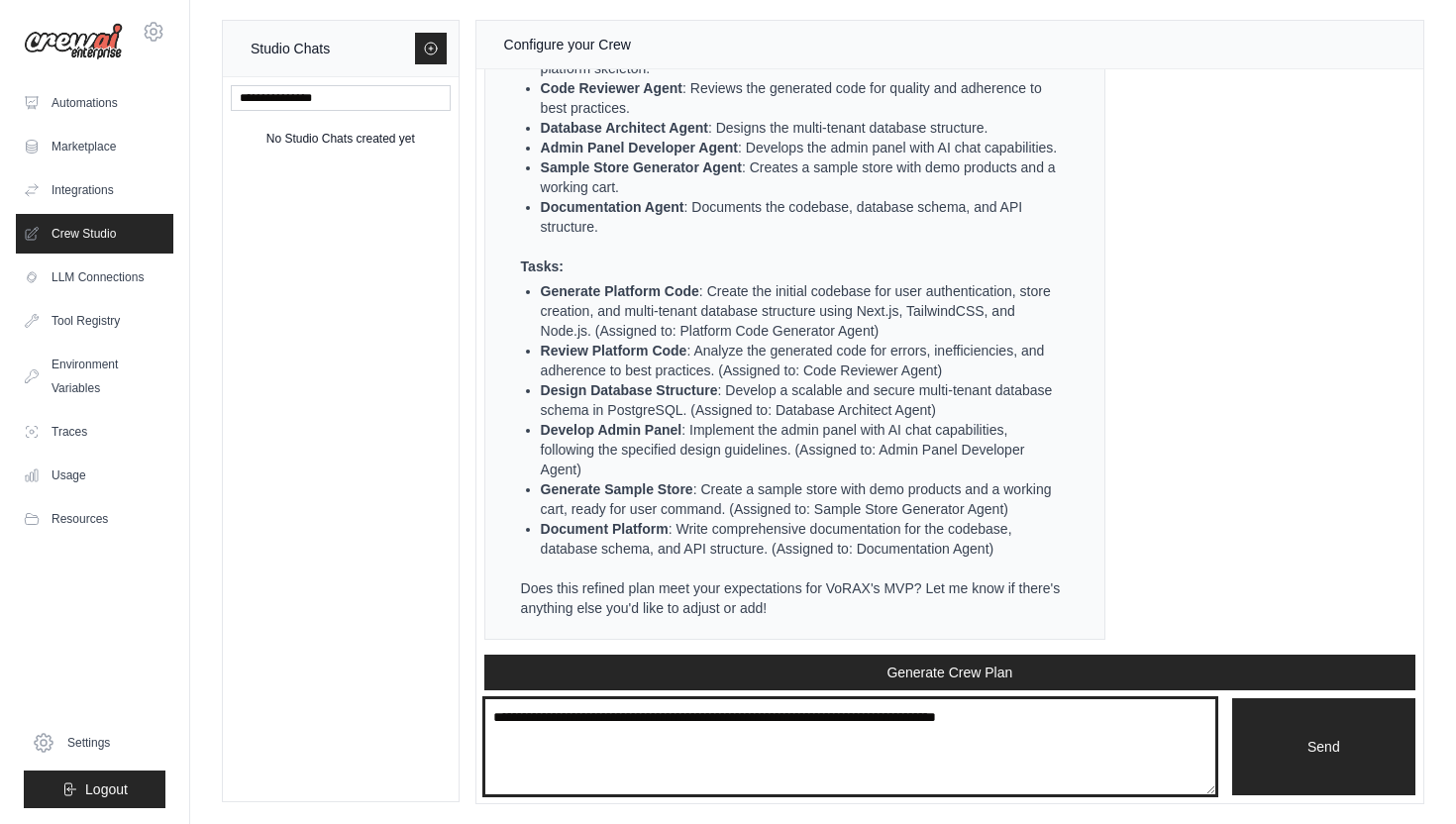 click at bounding box center (850, 747) 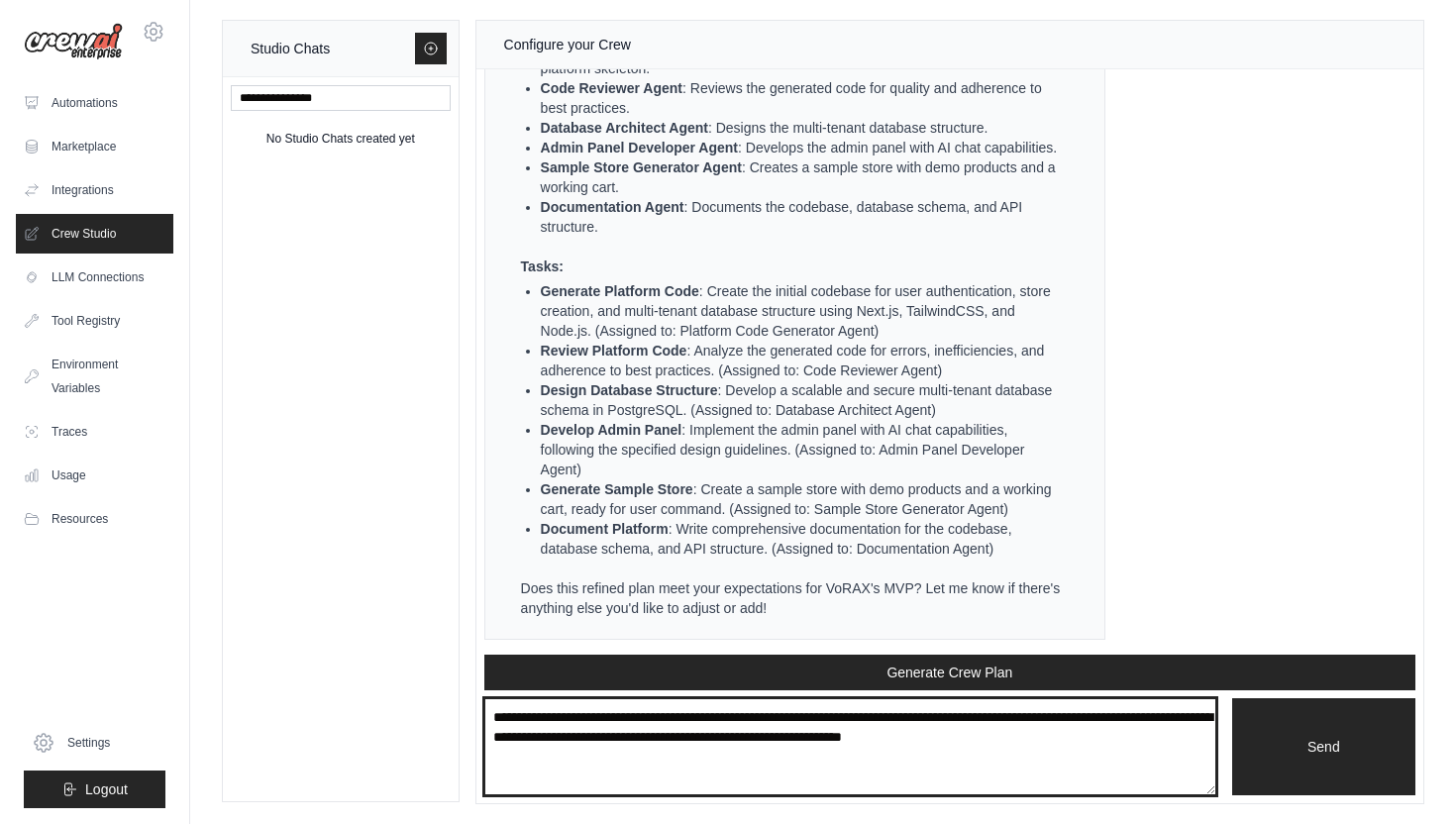 type on "**********" 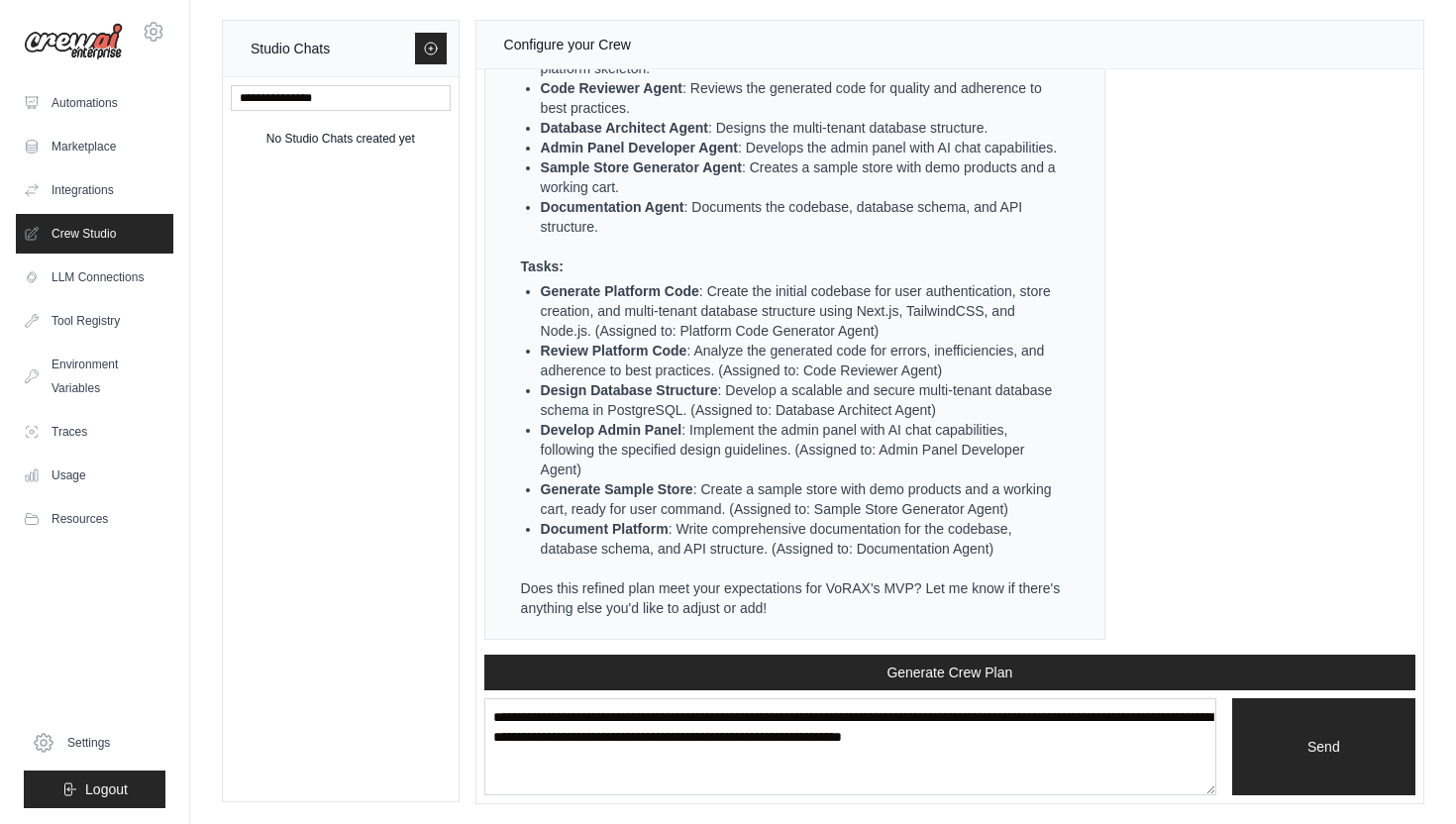 type 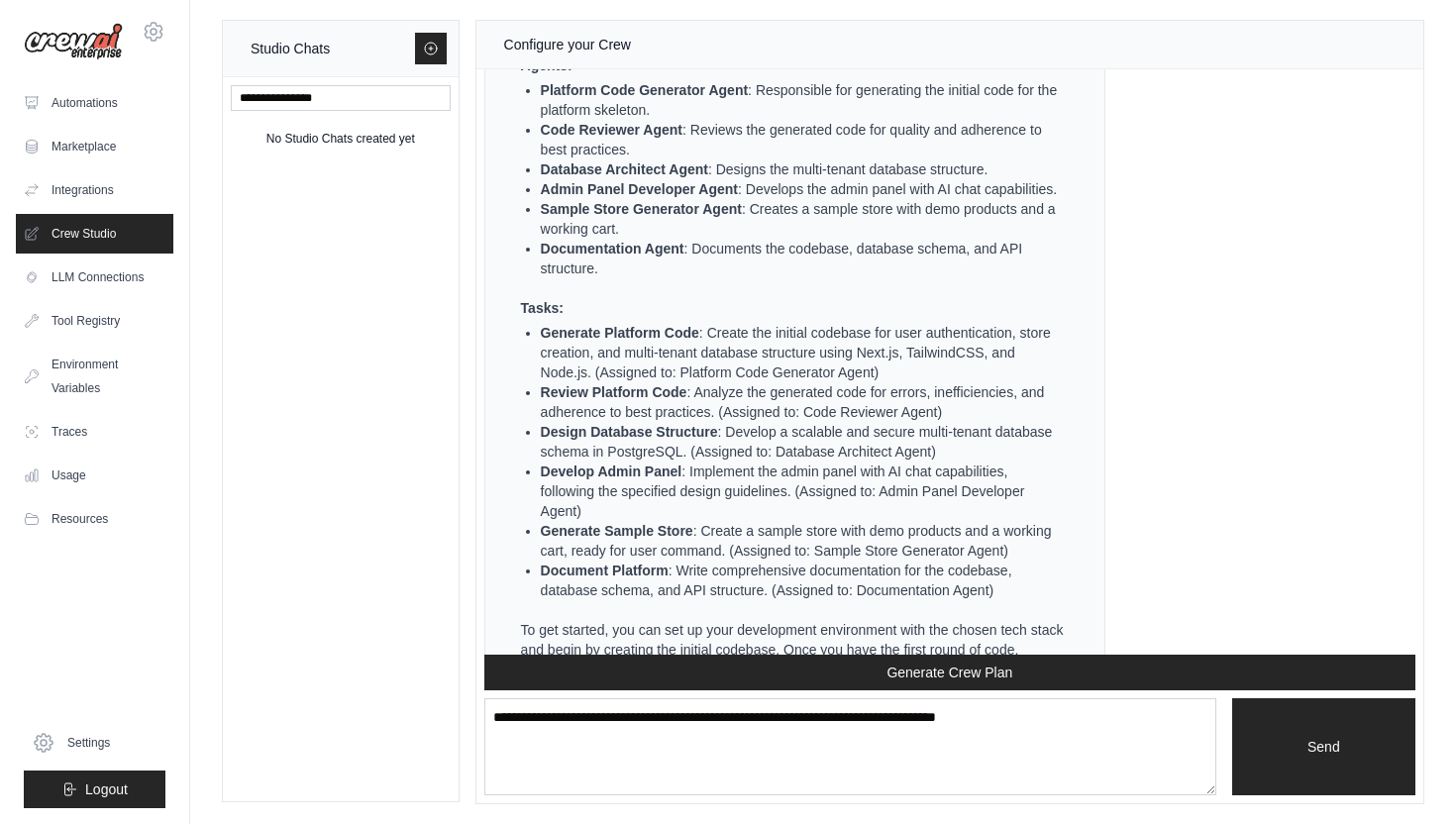 scroll, scrollTop: 6389, scrollLeft: 0, axis: vertical 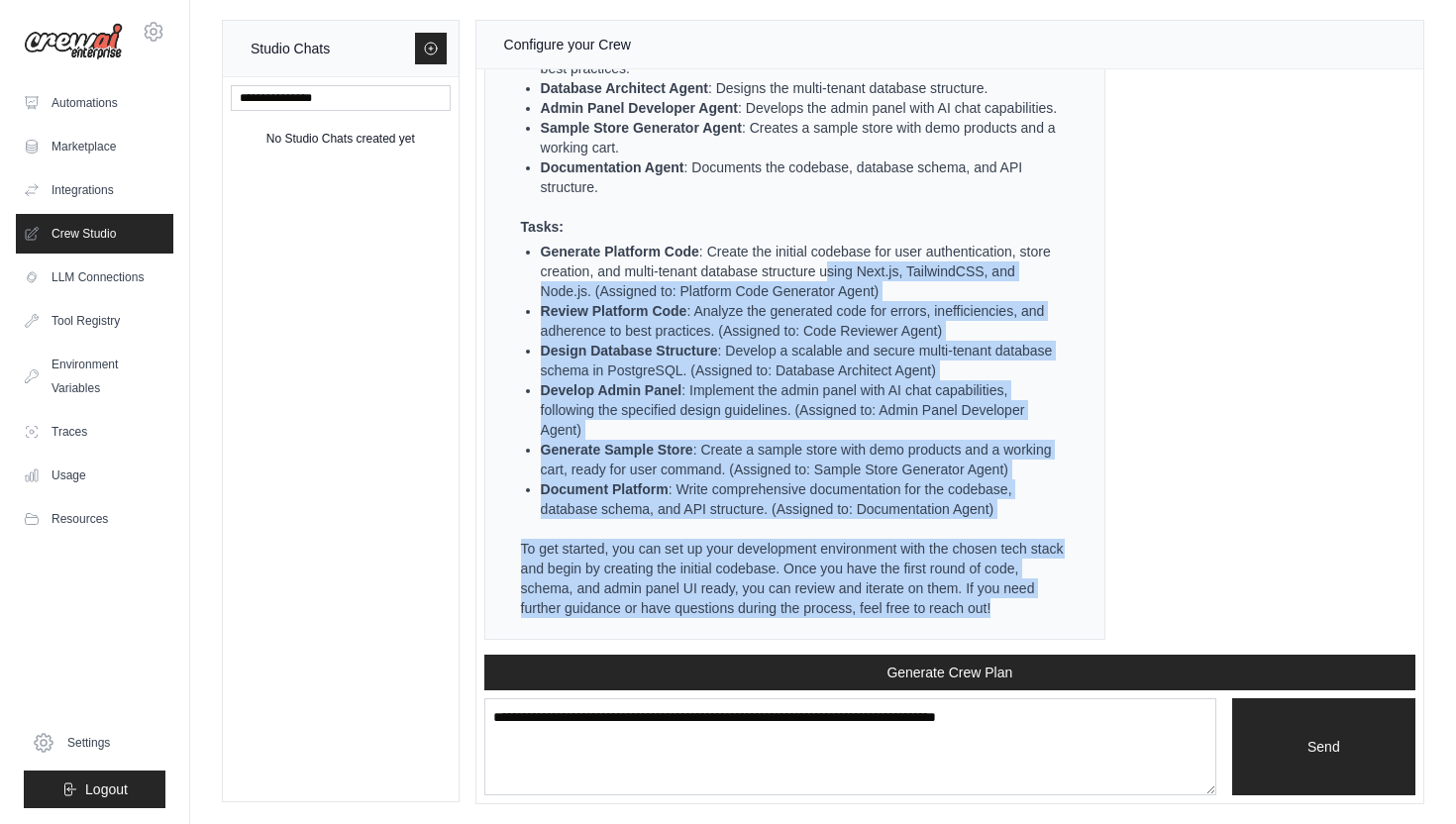 drag, startPoint x: 1003, startPoint y: 604, endPoint x: 830, endPoint y: 272, distance: 374.37014 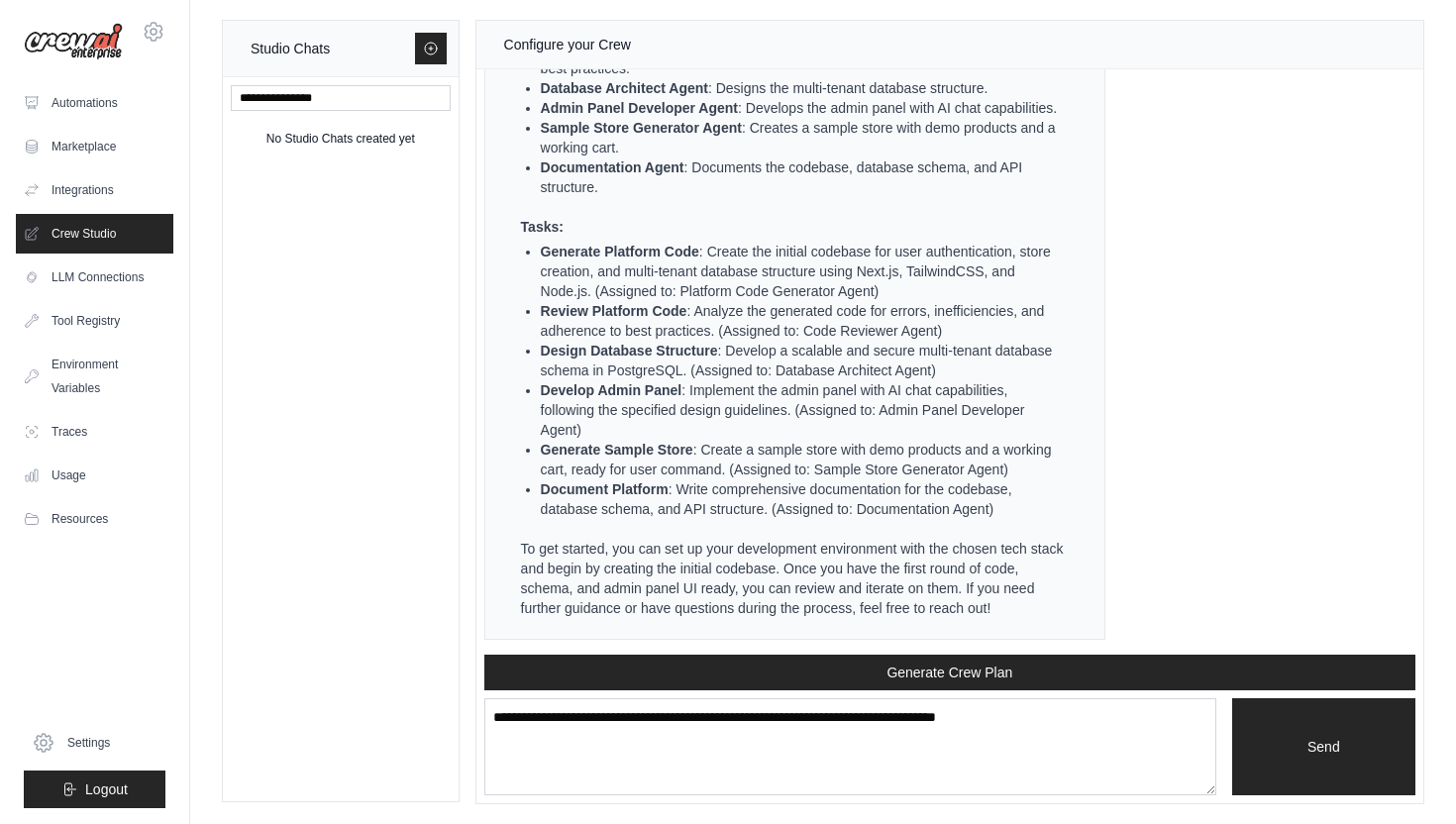 click on "Design Database Structure : Develop a scalable and secure multi-tenant database schema in PostgreSQL. (Assigned to: Database Architect Agent)" at bounding box center (802, 360) 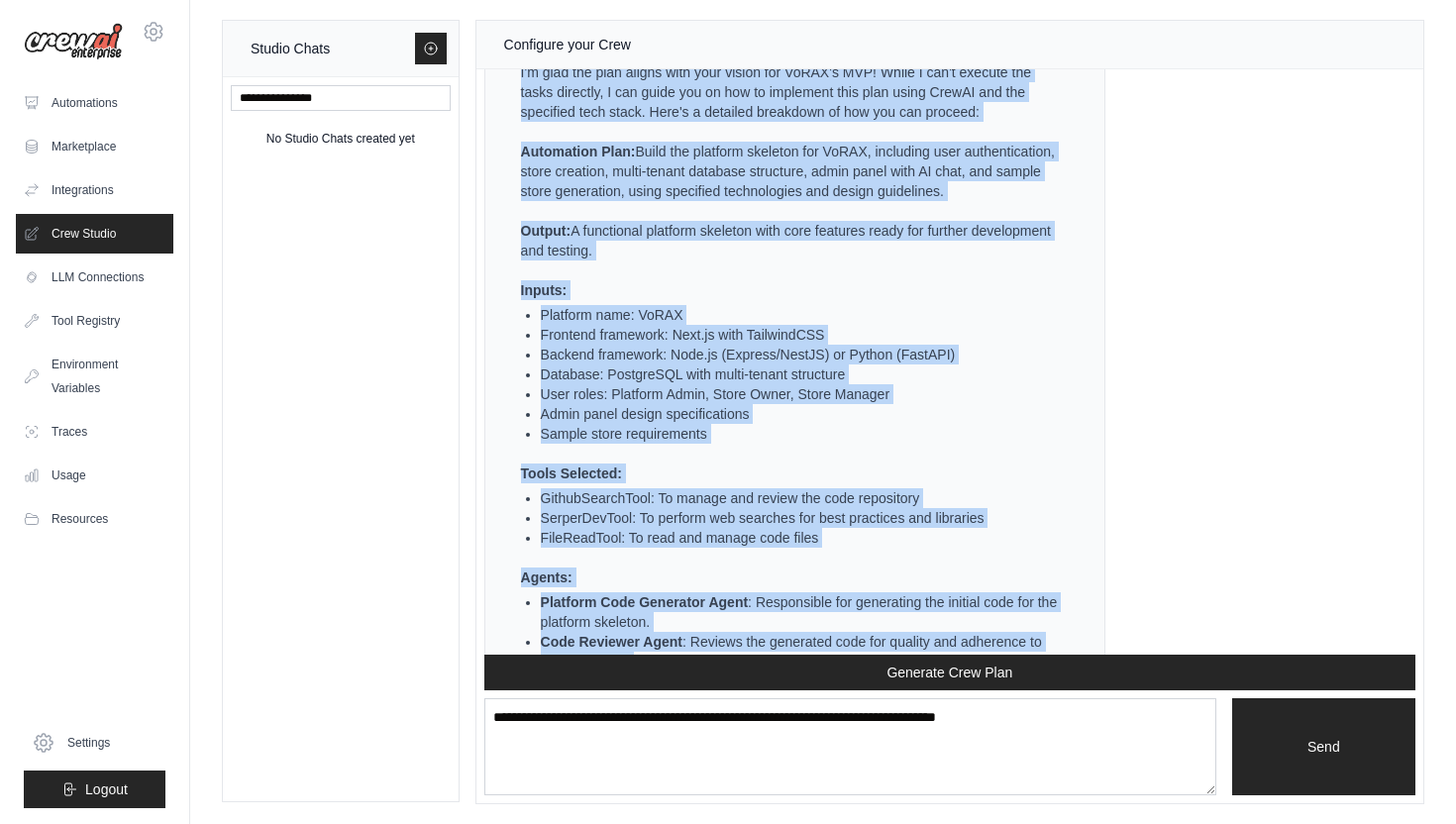 scroll, scrollTop: 5485, scrollLeft: 0, axis: vertical 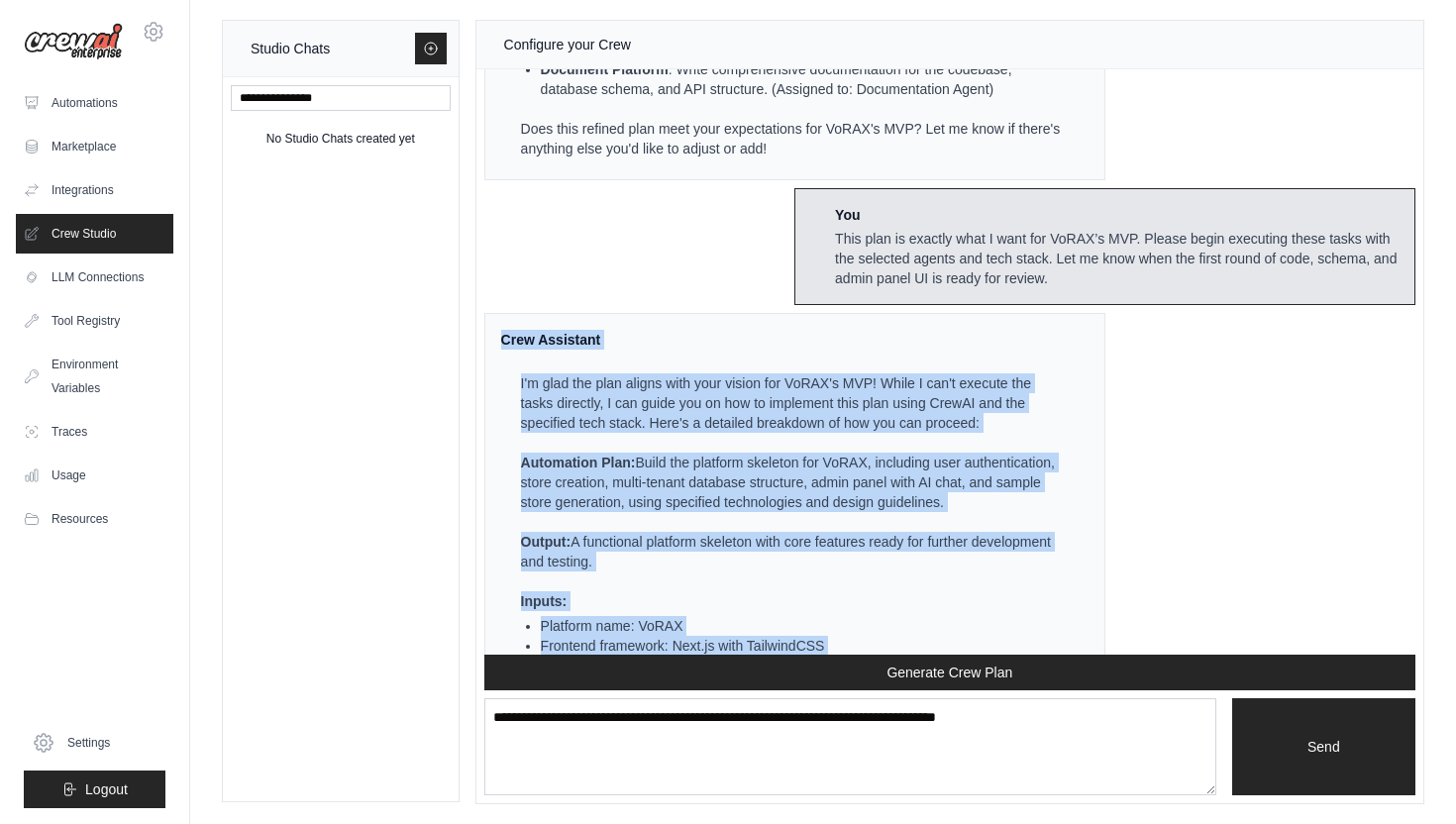 drag, startPoint x: 1010, startPoint y: 613, endPoint x: 503, endPoint y: 340, distance: 575.8281 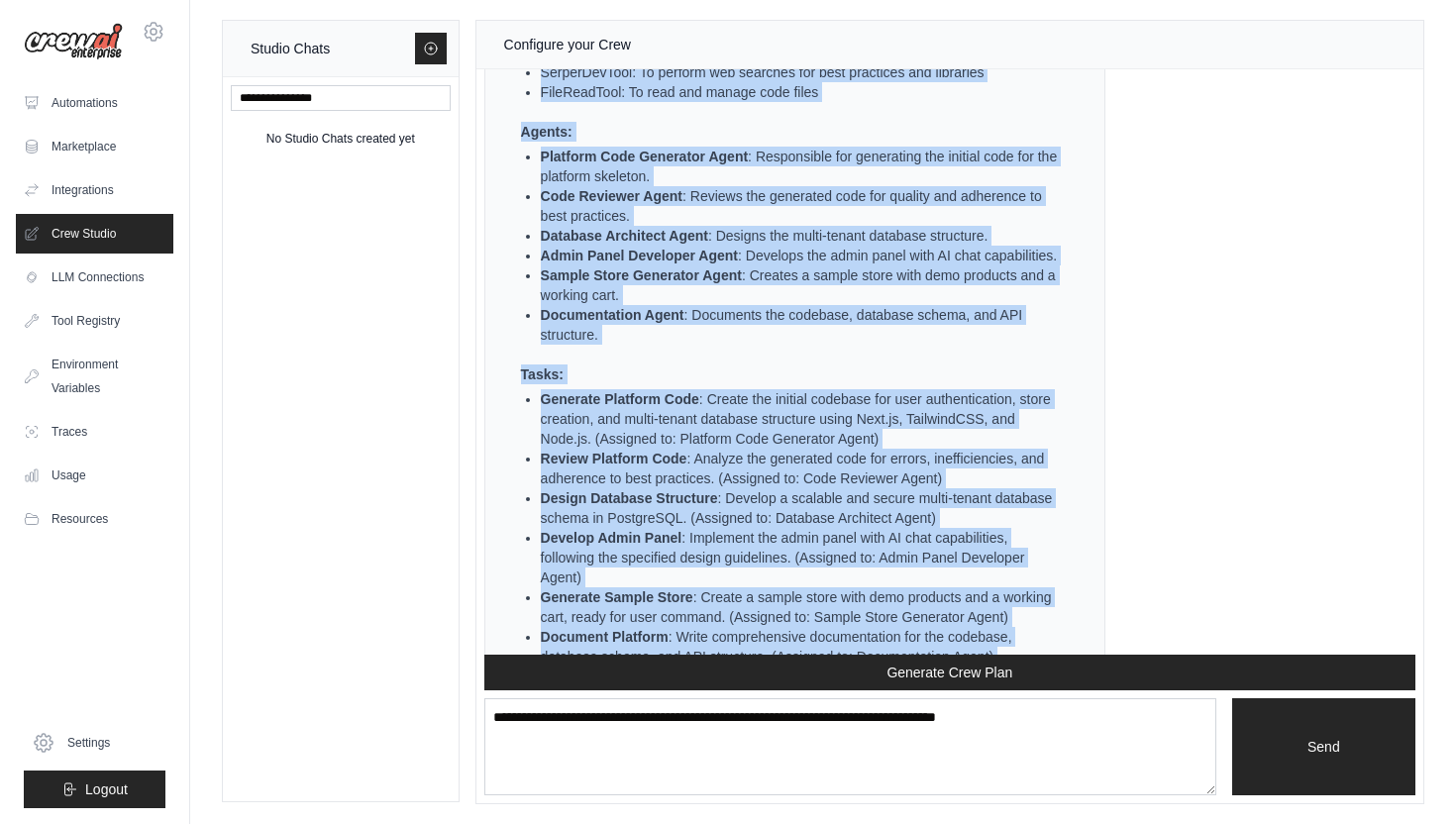 scroll, scrollTop: 6389, scrollLeft: 0, axis: vertical 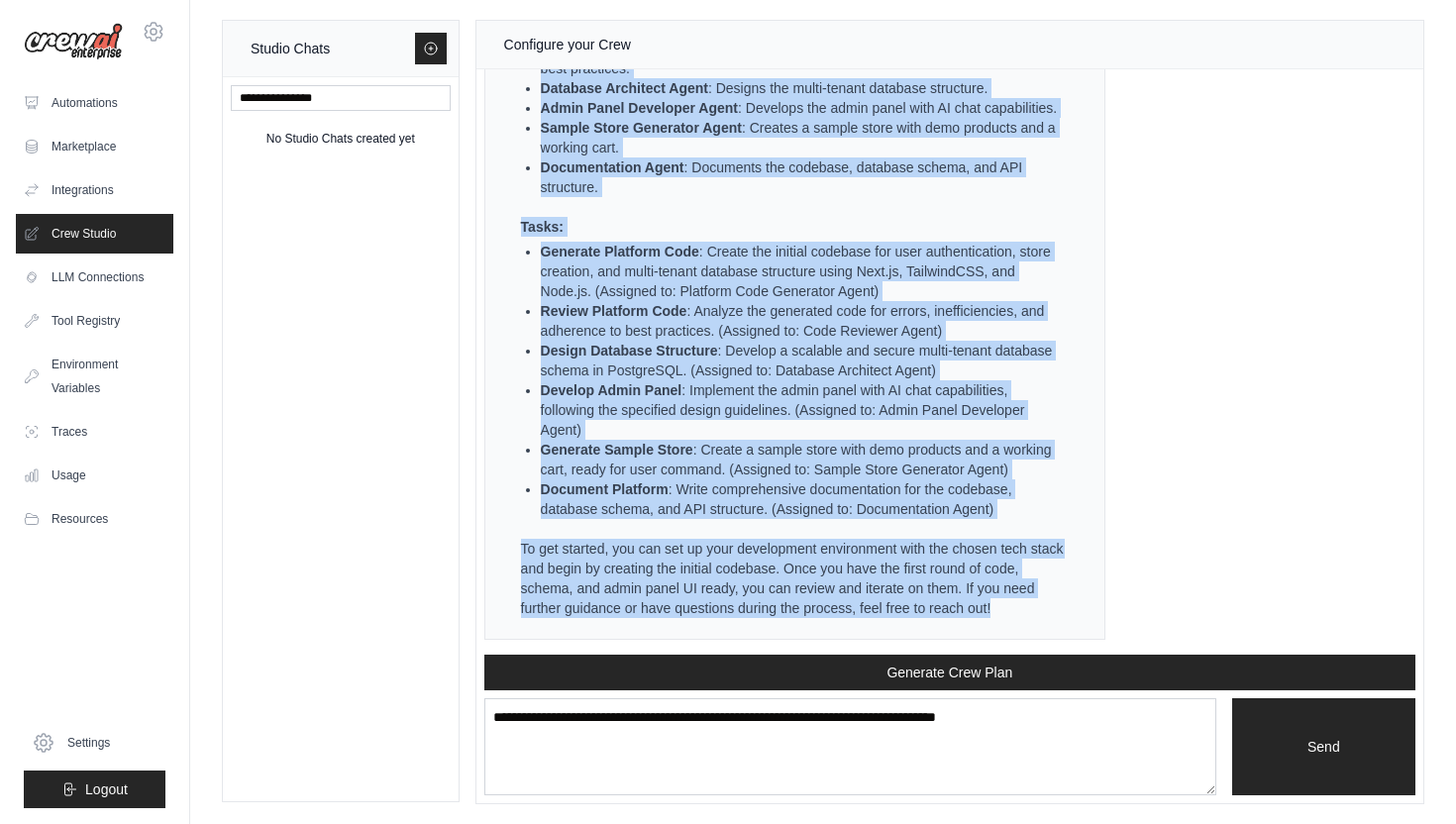 click on "To get started, you can set up your development environment with the chosen tech stack and begin by creating the initial codebase. Once you have the first round of code, schema, and admin panel UI ready, you can review and iterate on them. If you need further guidance or have questions during the process, feel free to reach out!" at bounding box center [792, 578] 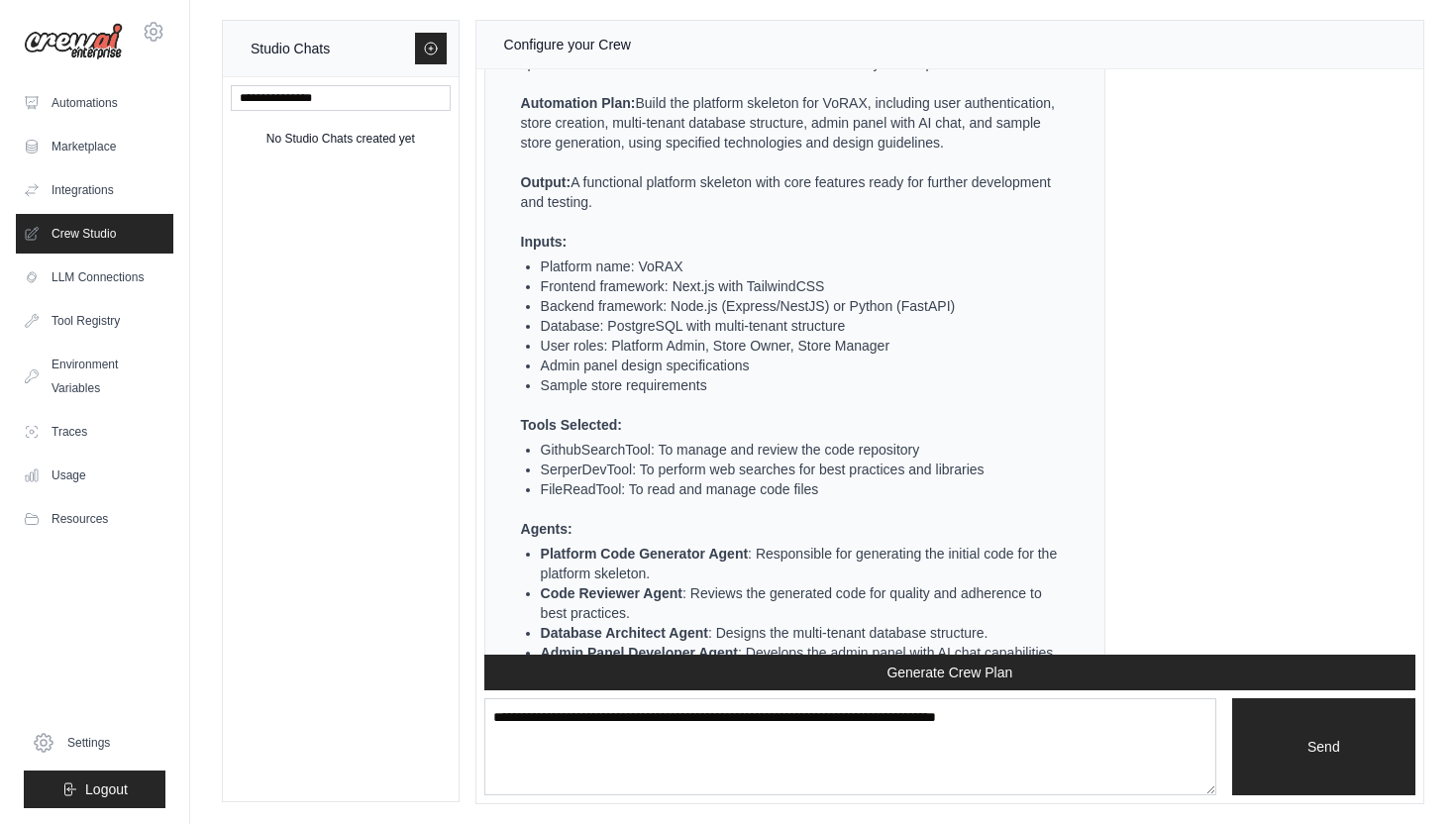 scroll, scrollTop: 5835, scrollLeft: 0, axis: vertical 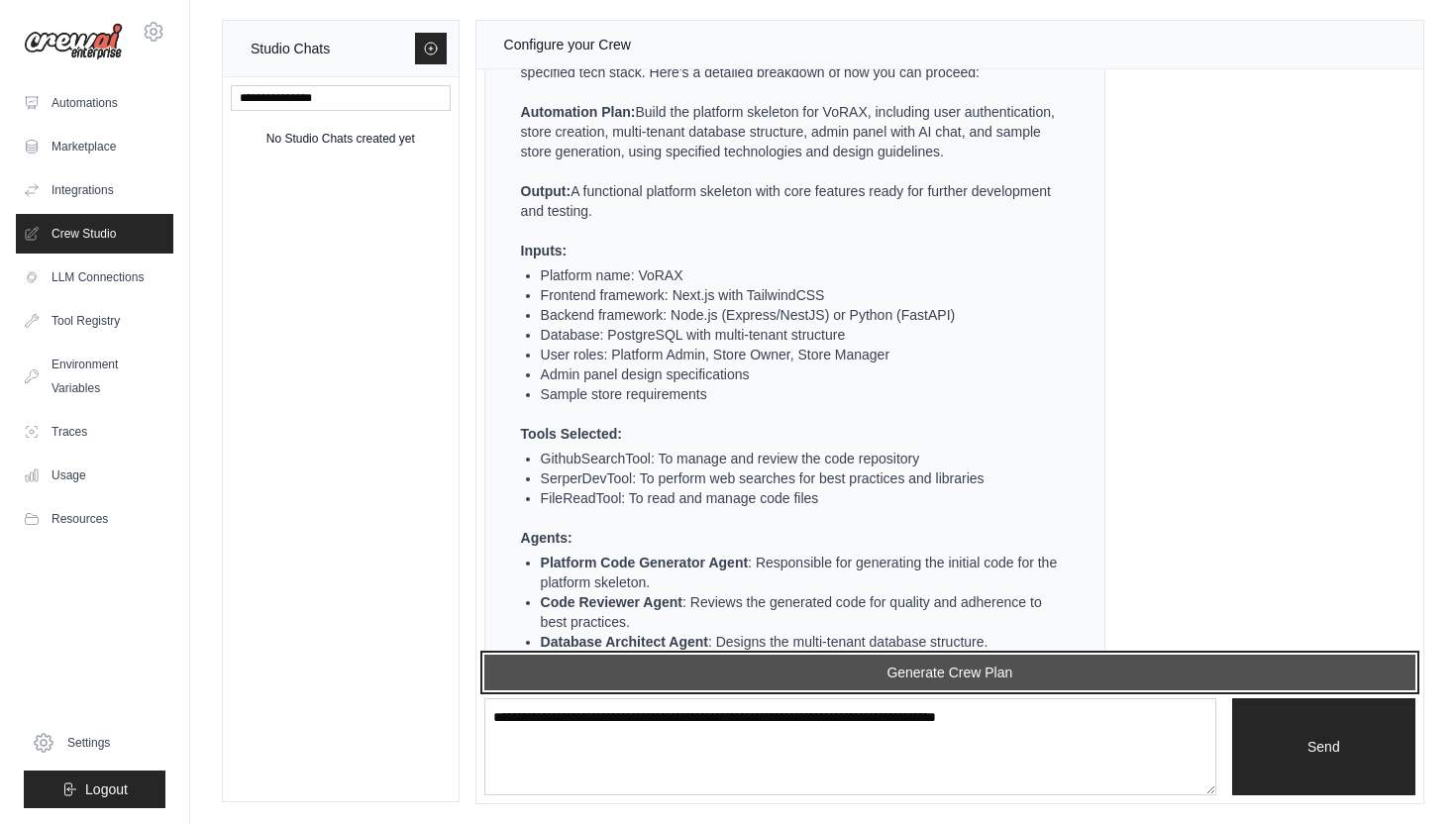 click on "Generate Crew Plan" at bounding box center (950, 672) 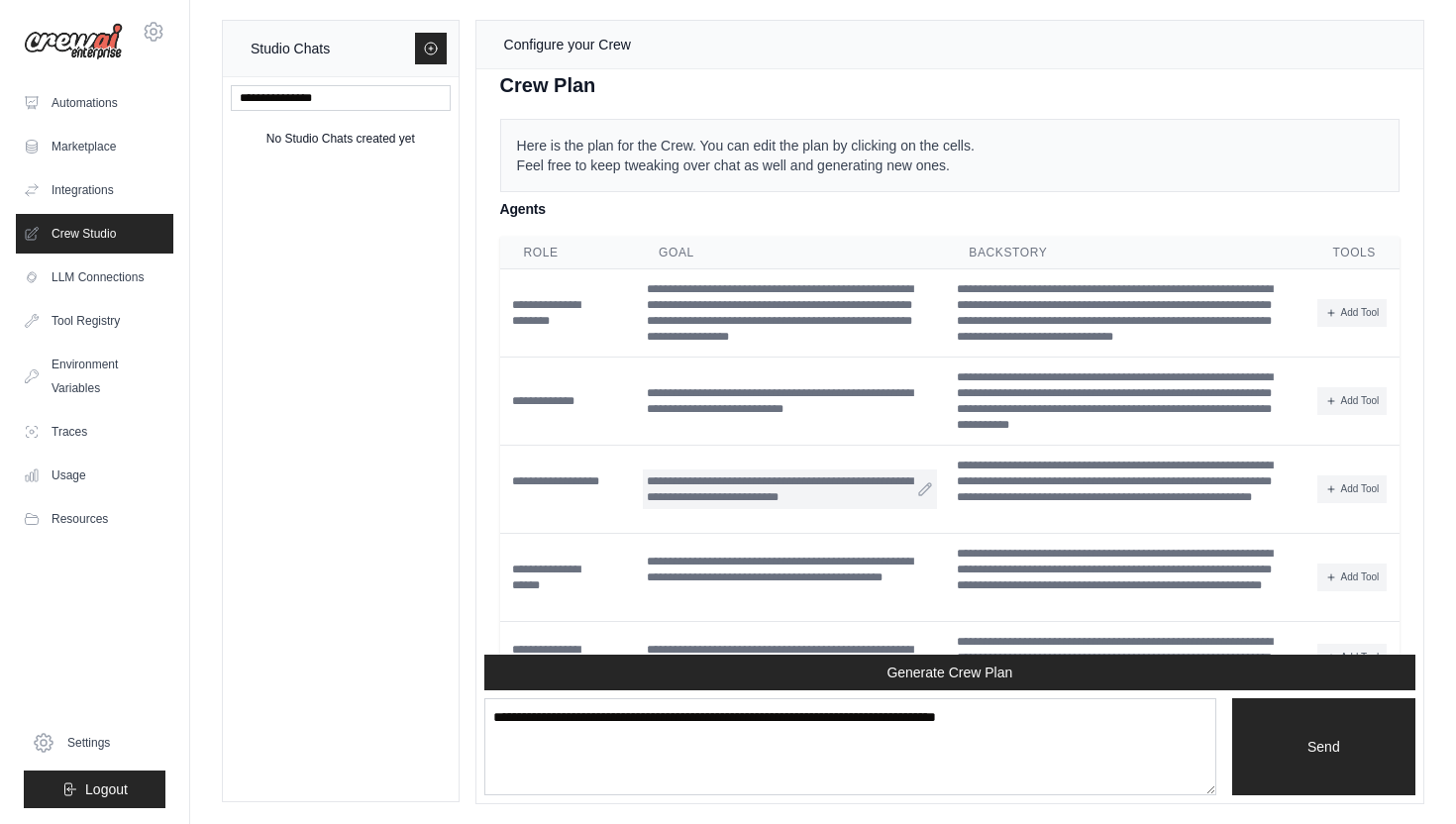 scroll, scrollTop: 7000, scrollLeft: 0, axis: vertical 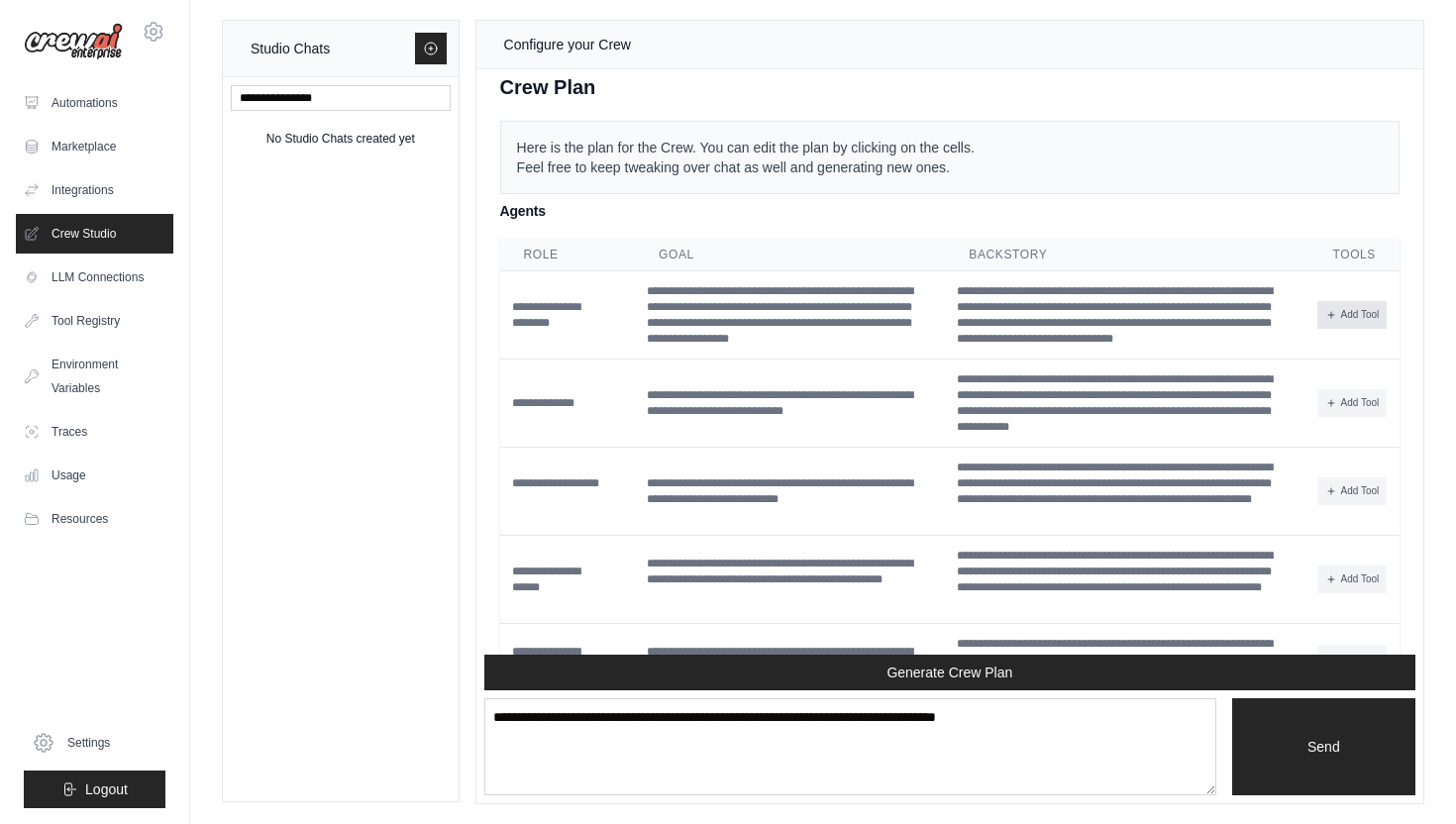 click on "Add Tool" at bounding box center (1352, 315) 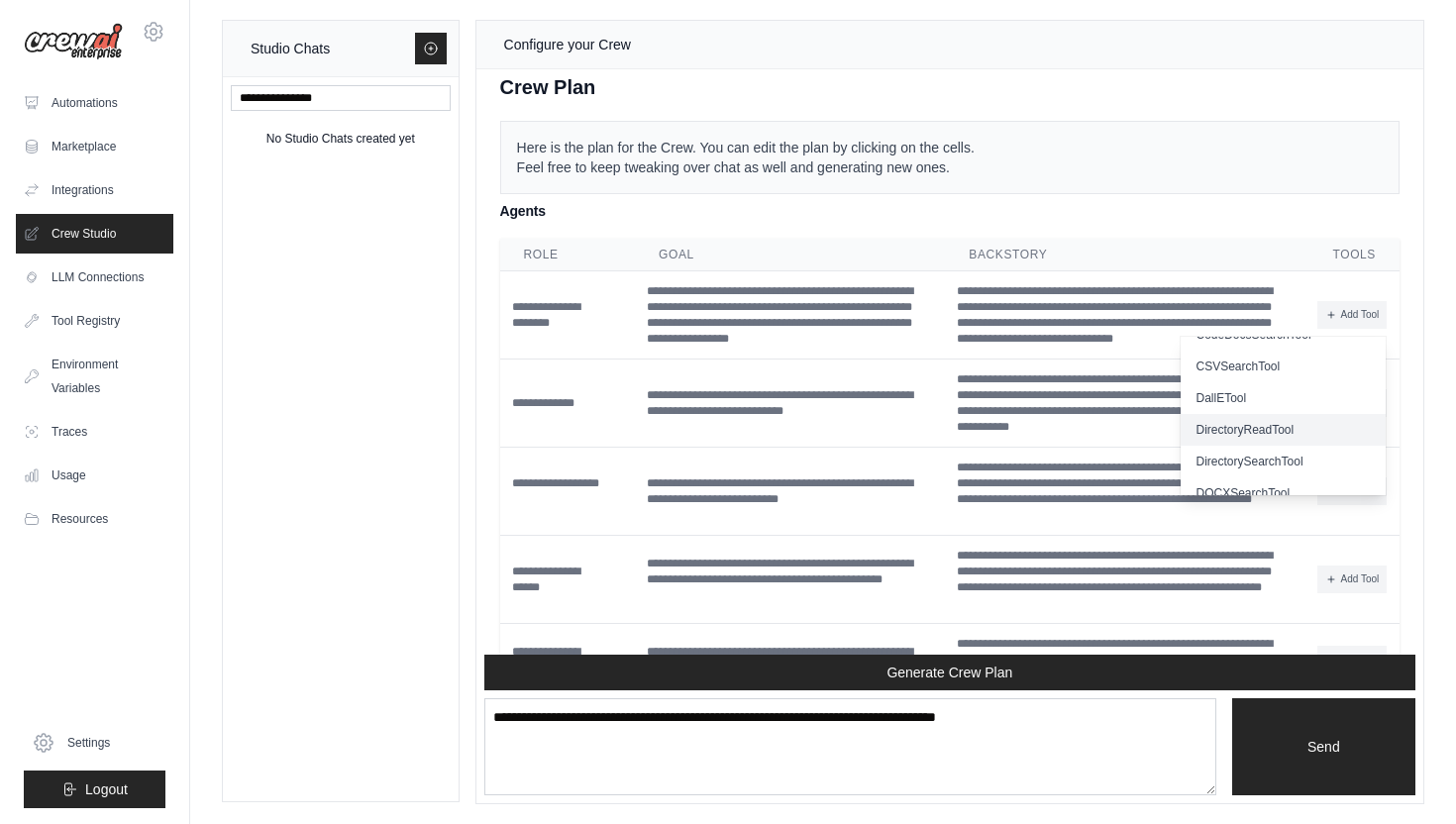 scroll, scrollTop: 0, scrollLeft: 0, axis: both 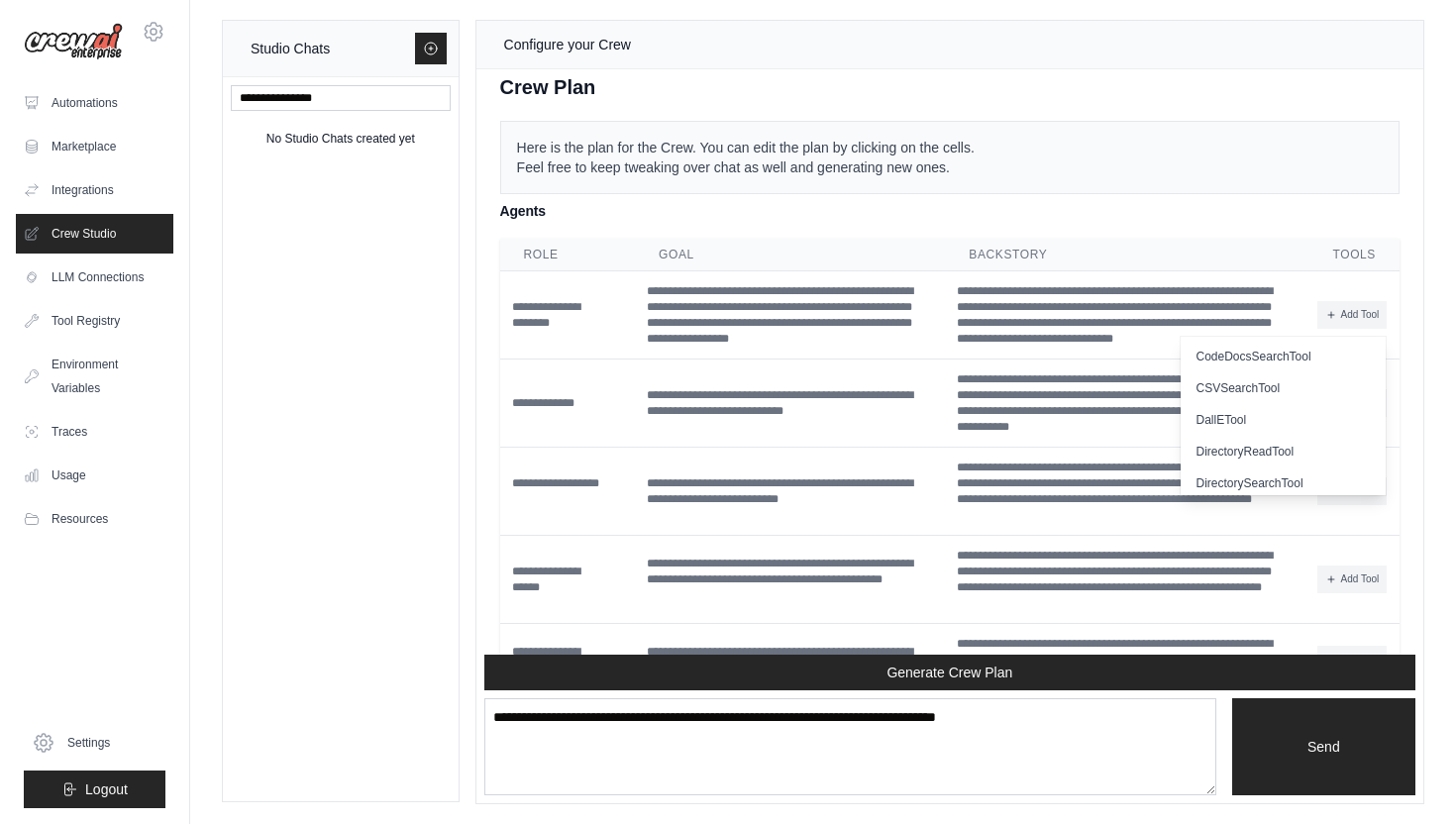 click on "Here is the plan for the Crew. You can edit the plan by clicking on the cells. Feel free to keep tweaking over chat as well and generating new ones." at bounding box center (950, 157) 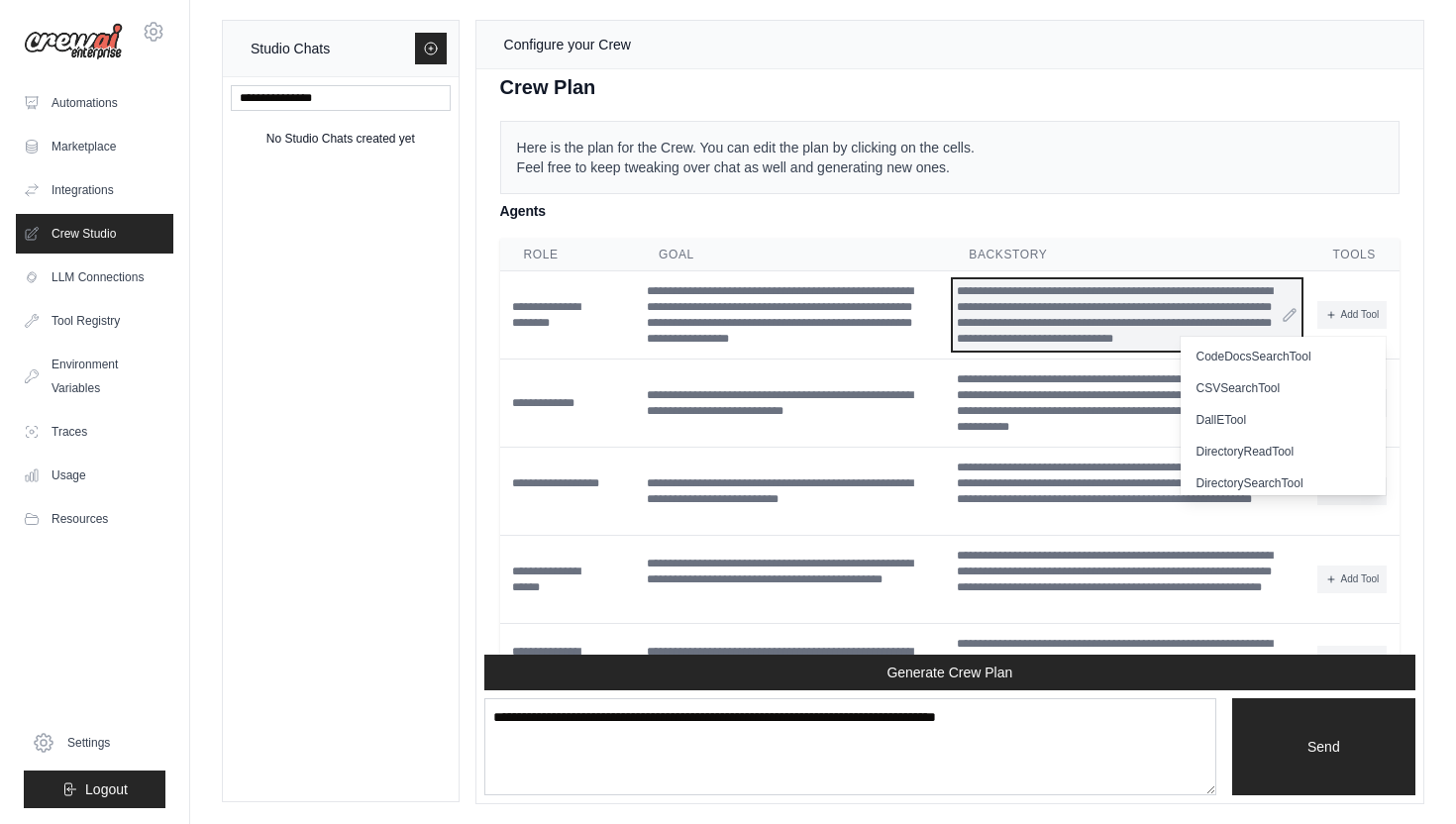 click on "**********" at bounding box center (1126, 315) 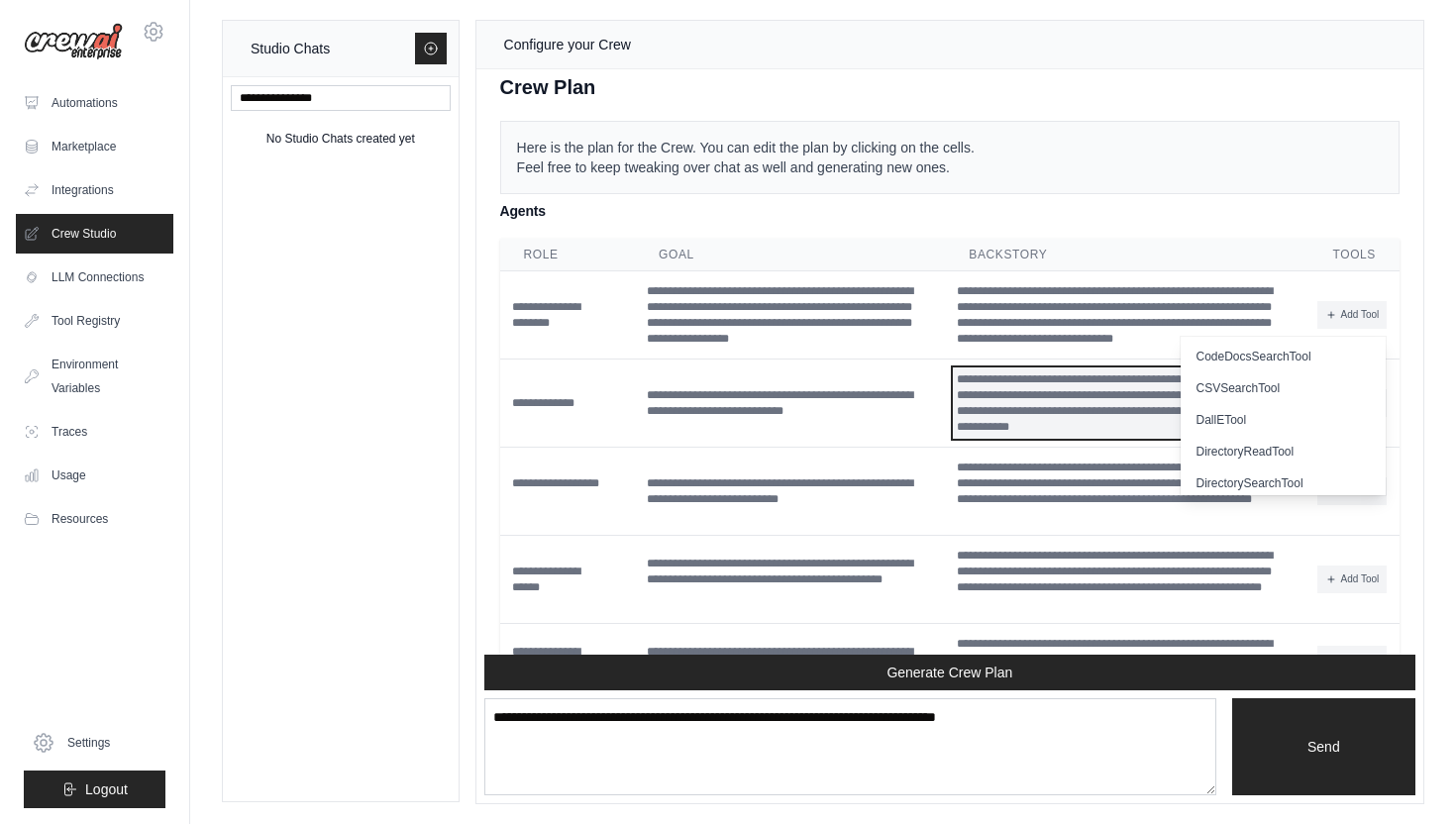 click on "**********" at bounding box center (1126, 403) 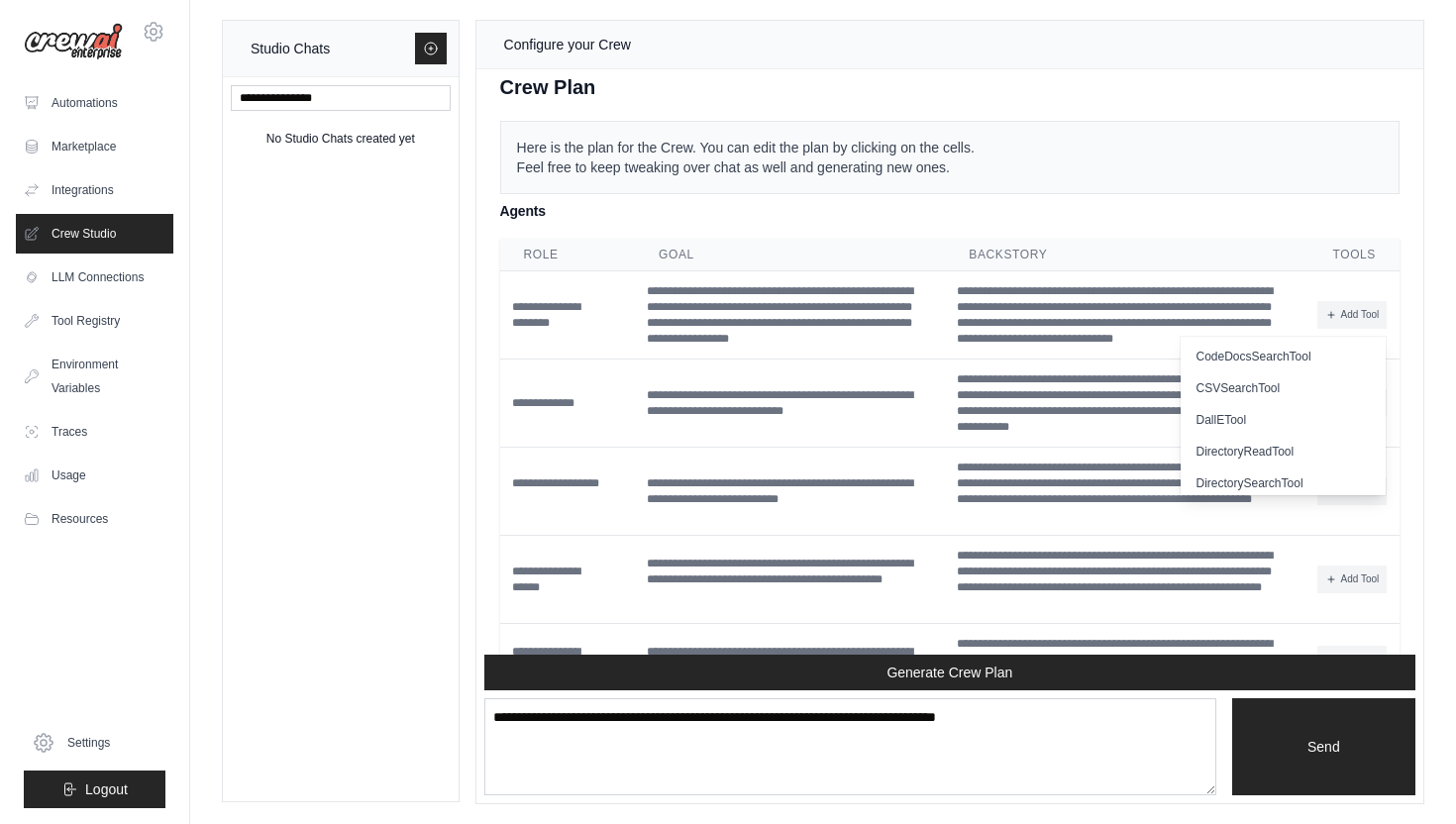 click on "Here is the plan for the Crew. You can edit the plan by clicking on the cells. Feel free to keep tweaking over chat as well and generating new ones." at bounding box center (950, 157) 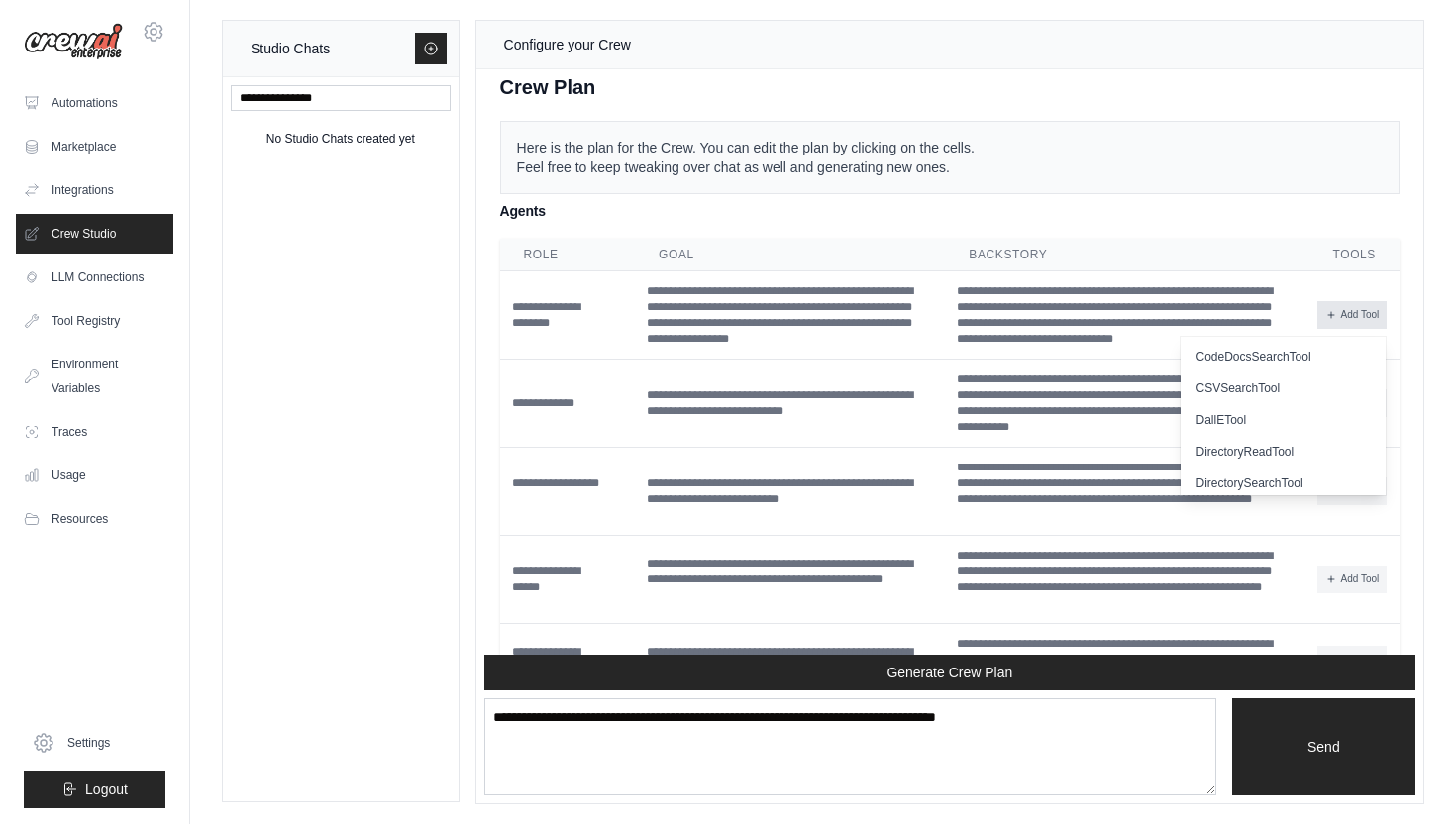 click 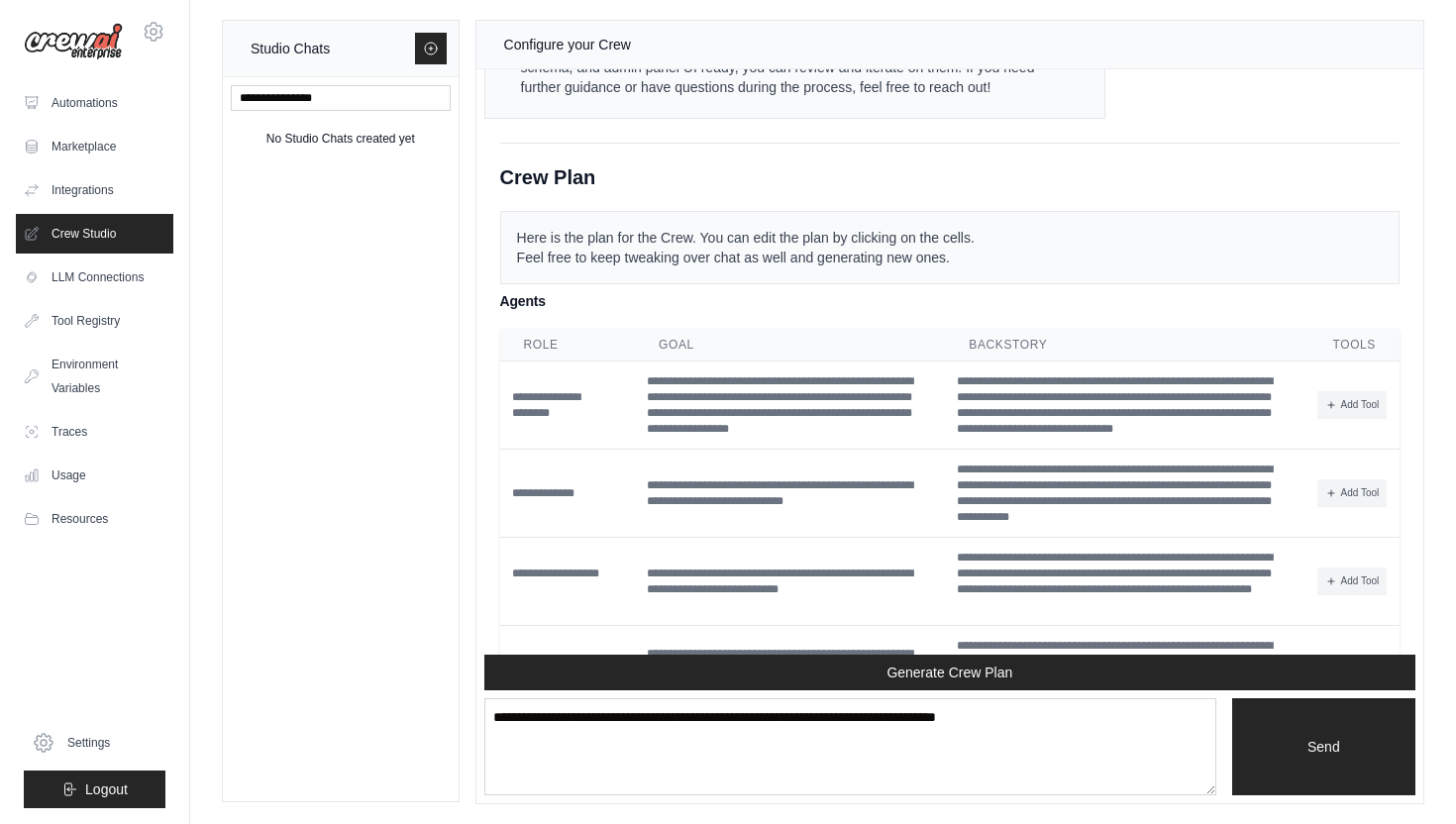 scroll, scrollTop: 6884, scrollLeft: 0, axis: vertical 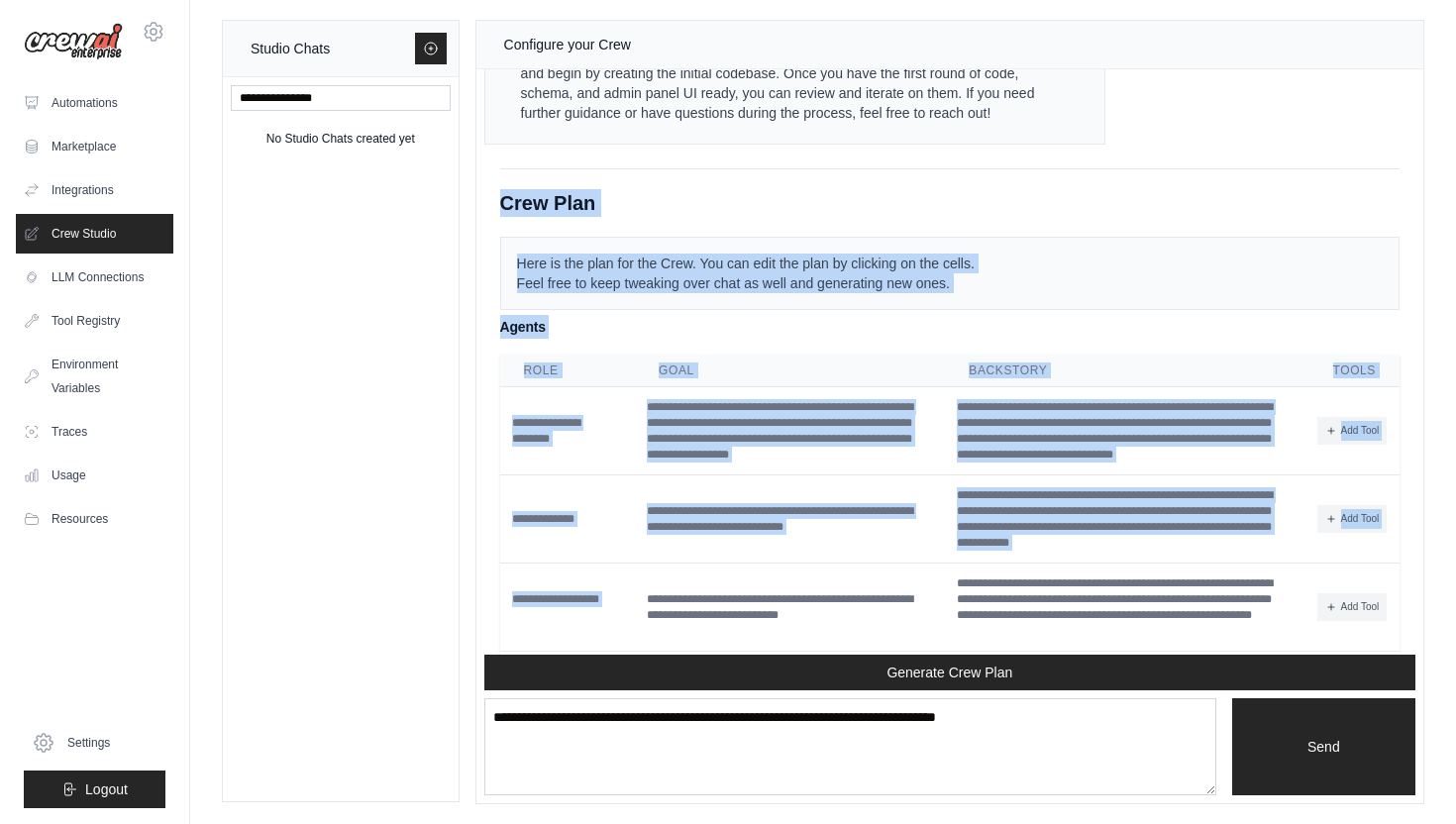 drag, startPoint x: 501, startPoint y: 192, endPoint x: 837, endPoint y: 642, distance: 561.60128 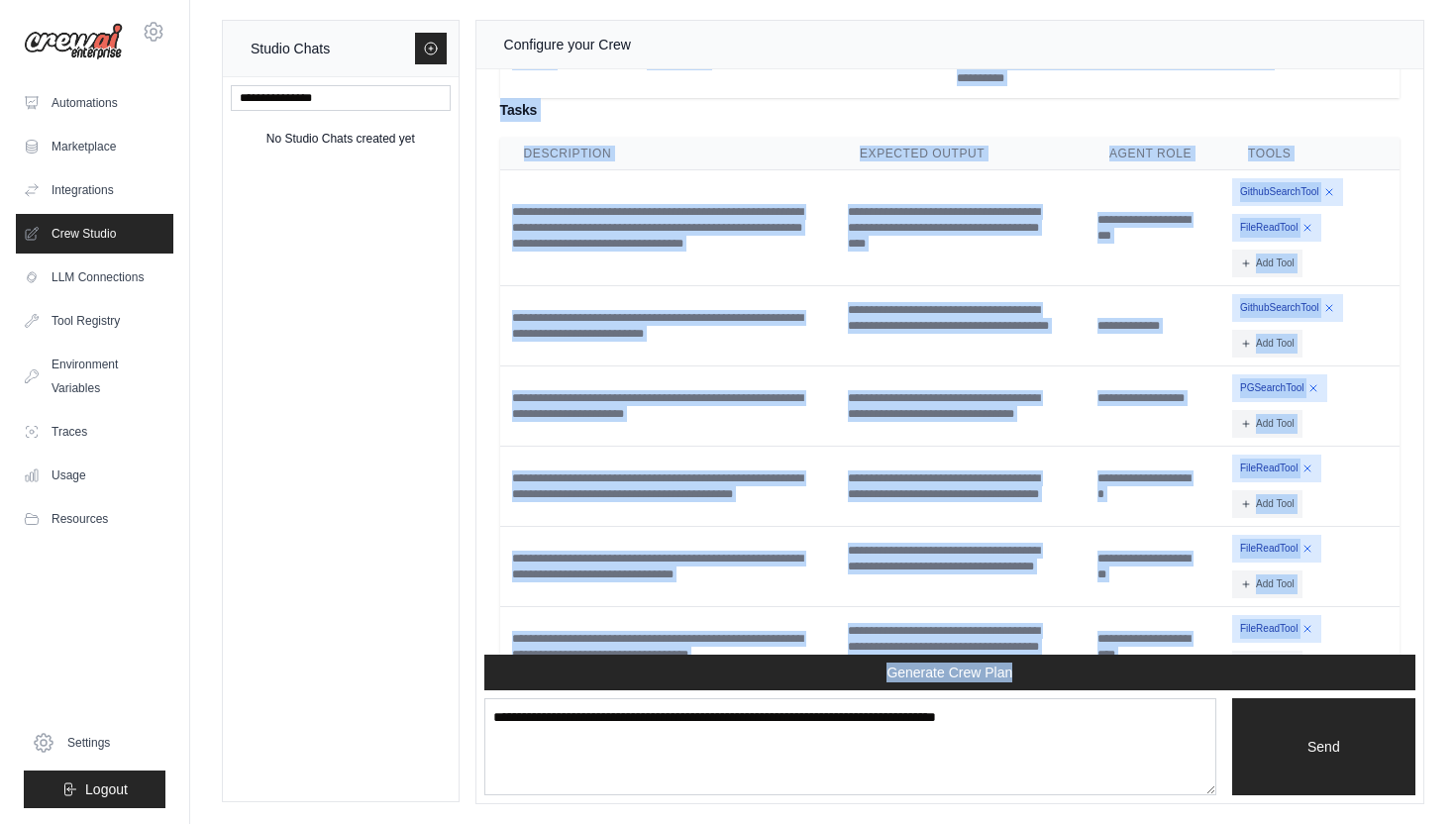 scroll, scrollTop: 7799, scrollLeft: 0, axis: vertical 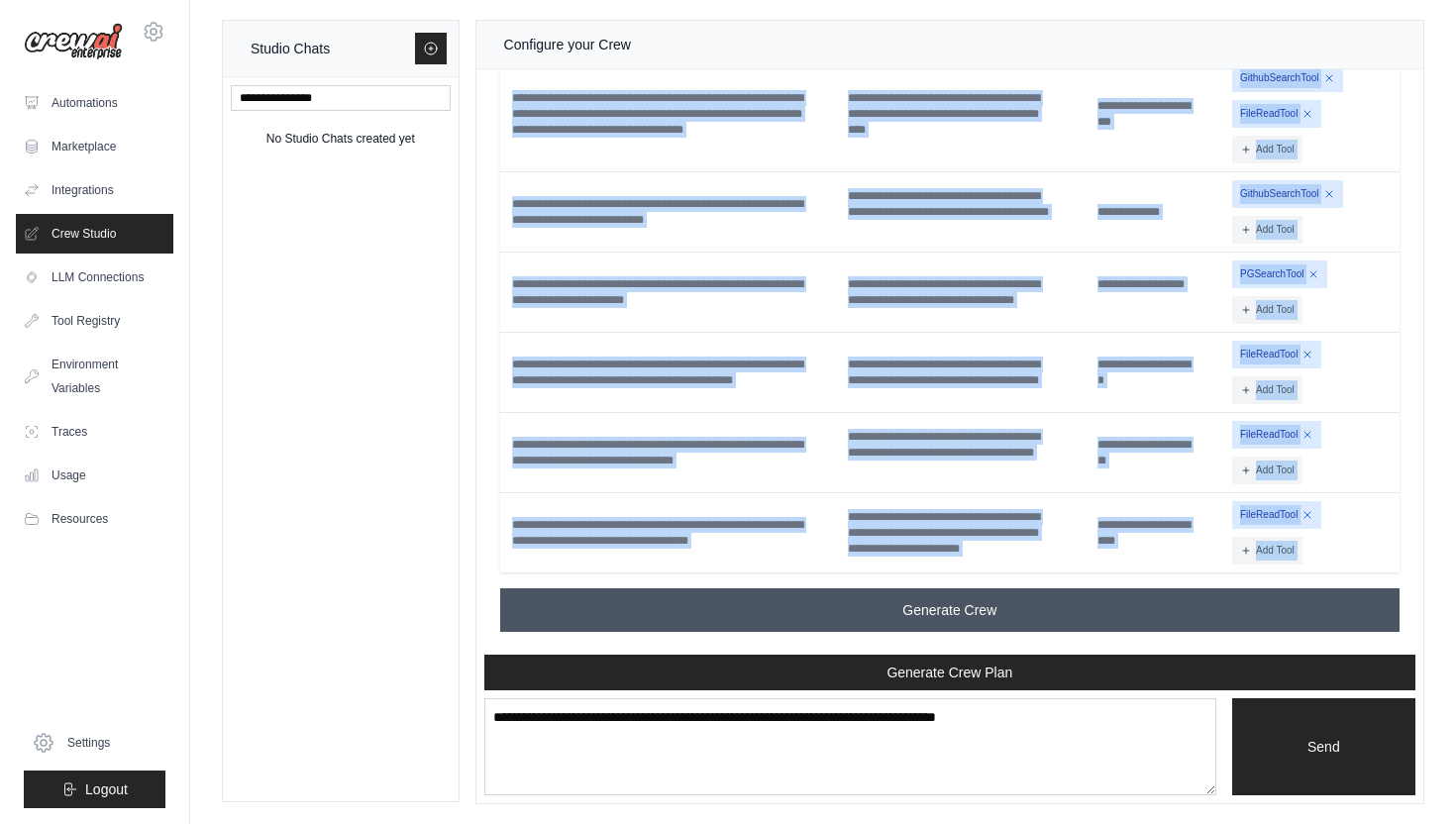 drag, startPoint x: 501, startPoint y: 199, endPoint x: 996, endPoint y: 589, distance: 630.1785 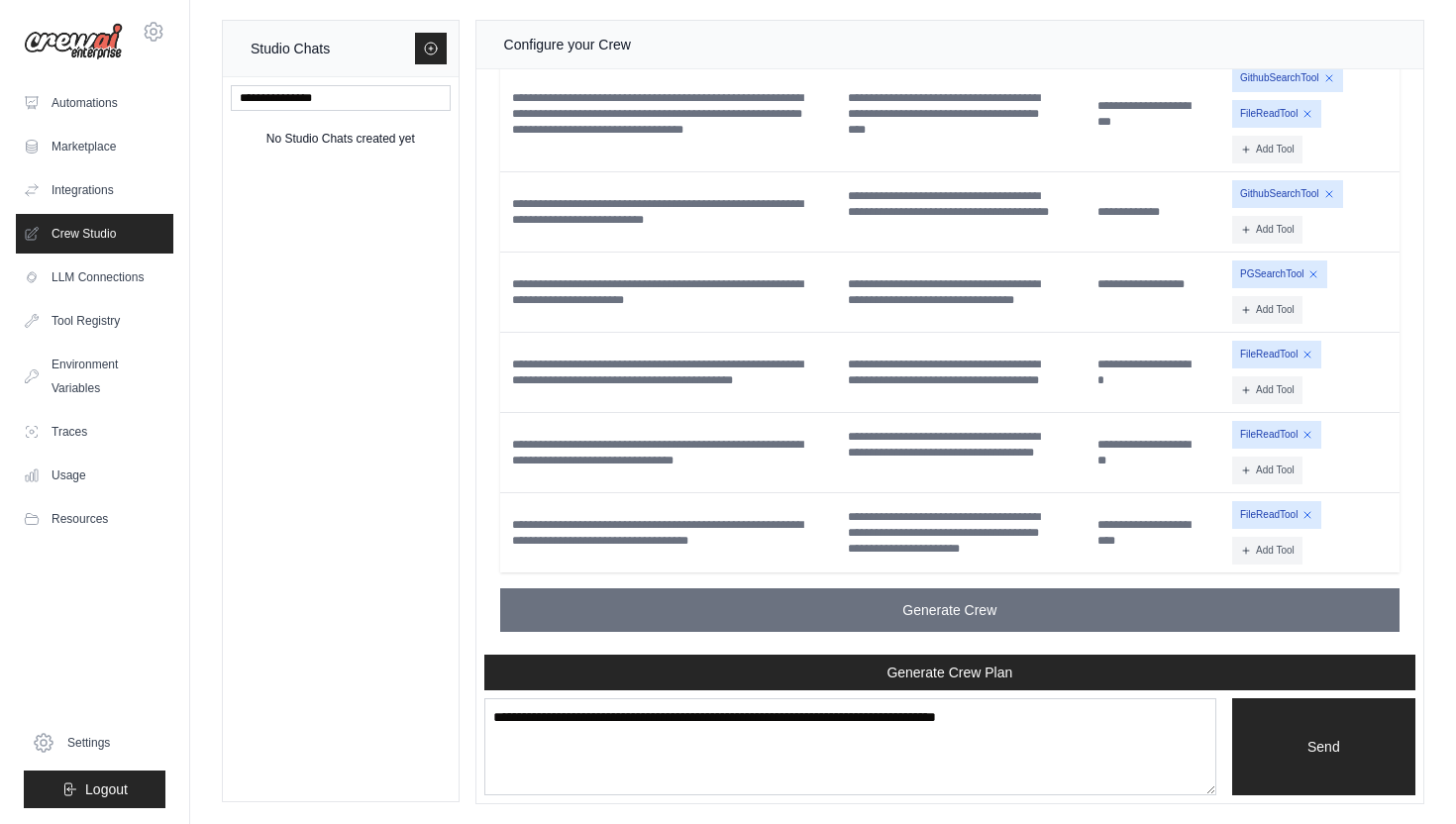 click on "No Studio Chats created yet" at bounding box center (341, 439) 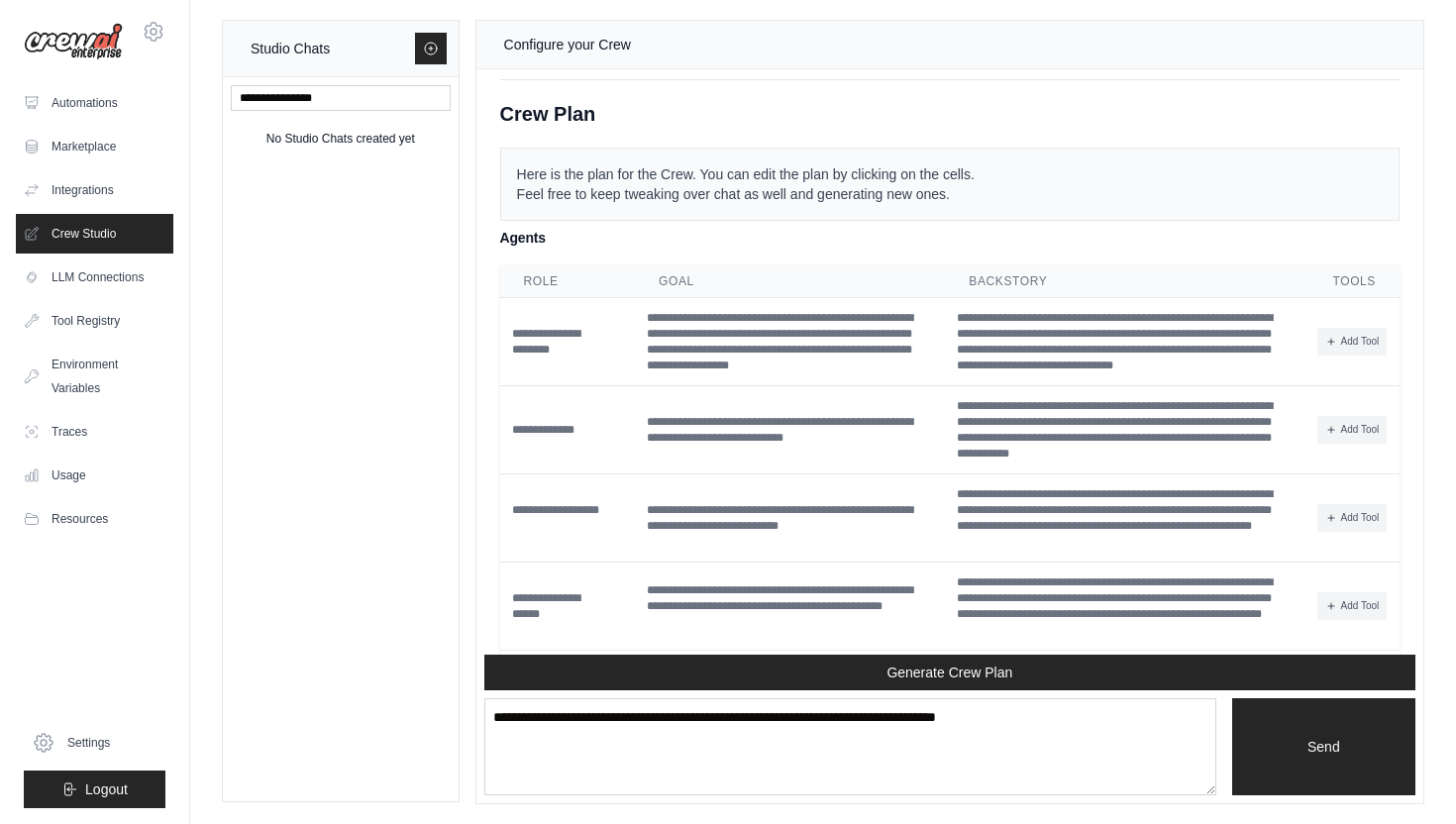 scroll, scrollTop: 6969, scrollLeft: 0, axis: vertical 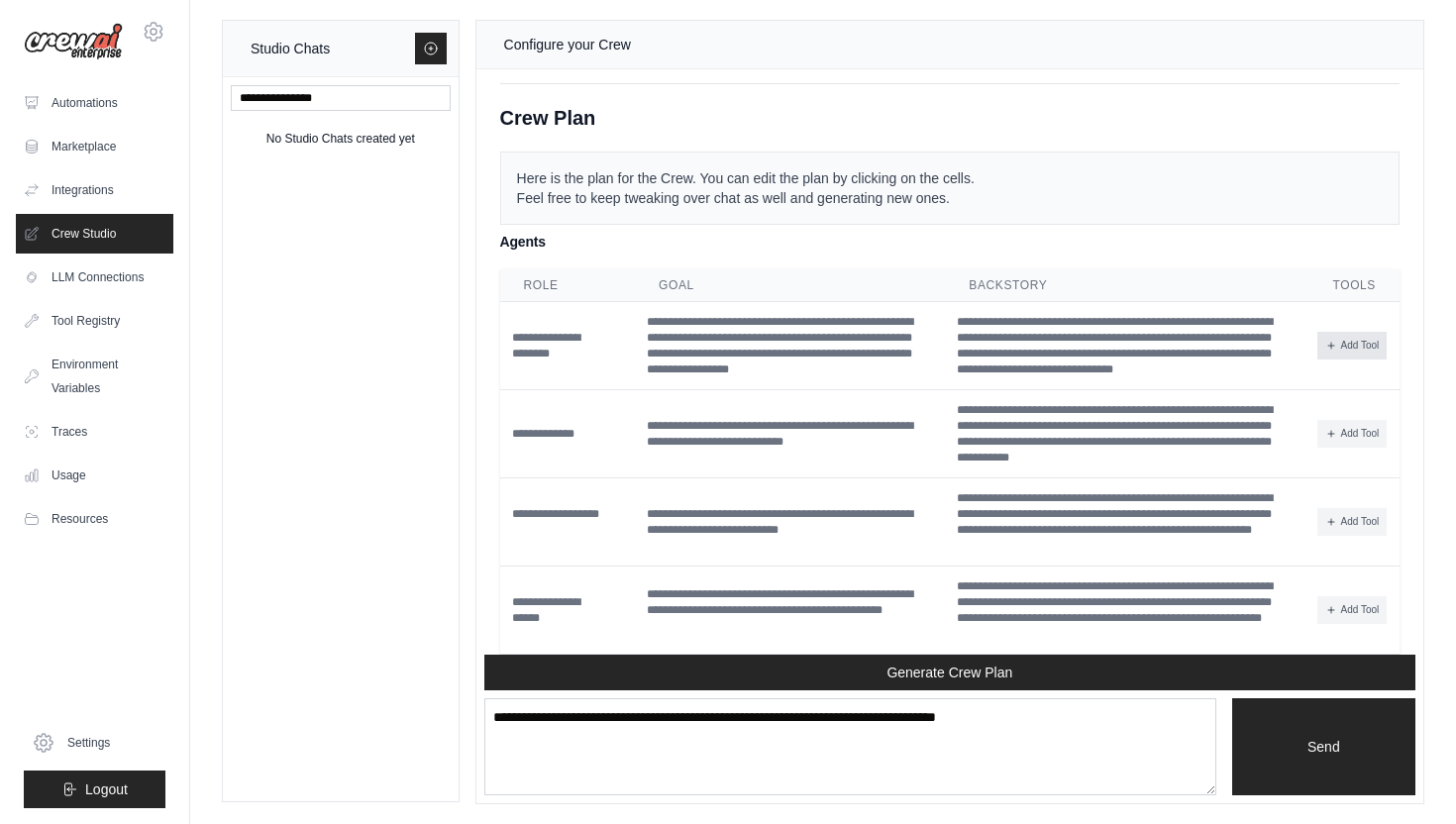 click on "Add Tool" at bounding box center (1352, 346) 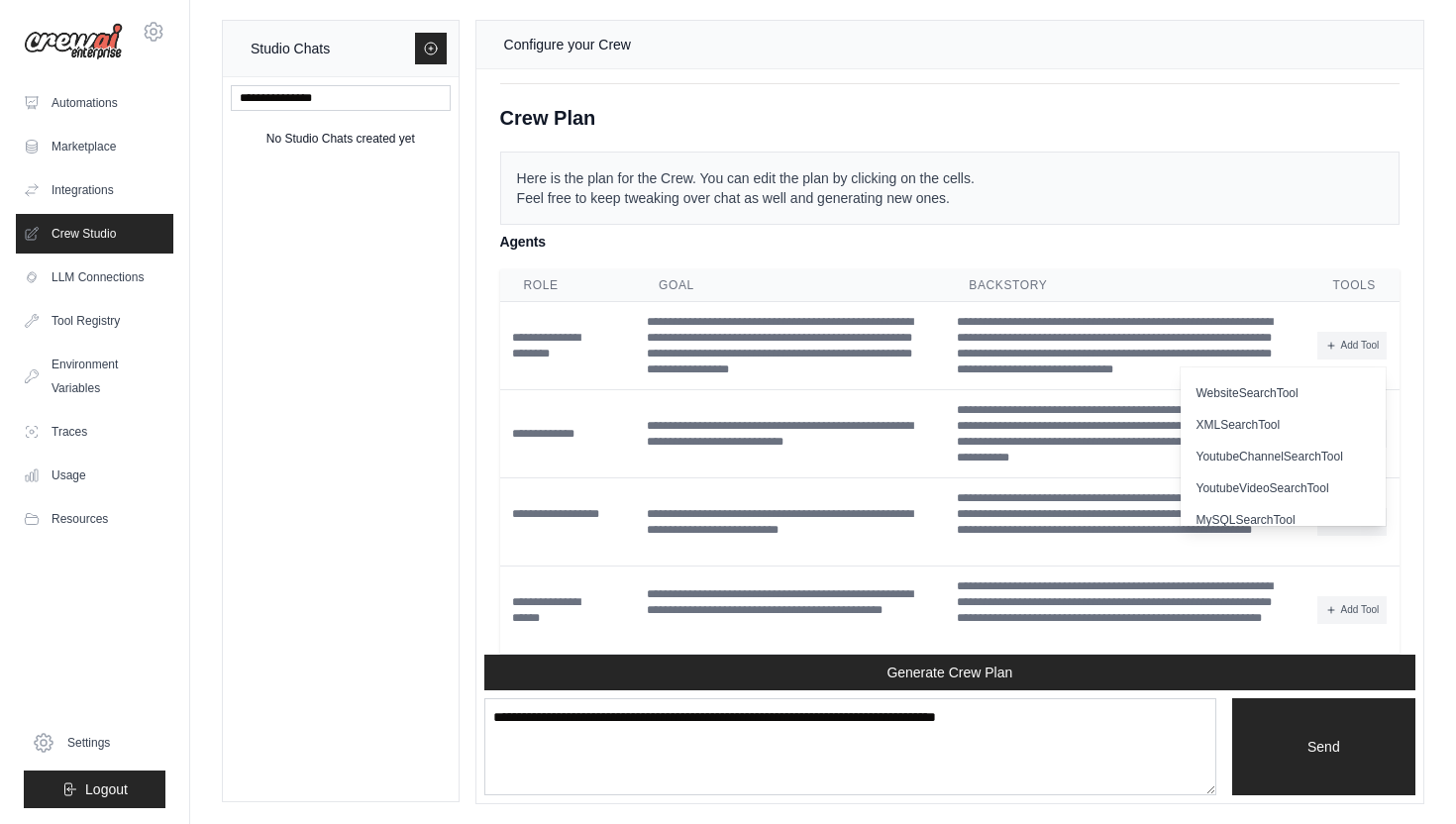 scroll, scrollTop: 610, scrollLeft: 0, axis: vertical 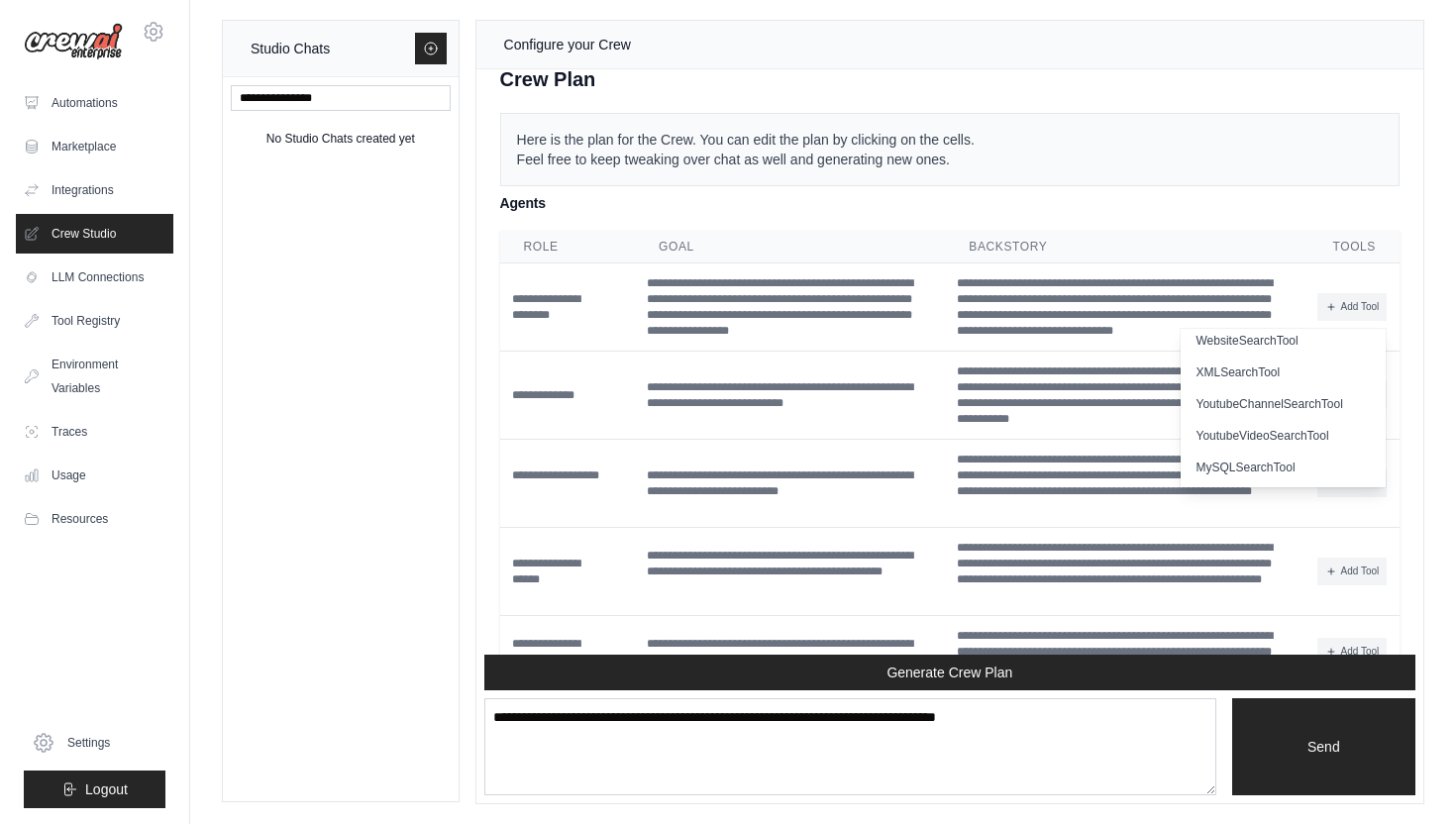 click on "**********" at bounding box center (950, 483) 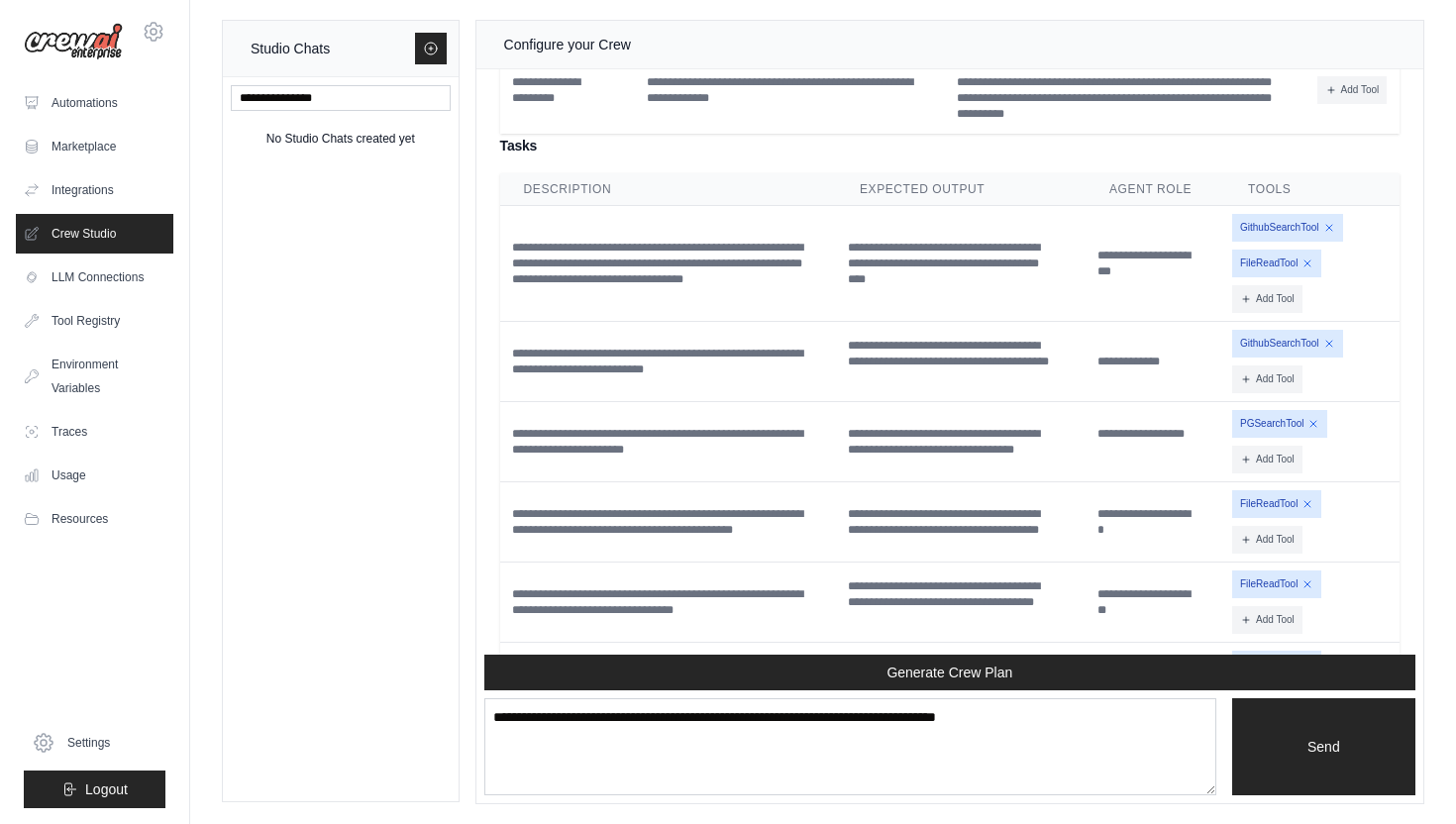 scroll, scrollTop: 7799, scrollLeft: 0, axis: vertical 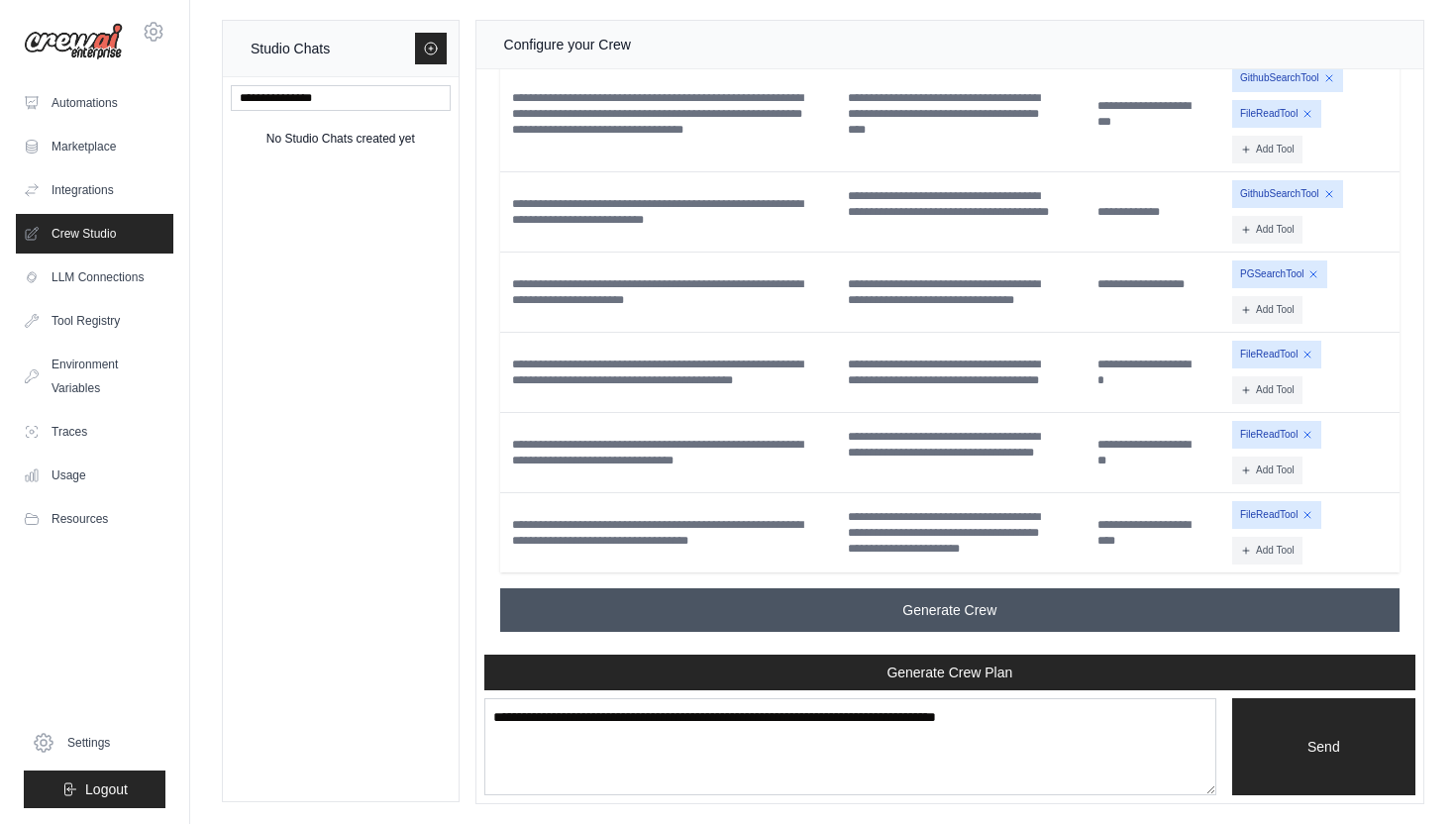 click on "Generate Crew" at bounding box center [950, 610] 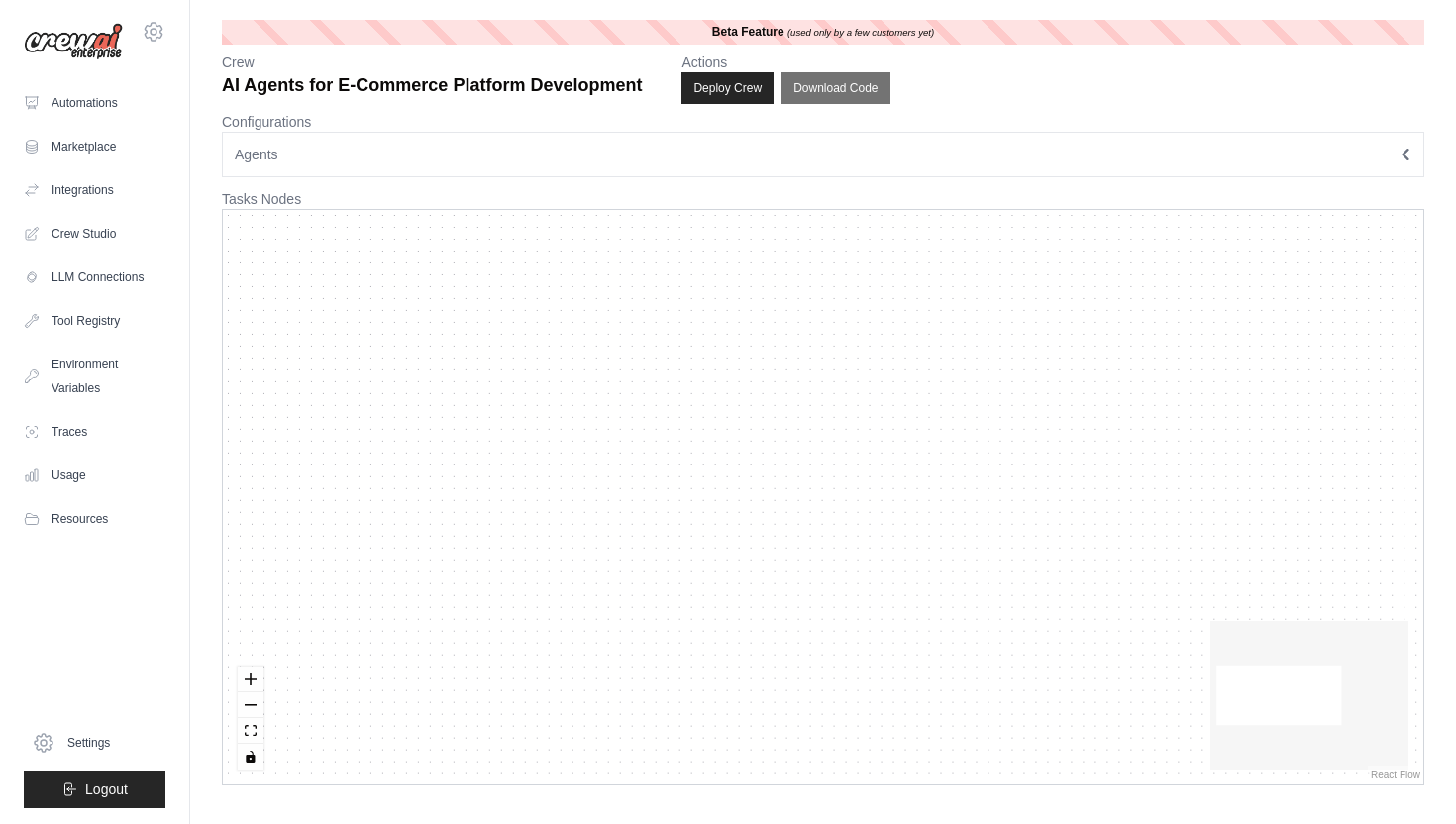 scroll, scrollTop: 0, scrollLeft: 0, axis: both 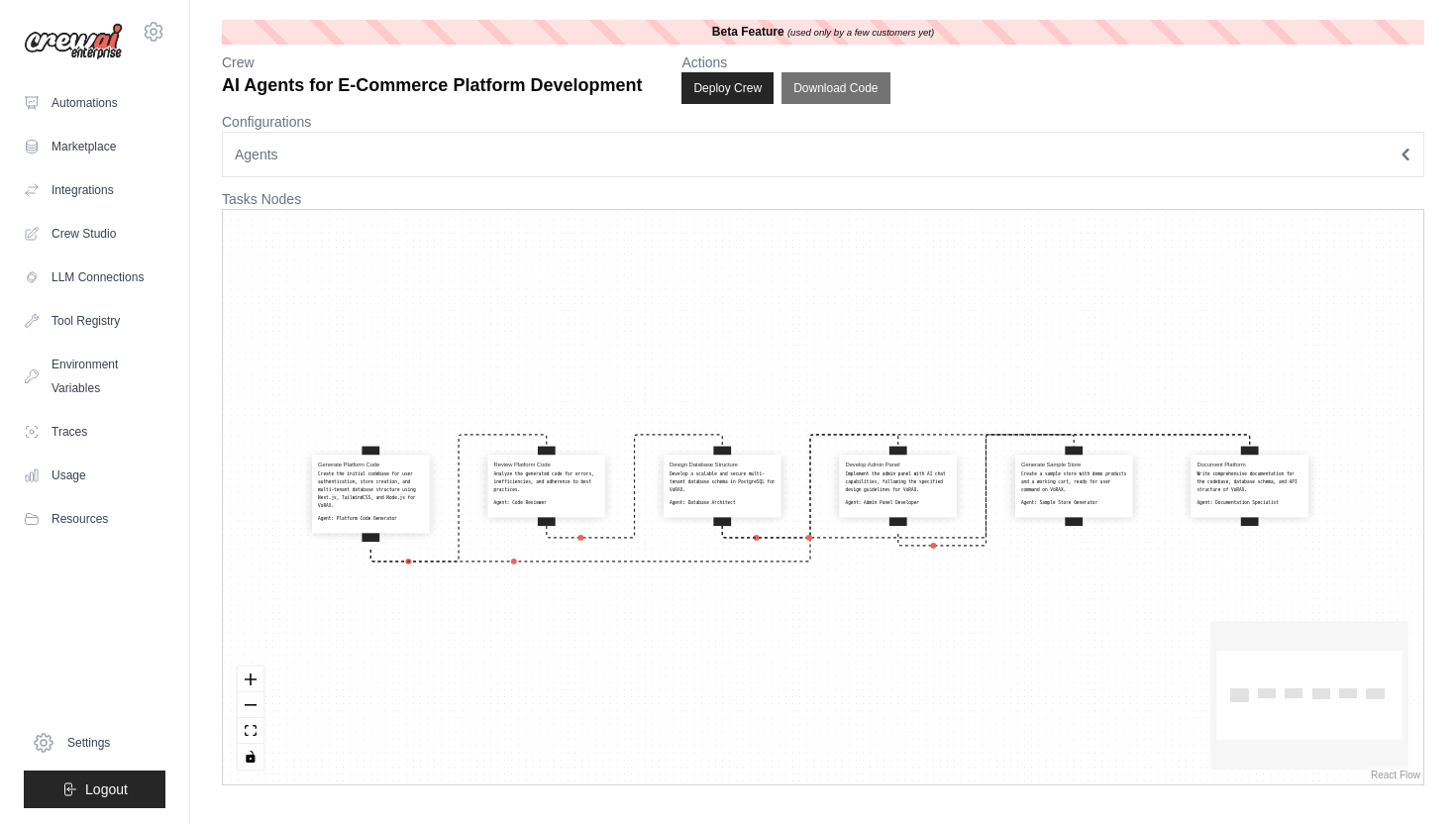 click 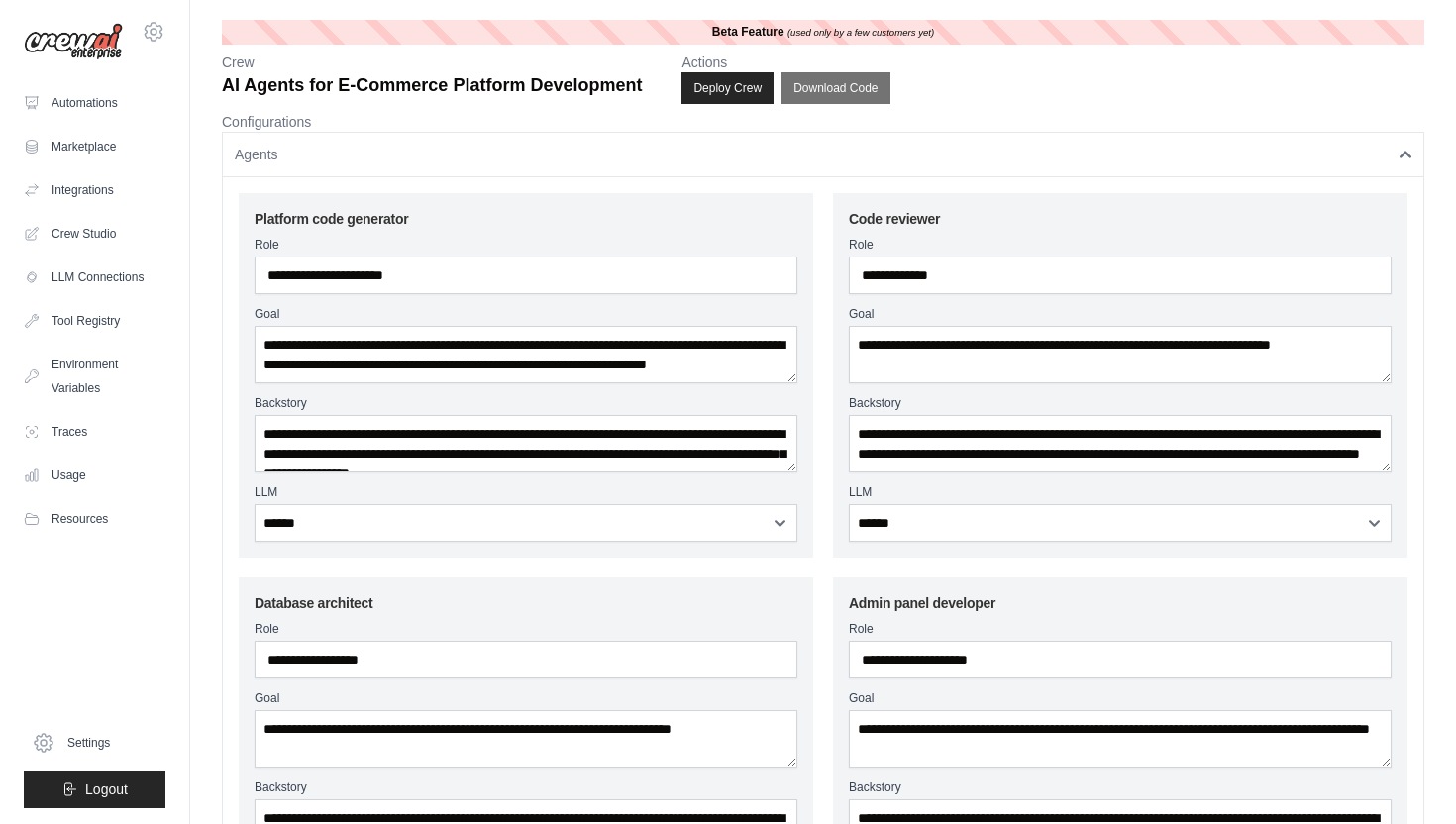 click 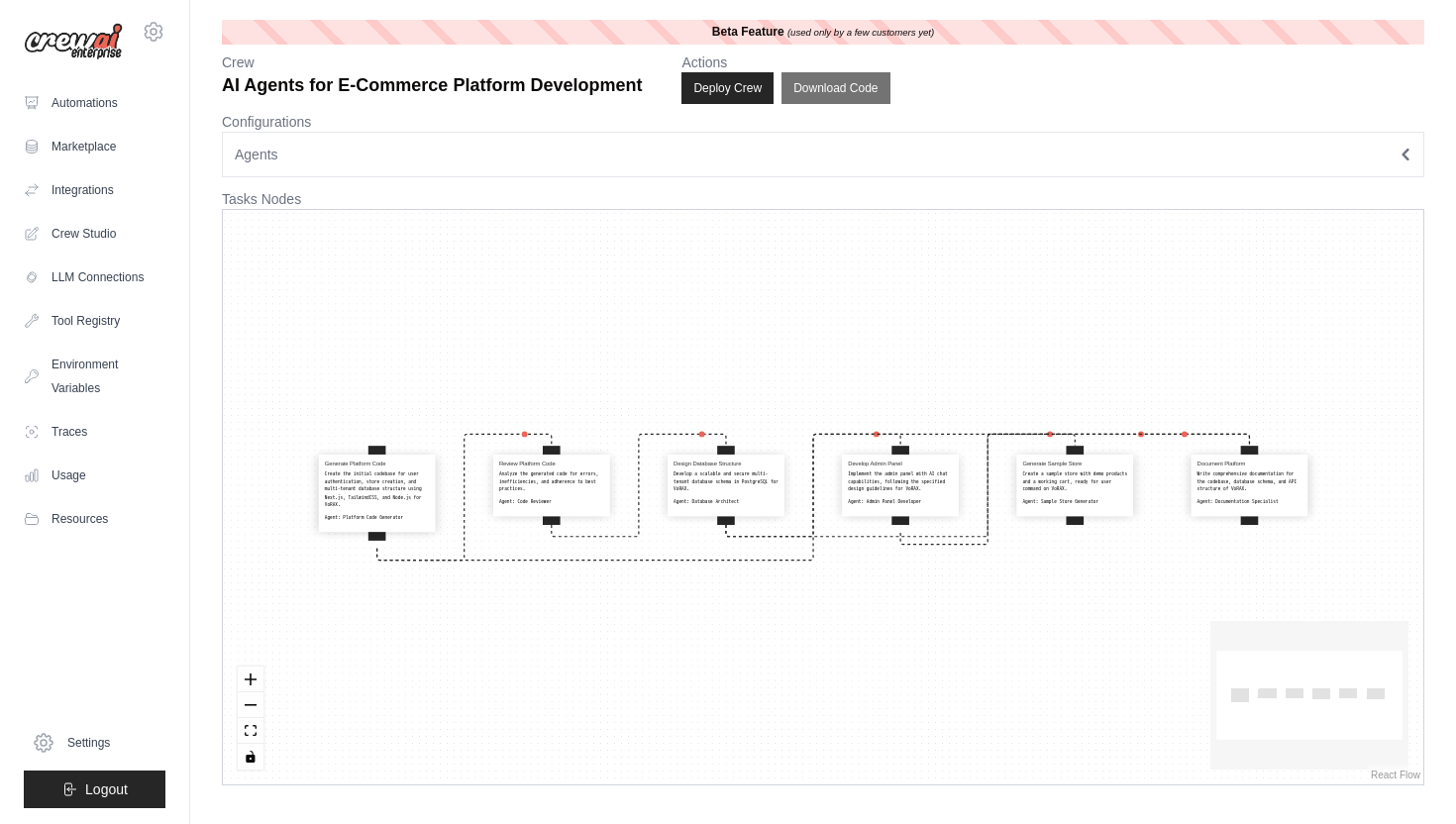 click on "Agents" at bounding box center [823, 154] 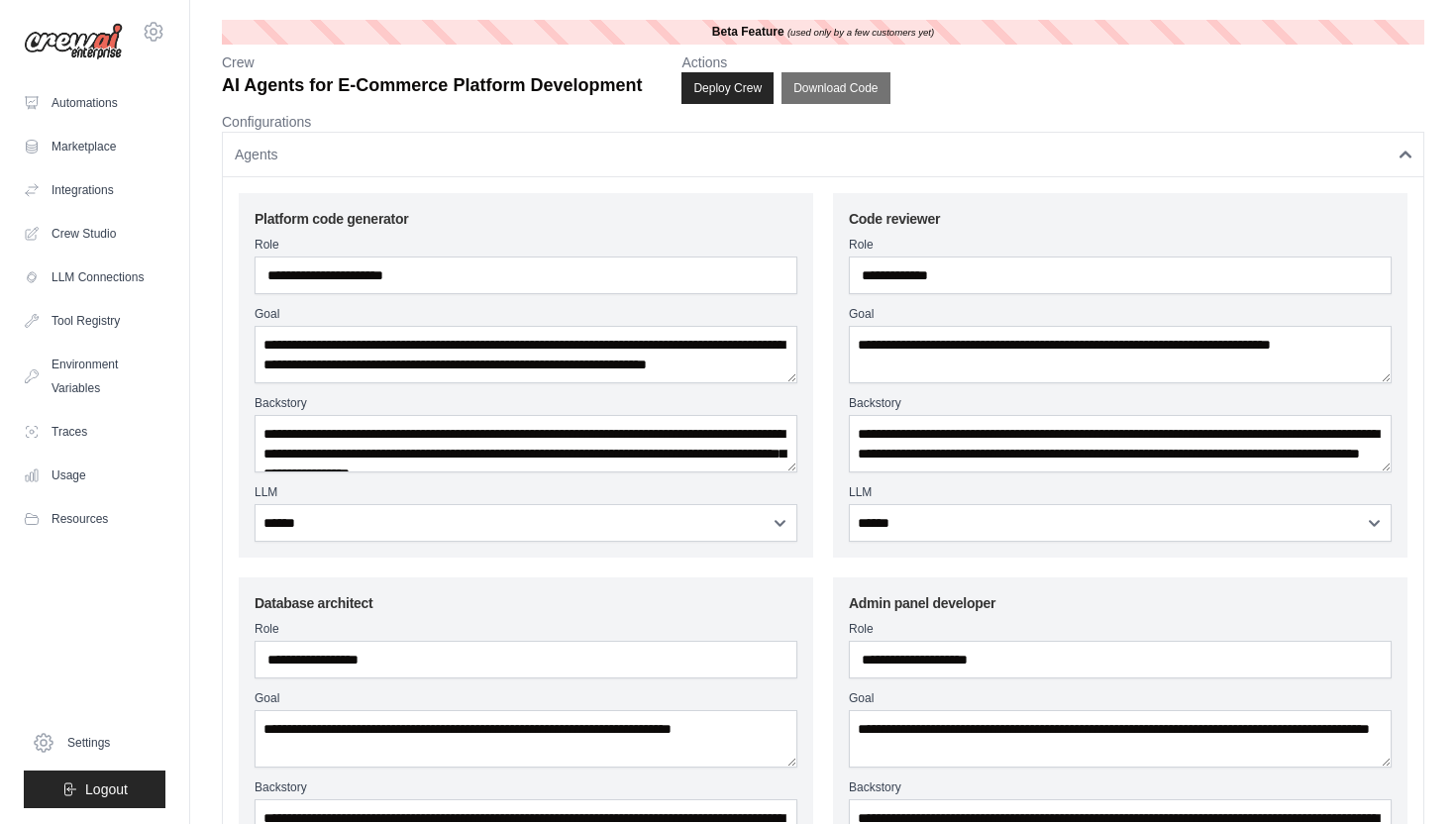 click on "Agents" at bounding box center [823, 154] 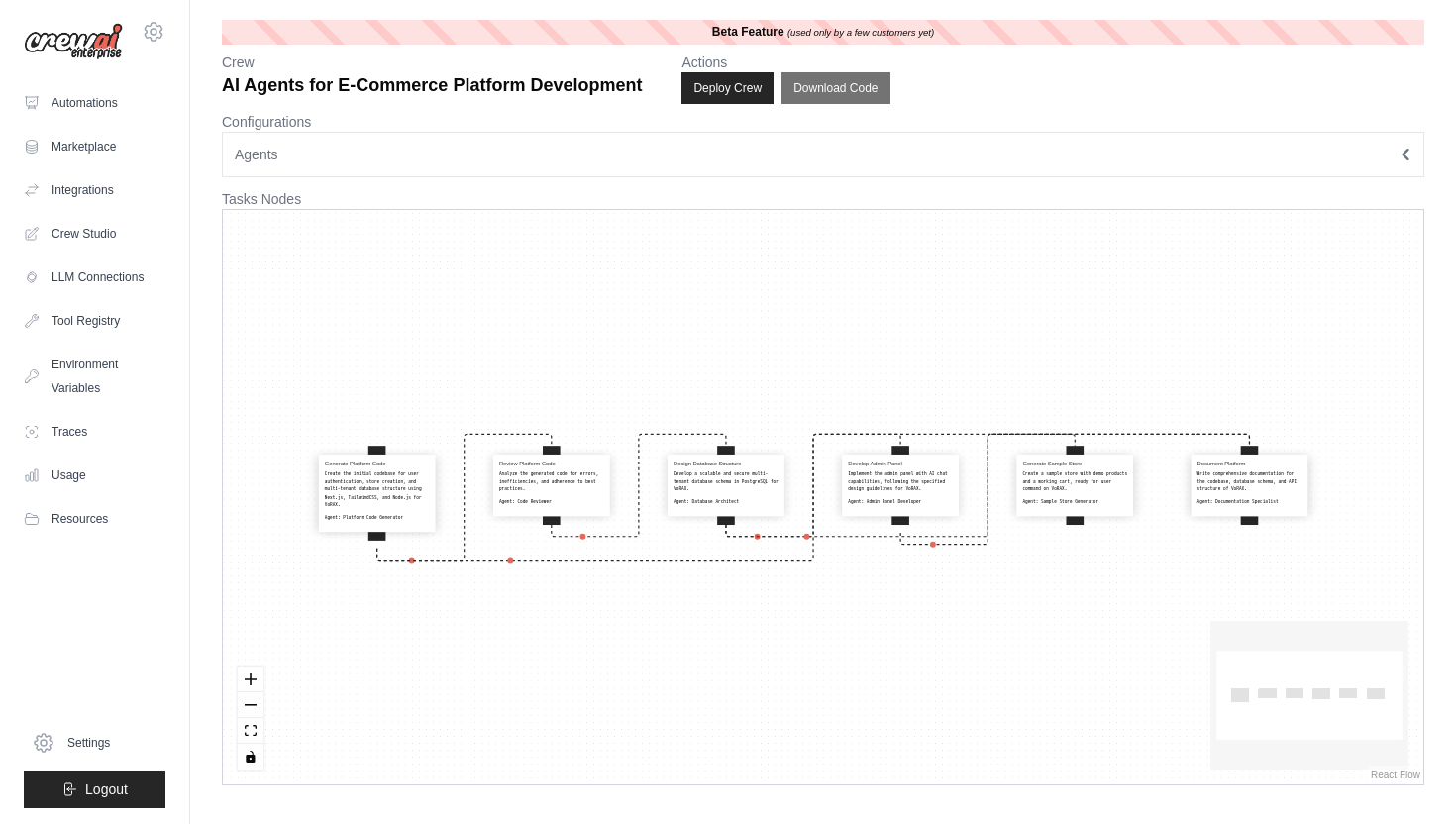 type 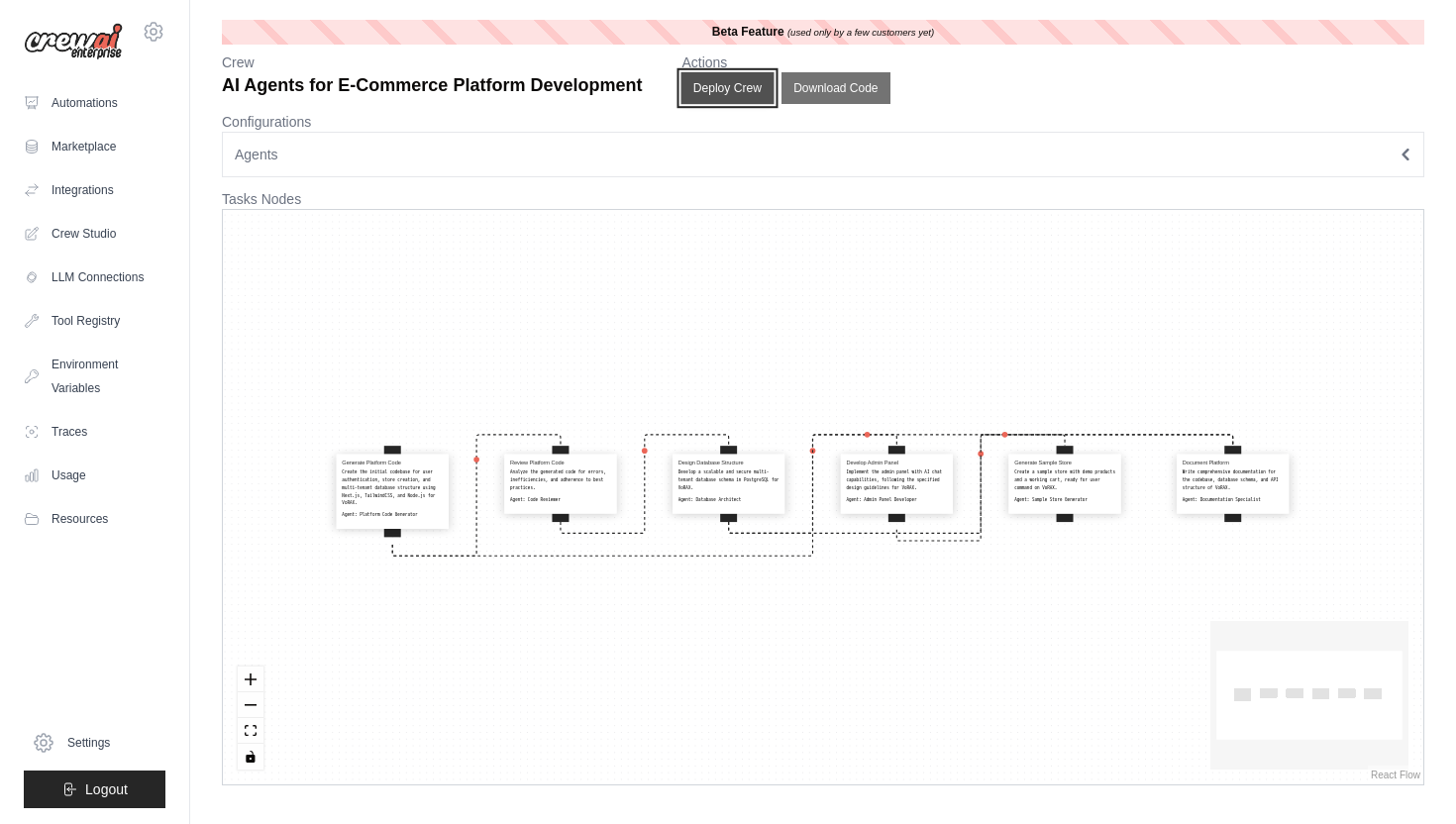 click on "Deploy Crew" at bounding box center (728, 88) 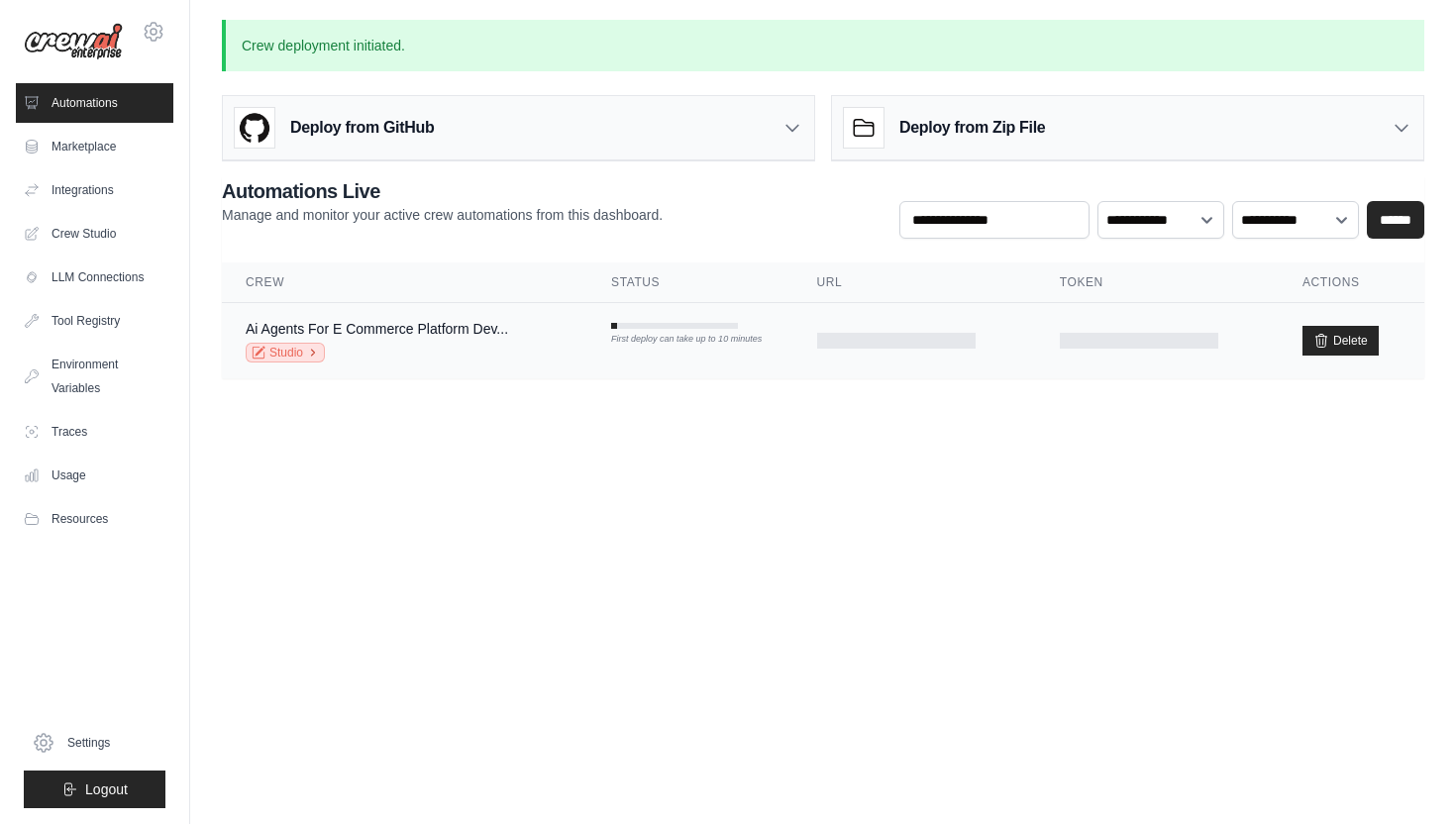 click on "Studio" at bounding box center (285, 353) 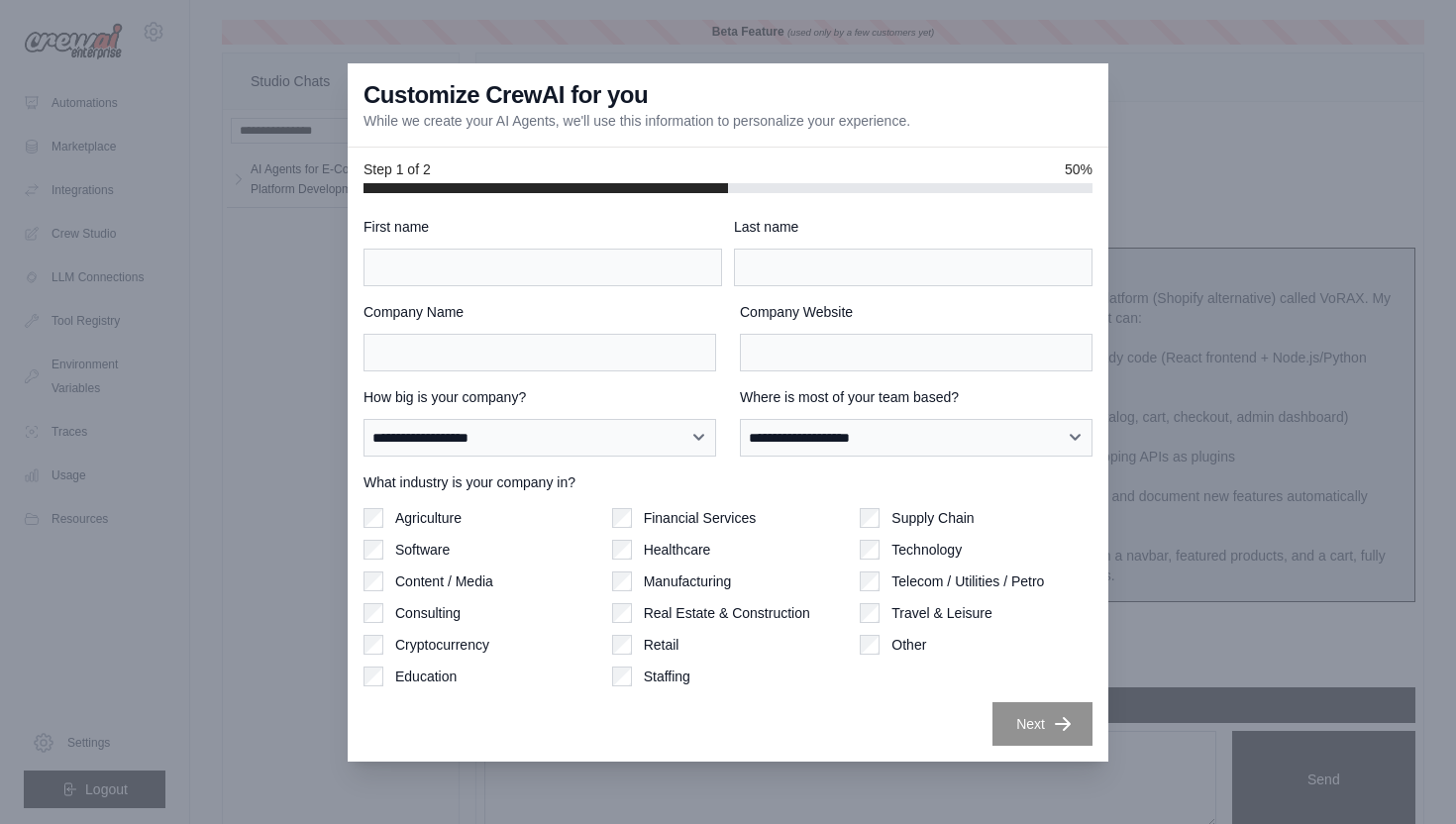 scroll, scrollTop: 7740, scrollLeft: 0, axis: vertical 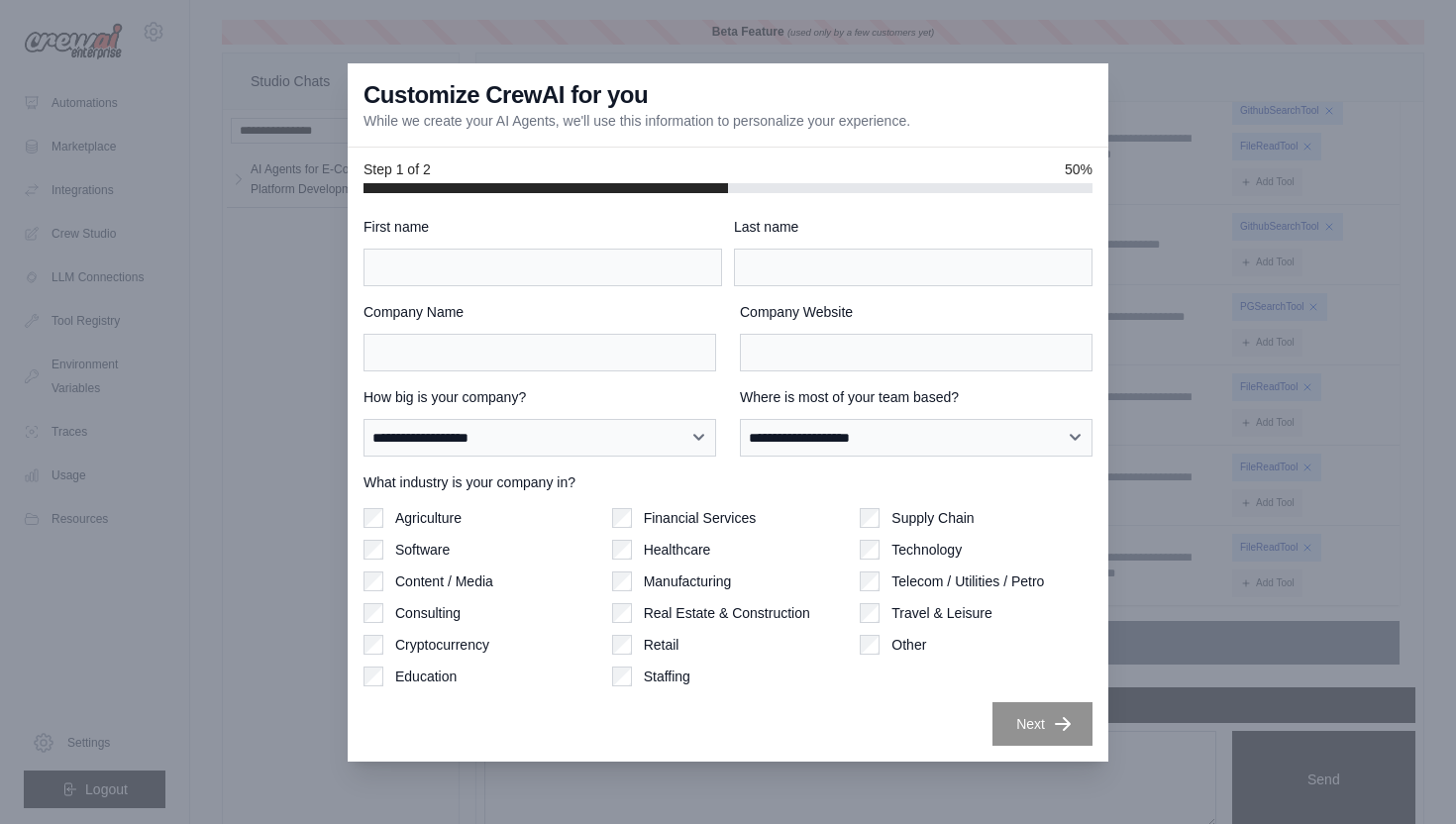 click at bounding box center (728, 412) 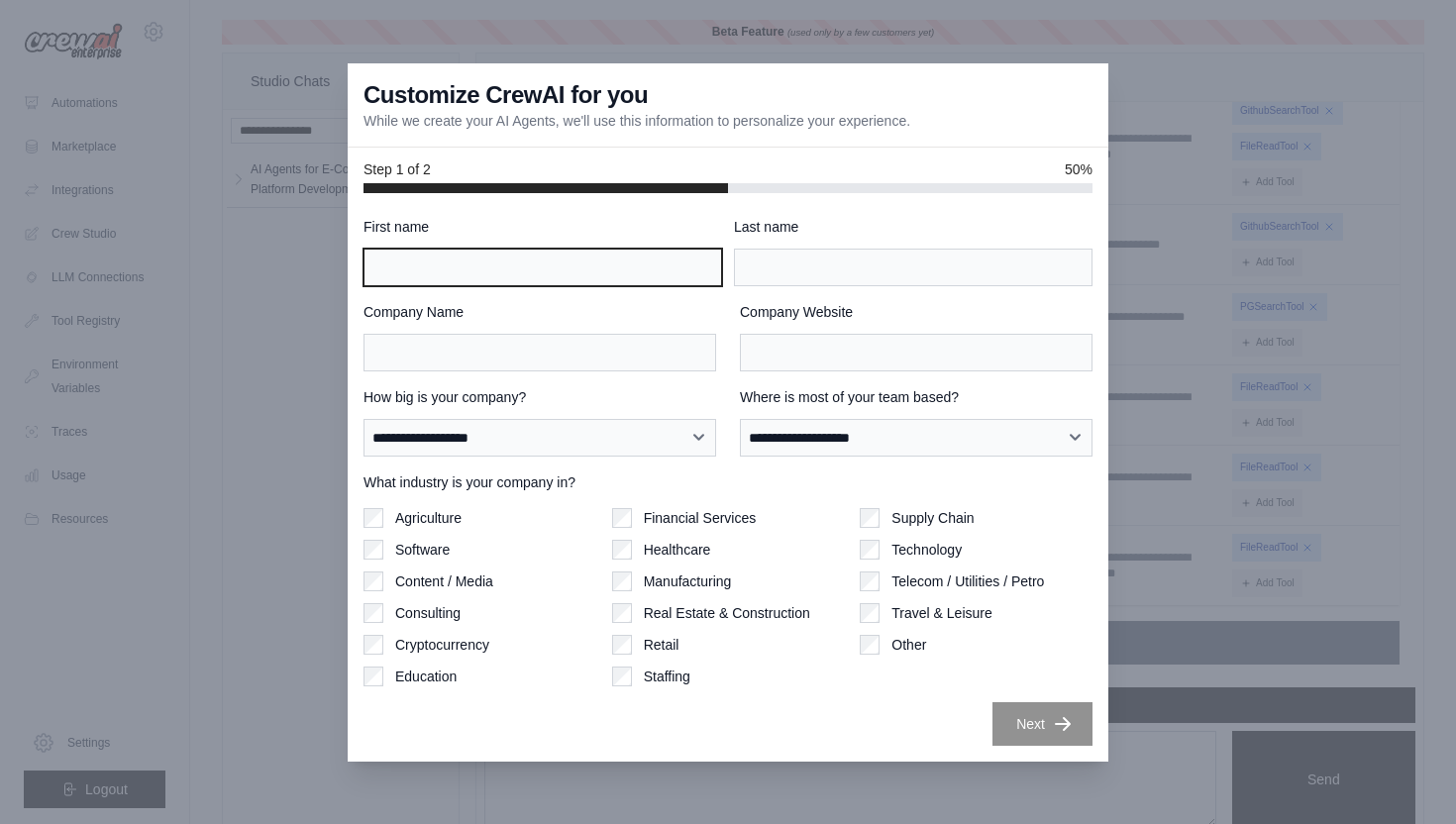 click on "First name" at bounding box center [543, 267] 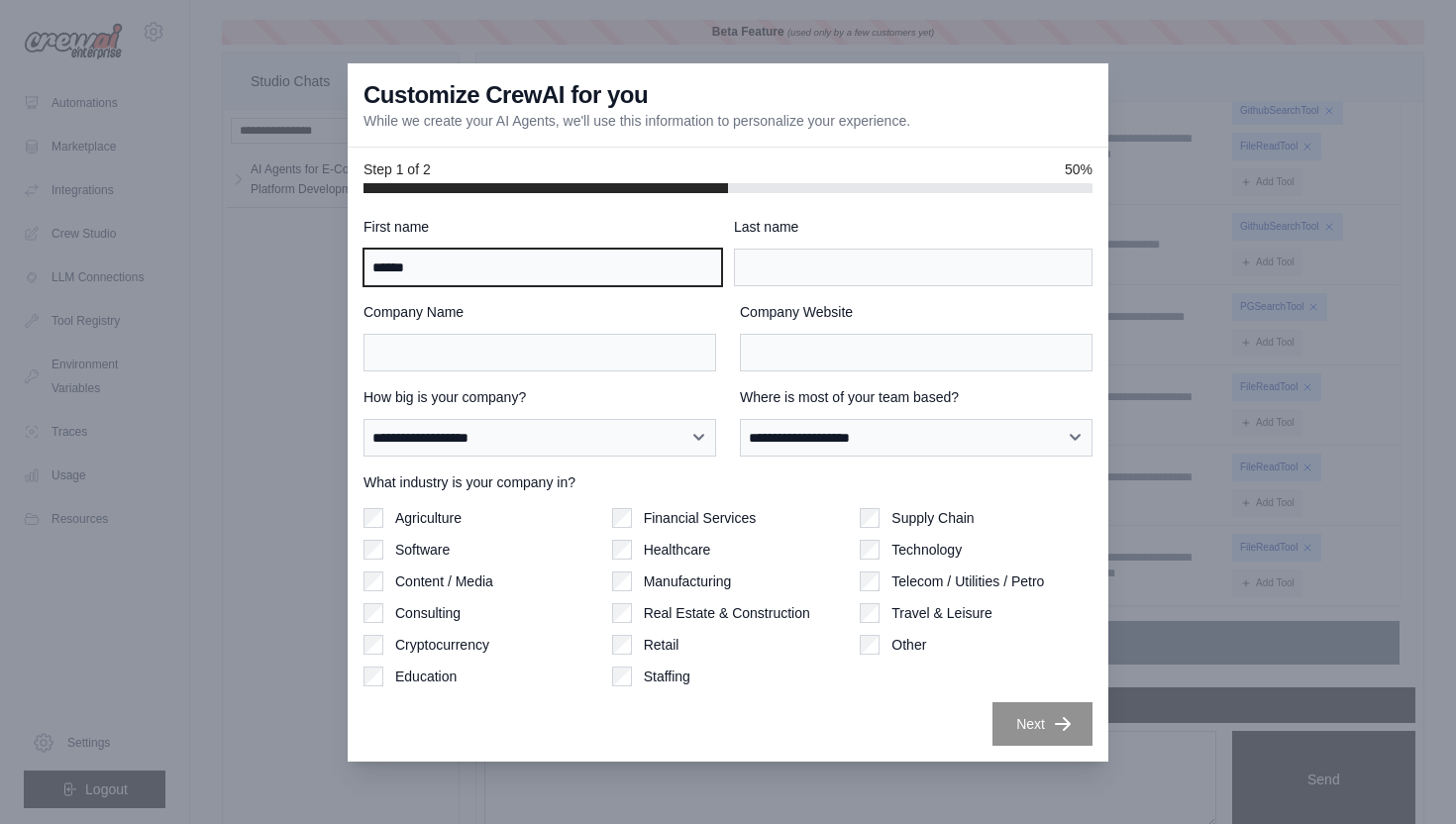 type on "******" 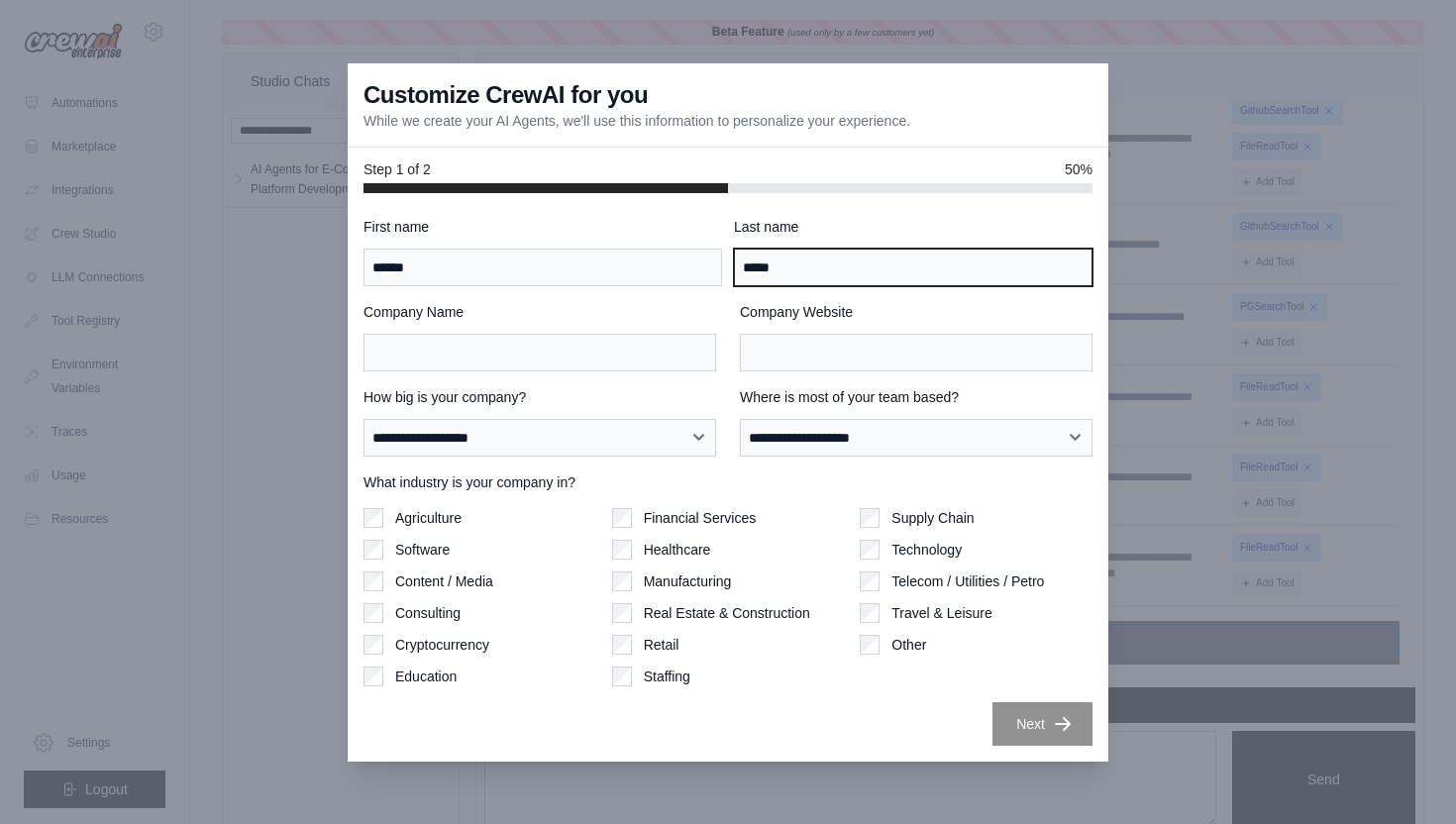 type on "*****" 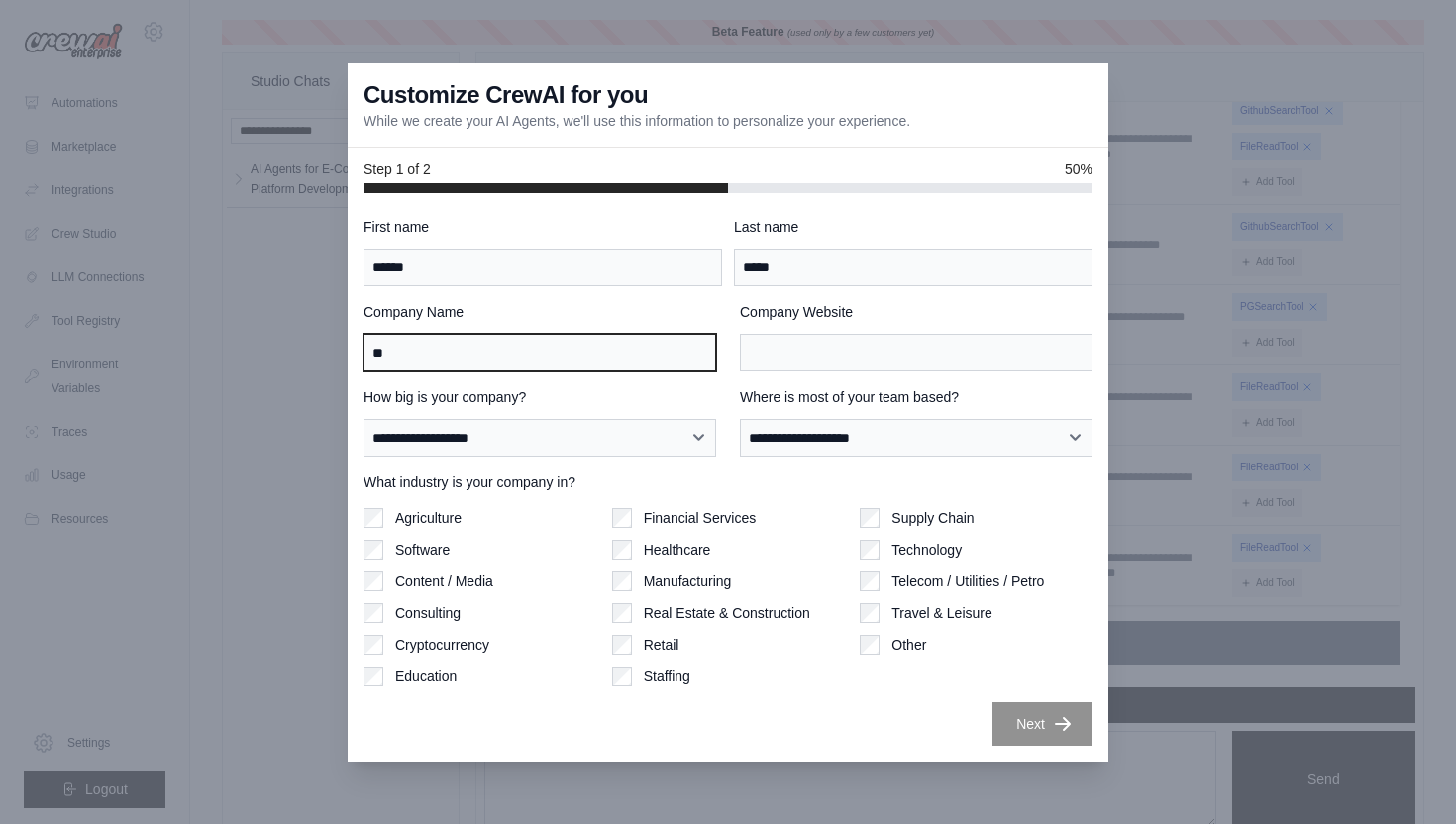 type on "*" 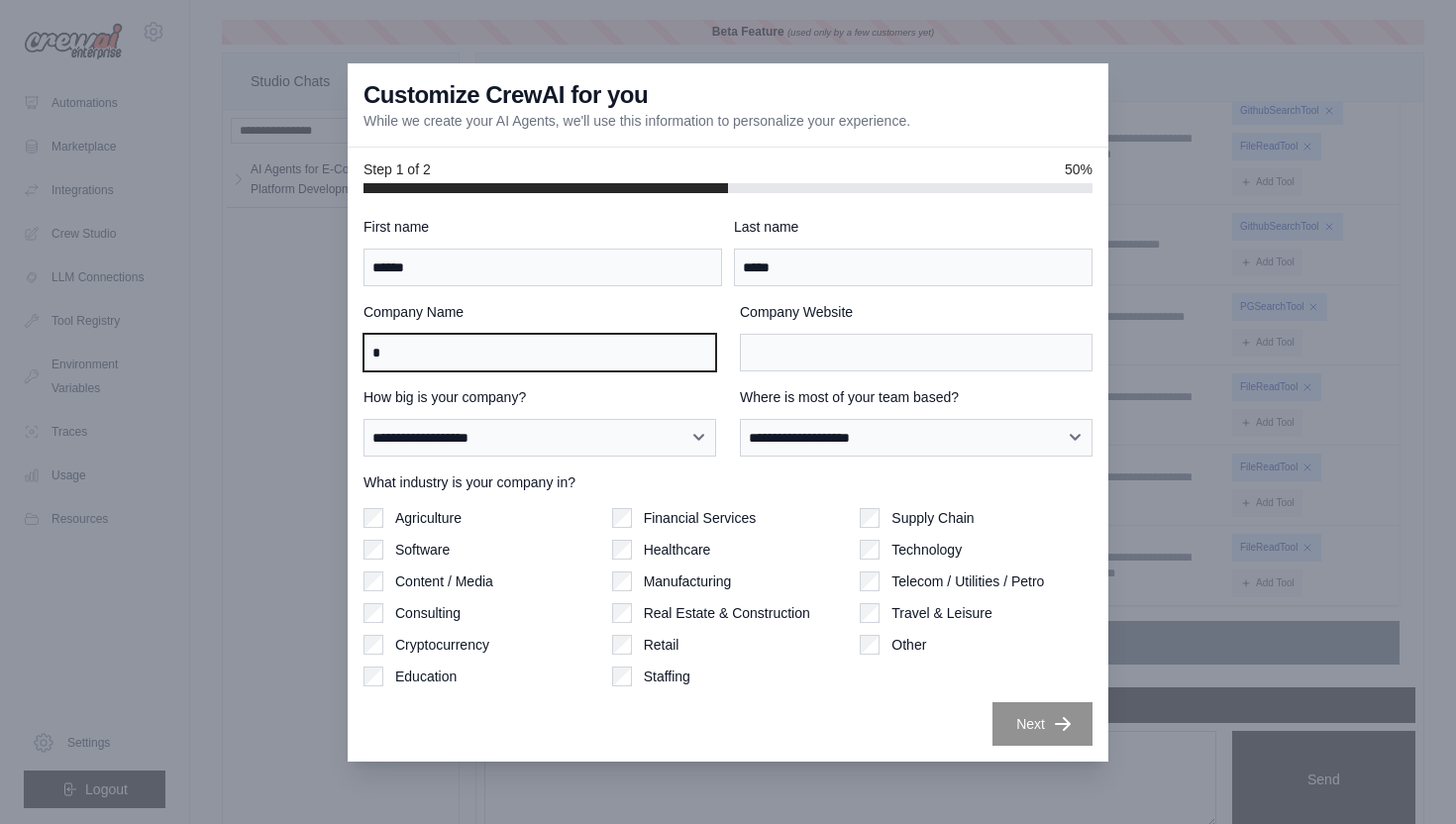 type 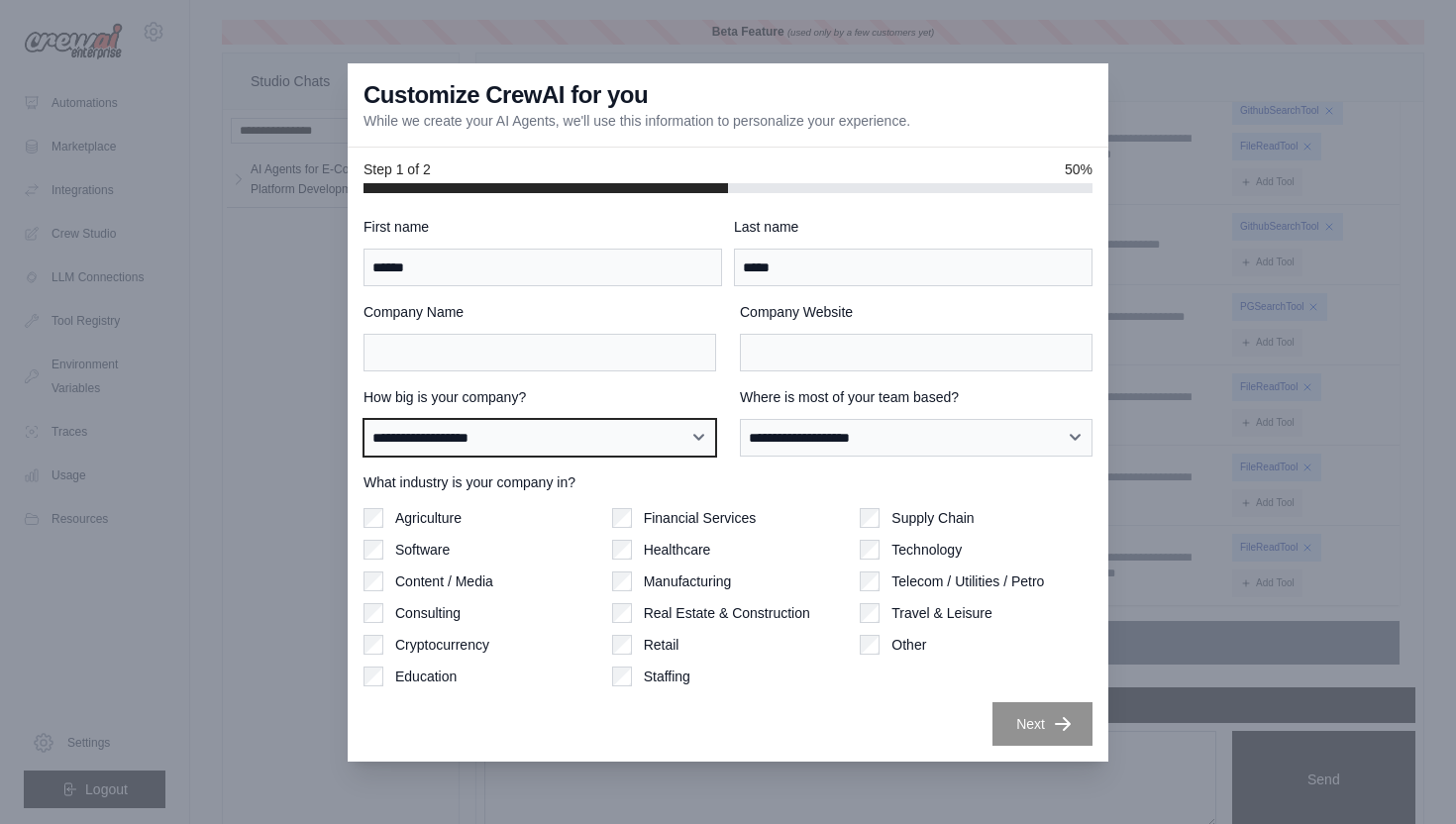click on "**********" at bounding box center [540, 438] 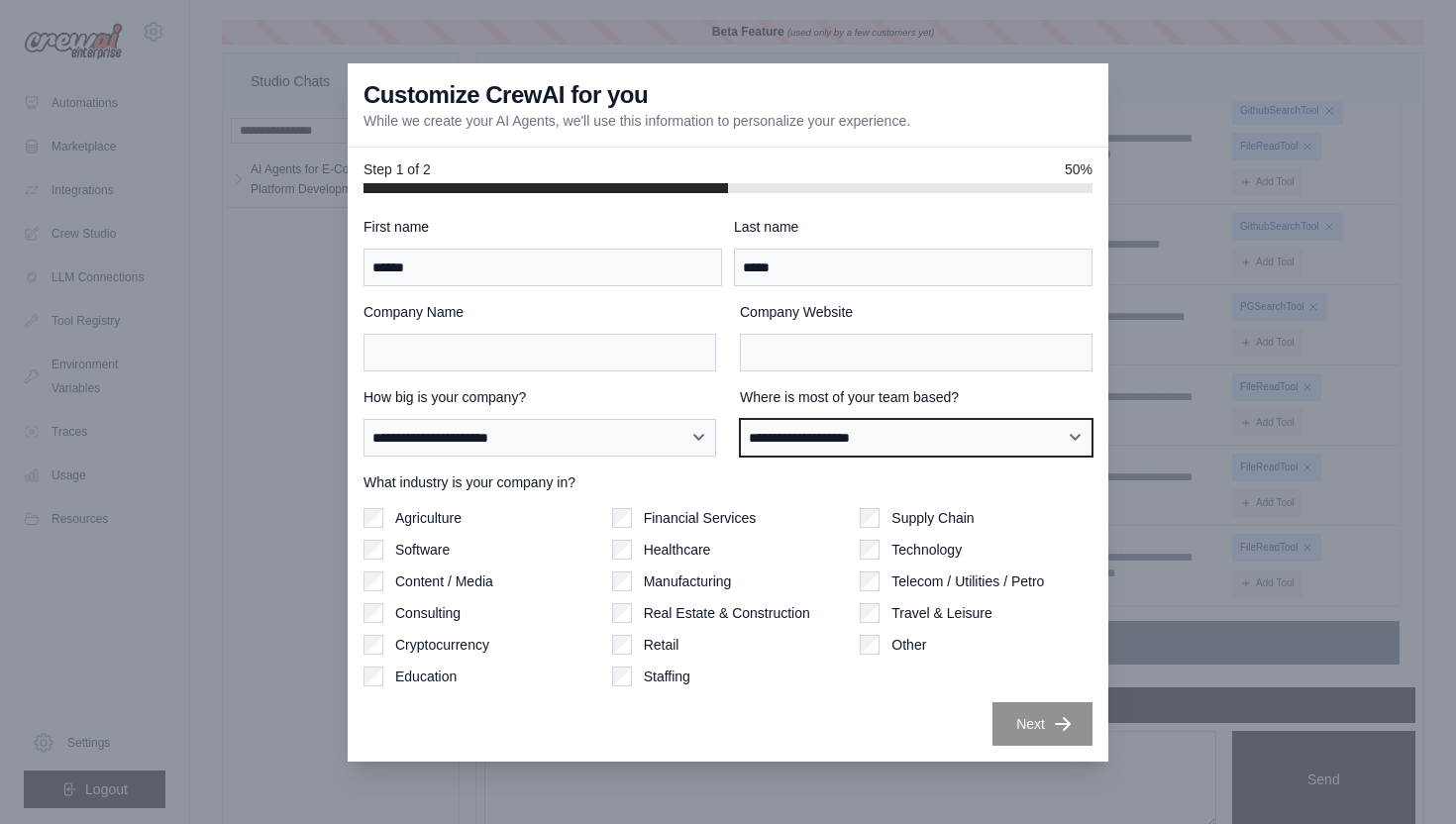 click on "**********" at bounding box center (916, 438) 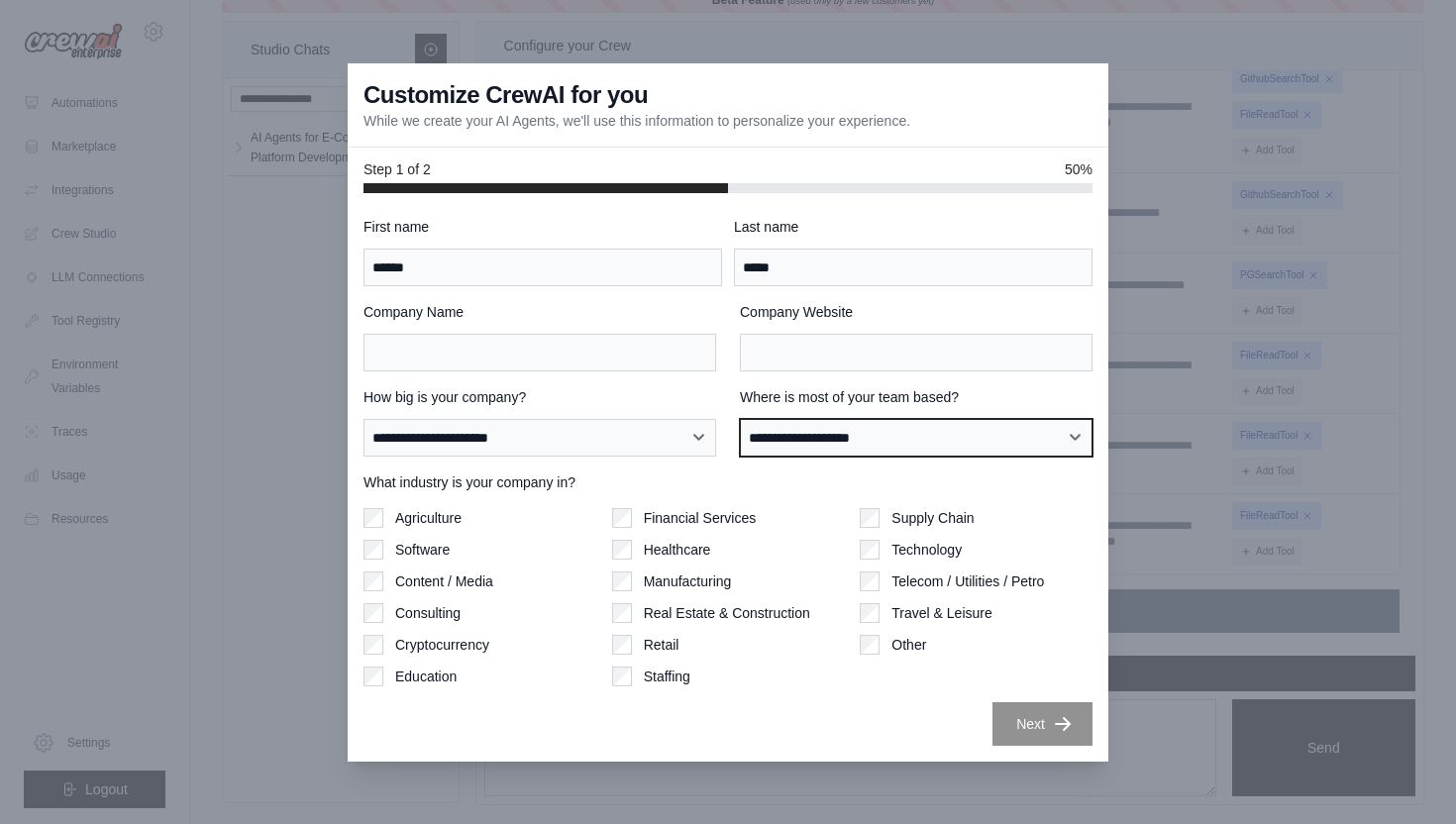 scroll, scrollTop: 33, scrollLeft: 0, axis: vertical 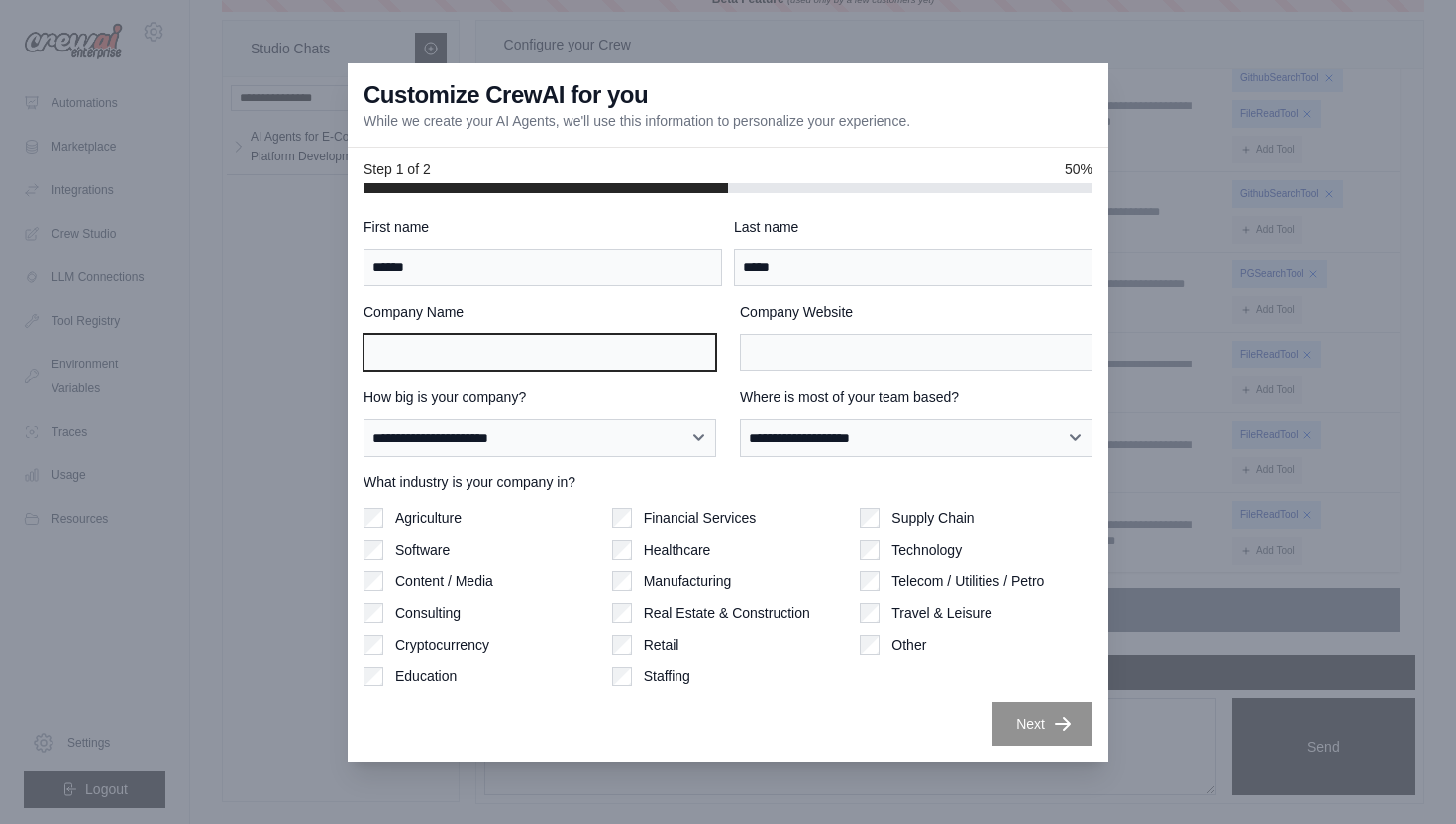 click on "Company Name" at bounding box center [540, 353] 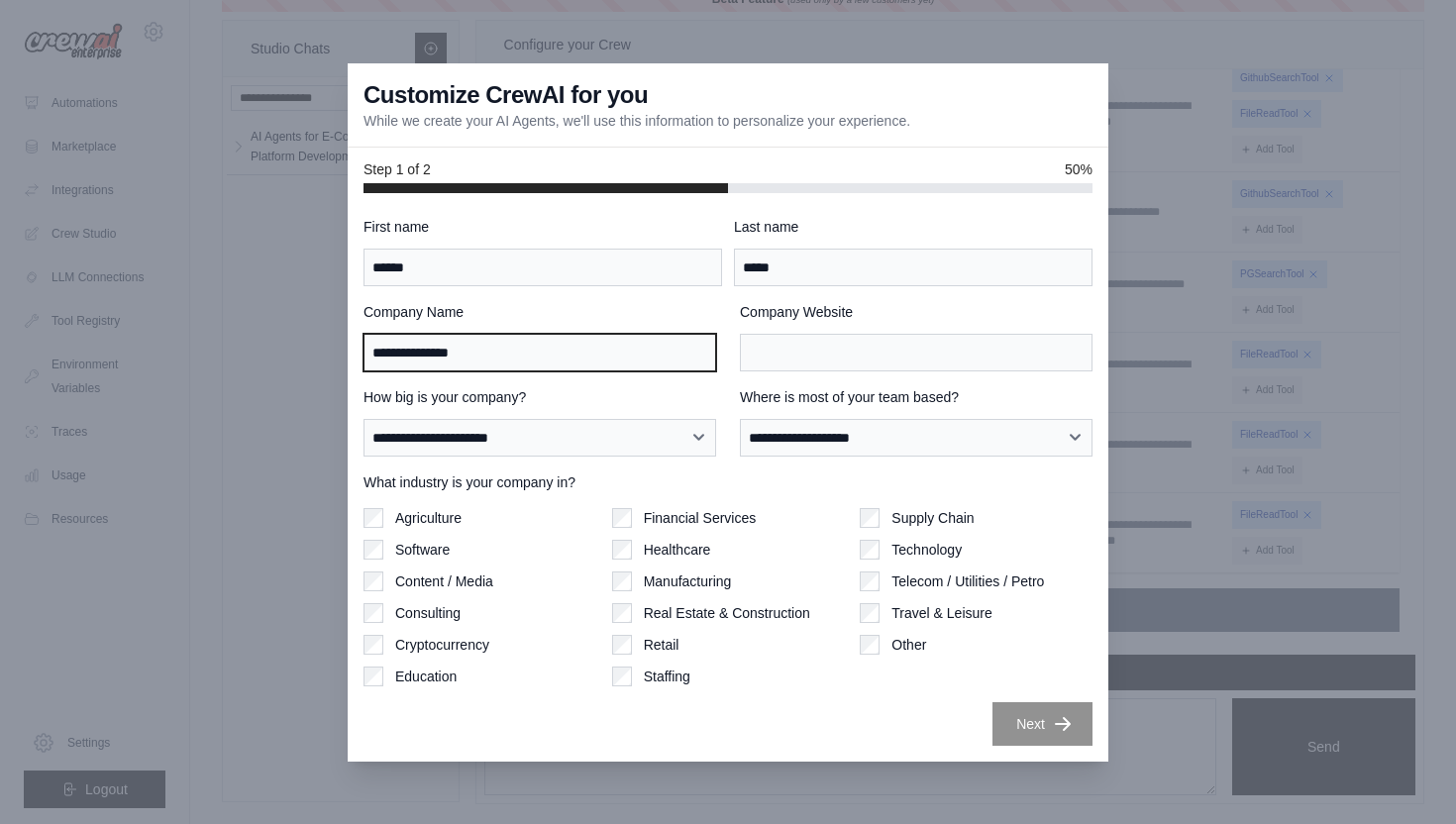type on "**********" 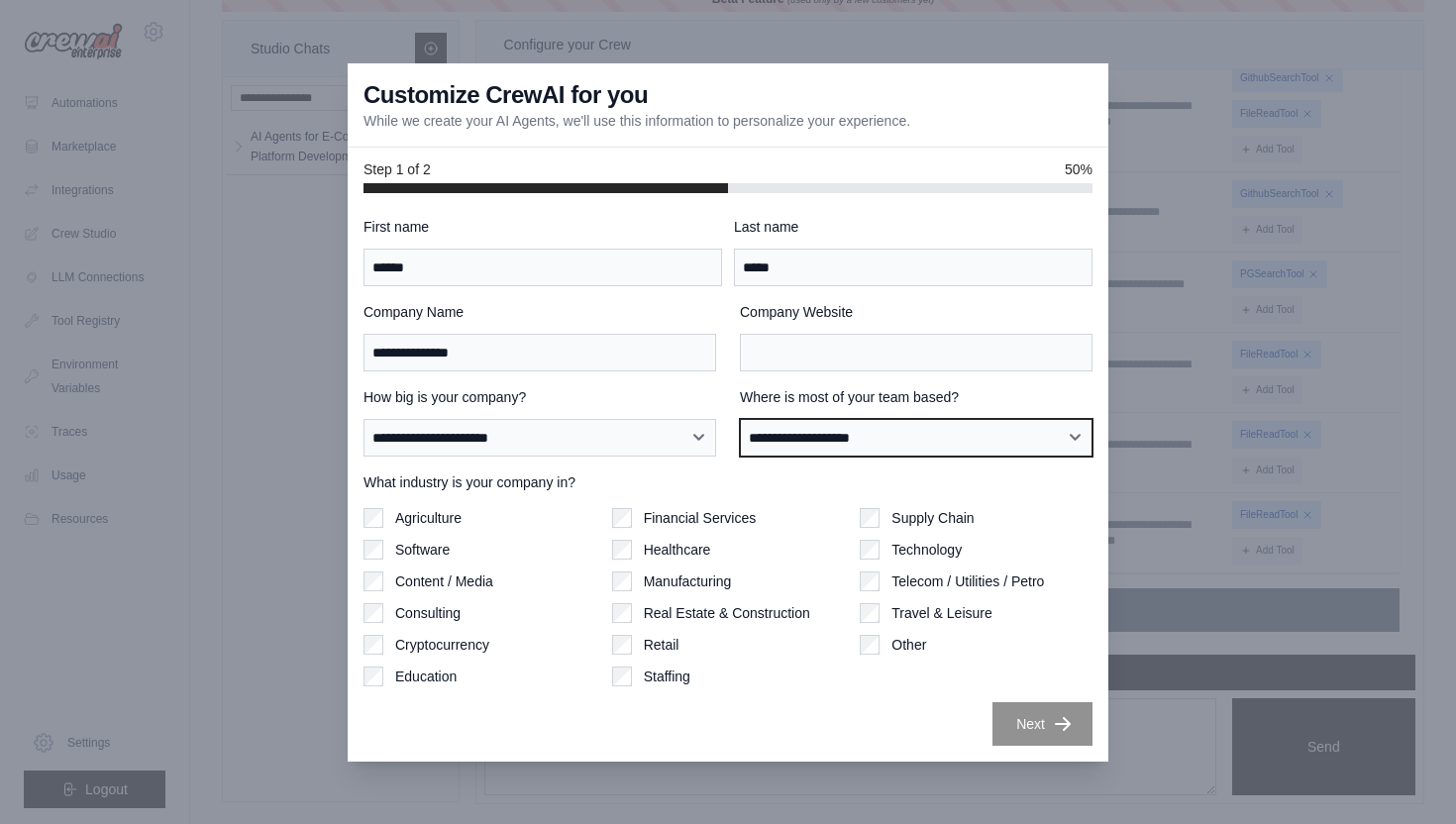 click on "**********" at bounding box center [916, 438] 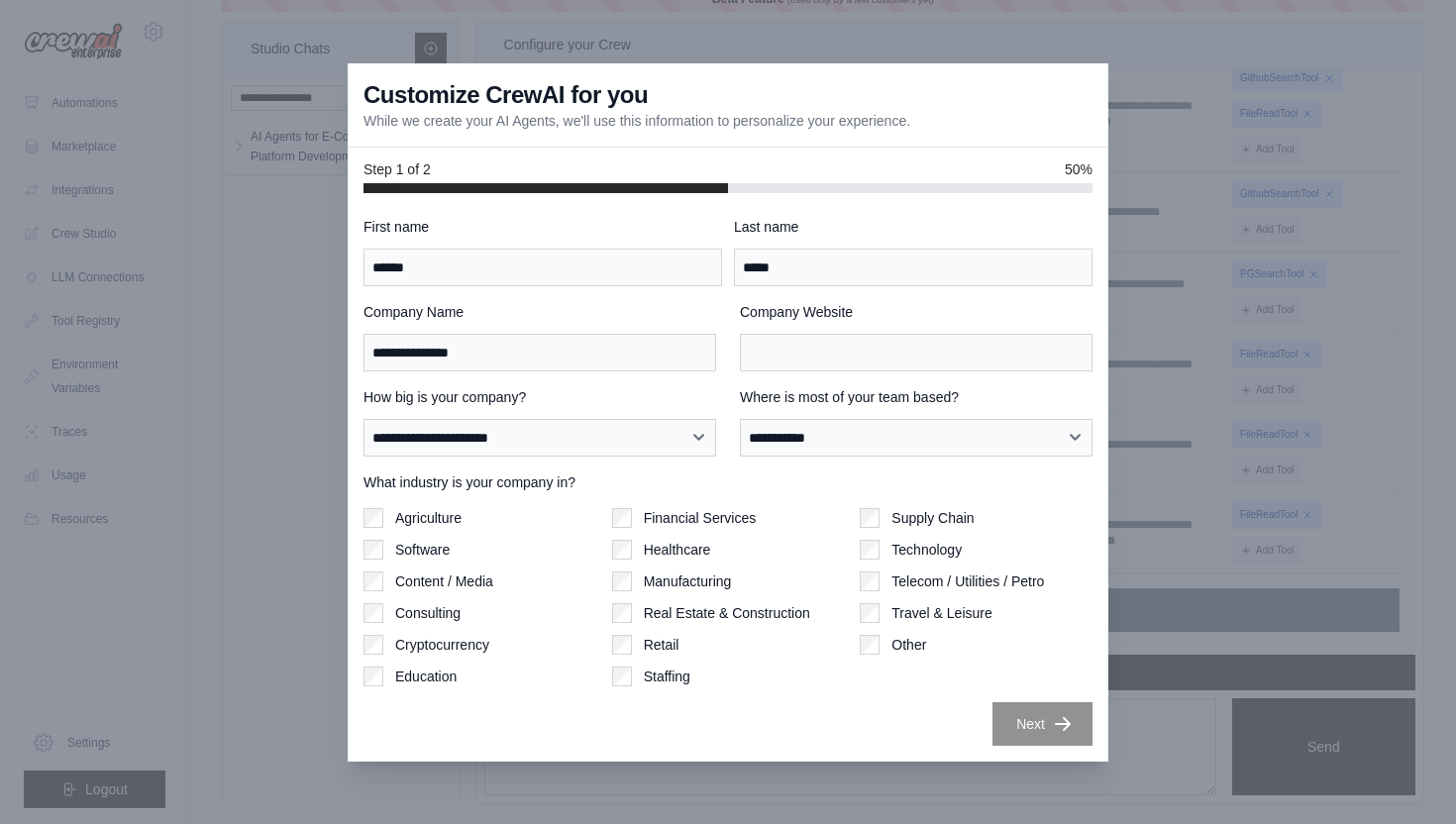 click on "Company Website" at bounding box center [916, 337] 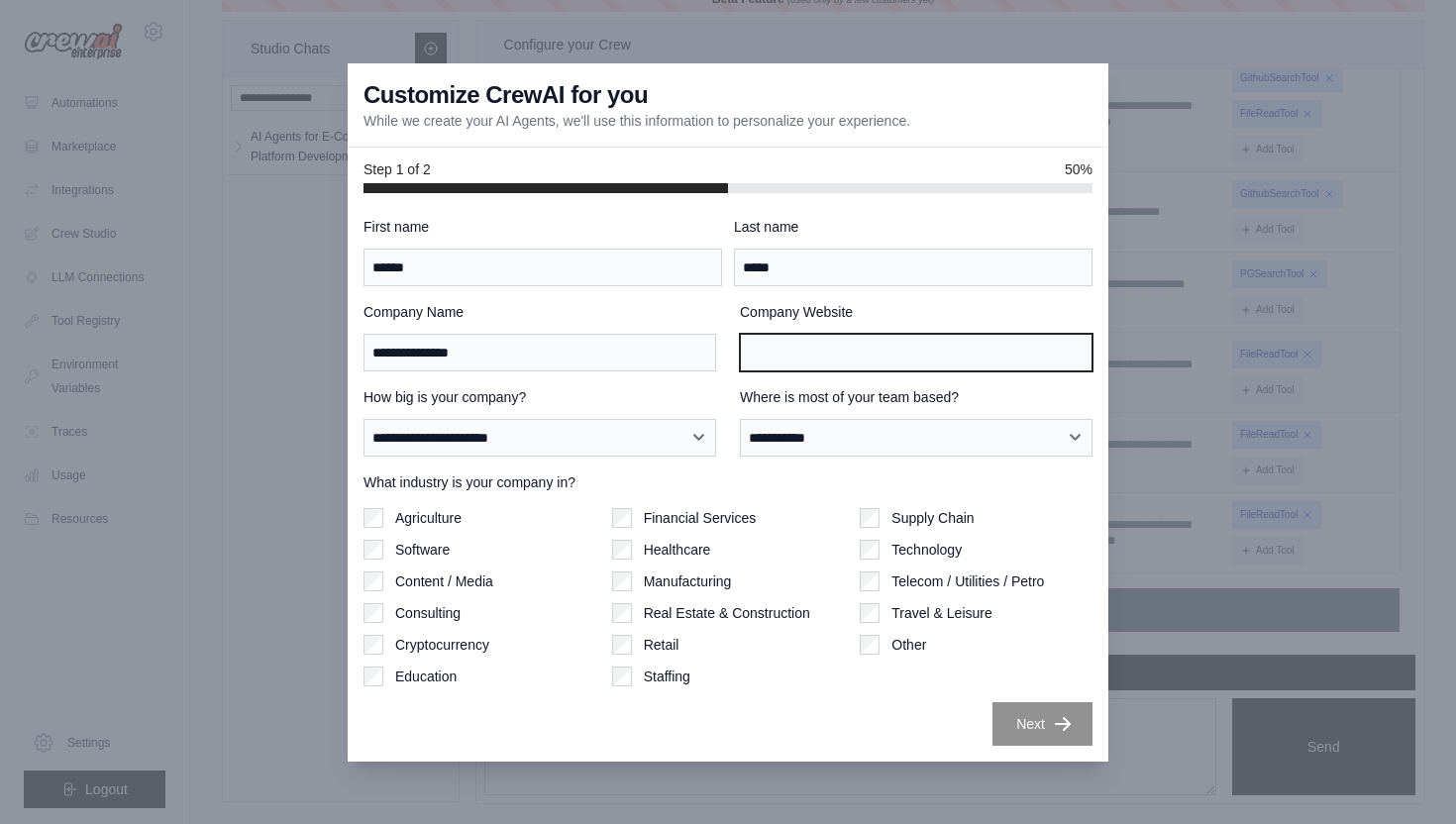 click on "Company Website" at bounding box center (916, 353) 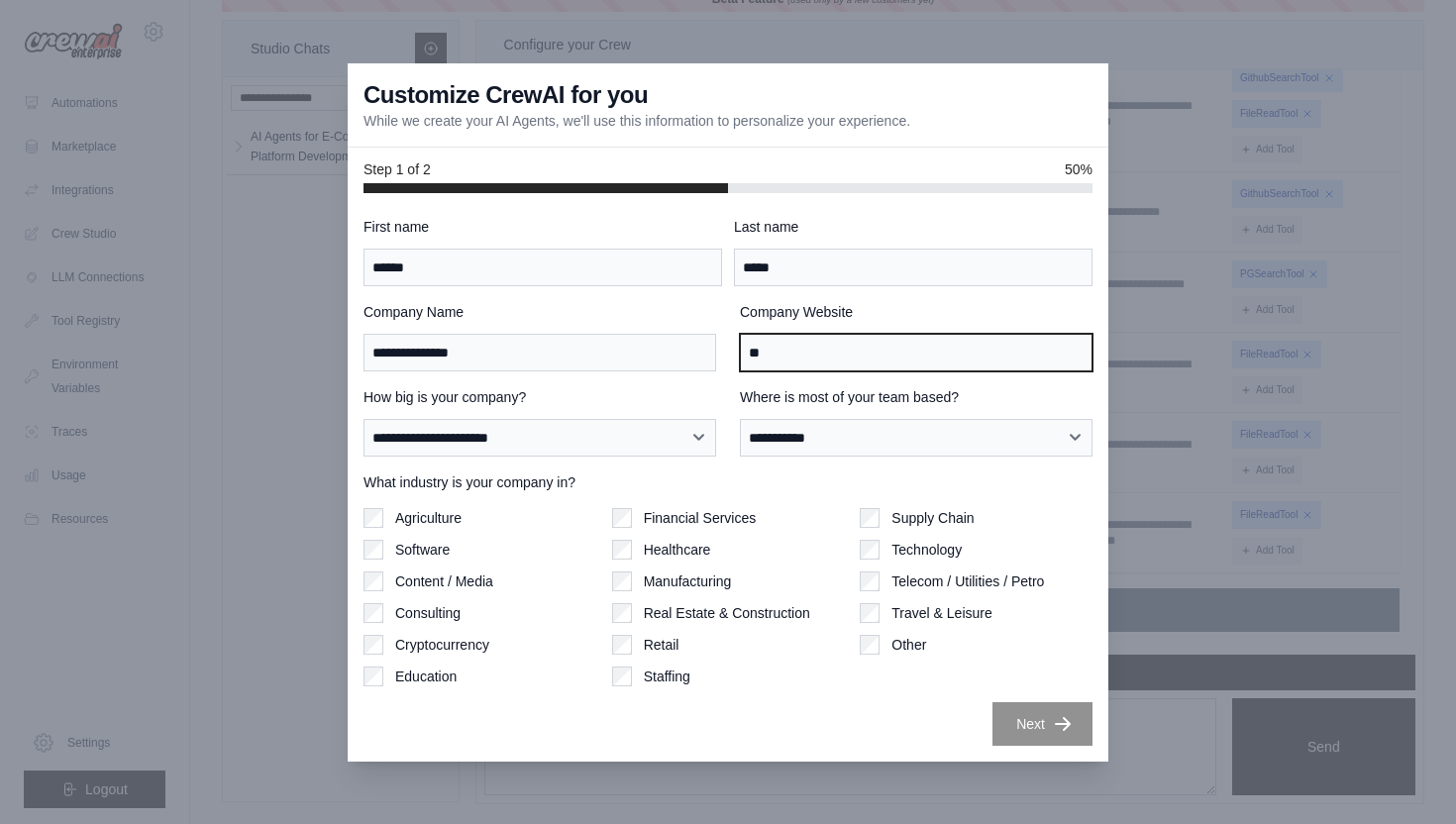 type on "**" 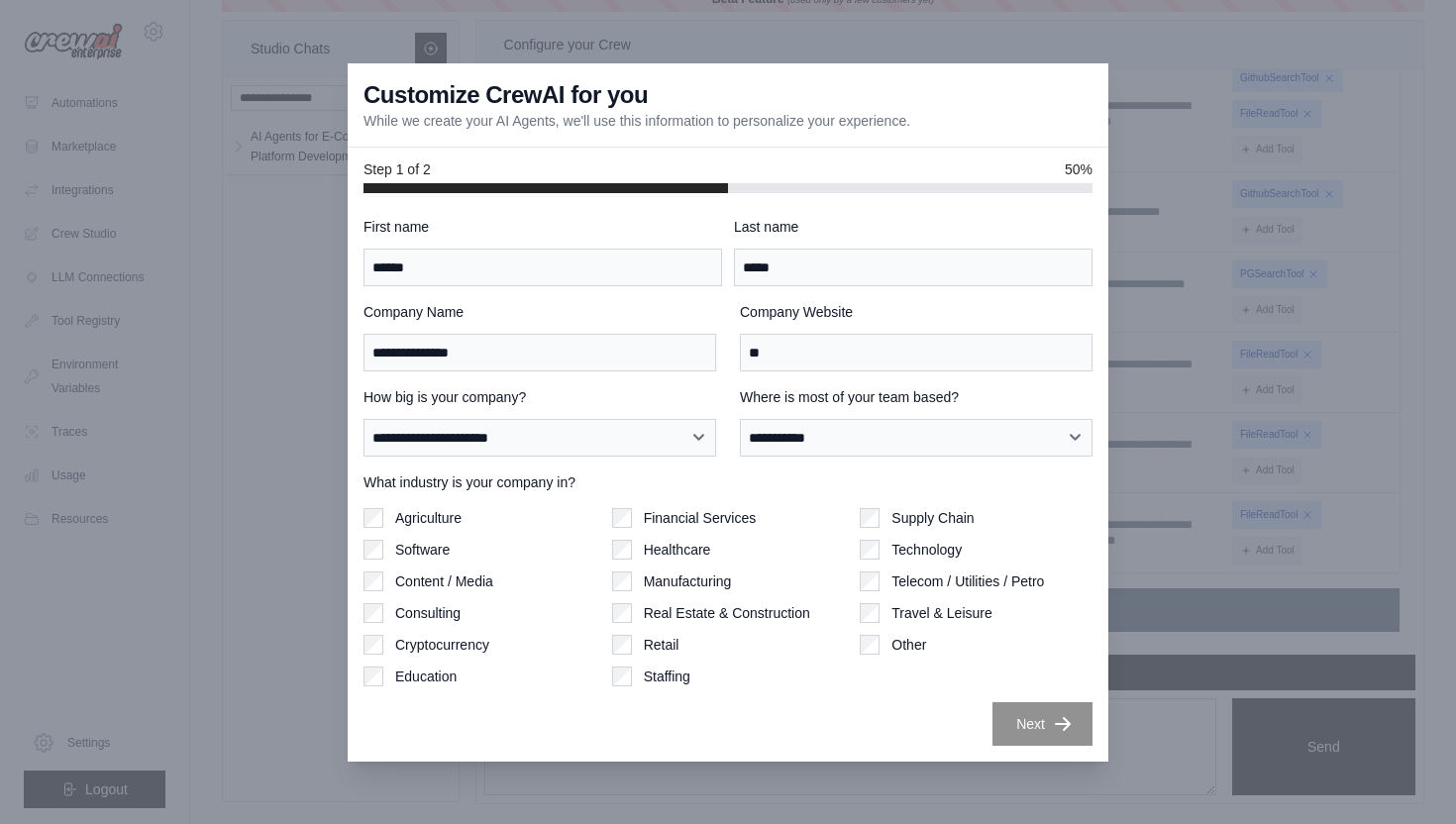 click on "Next" at bounding box center (728, 724) 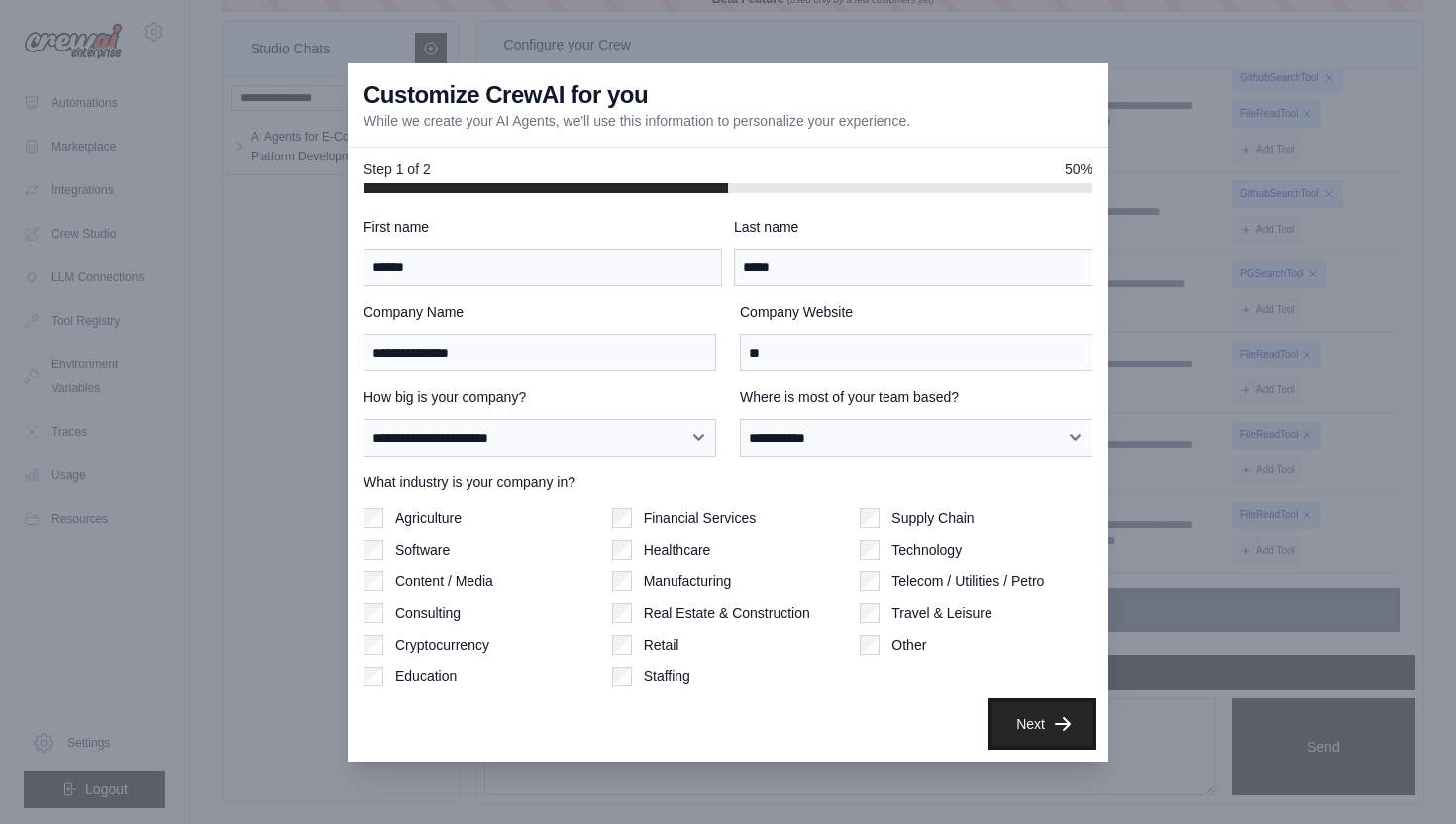click on "Next" at bounding box center (1042, 724) 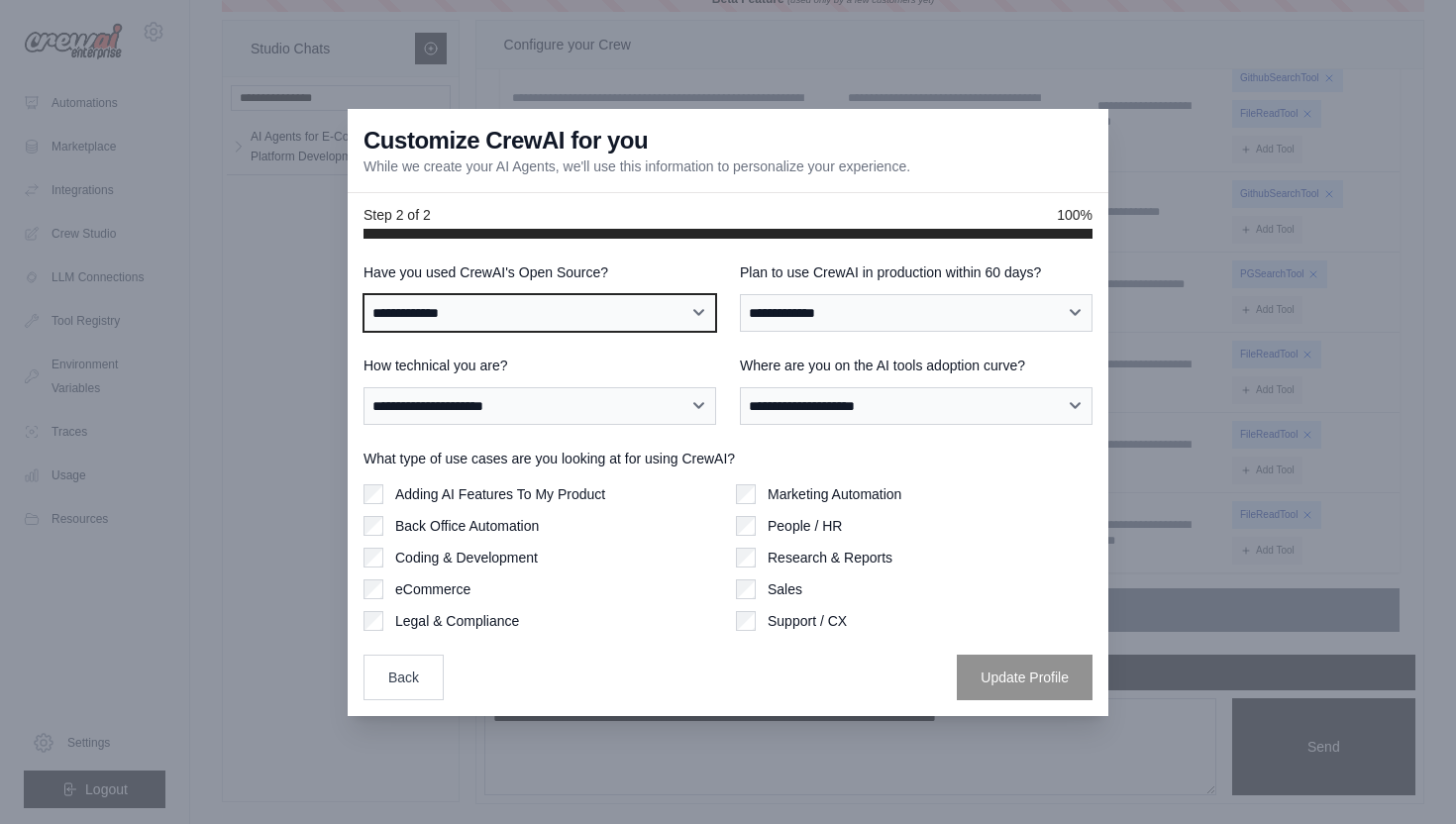 click on "**********" at bounding box center (540, 313) 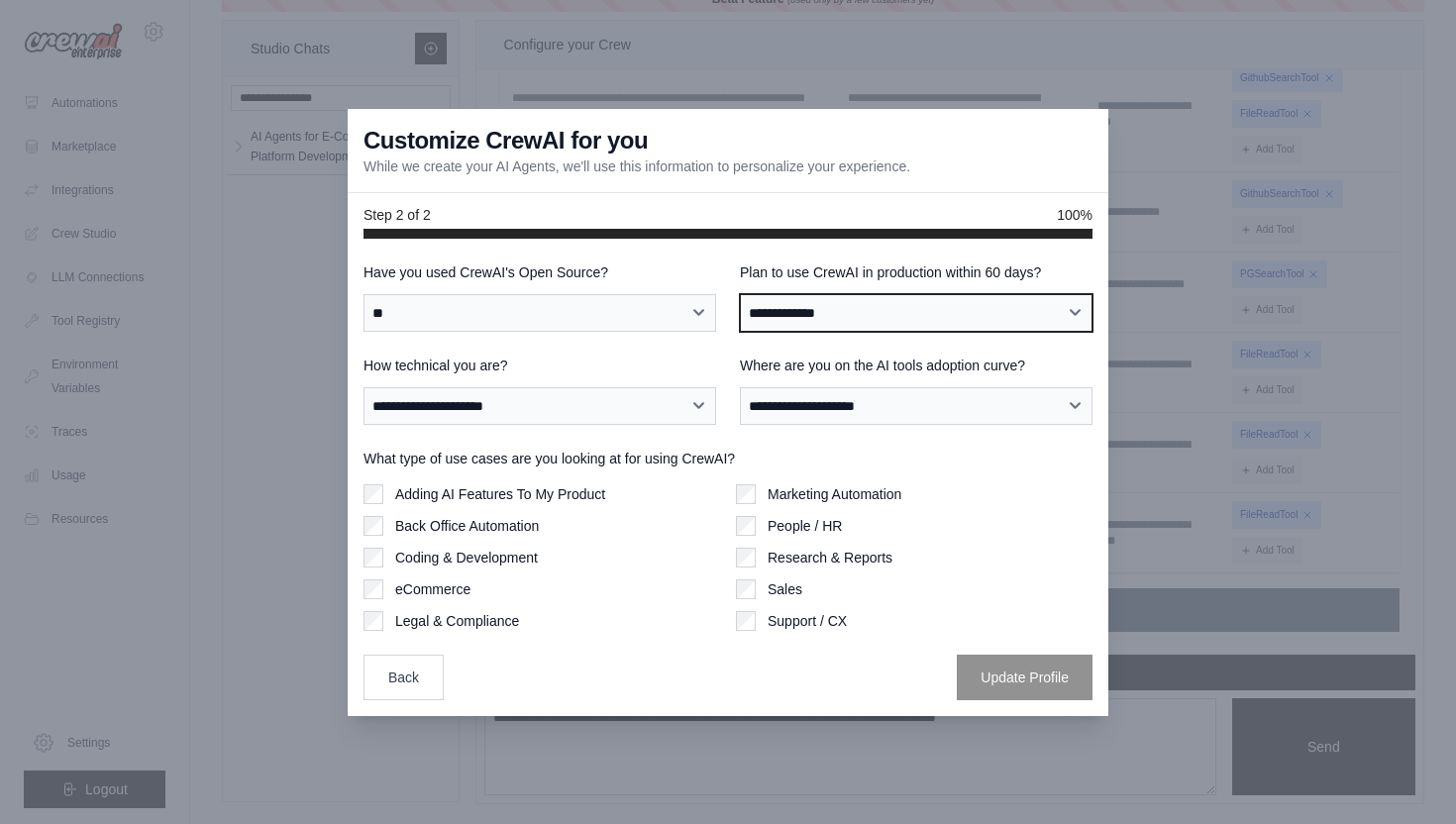 click on "**********" at bounding box center [916, 313] 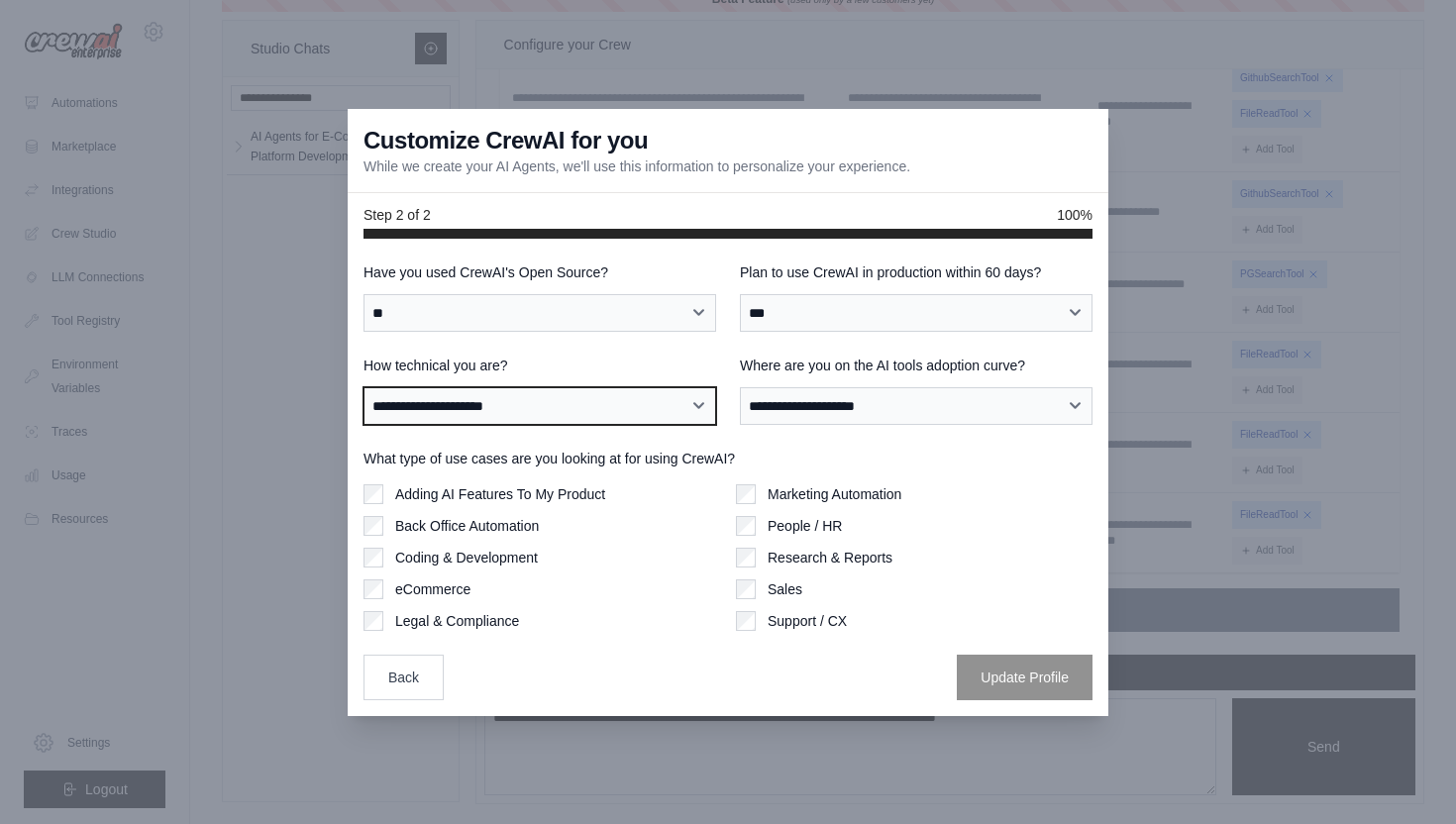 click on "**********" at bounding box center [540, 406] 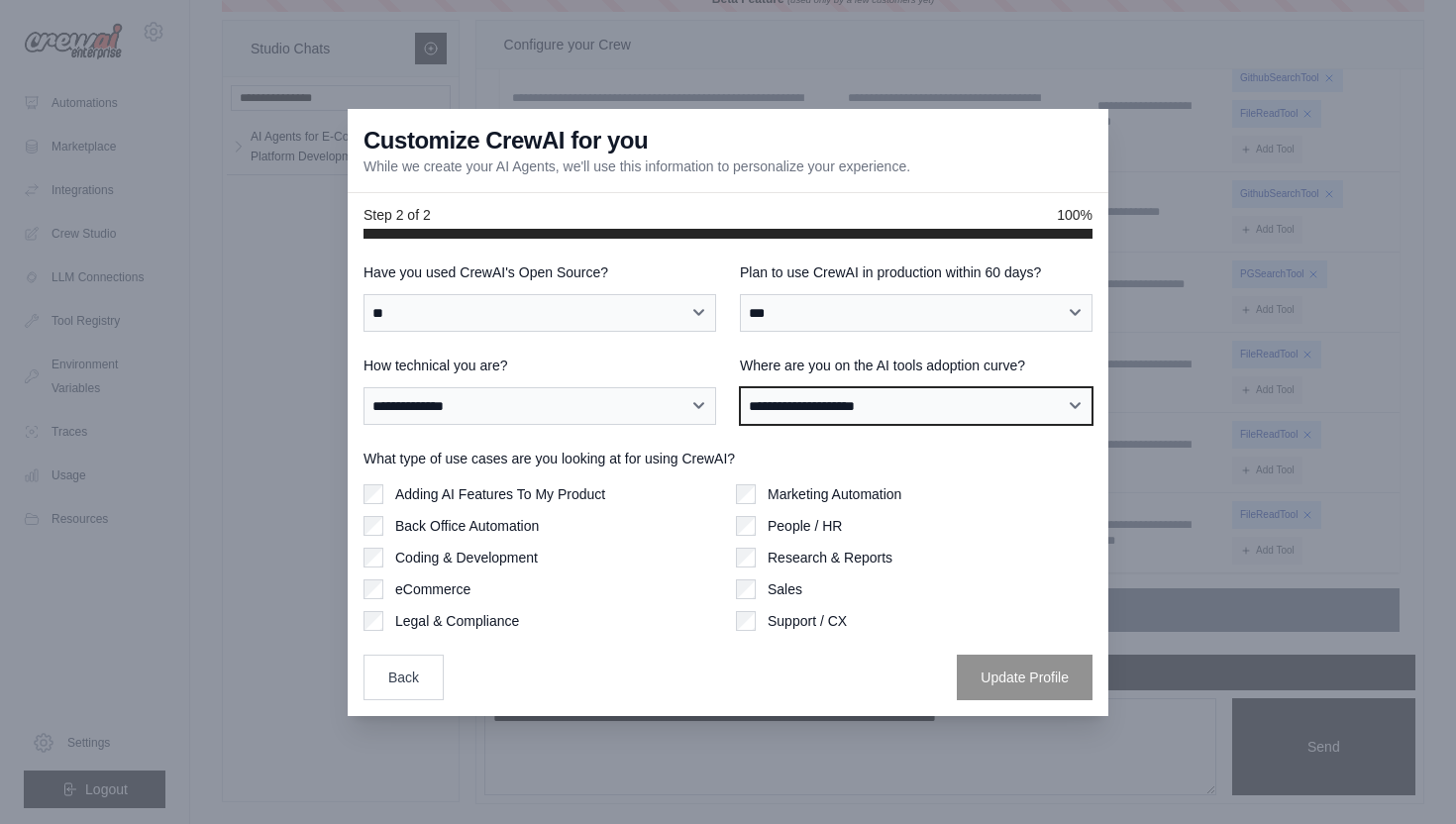 click on "**********" at bounding box center (916, 406) 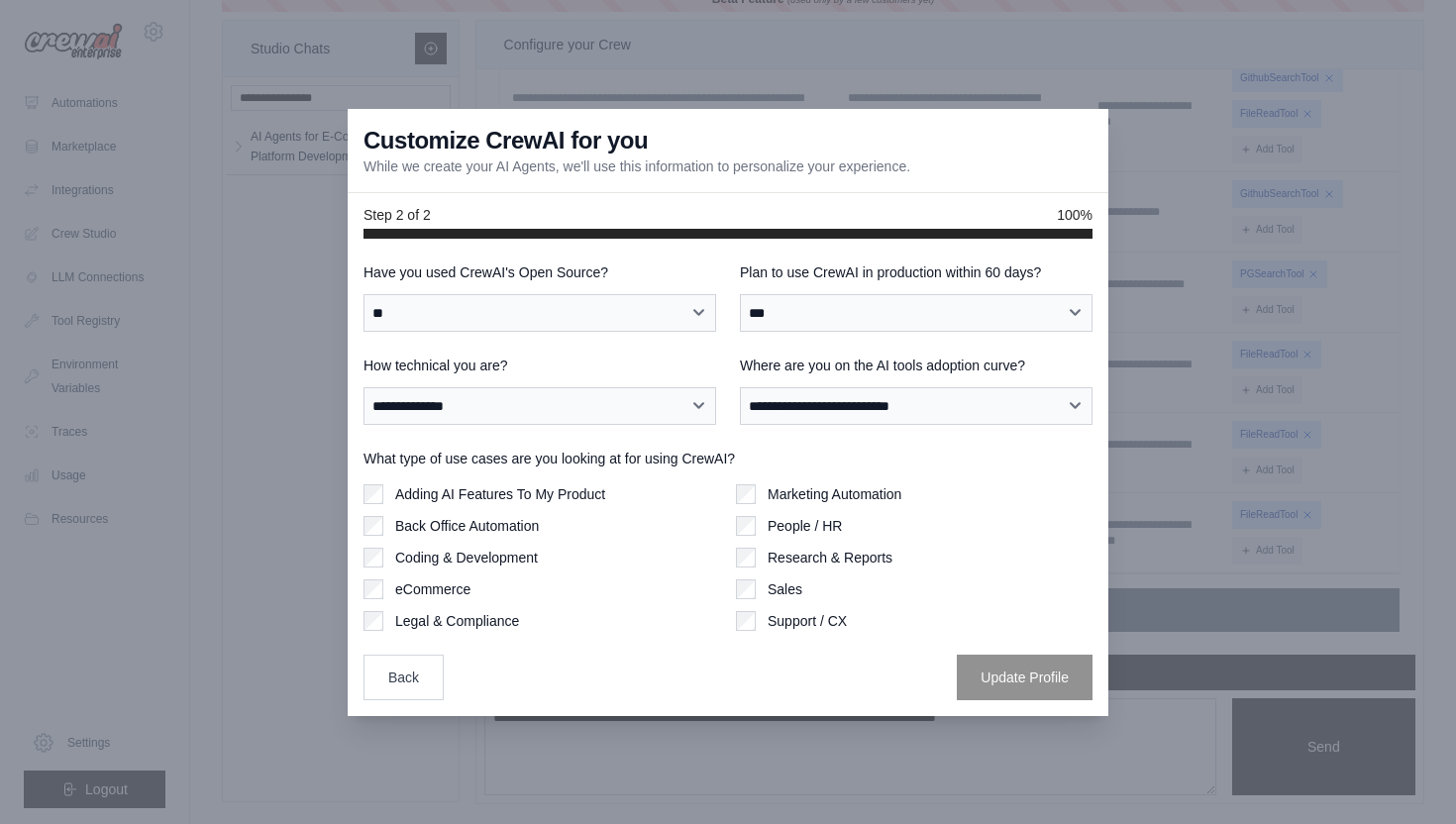 click on "Adding AI Features To My Product" at bounding box center (500, 494) 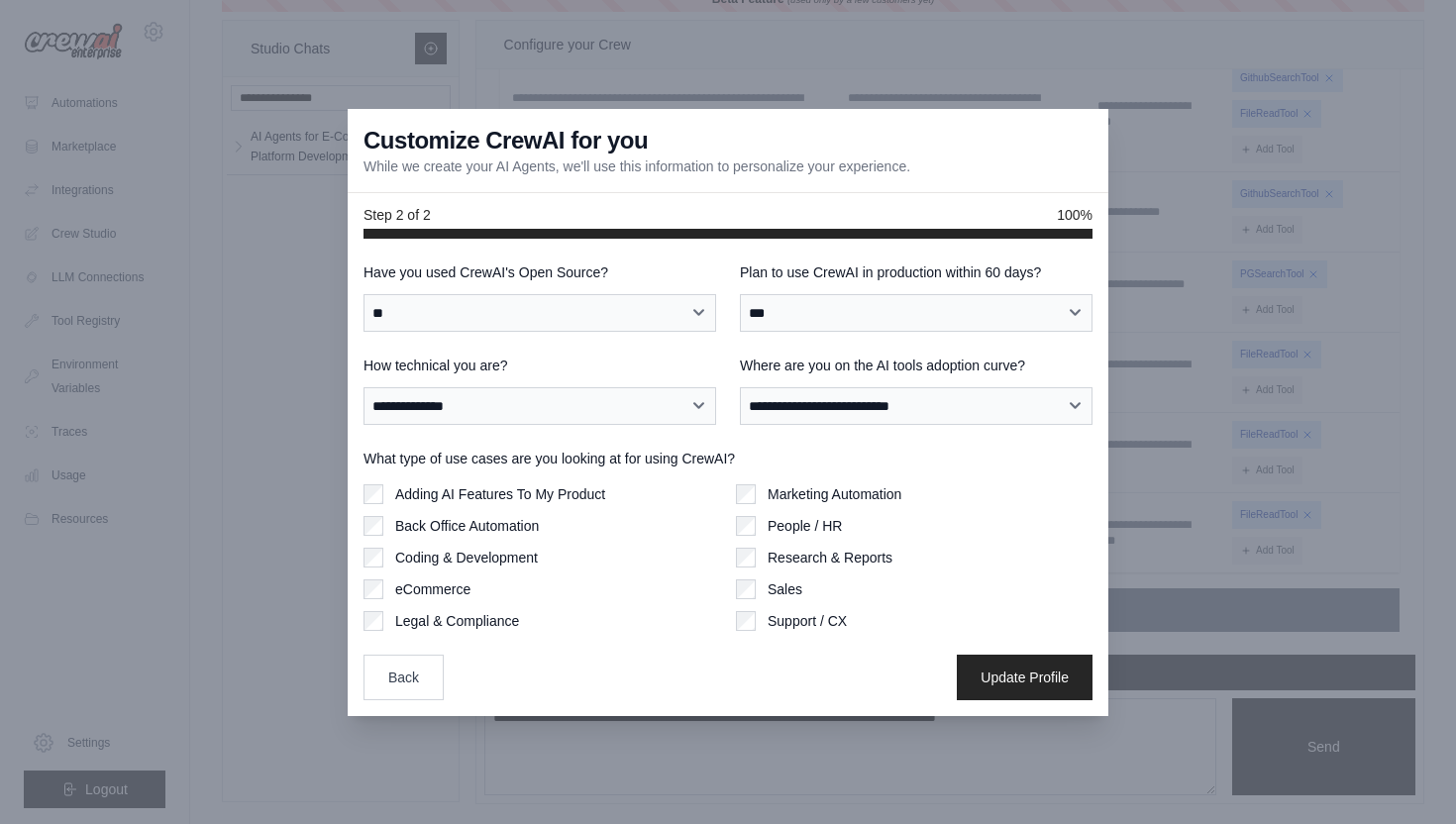 click on "Adding AI Features To My Product
Back Office Automation
Coding & Development
eCommerce
Legal & Compliance" at bounding box center [542, 558] 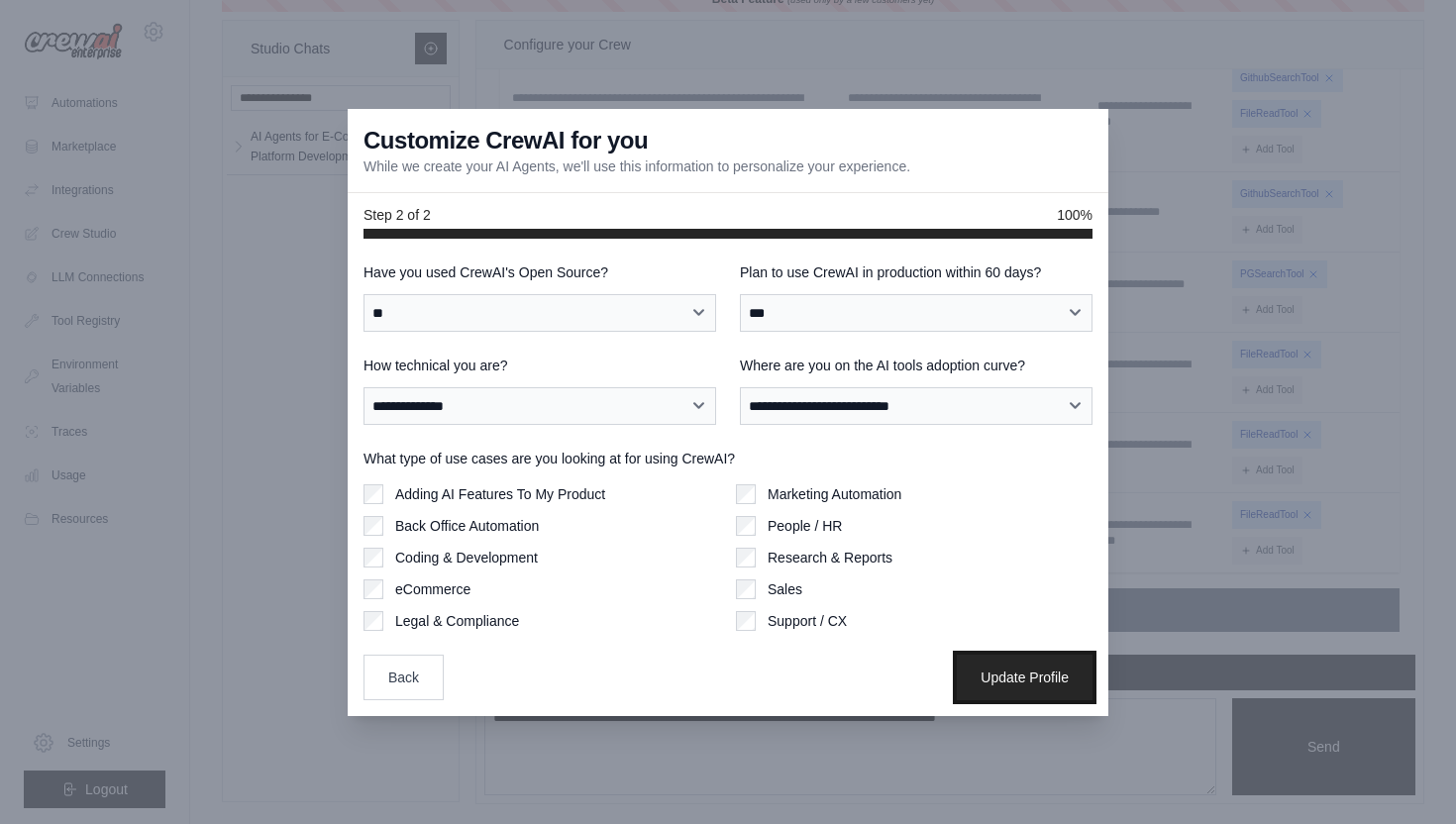 click on "Update Profile" at bounding box center [1024, 677] 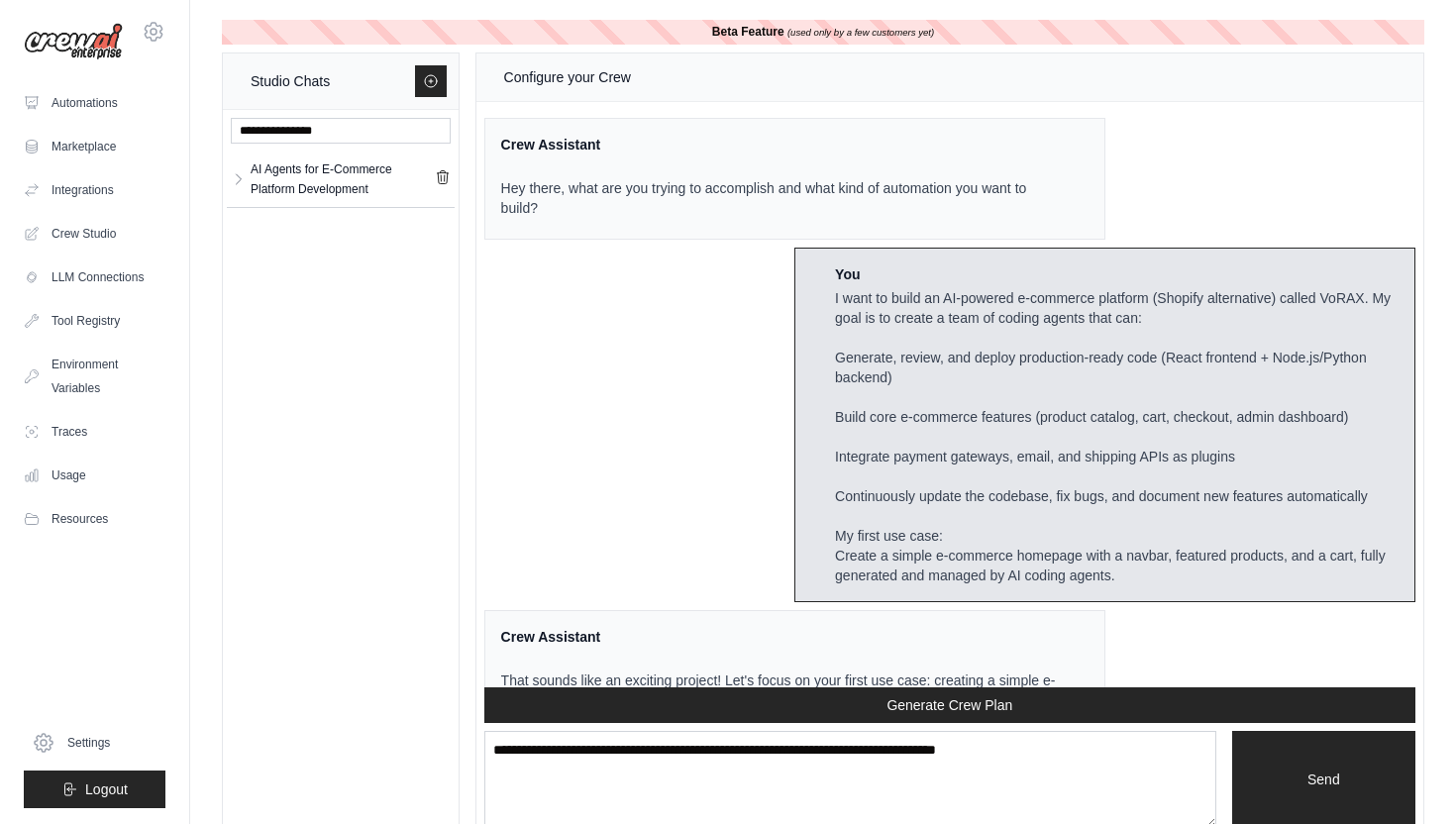 scroll, scrollTop: 33, scrollLeft: 0, axis: vertical 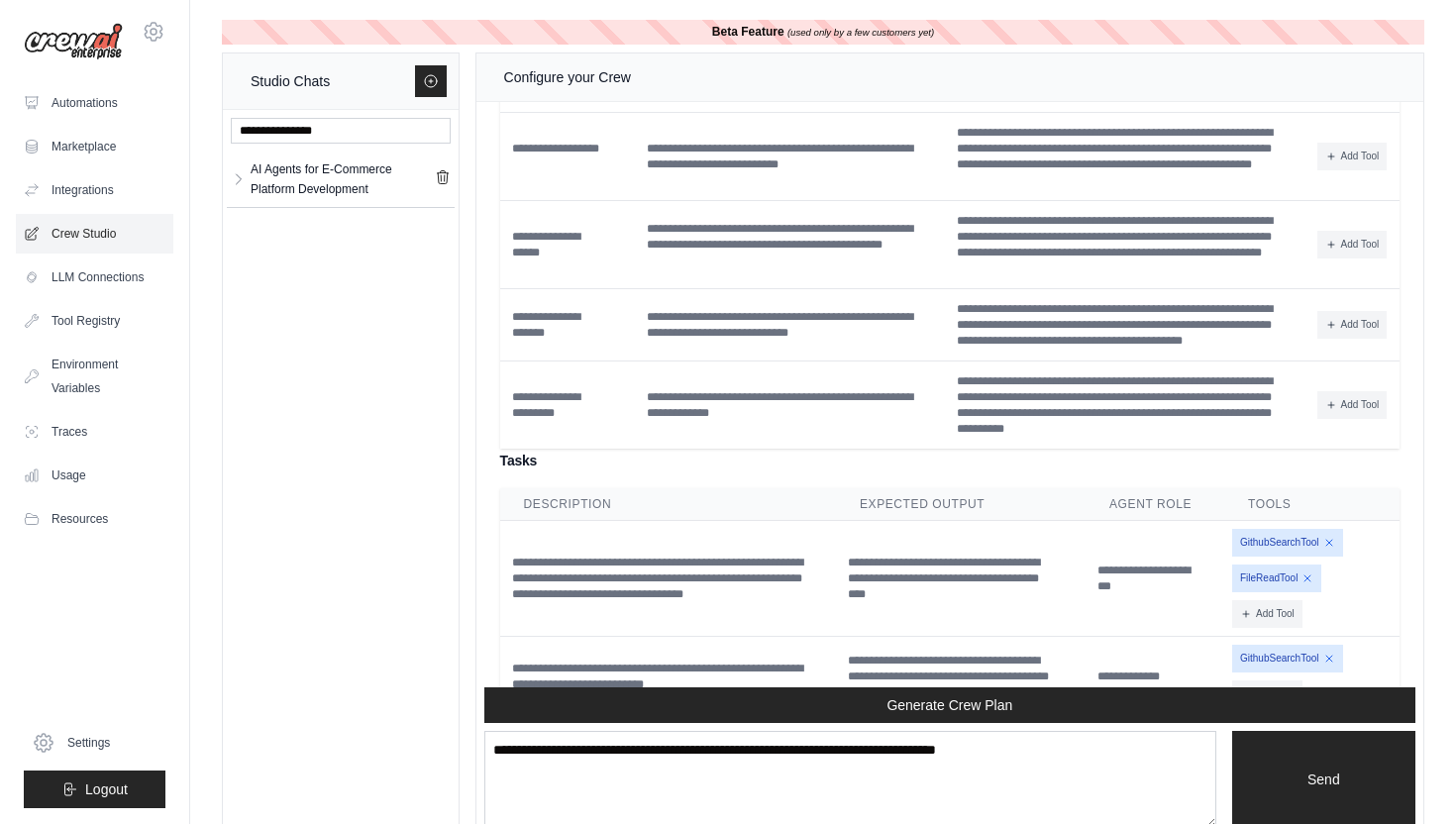 click on "Crew Studio" at bounding box center [94, 234] 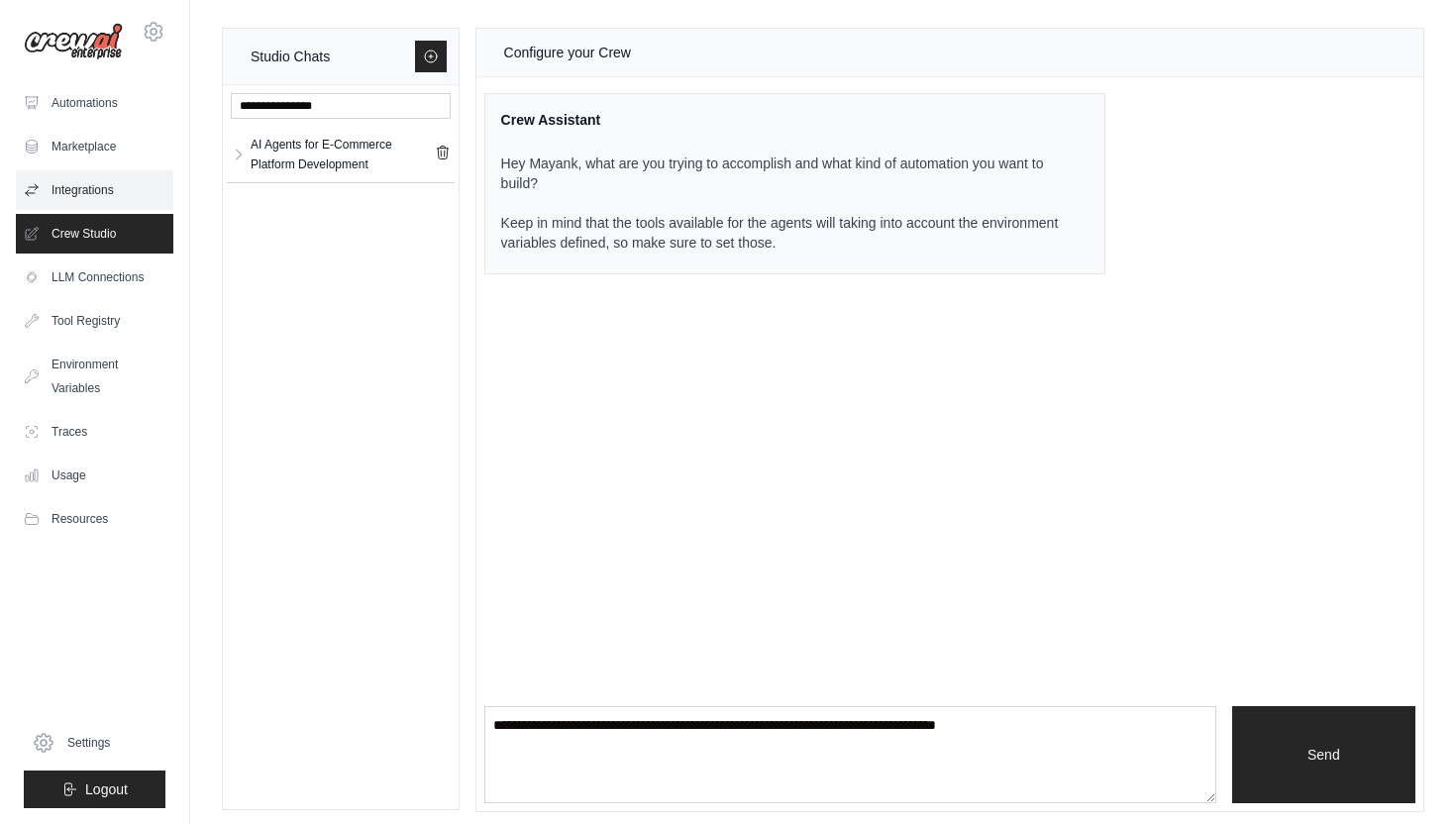 click on "Integrations" at bounding box center [94, 190] 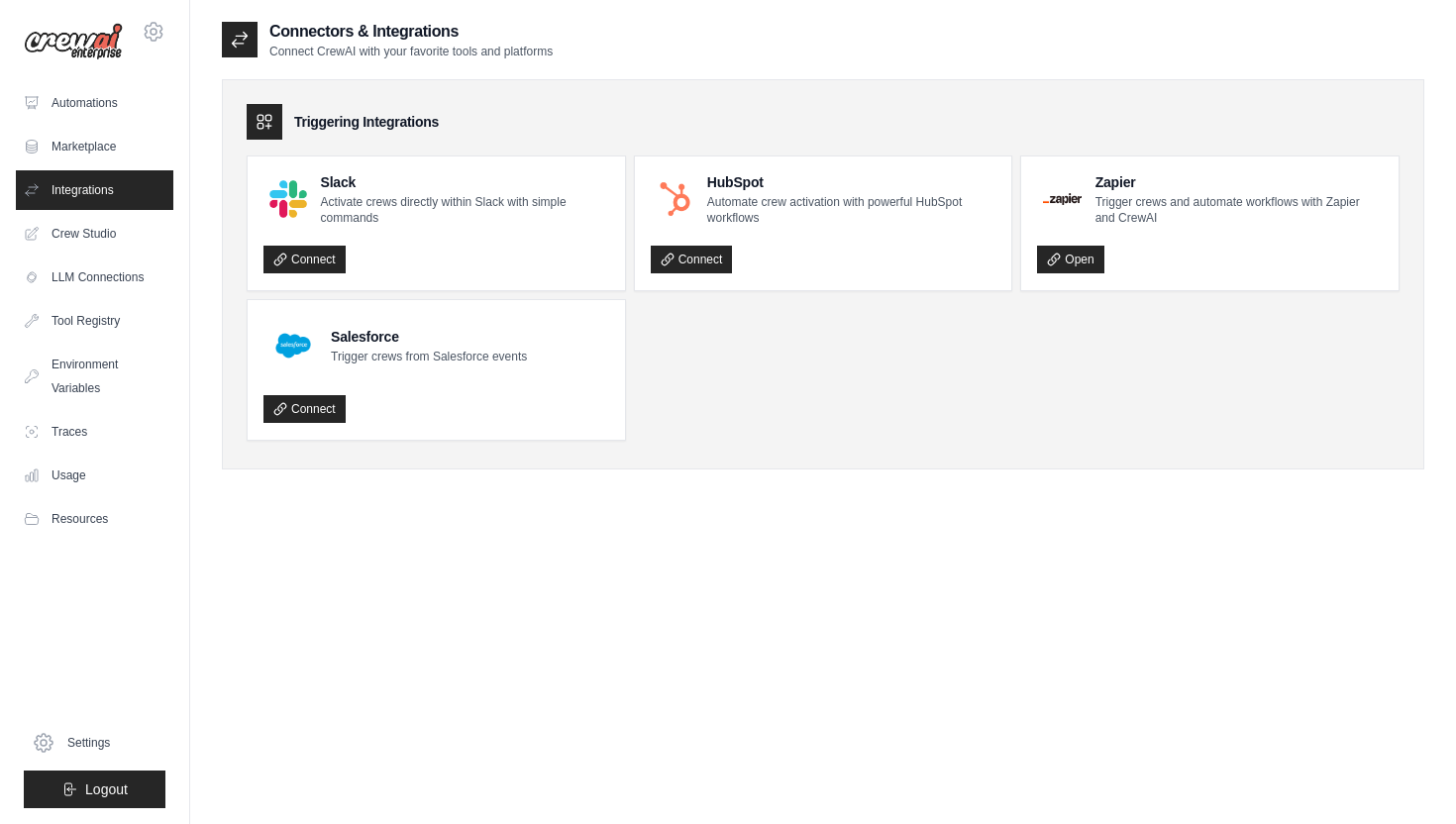 click on "Automations" at bounding box center (94, 103) 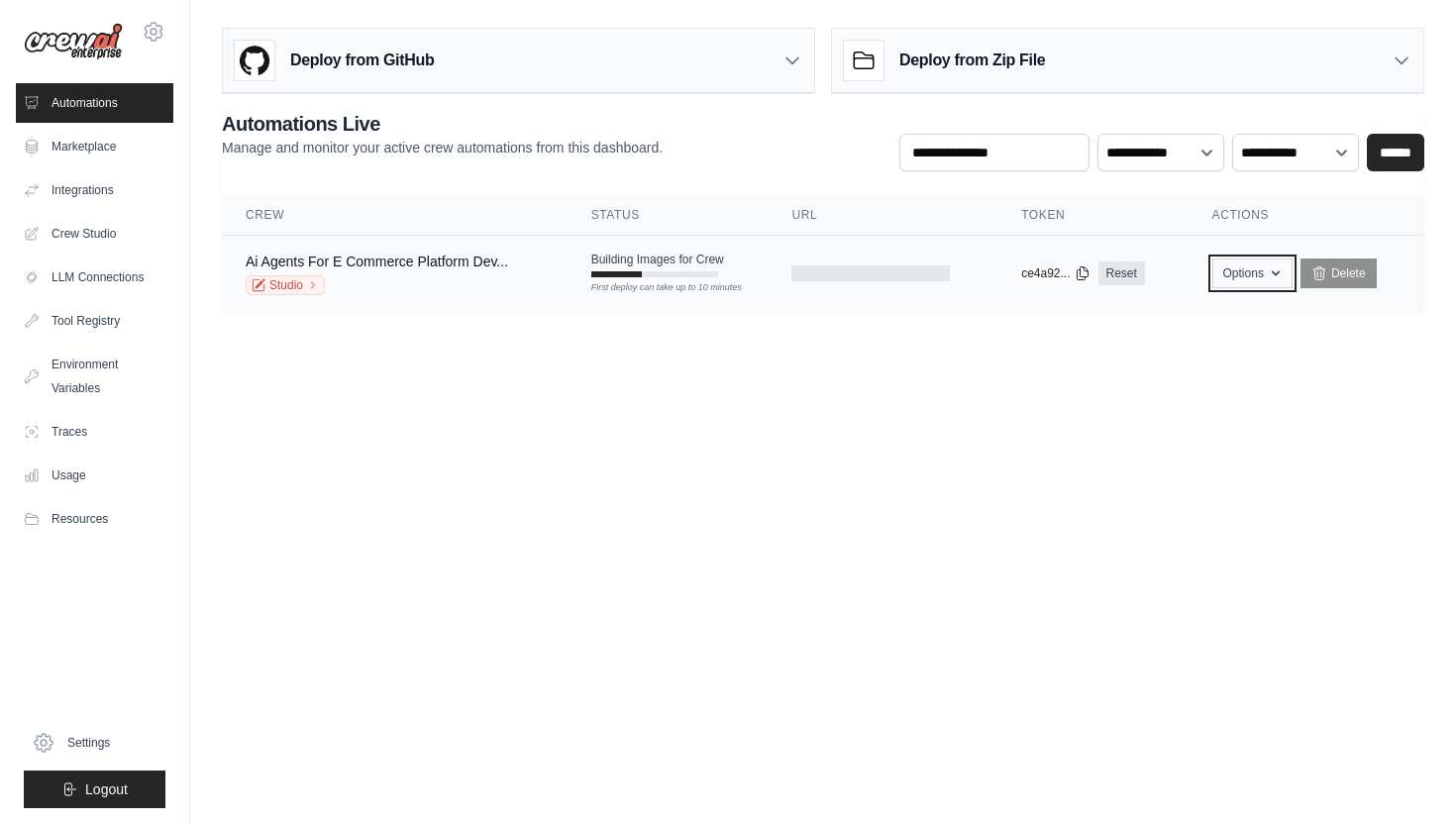 click on "Options" at bounding box center (1252, 273) 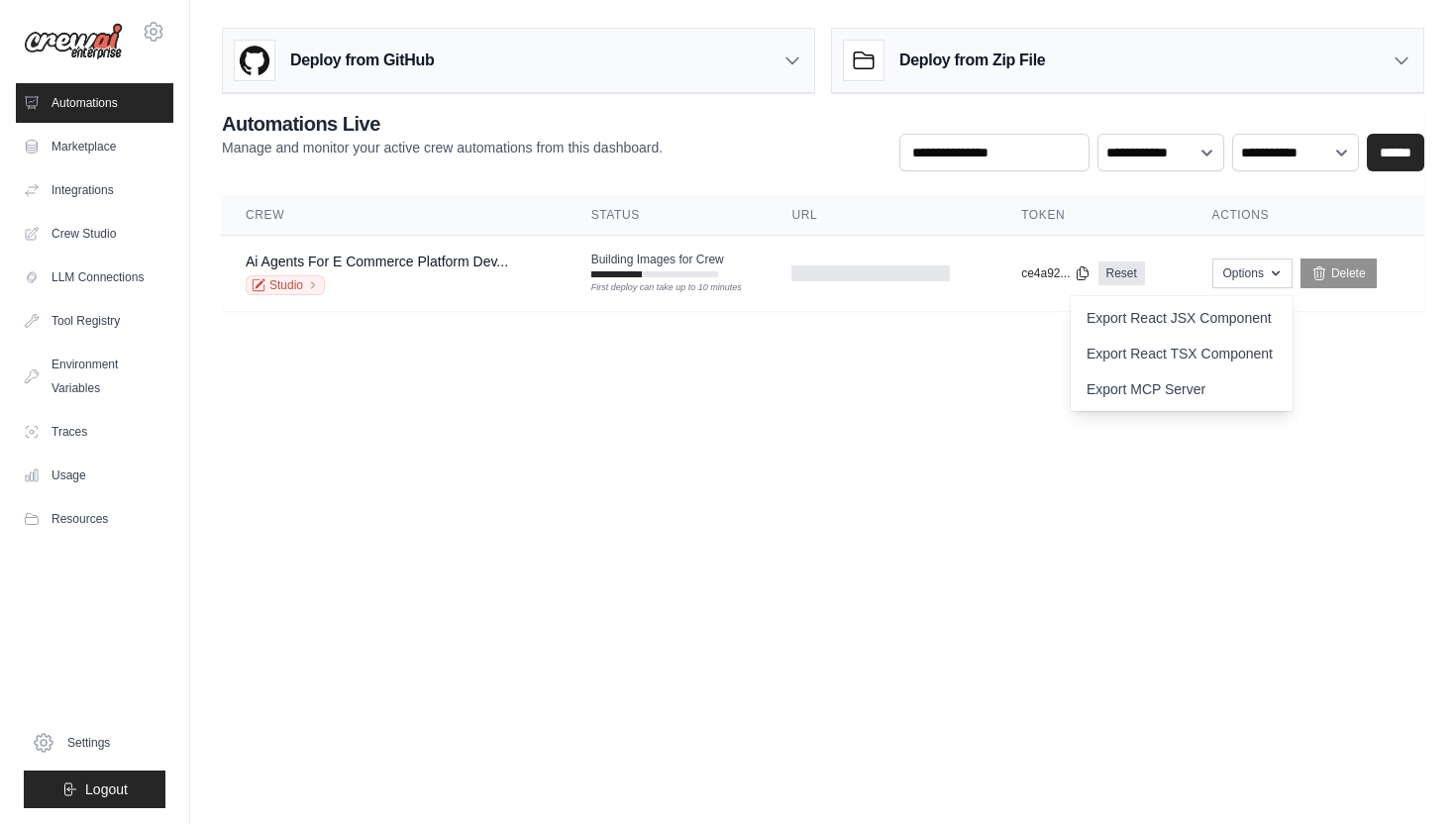 click on "mayankmidha32@gmail.com
Settings
Automations
Marketplace
Integrations" at bounding box center (728, 412) 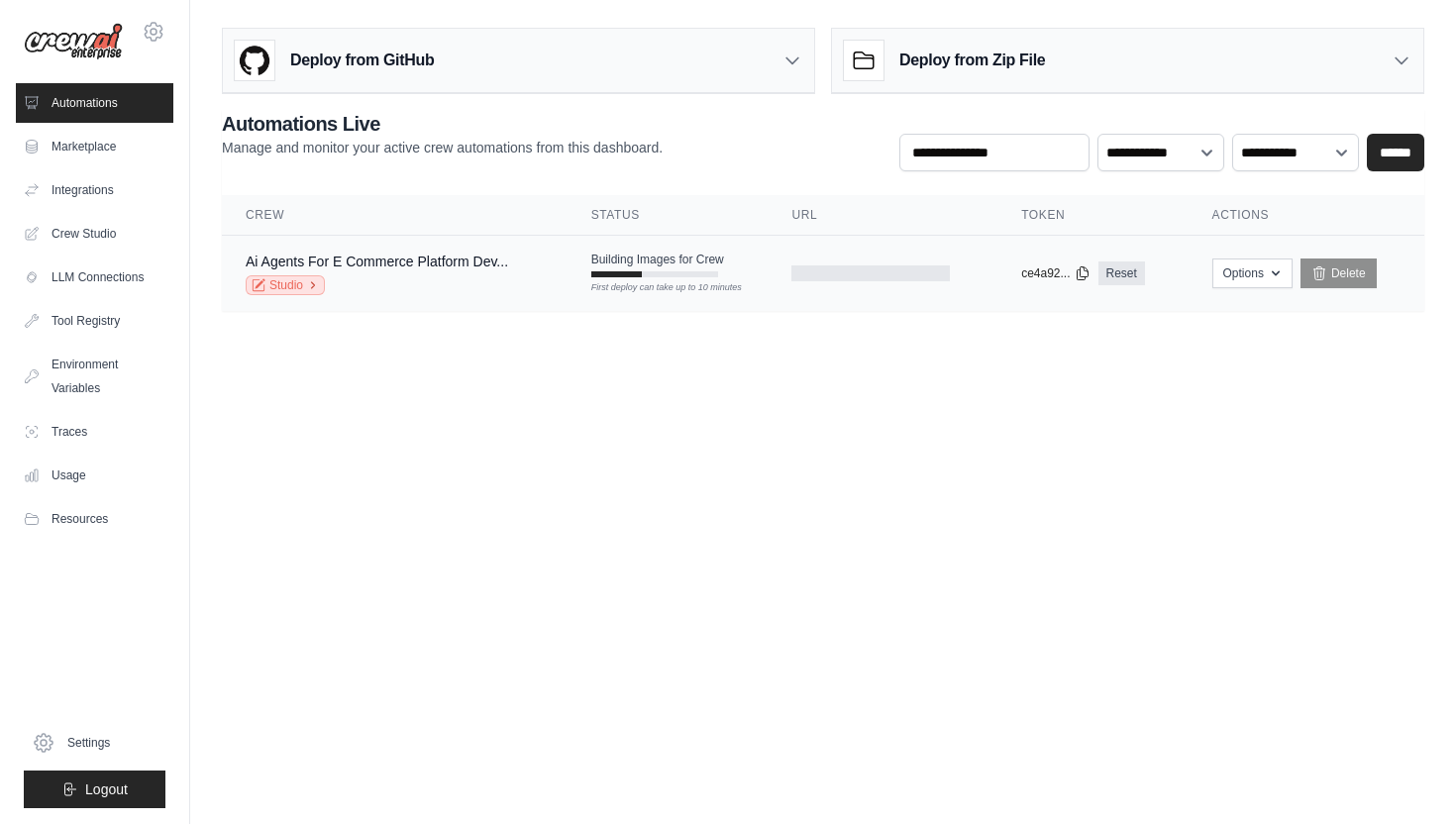 click 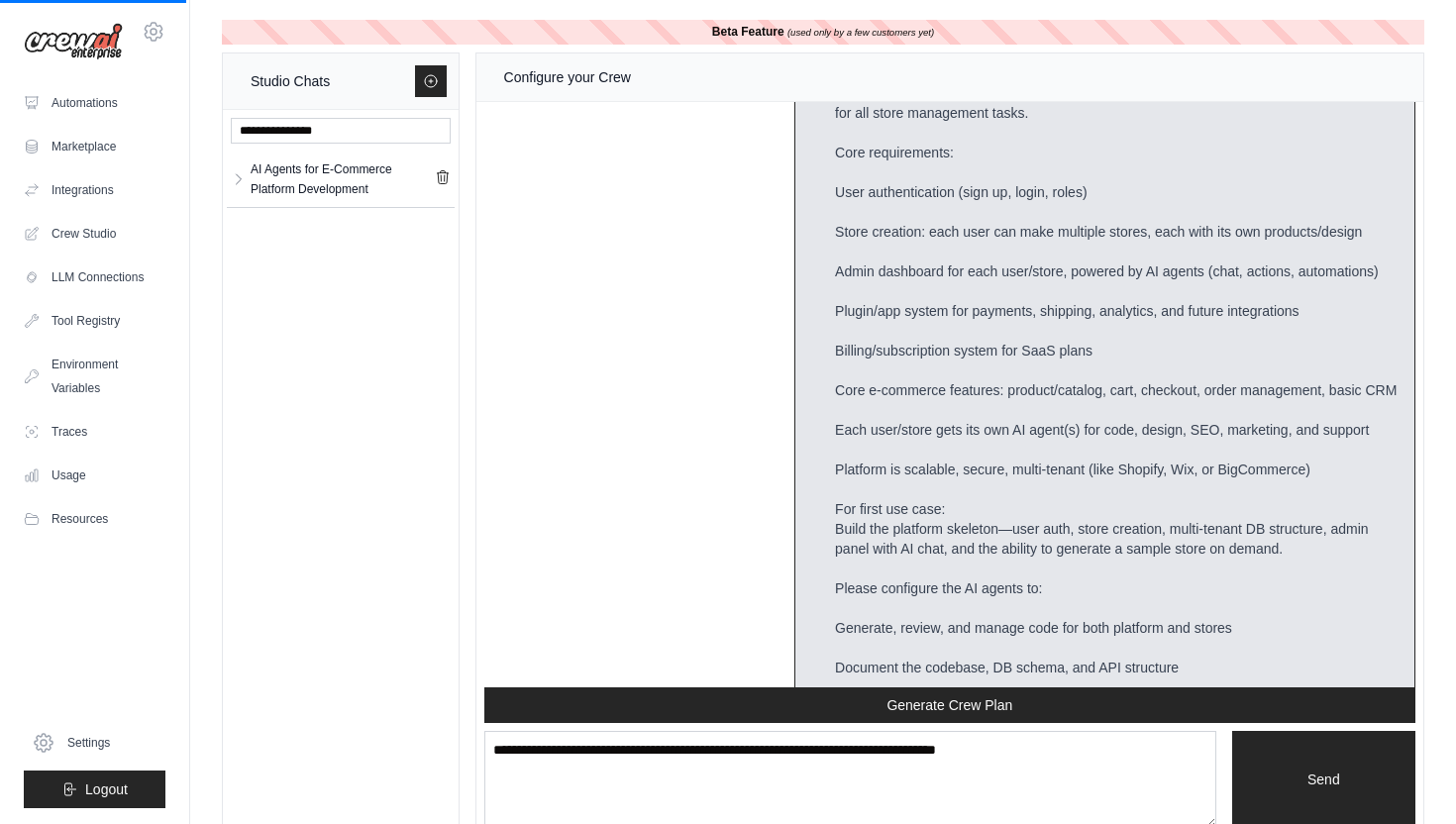 scroll, scrollTop: 0, scrollLeft: 0, axis: both 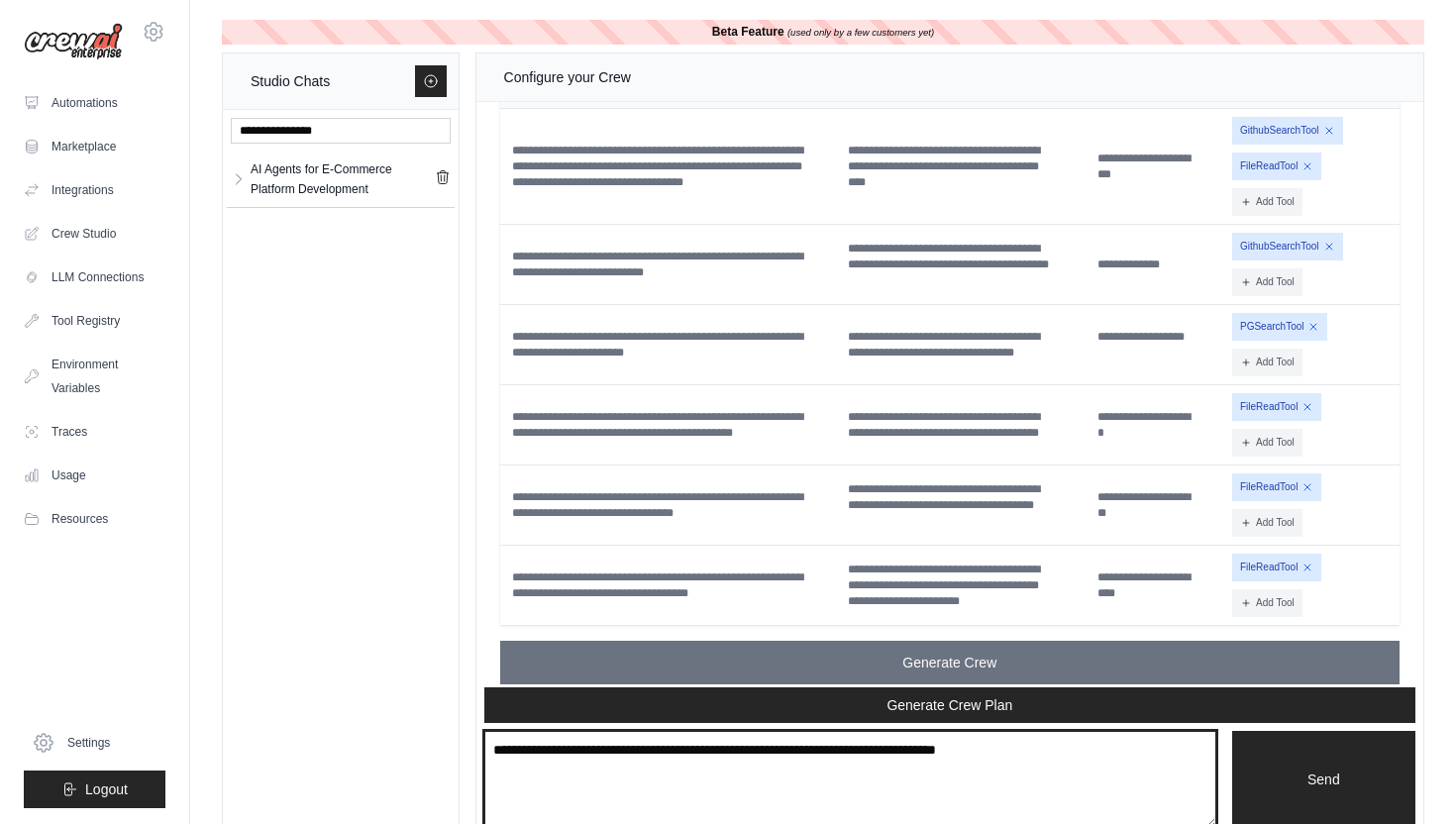 click at bounding box center (850, 779) 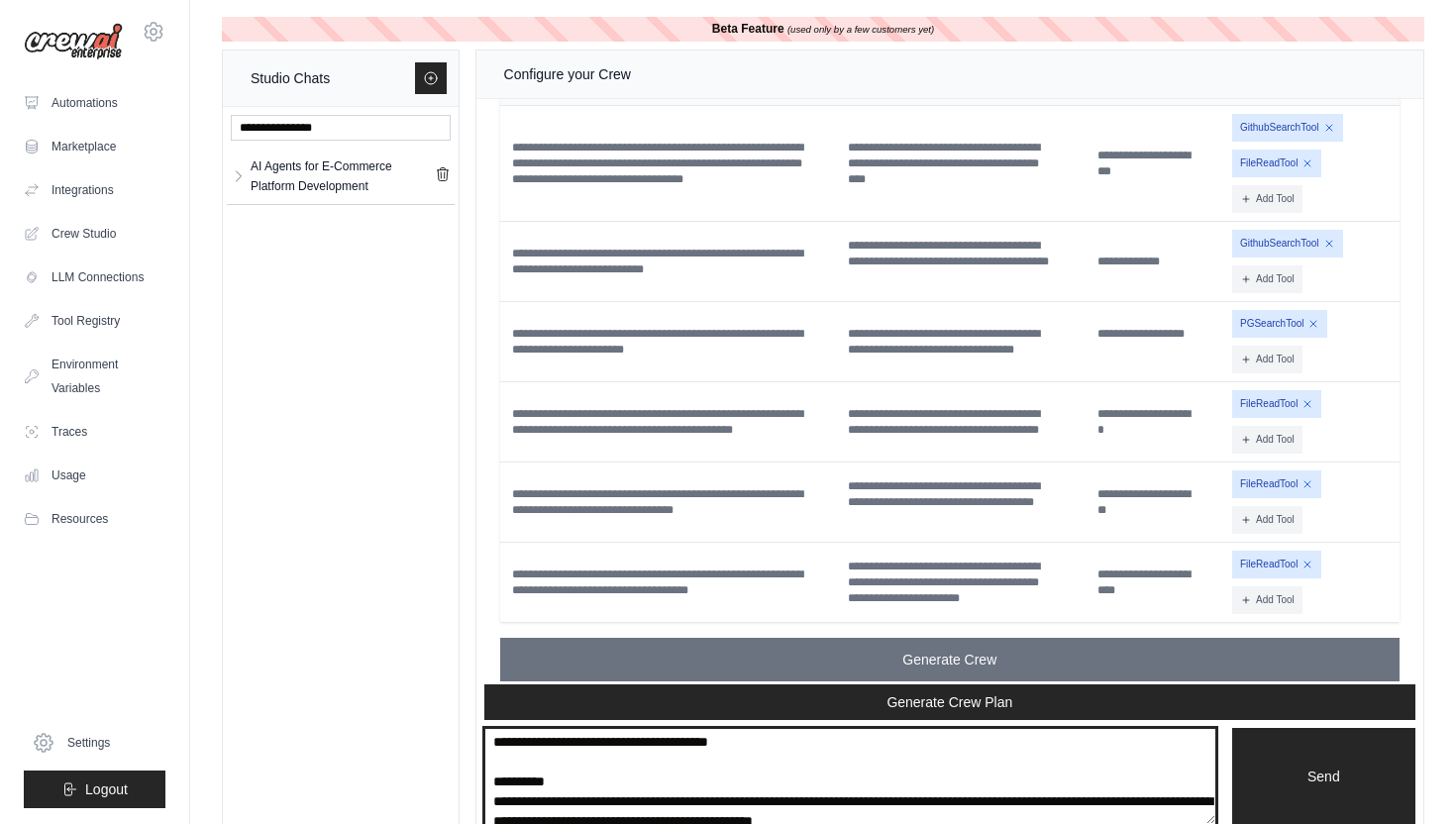 scroll, scrollTop: 0, scrollLeft: 0, axis: both 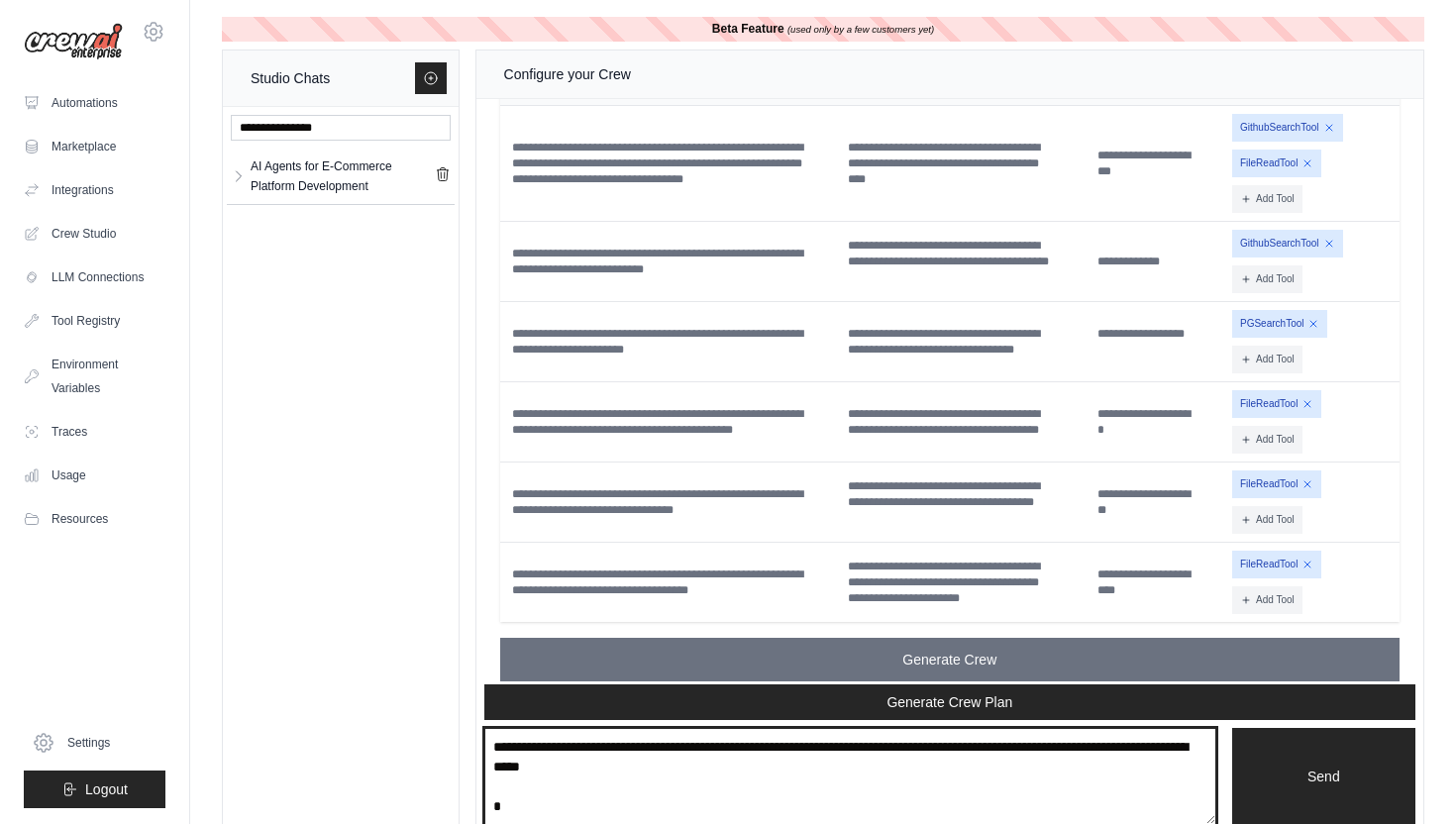 click at bounding box center (850, 776) 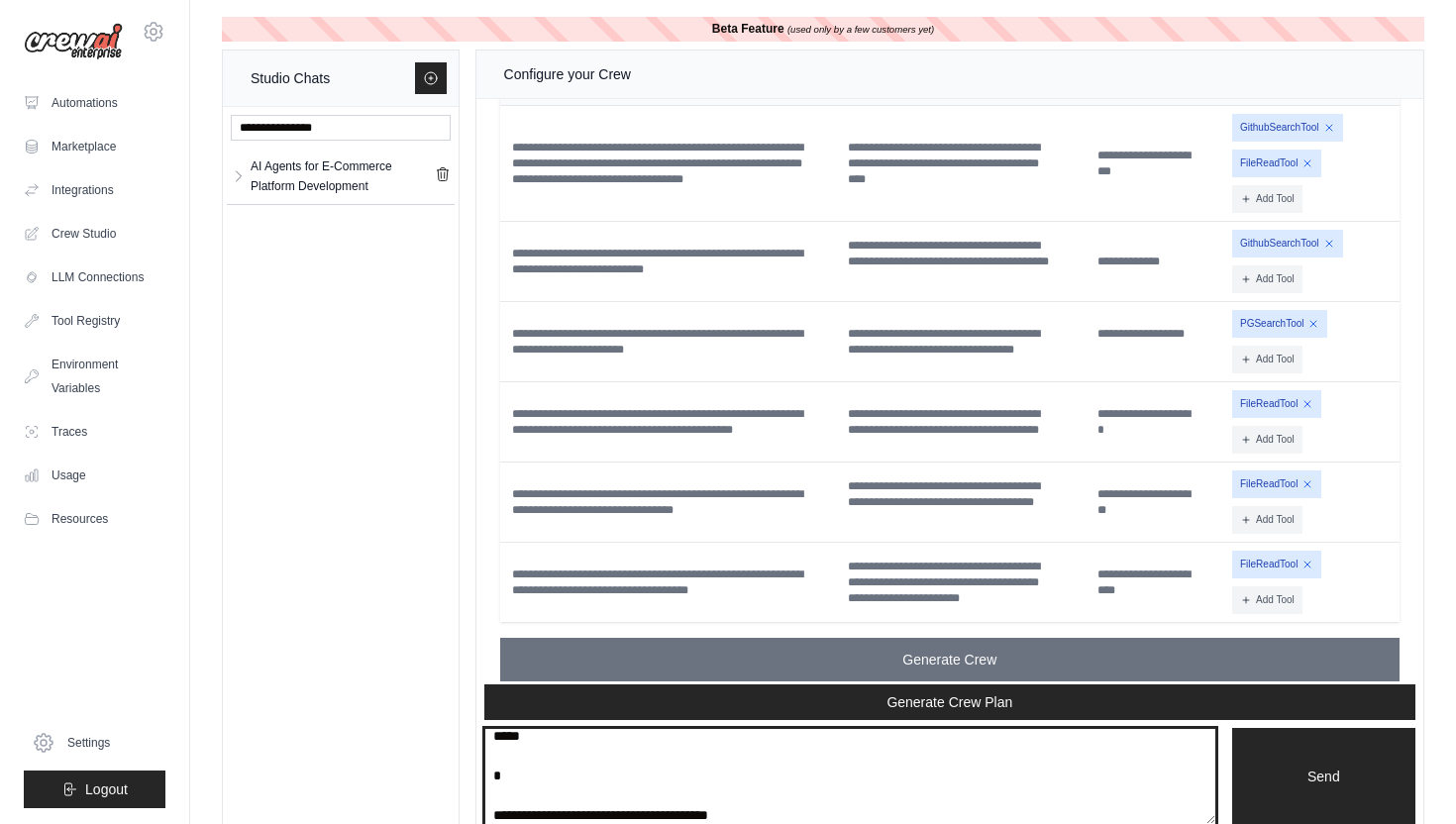 scroll, scrollTop: 0, scrollLeft: 0, axis: both 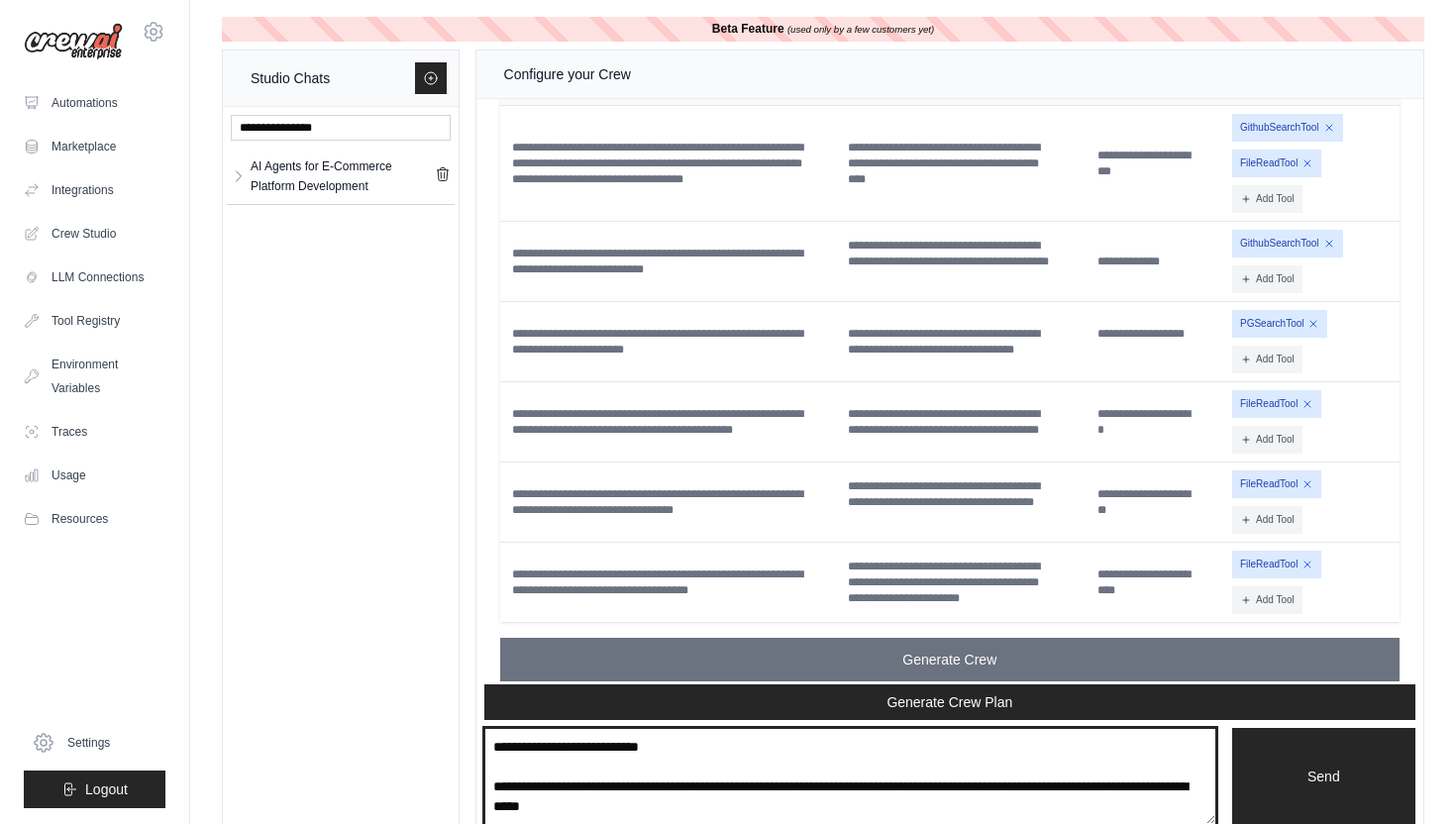 type on "**********" 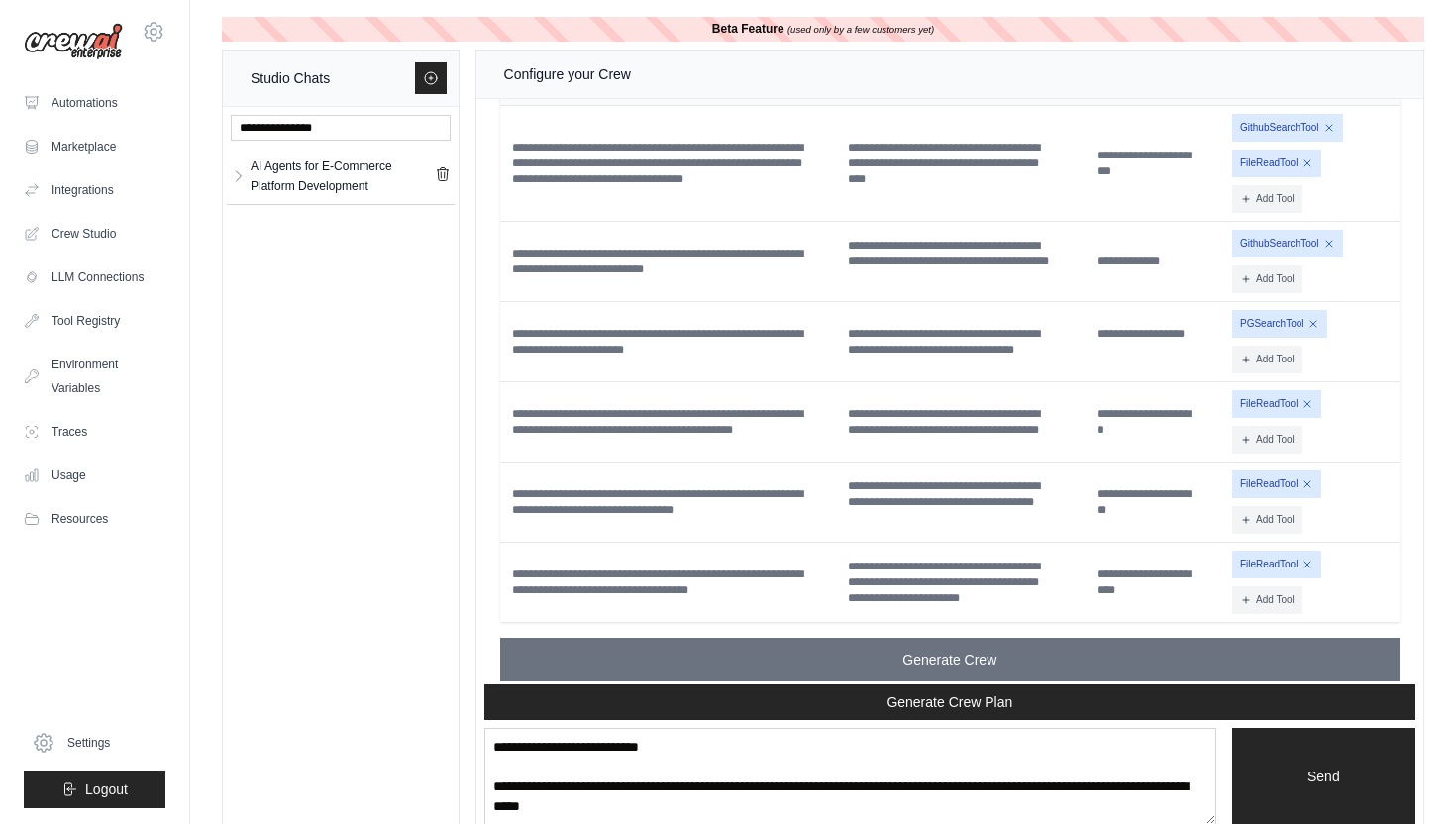 type 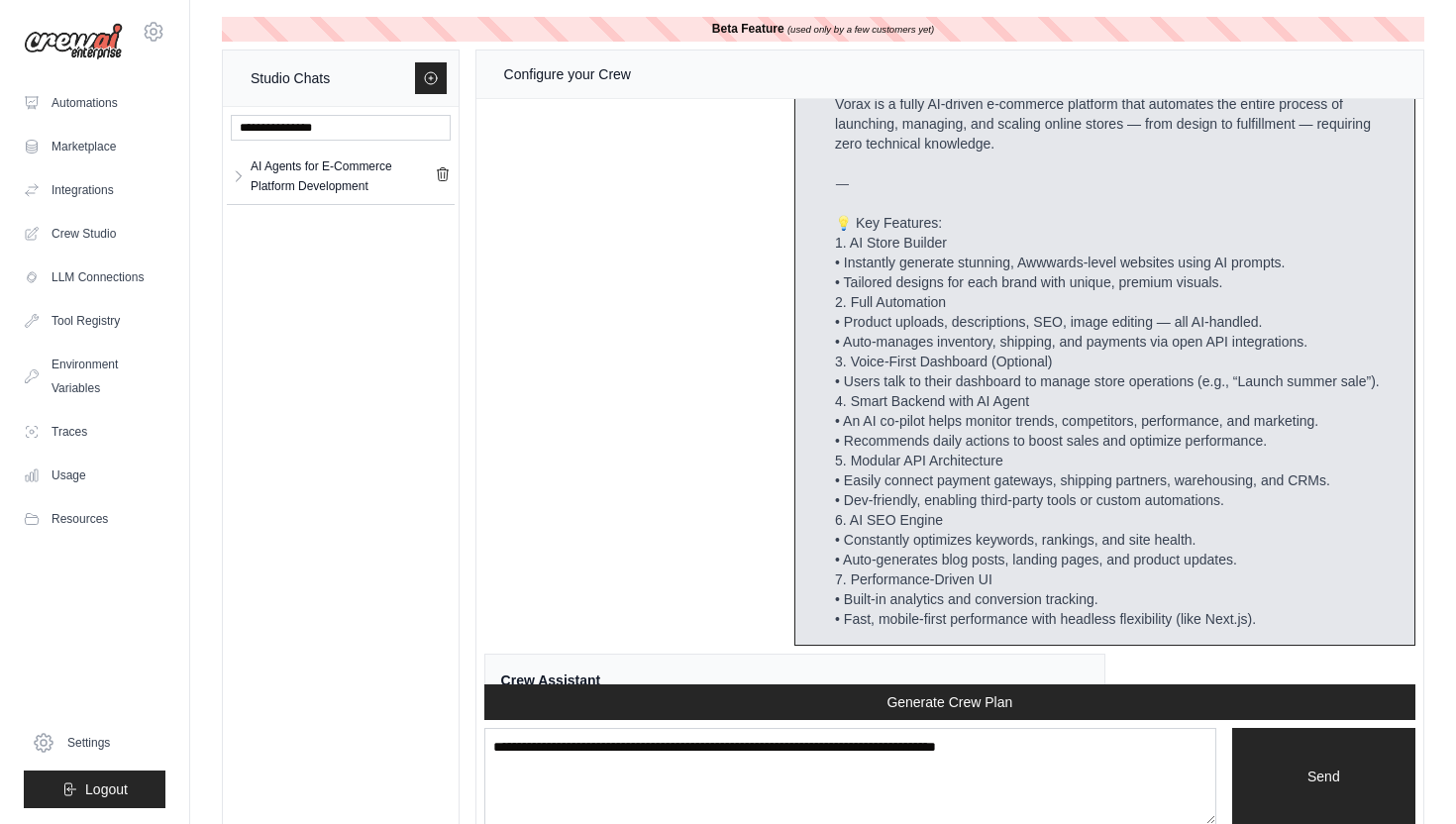 scroll, scrollTop: 9924, scrollLeft: 0, axis: vertical 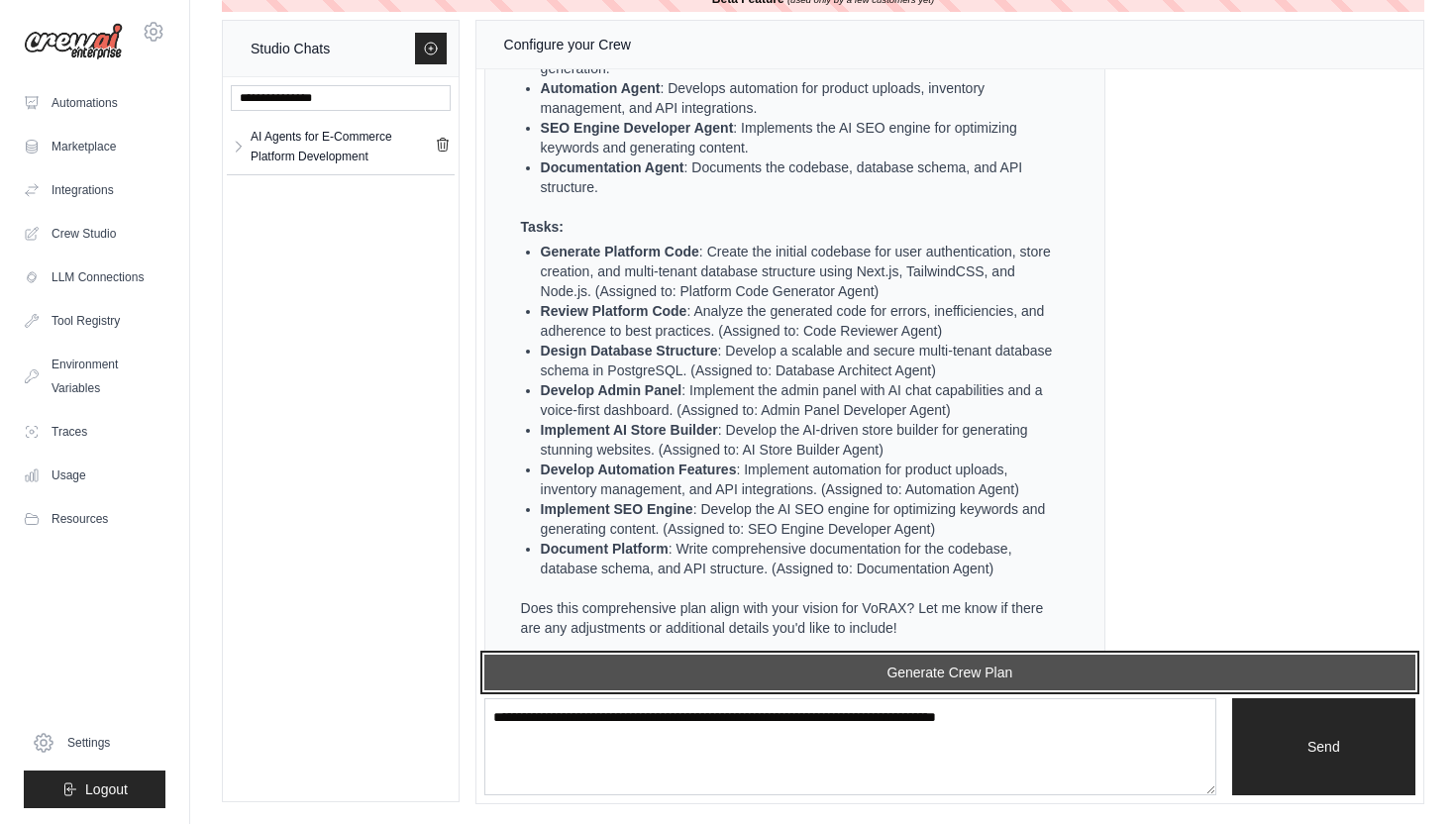 click on "Generate Crew Plan" at bounding box center [950, 672] 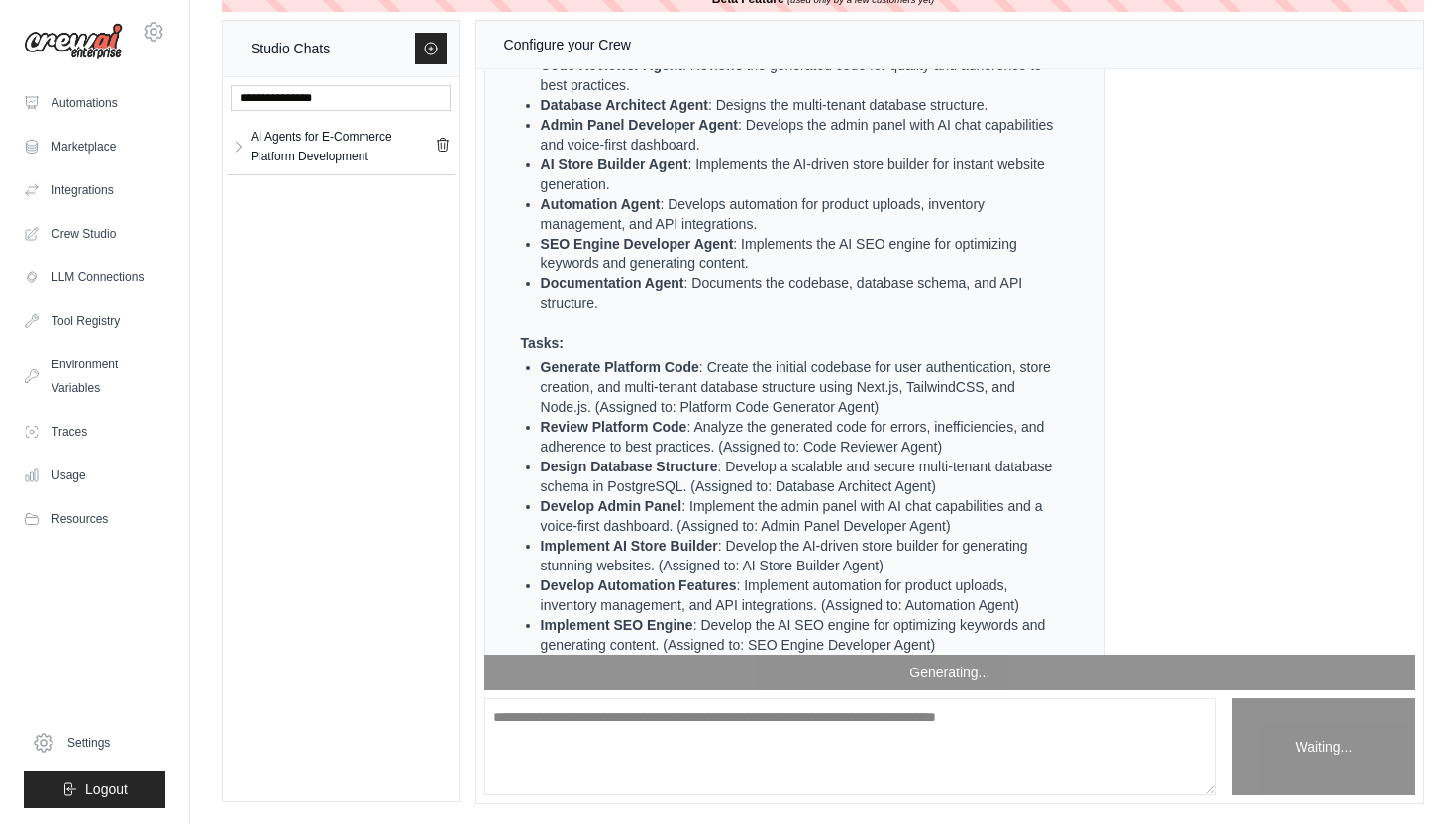 scroll, scrollTop: 9967, scrollLeft: 0, axis: vertical 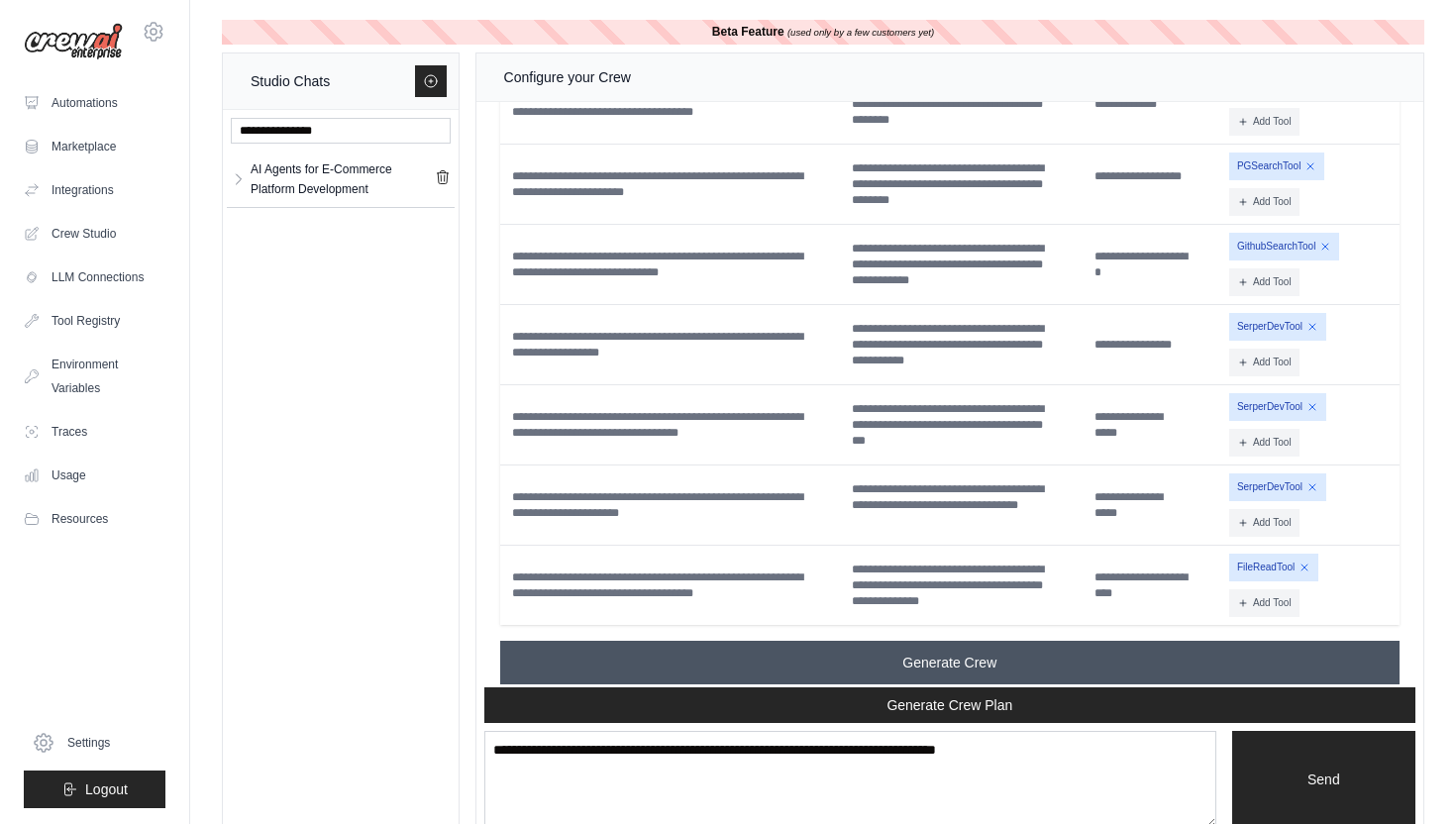 click on "Generate Crew" at bounding box center [949, 663] 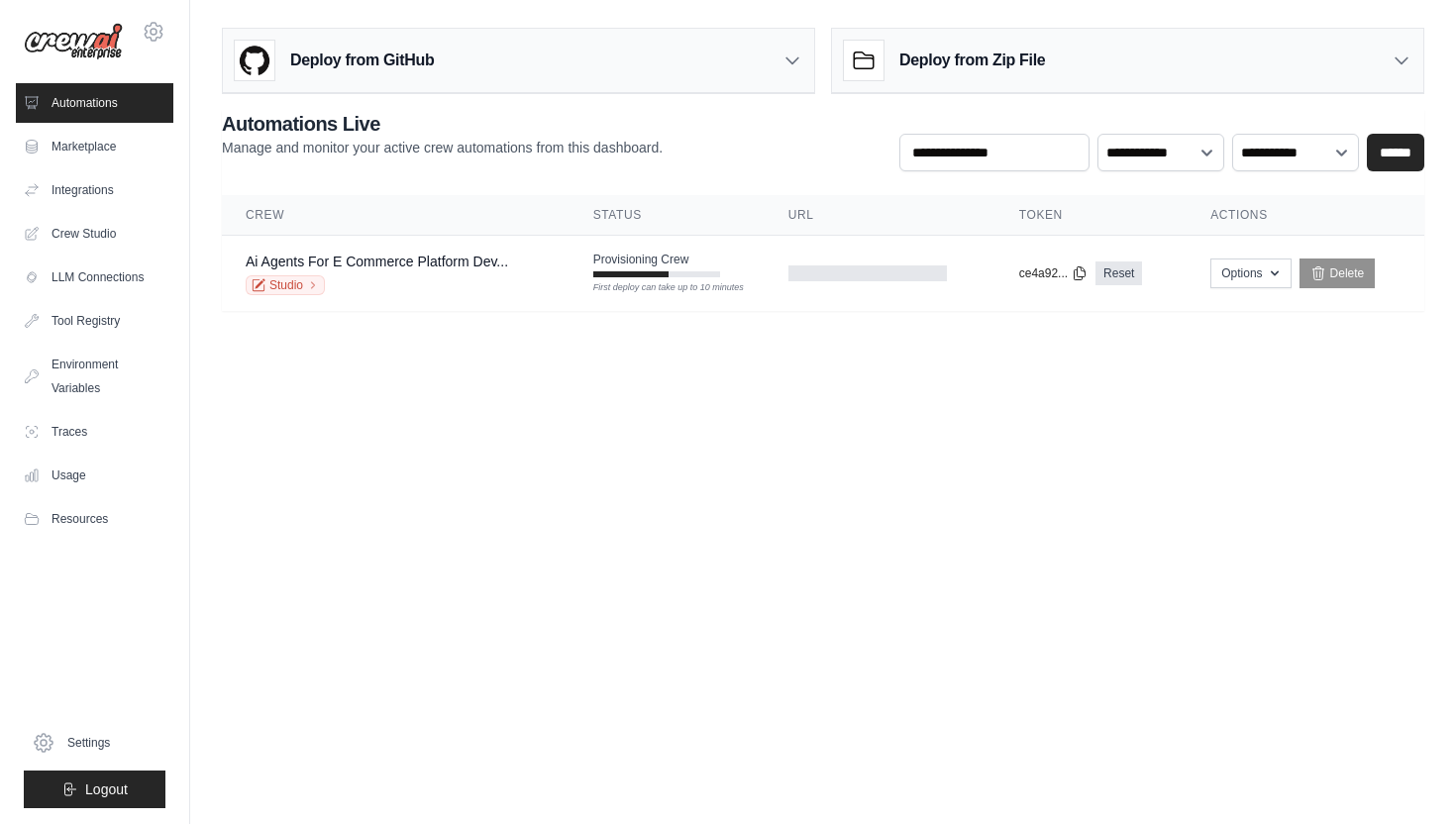 scroll, scrollTop: 0, scrollLeft: 0, axis: both 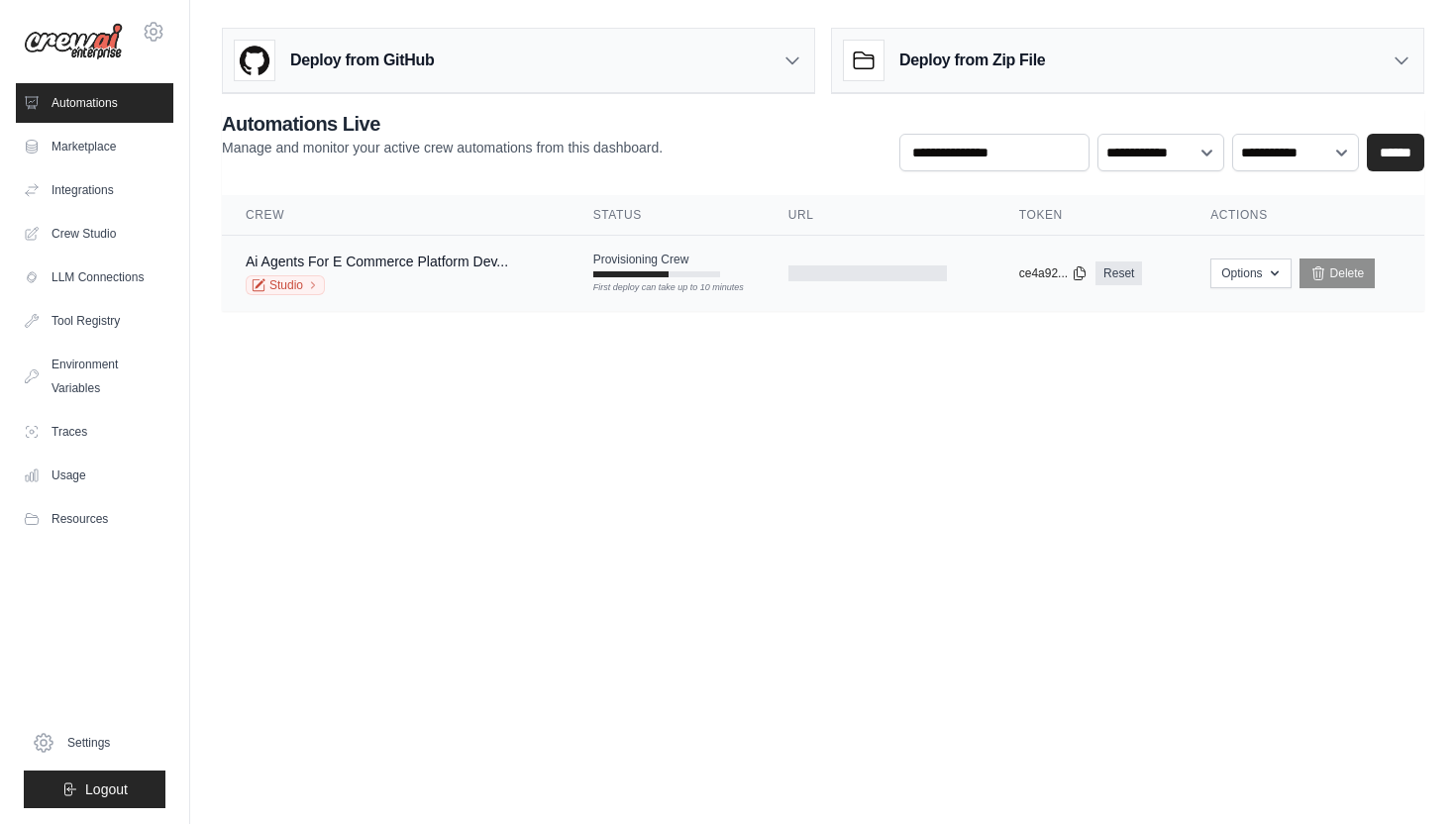 click on "First deploy can take up to 10 minutes" at bounding box center [657, 288] 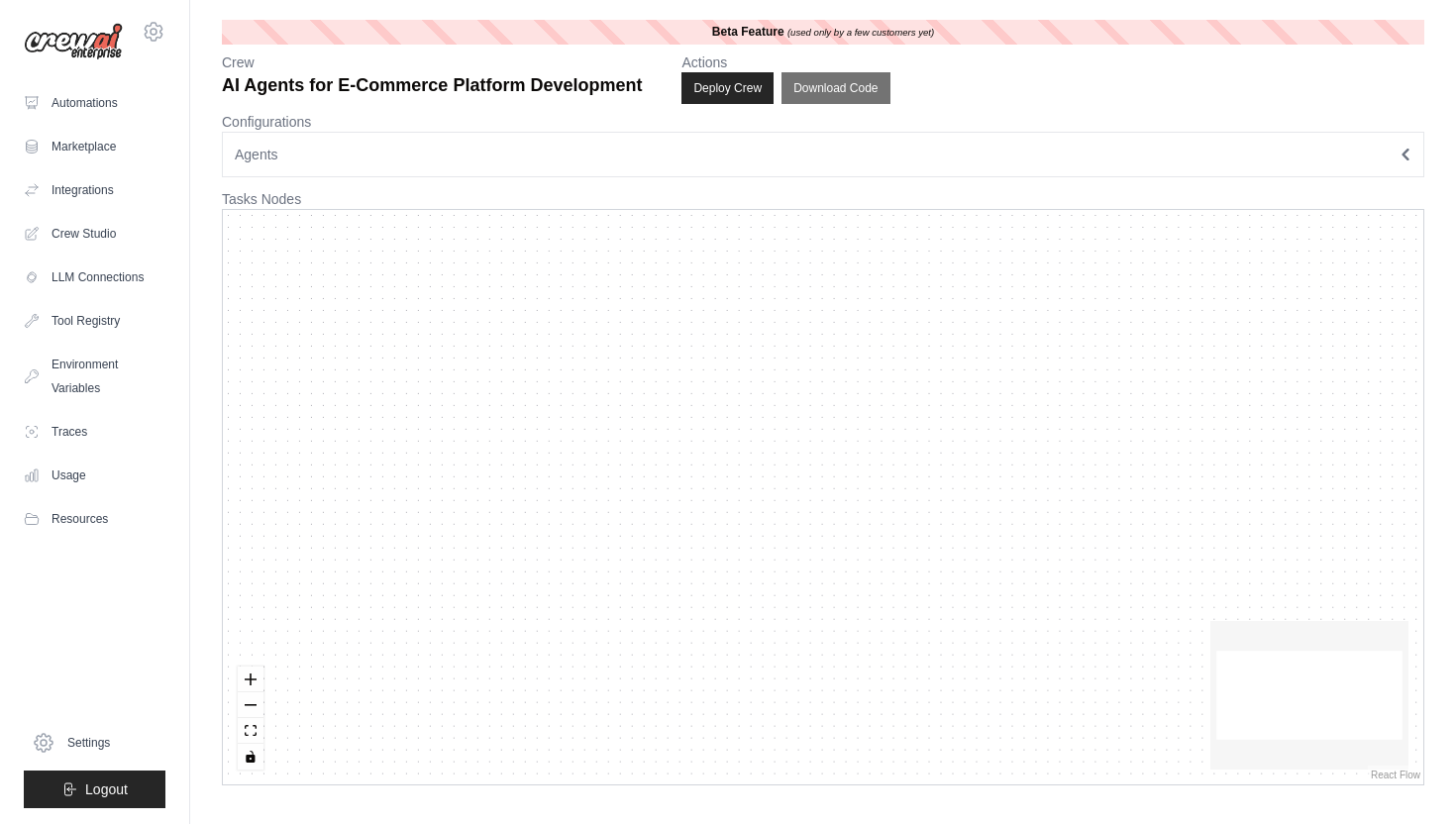 scroll, scrollTop: 0, scrollLeft: 0, axis: both 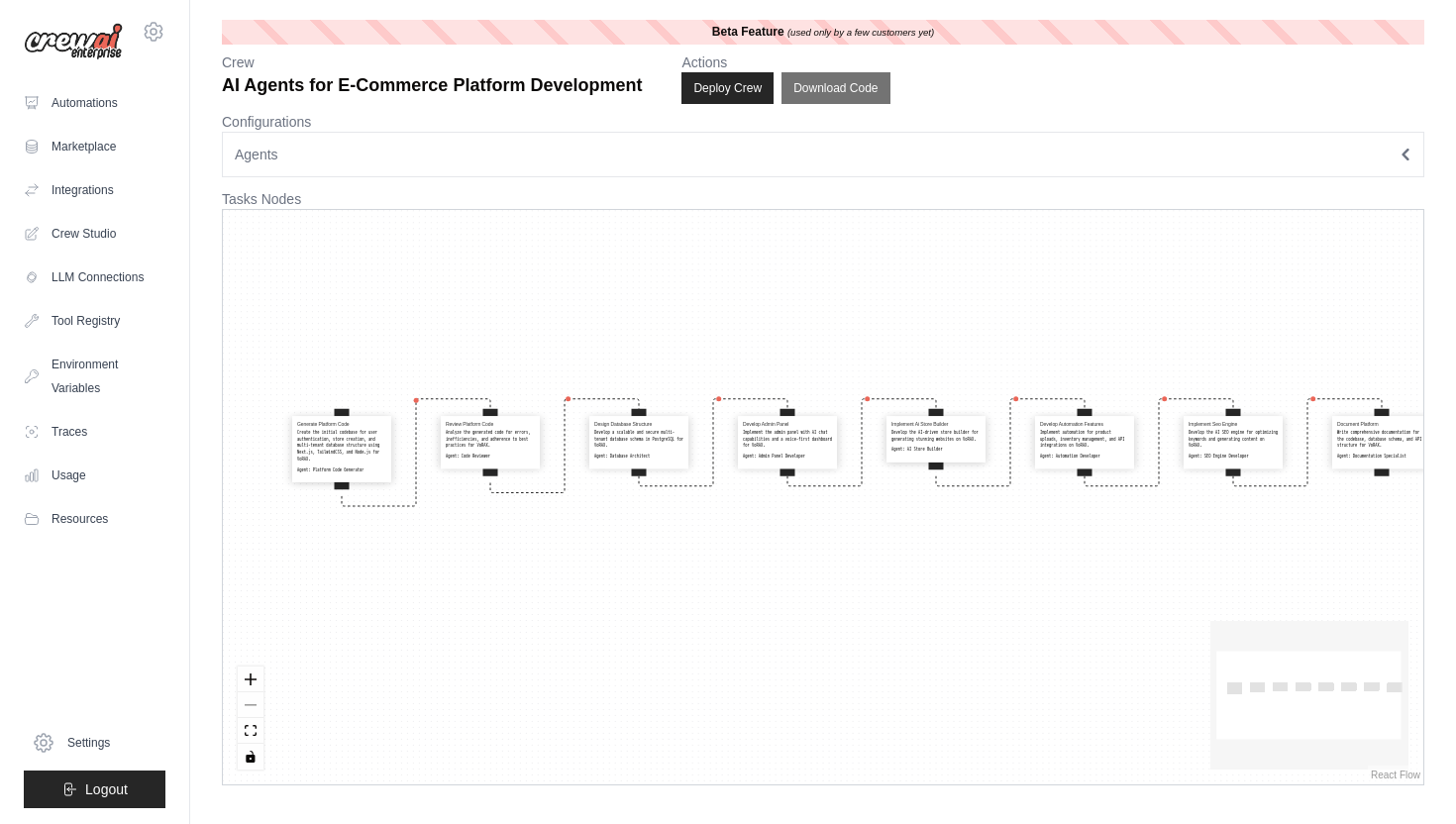 drag, startPoint x: 625, startPoint y: 676, endPoint x: 664, endPoint y: 632, distance: 58.796258 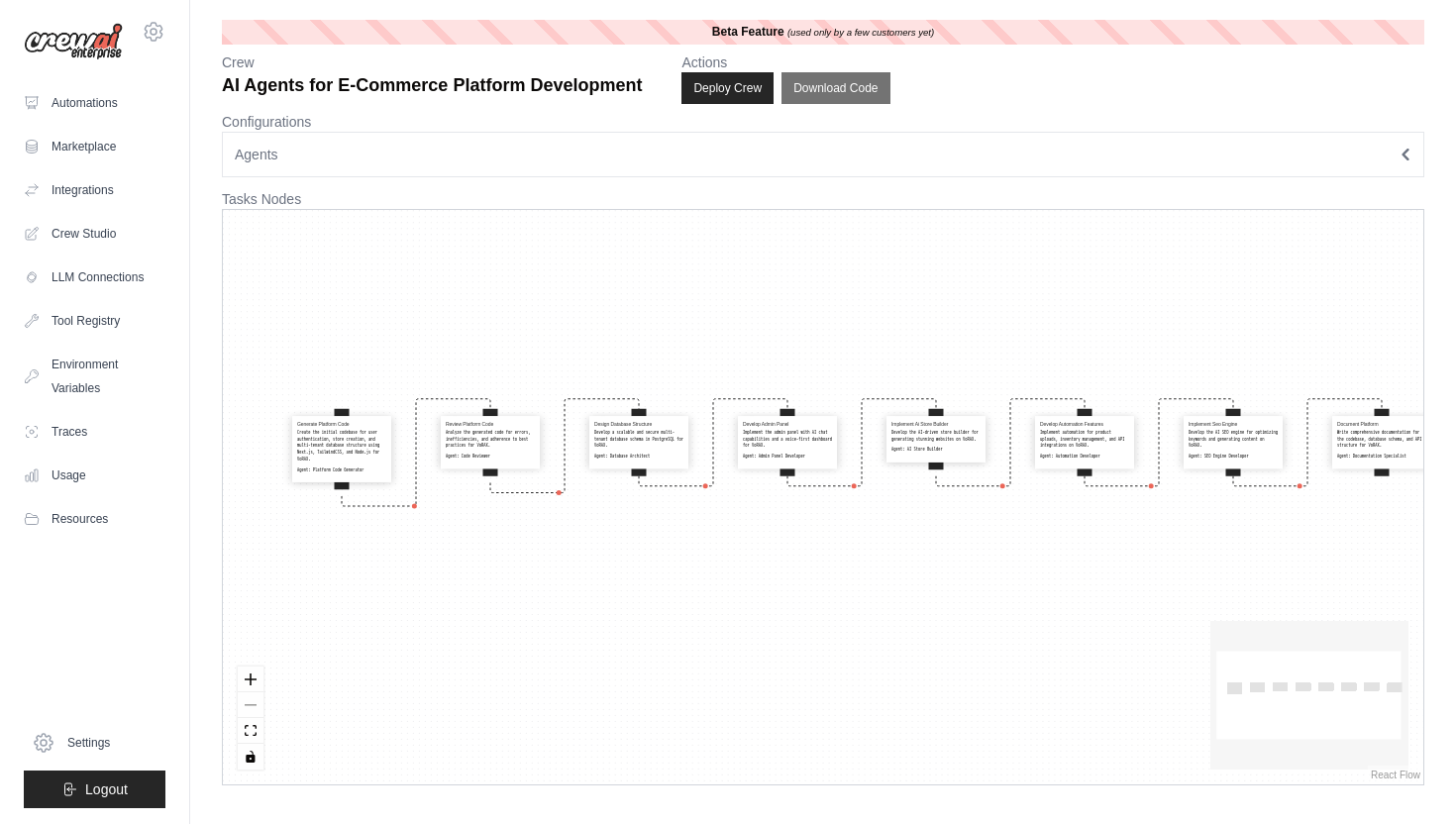 click on "Generate Platform Code Create the initial codebase for user authentication, store creation, and multi-tenant database structure using Next.js, TailwindCSS, and Node.js for VoRAX. Agent:   Platform Code Generator Review Platform Code Analyze the generated code for errors, inefficiencies, and adherence to best practices for VoRAX. Agent:   Code Reviewer Design Database Structure Develop a scalable and secure multi-tenant database schema in PostgreSQL for VoRAX. Agent:   Database Architect Develop Admin Panel Implement the admin panel with AI chat capabilities and a voice-first dashboard for VoRAX. Agent:   Admin Panel Developer Implement Ai Store Builder Develop the AI-driven store builder for generating stunning websites on VoRAX. Agent:   AI Store Builder Develop Automation Features Implement automation for product uploads, inventory management, and API integrations on VoRAX. Agent:   Automation Developer Implement Seo Engine Develop the AI SEO engine for optimizing keywords and generating content on VoRAX." at bounding box center (823, 497) 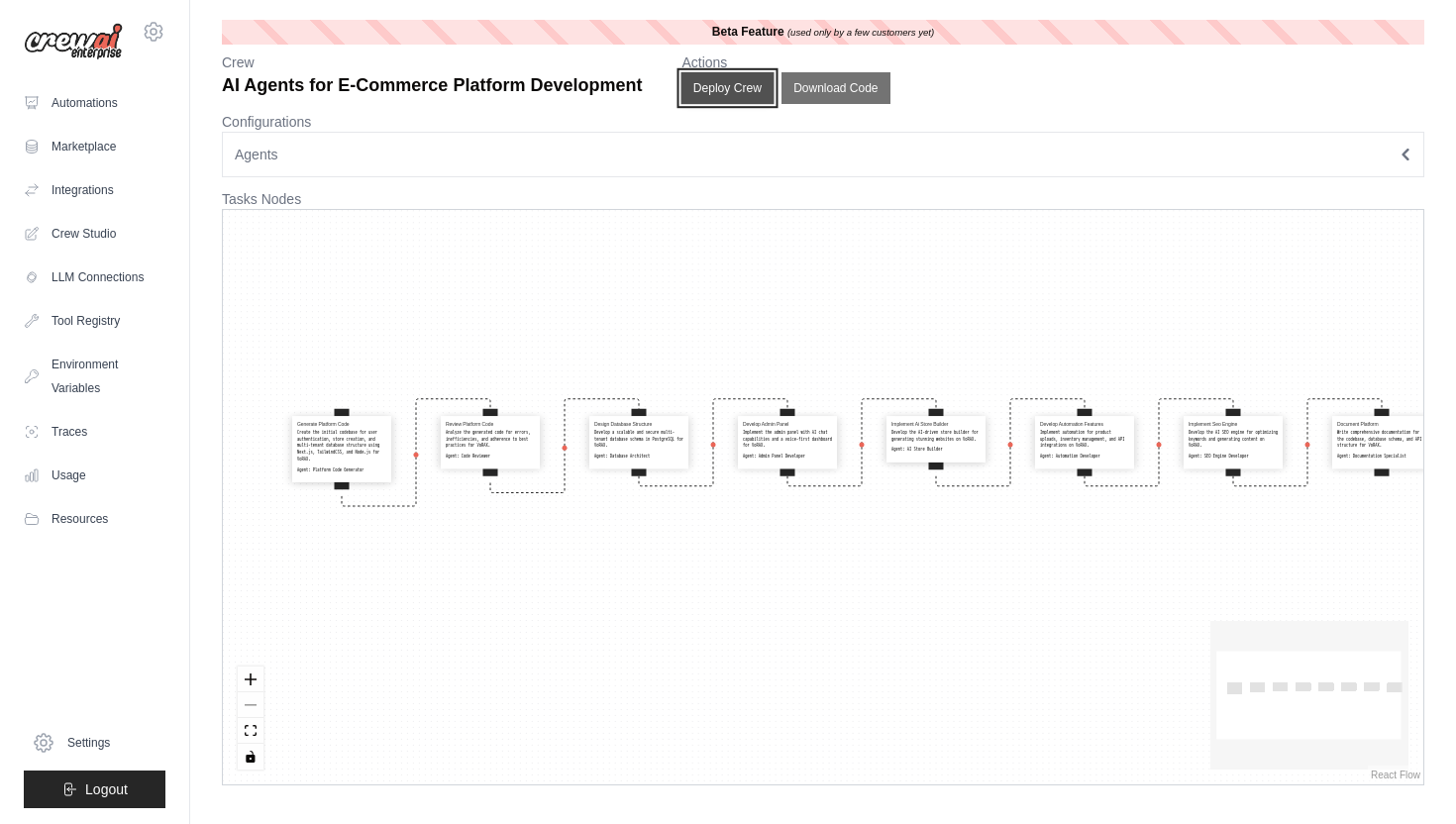 click on "Deploy Crew" at bounding box center (728, 88) 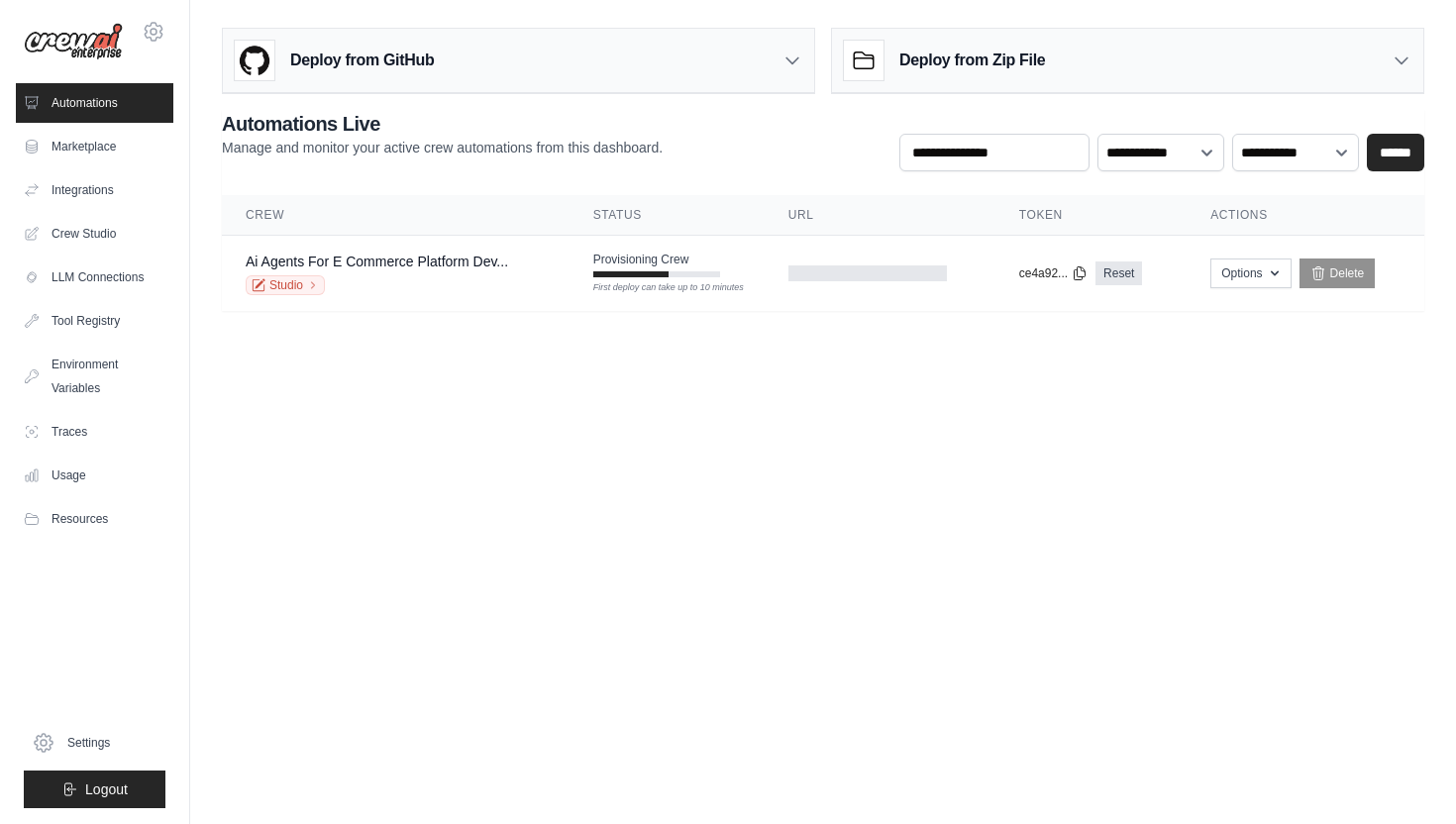 scroll, scrollTop: 0, scrollLeft: 0, axis: both 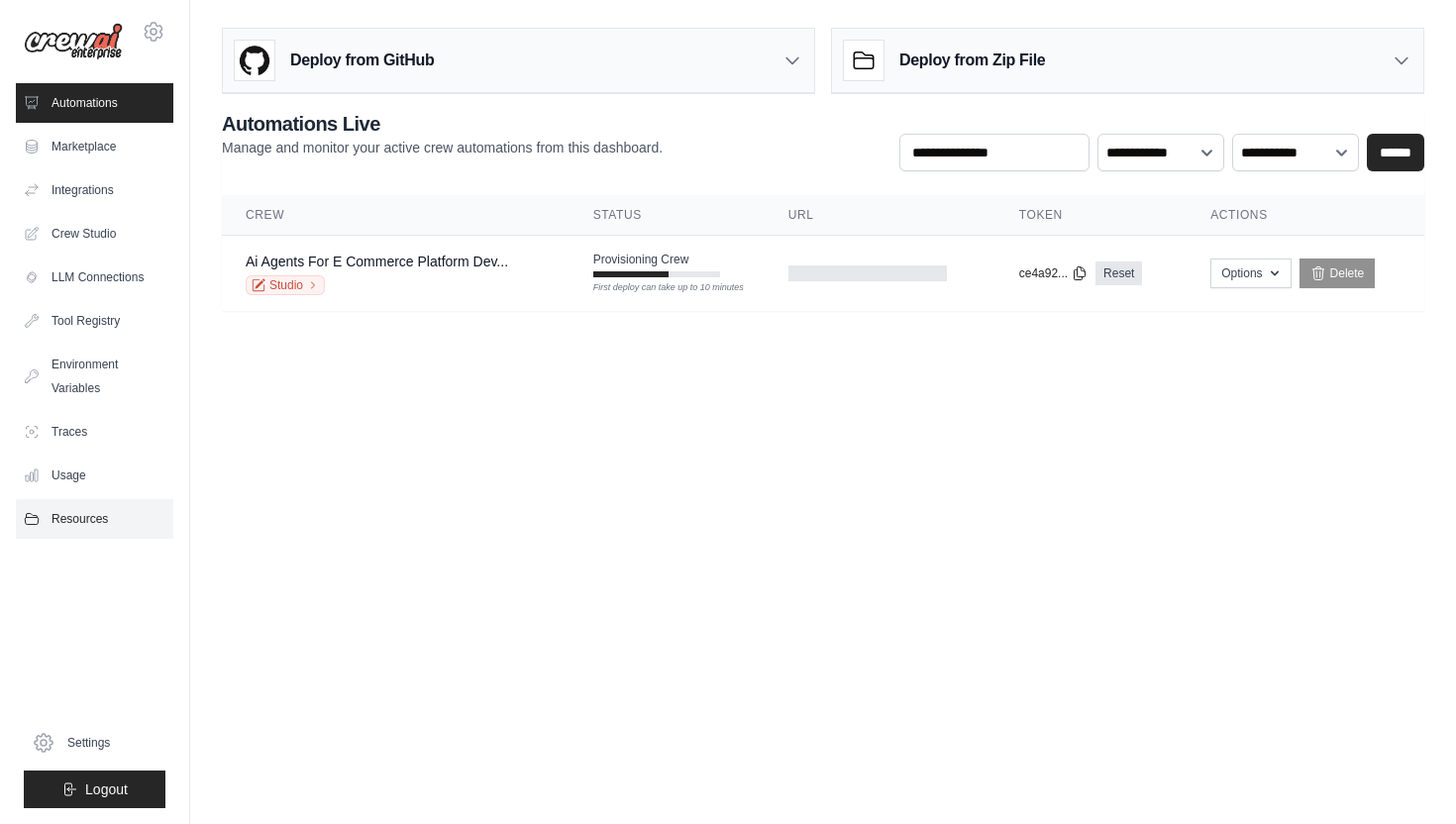 click on "Resources" at bounding box center (94, 519) 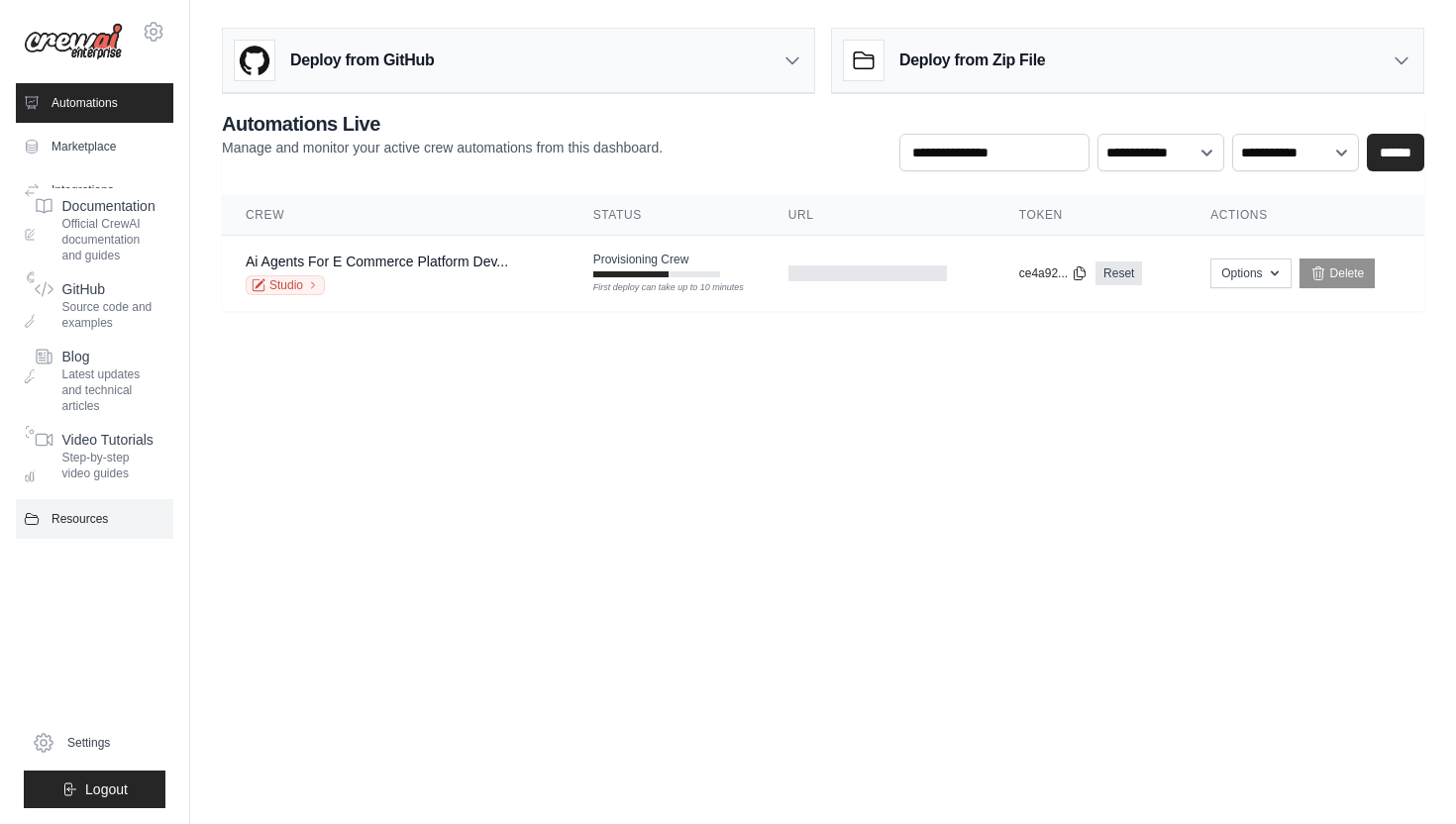 click on "Resources" at bounding box center (94, 519) 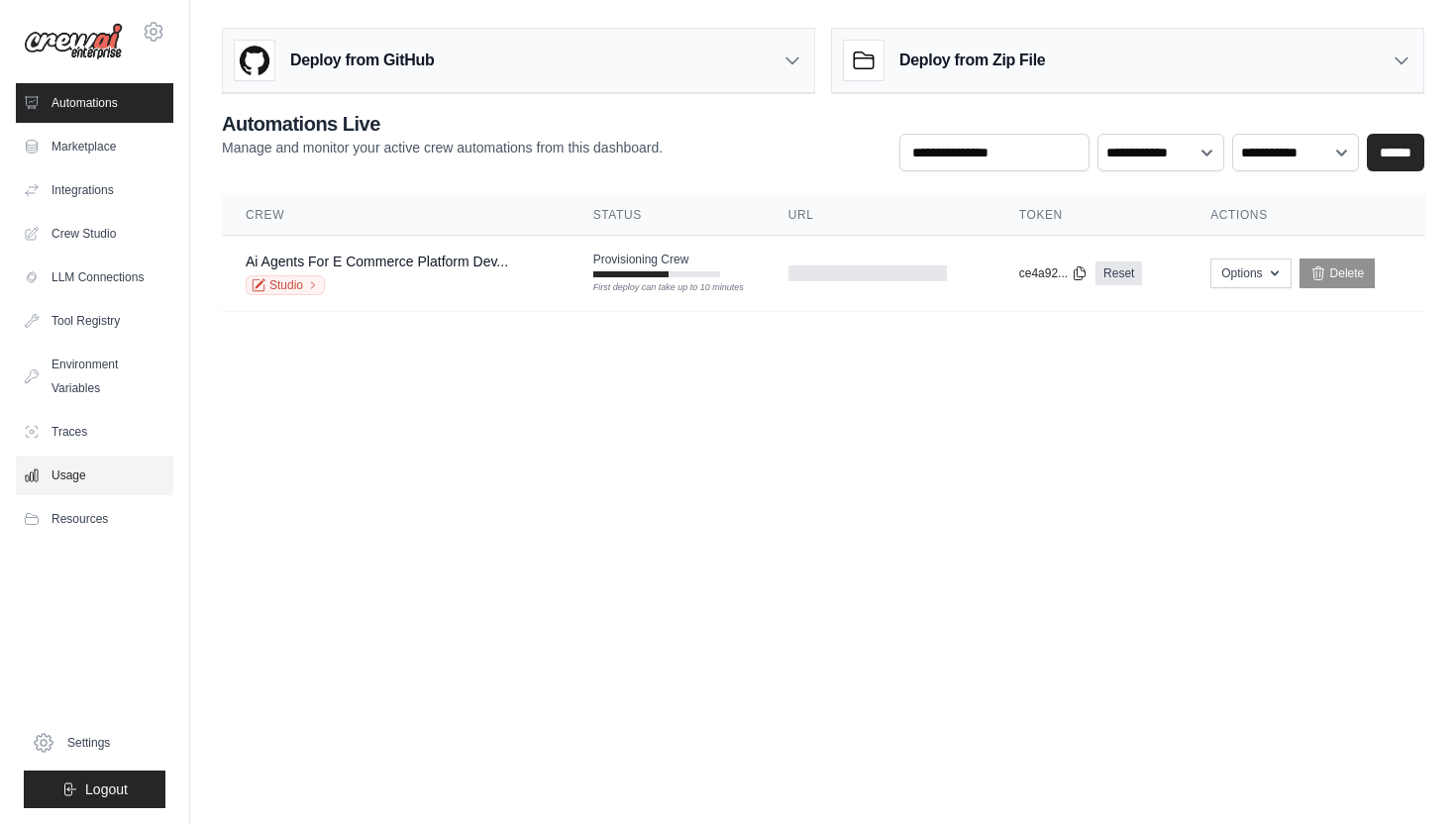 click on "Usage" at bounding box center [94, 475] 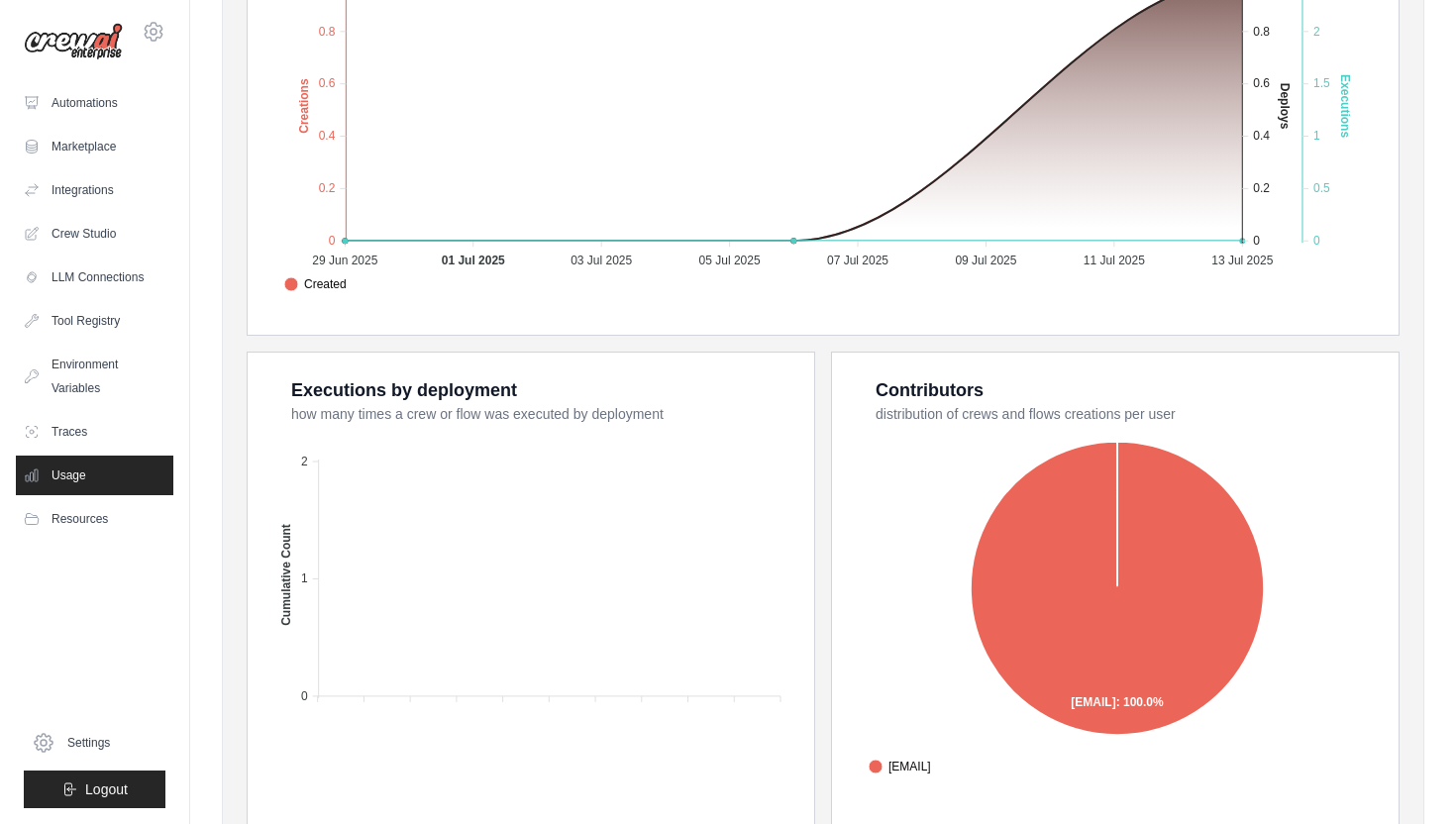 scroll, scrollTop: 0, scrollLeft: 0, axis: both 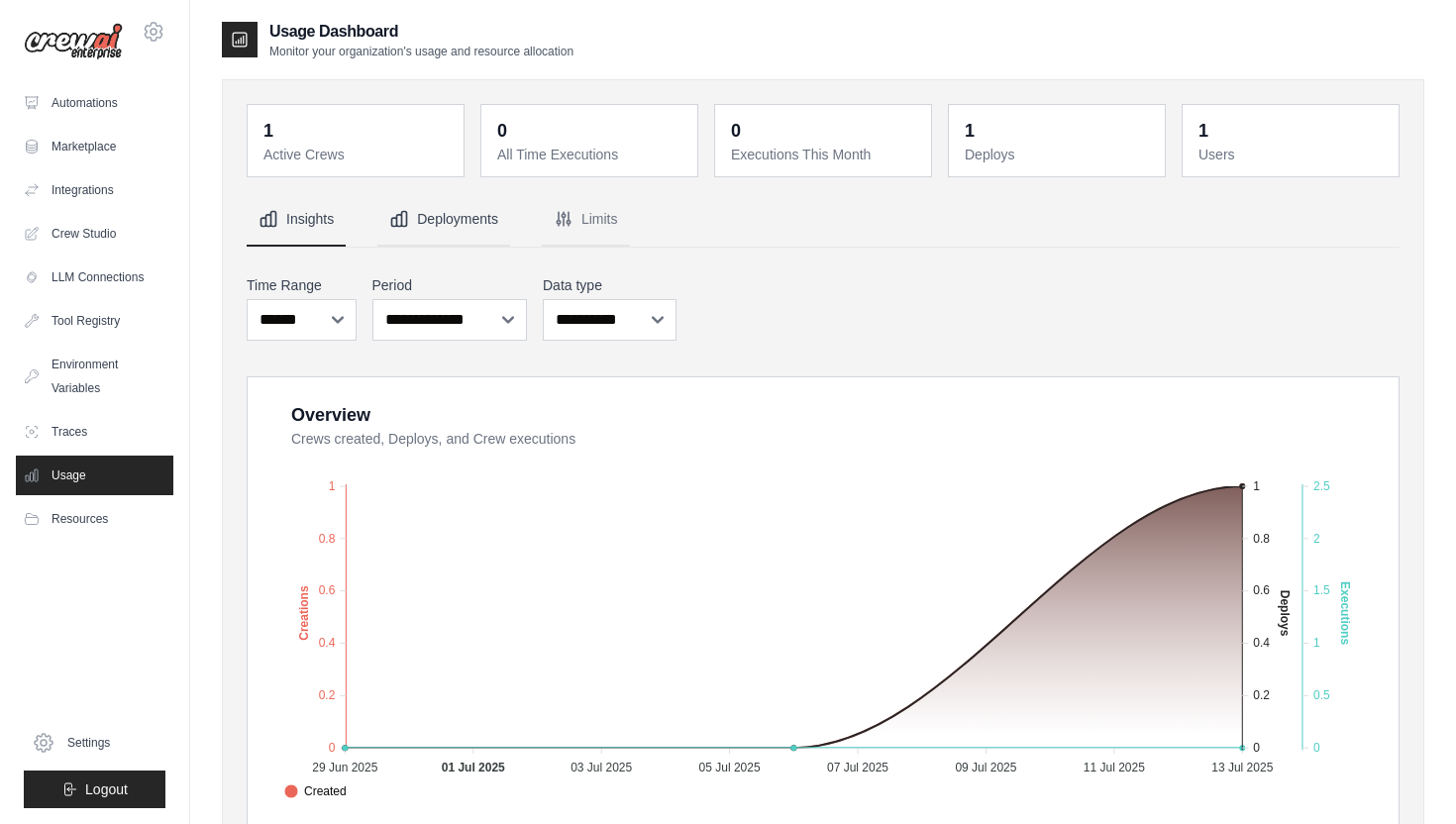 click on "Deployments" at bounding box center (444, 220) 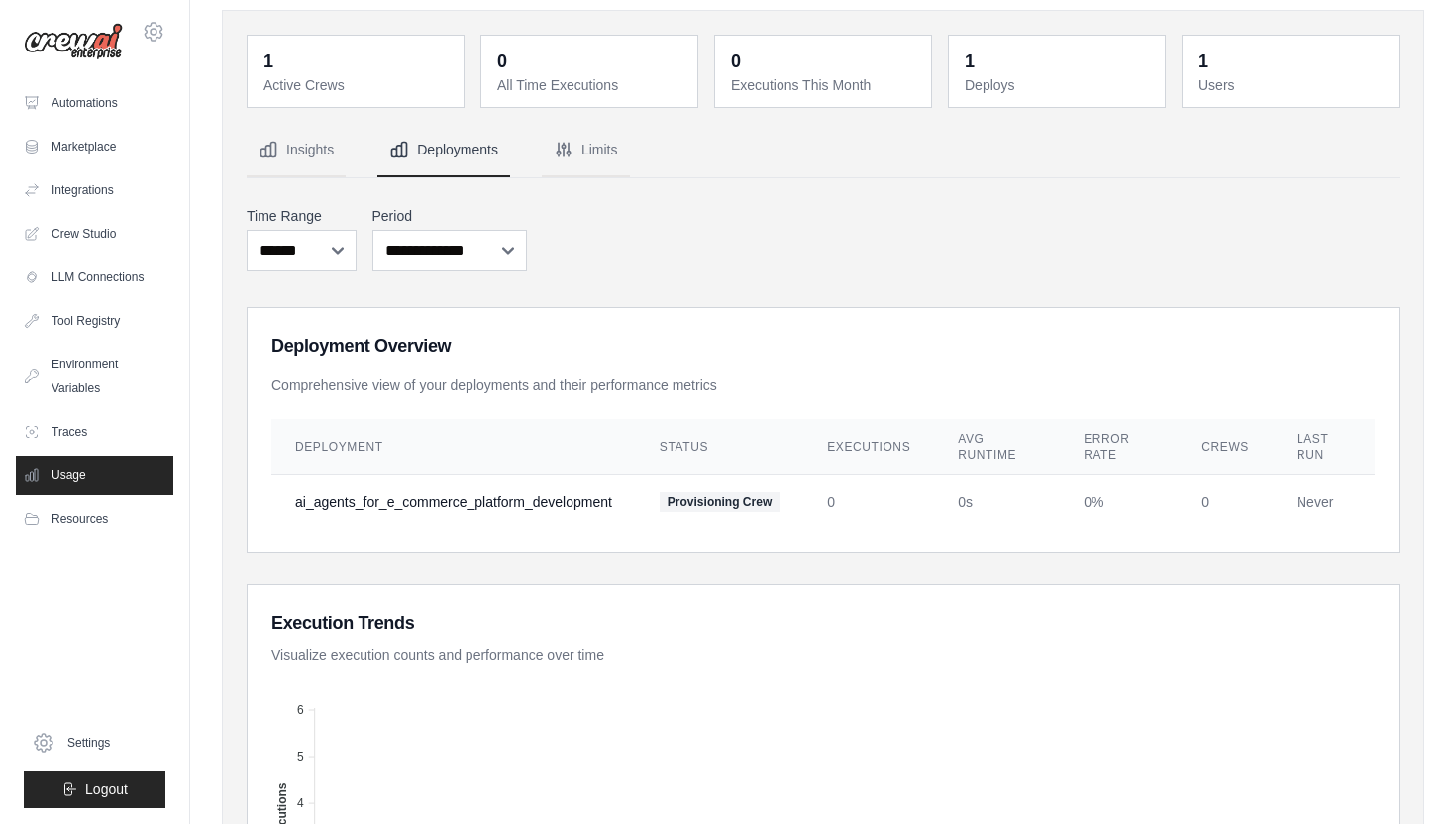 scroll, scrollTop: 0, scrollLeft: 0, axis: both 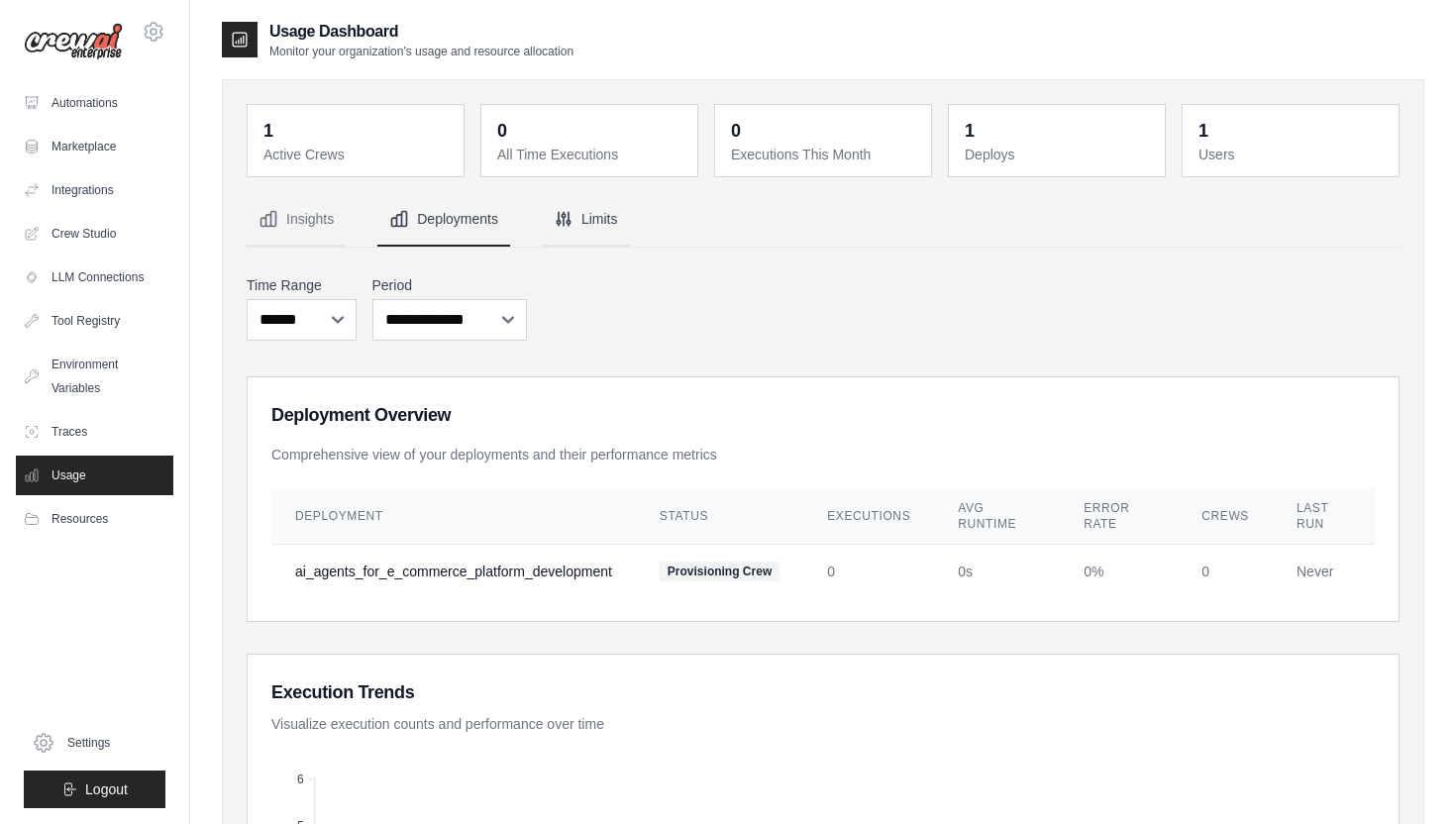 click on "Limits" at bounding box center (585, 220) 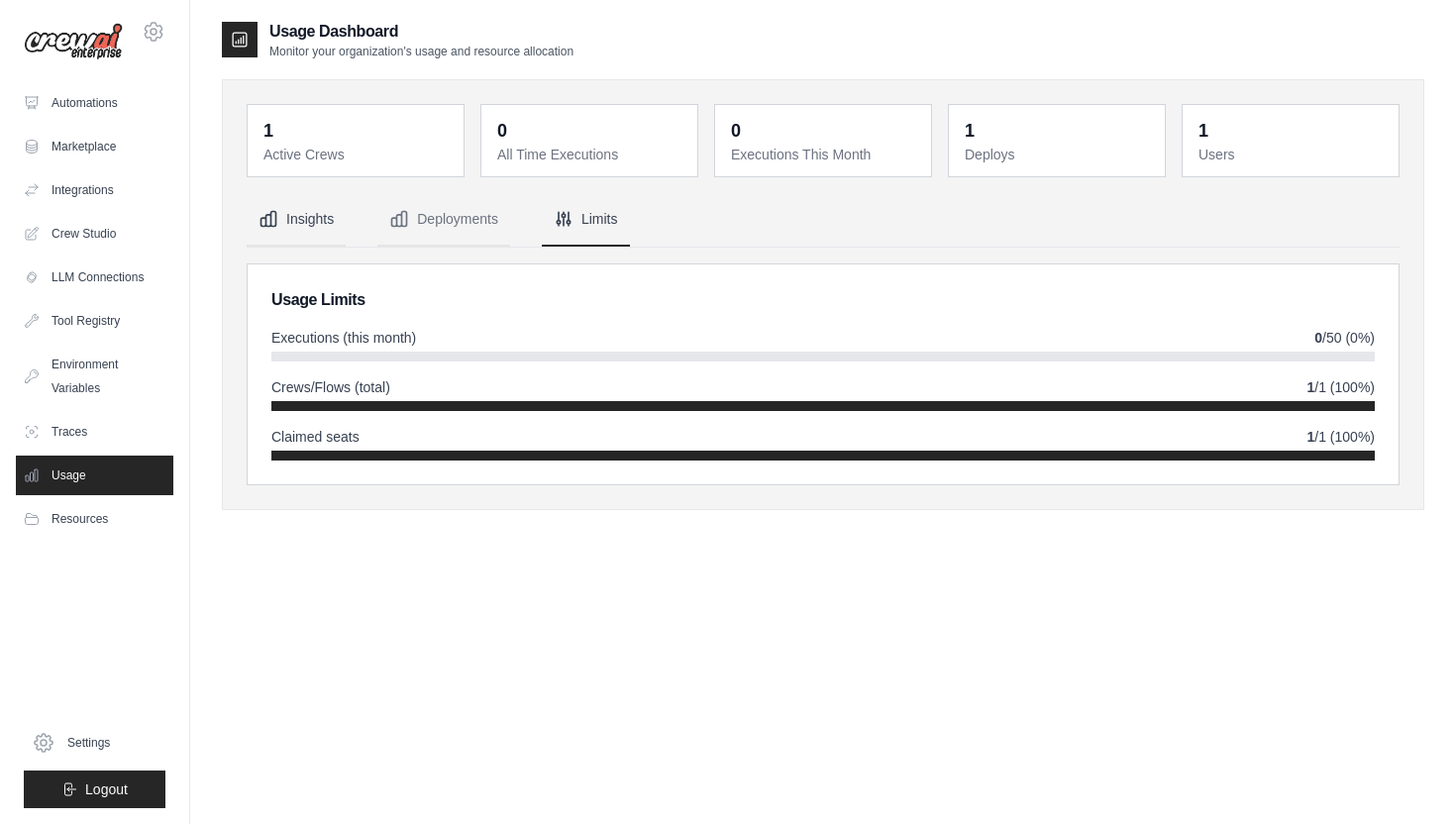 click on "Insights" at bounding box center (296, 220) 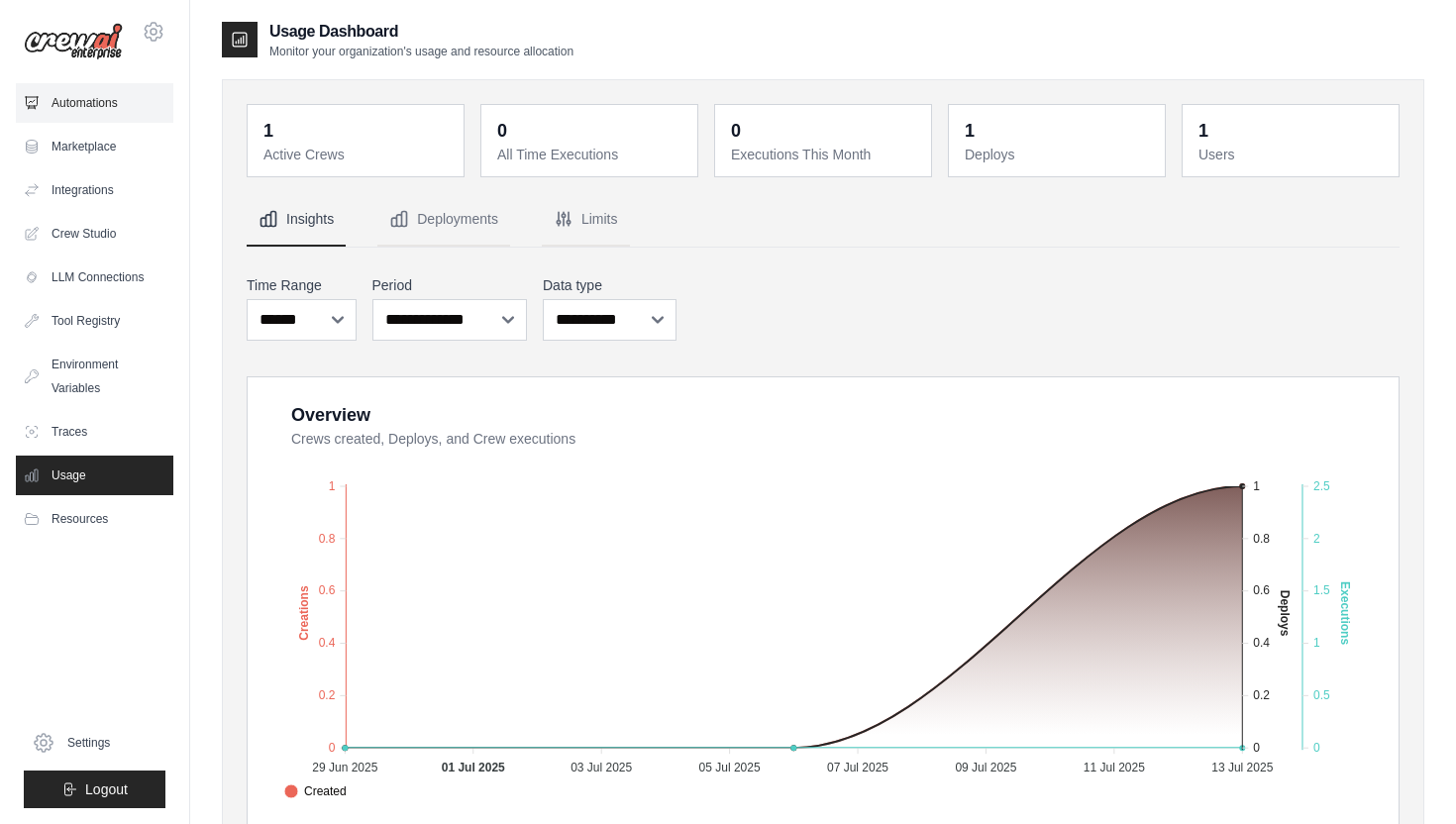 click on "Automations" at bounding box center [94, 103] 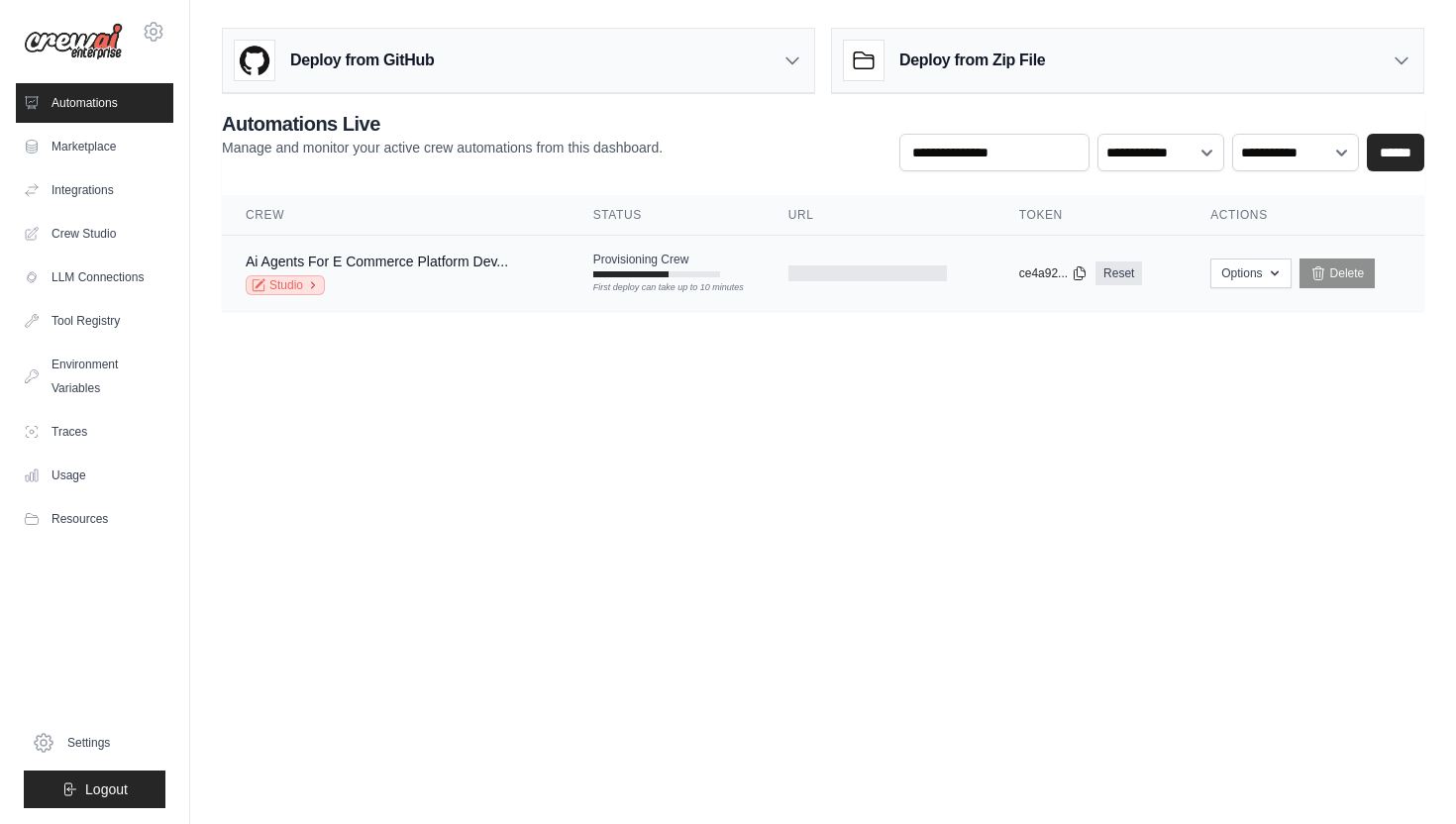 click on "Studio" at bounding box center (285, 285) 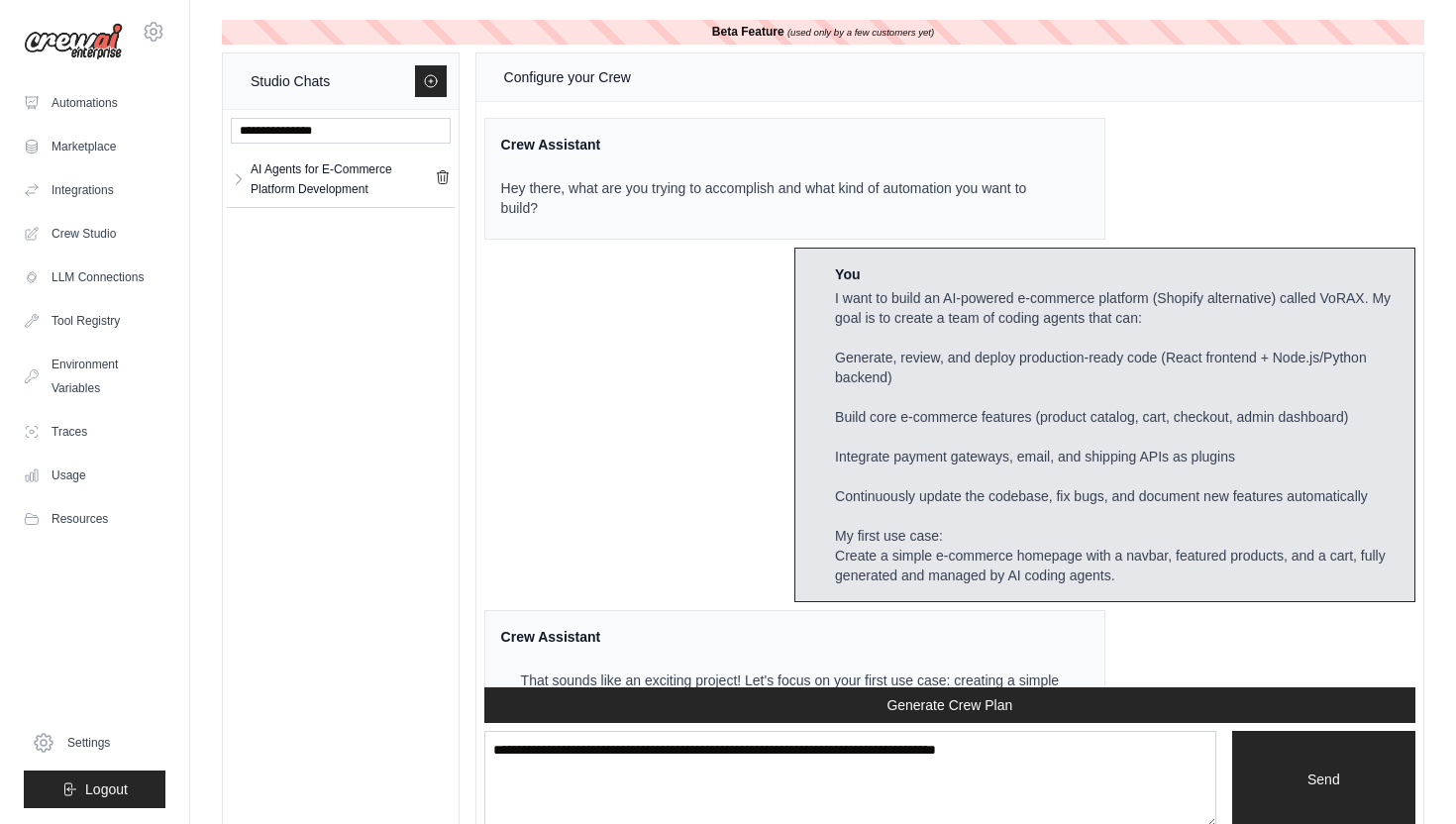 scroll, scrollTop: 11714, scrollLeft: 0, axis: vertical 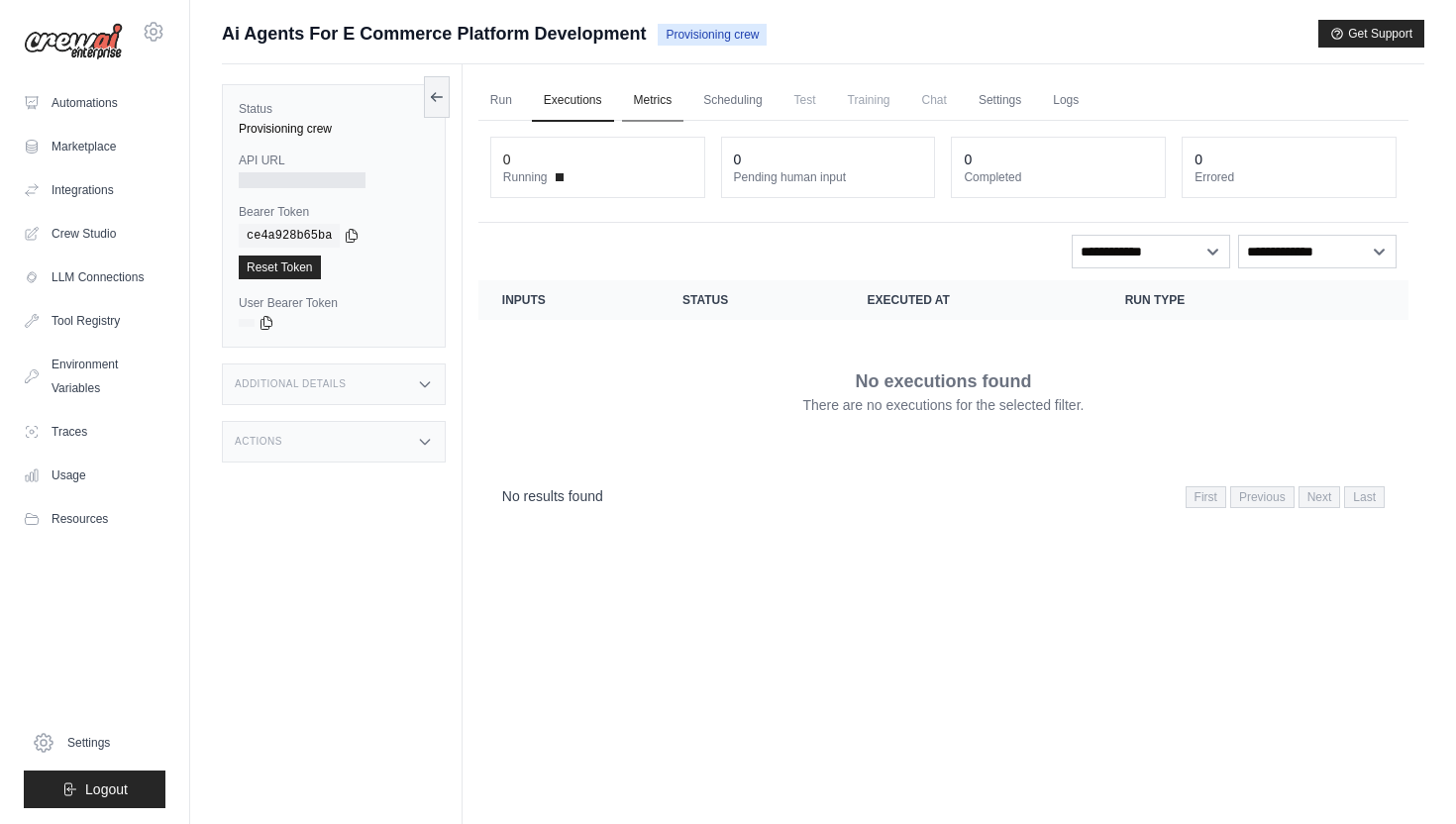 click on "Metrics" at bounding box center (653, 101) 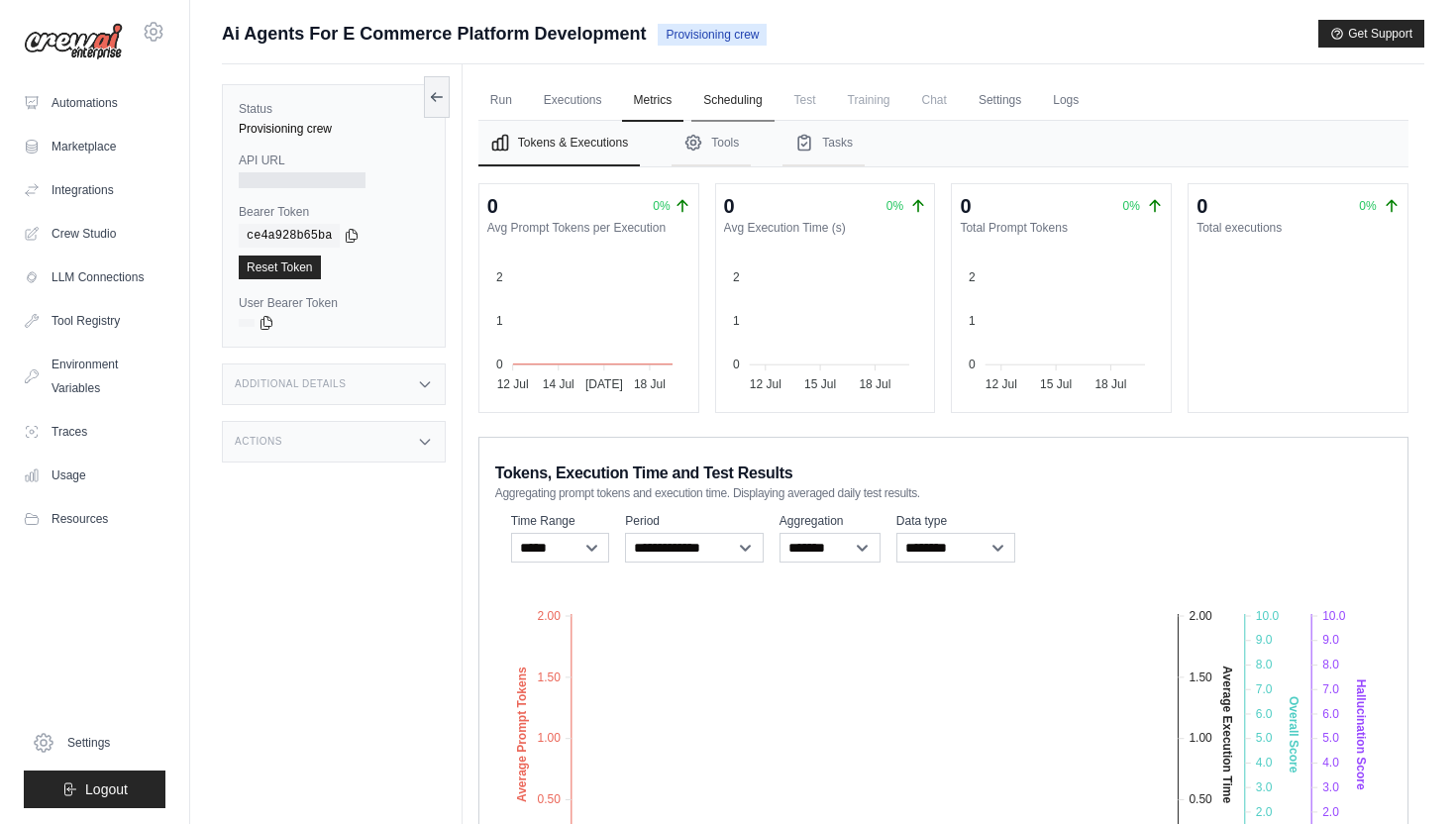 click on "Scheduling" at bounding box center [732, 101] 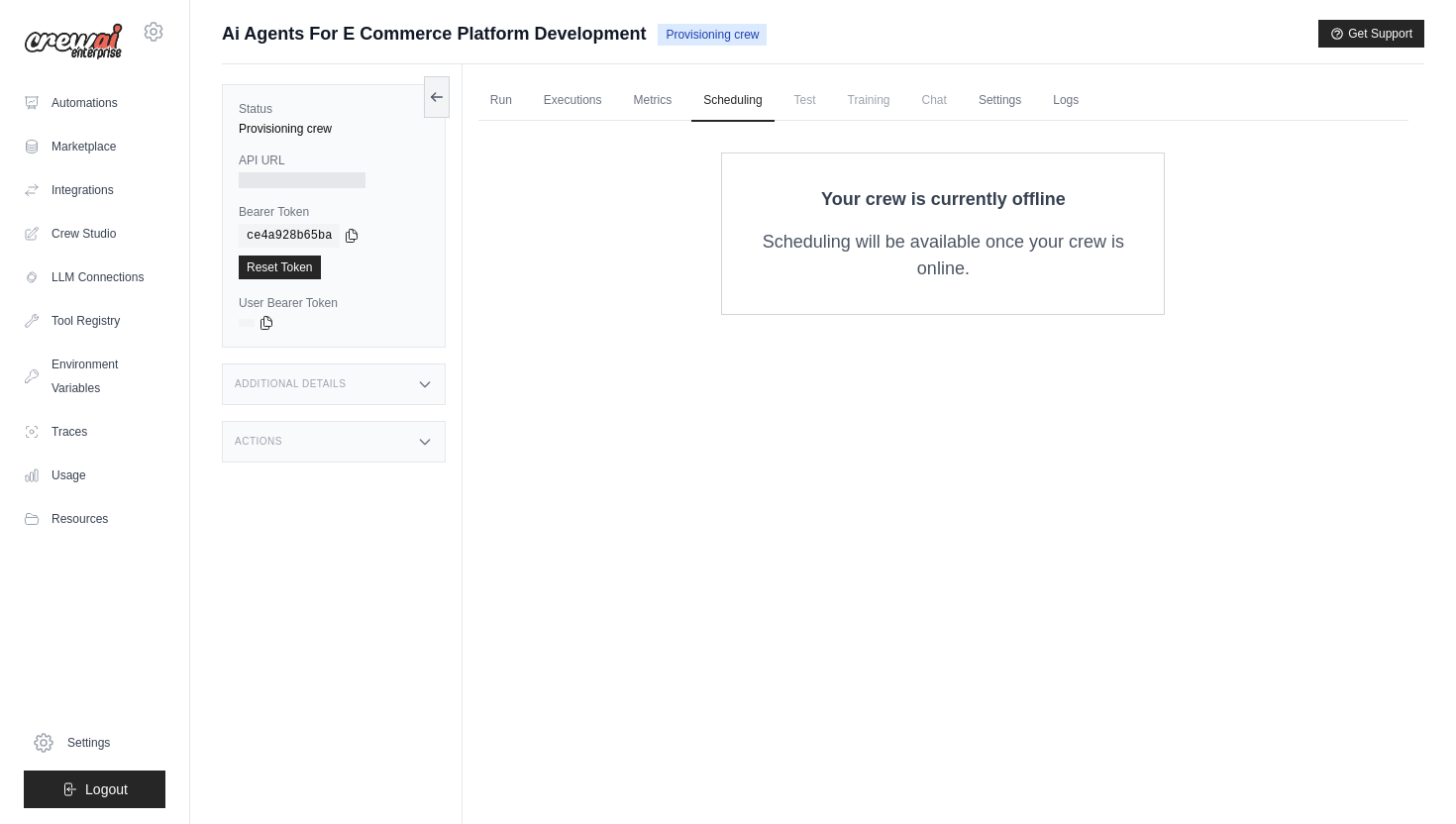 click on "Run
Executions
Metrics
Scheduling
Test
Training
Chat
Settings
Logs" at bounding box center [943, 100] 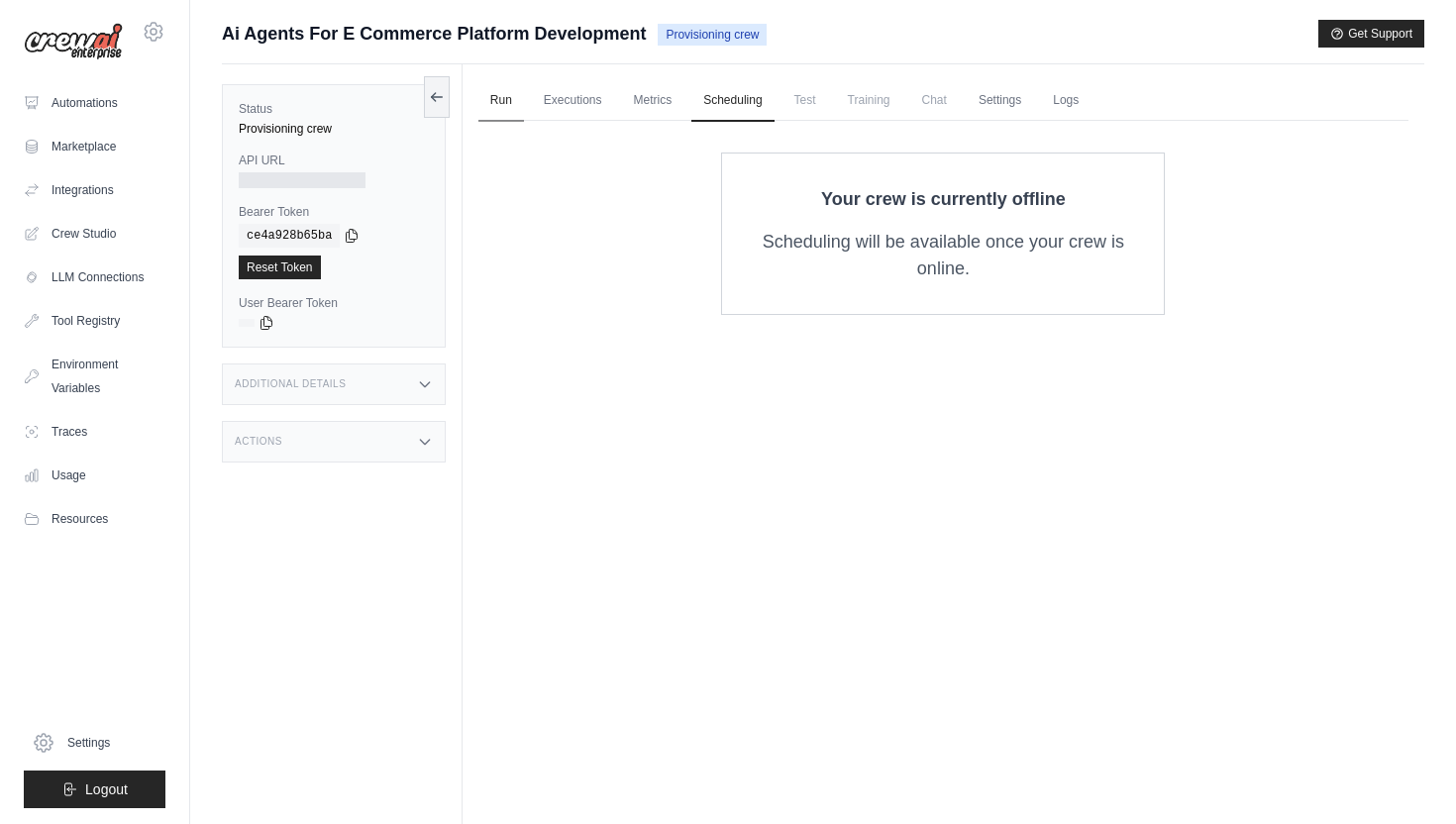 click on "Run" at bounding box center (501, 101) 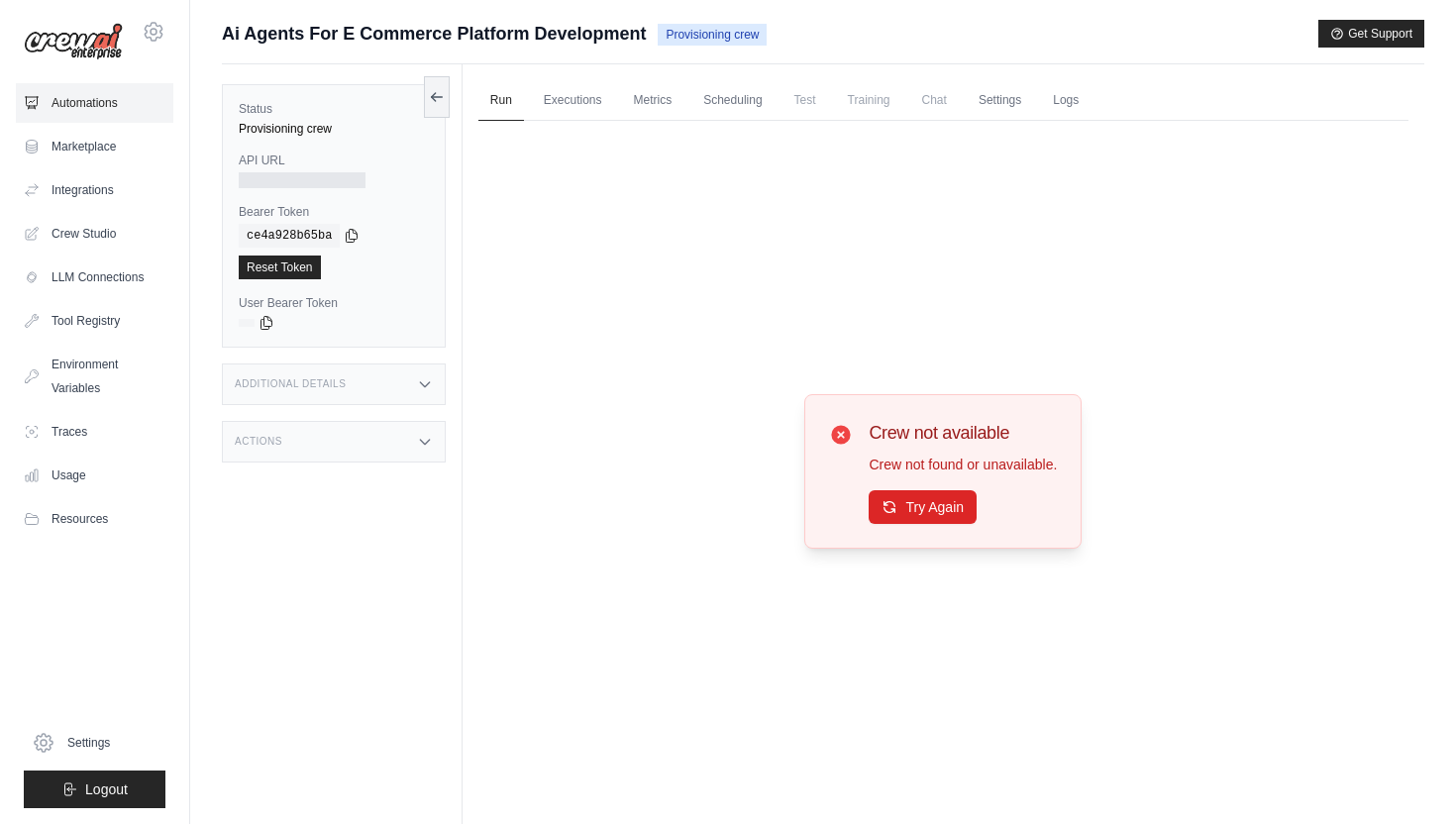 click on "Automations" at bounding box center (94, 103) 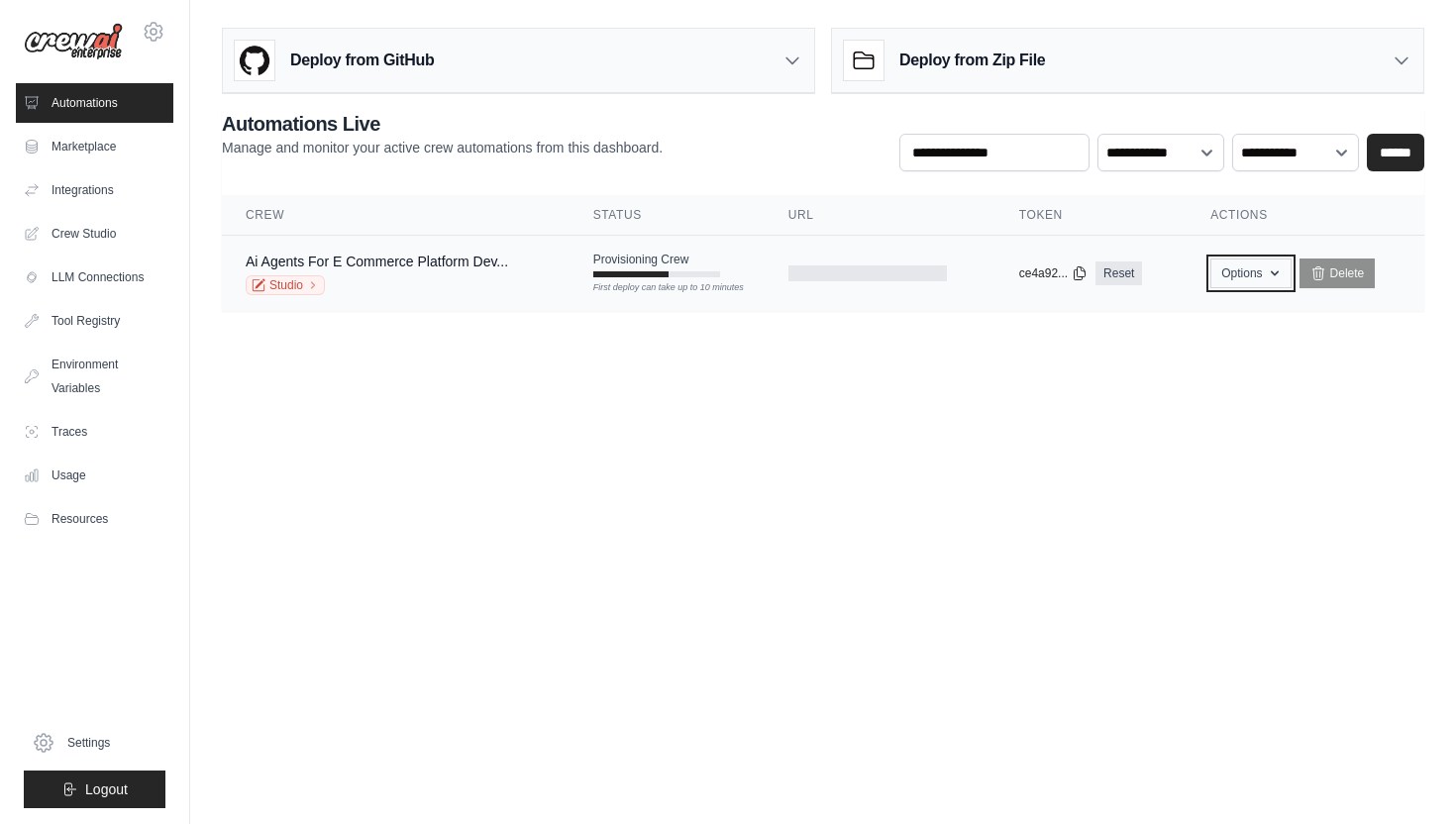 click on "Options" at bounding box center [1250, 273] 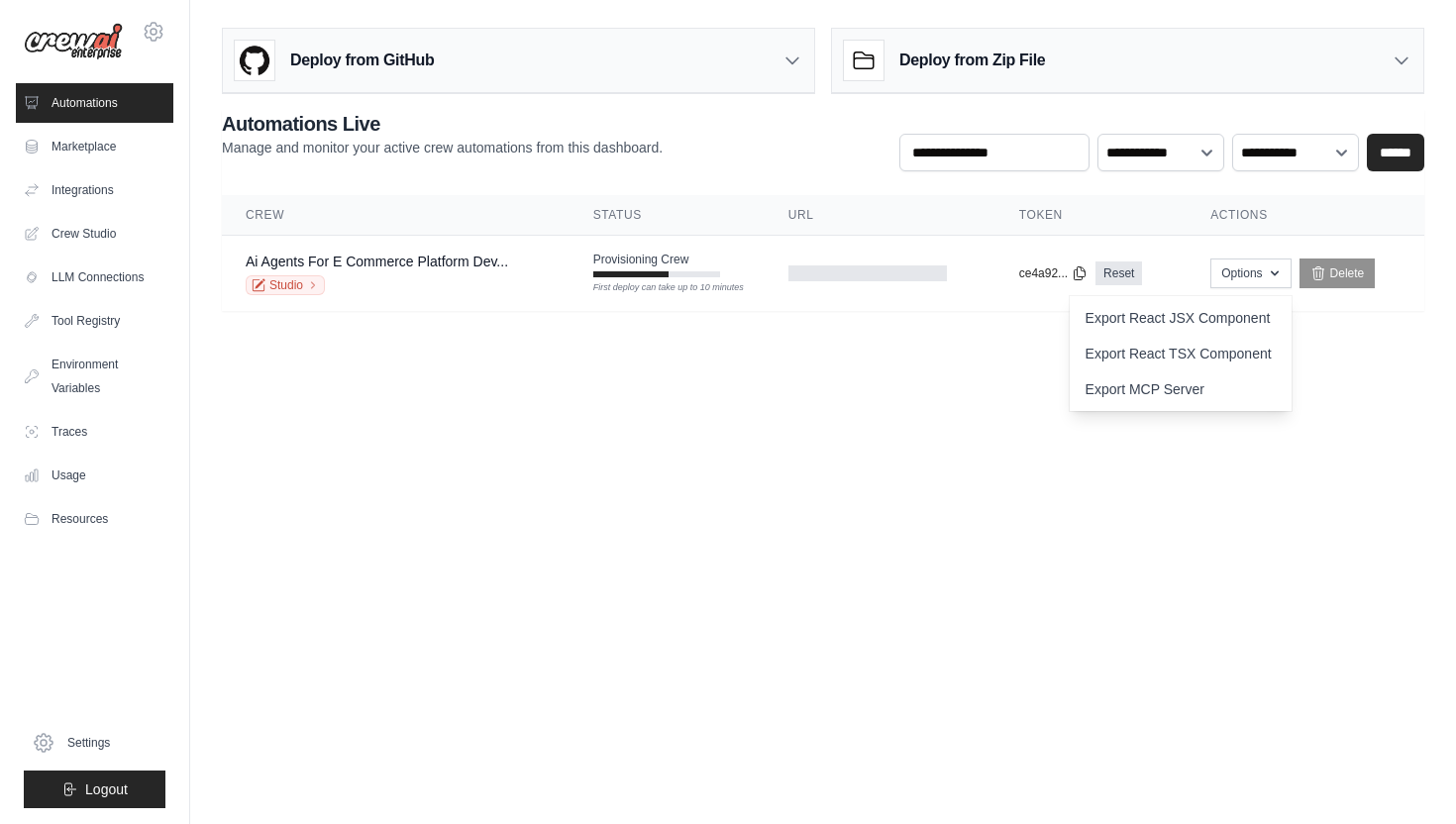 click 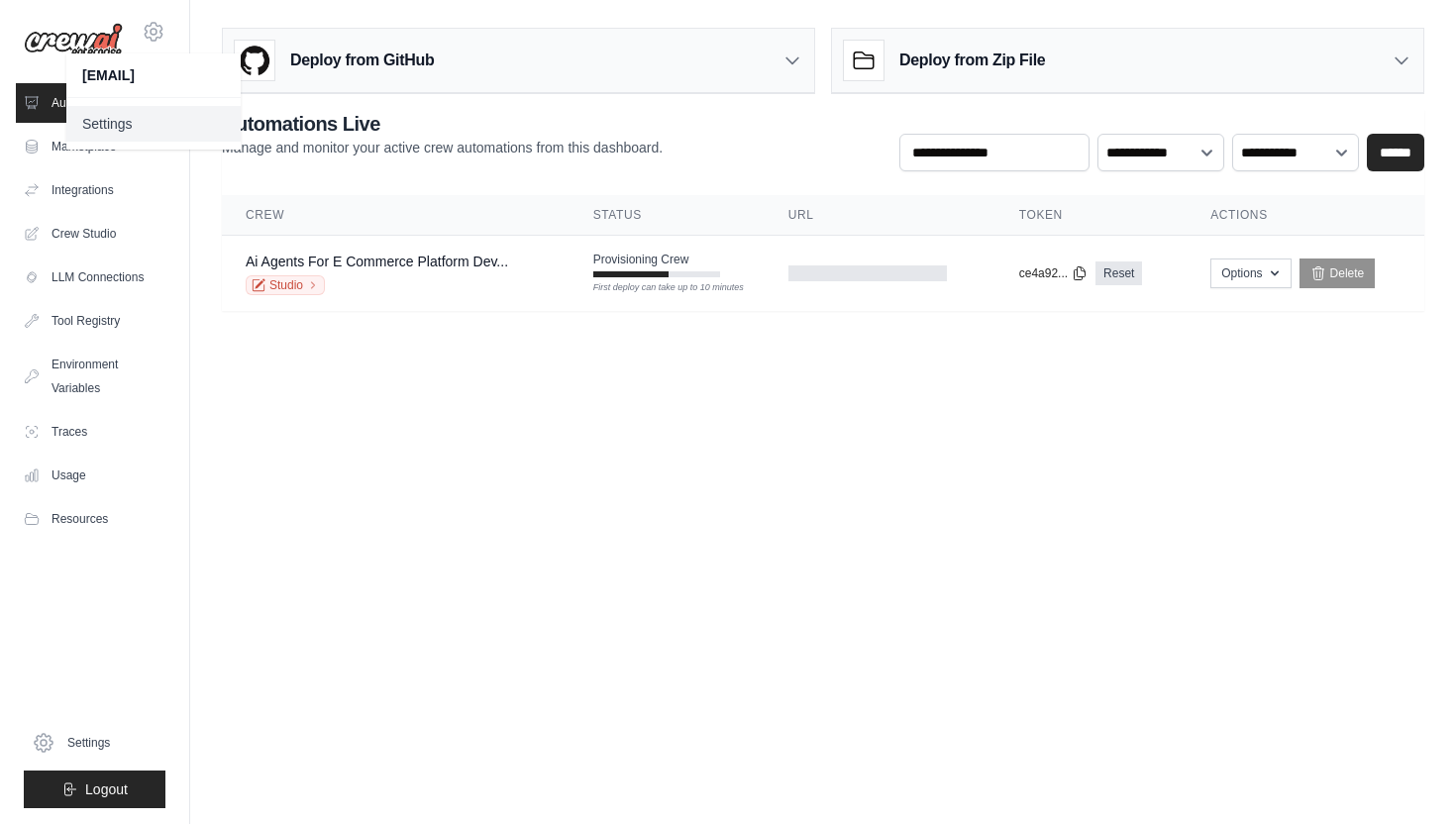 click on "Settings" at bounding box center [154, 124] 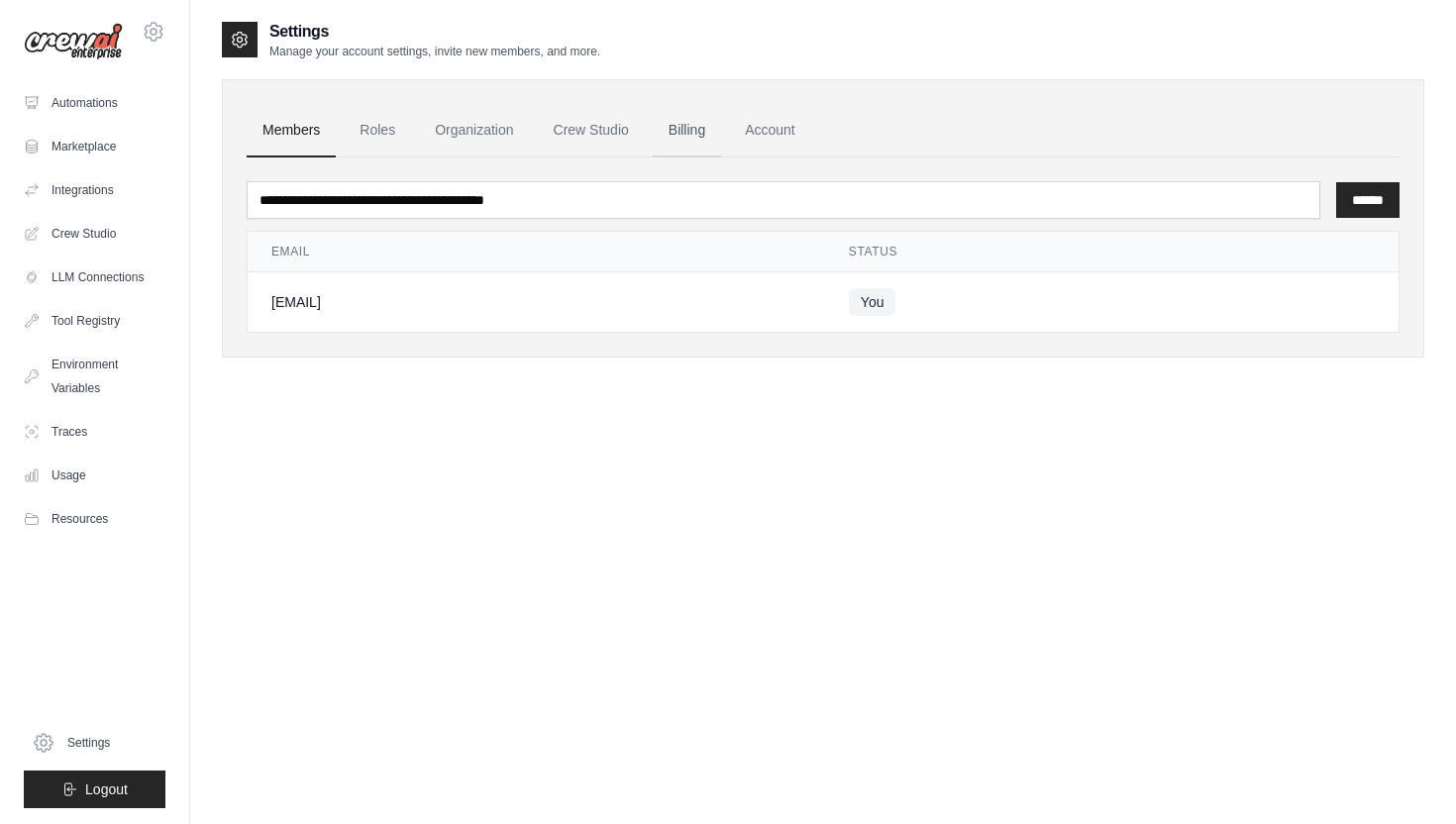 click on "Billing" at bounding box center [686, 131] 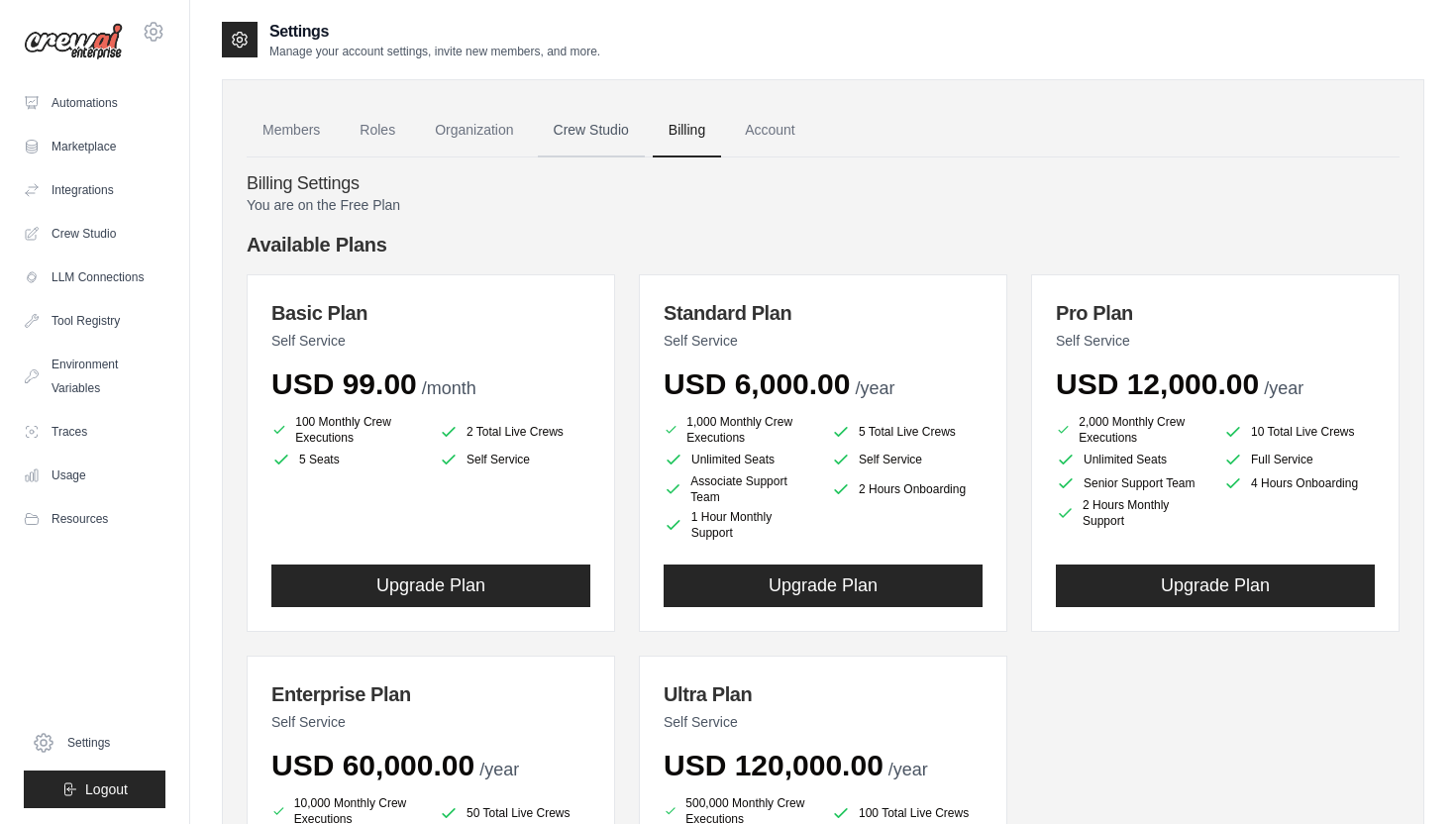 scroll, scrollTop: 0, scrollLeft: 0, axis: both 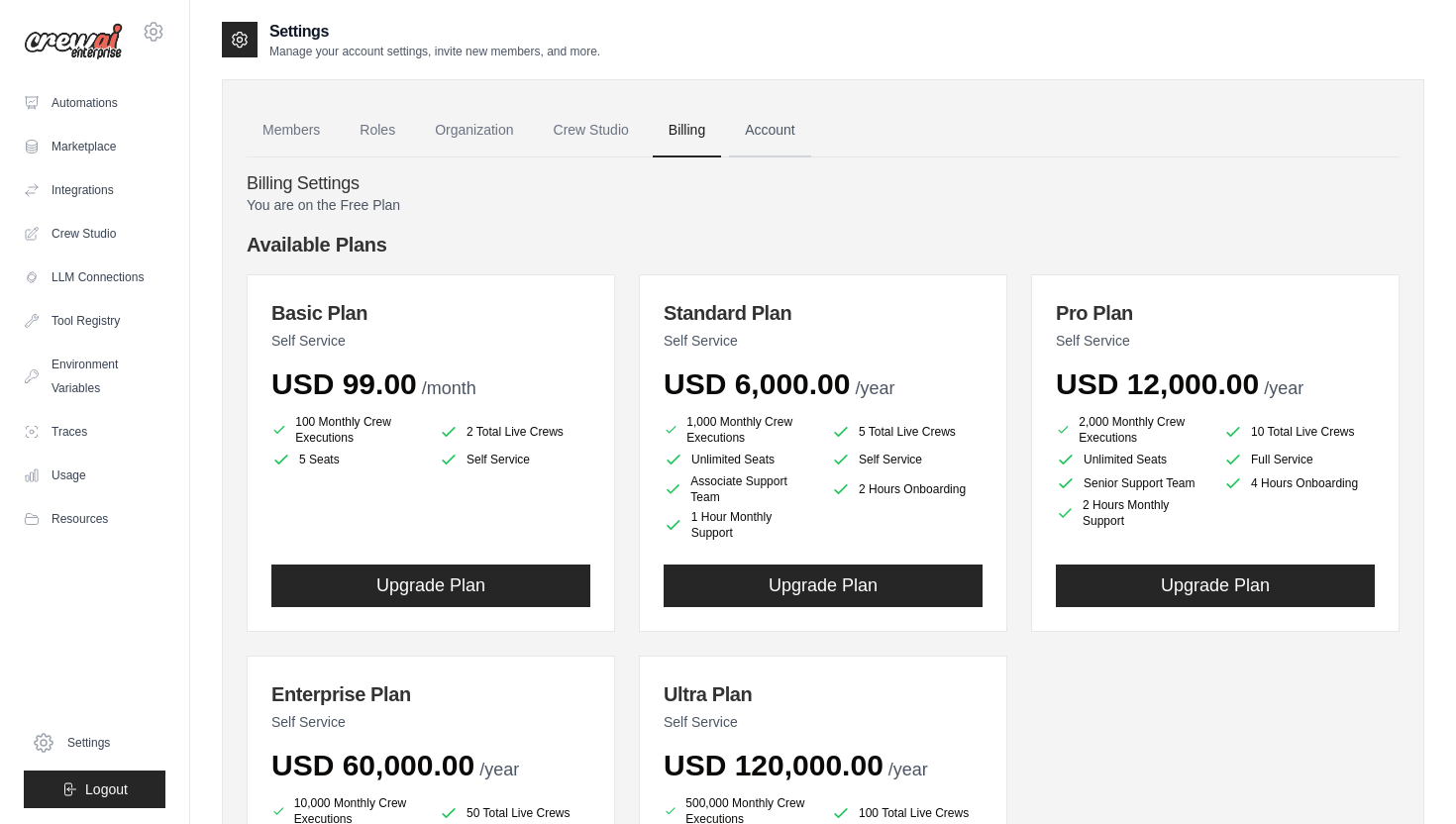 click on "Account" at bounding box center [770, 131] 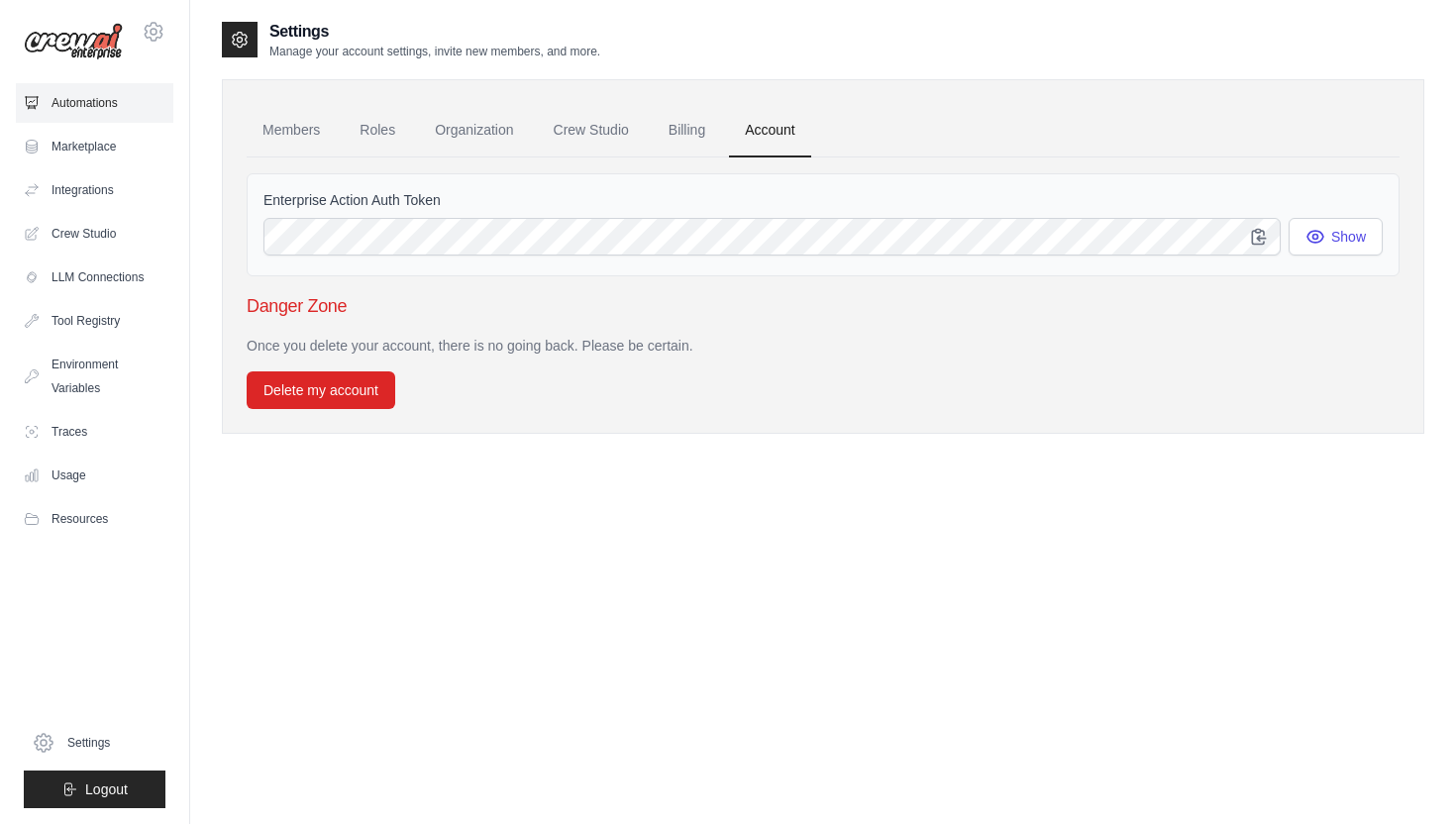 click on "Automations" at bounding box center (94, 103) 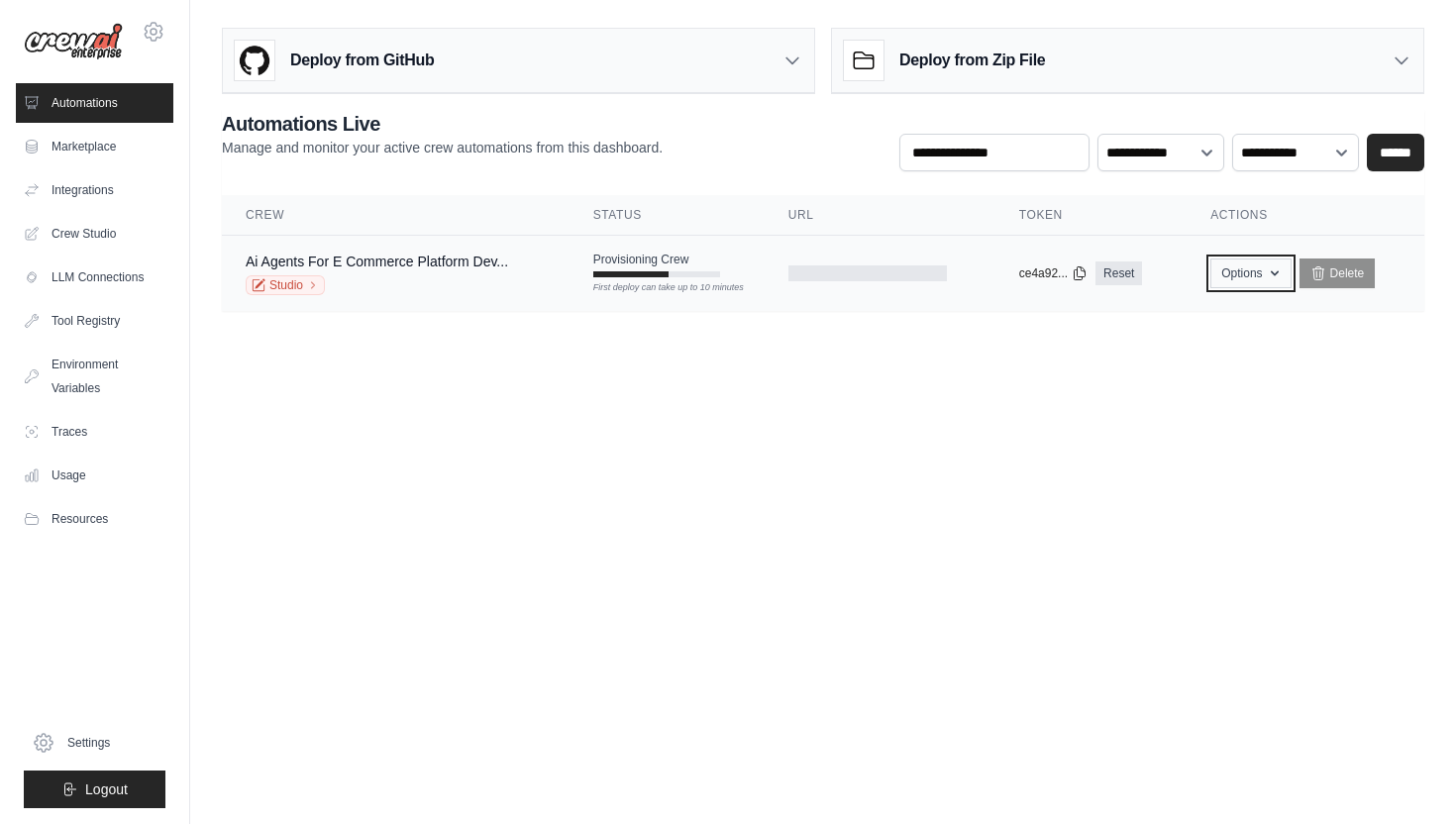click on "Options" at bounding box center [1250, 273] 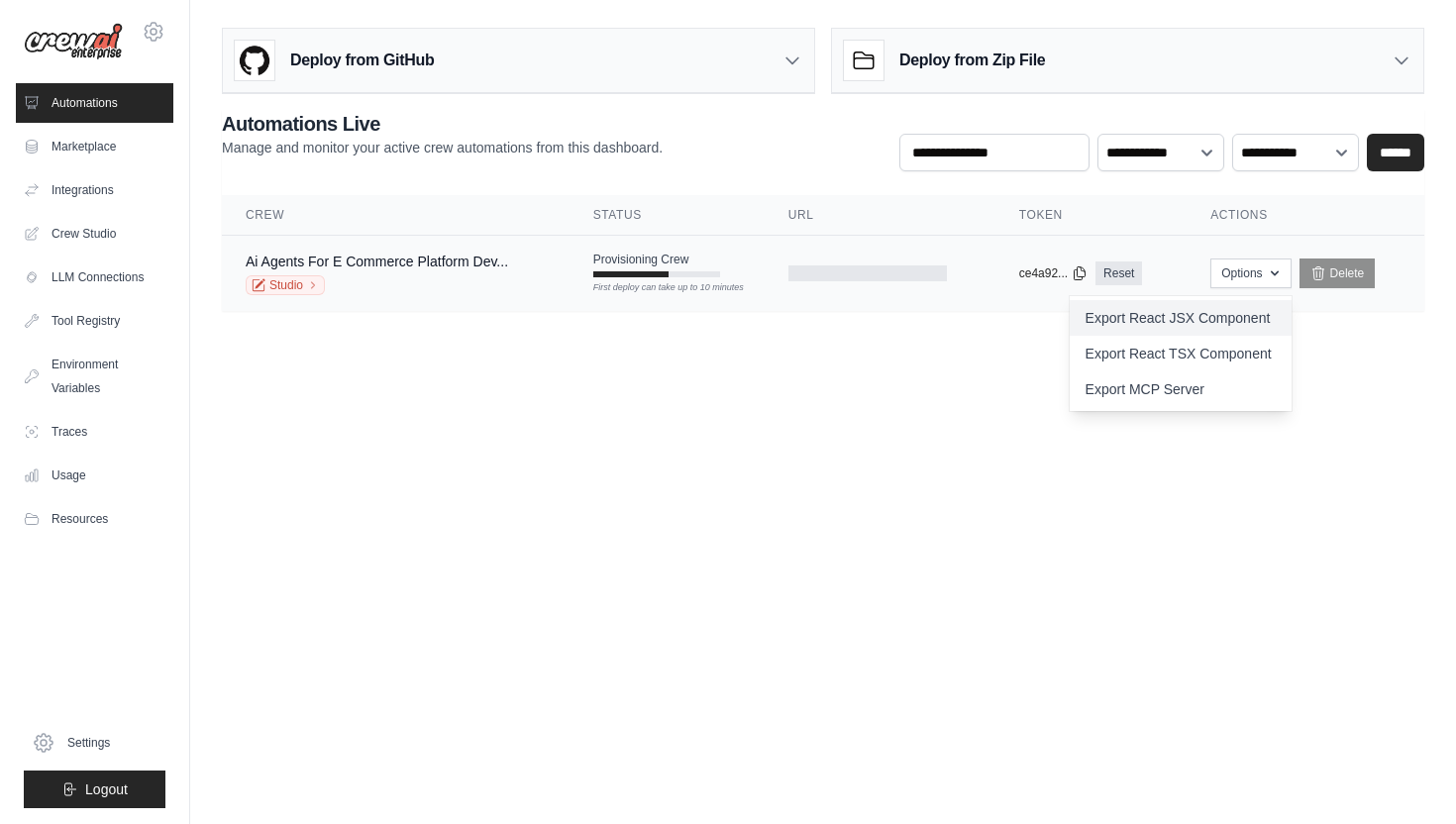 click on "Export React JSX Component" at bounding box center (1181, 318) 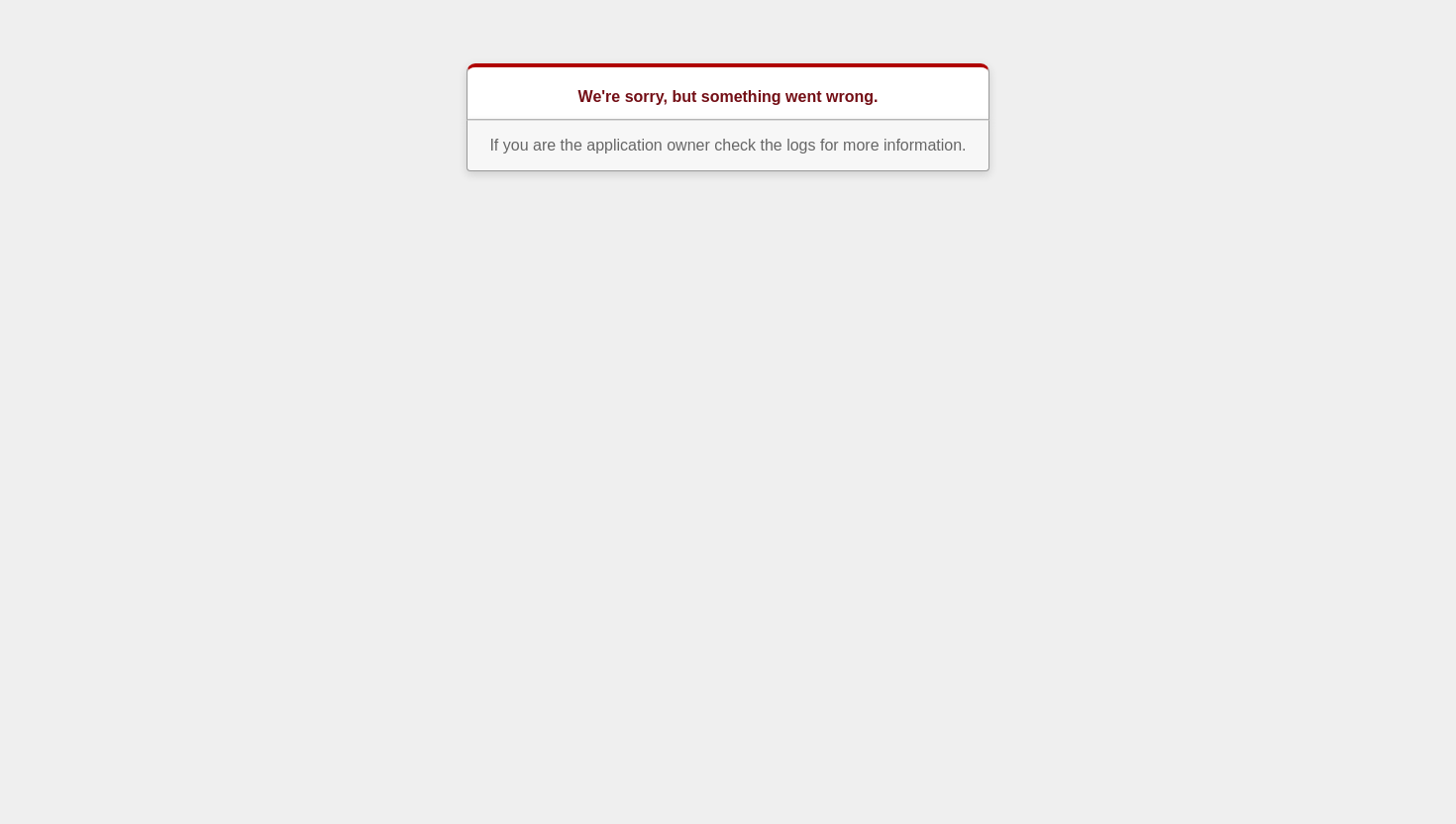 click on "We're sorry, but something went wrong.
If you are the application owner check the logs for more information." at bounding box center (728, 93) 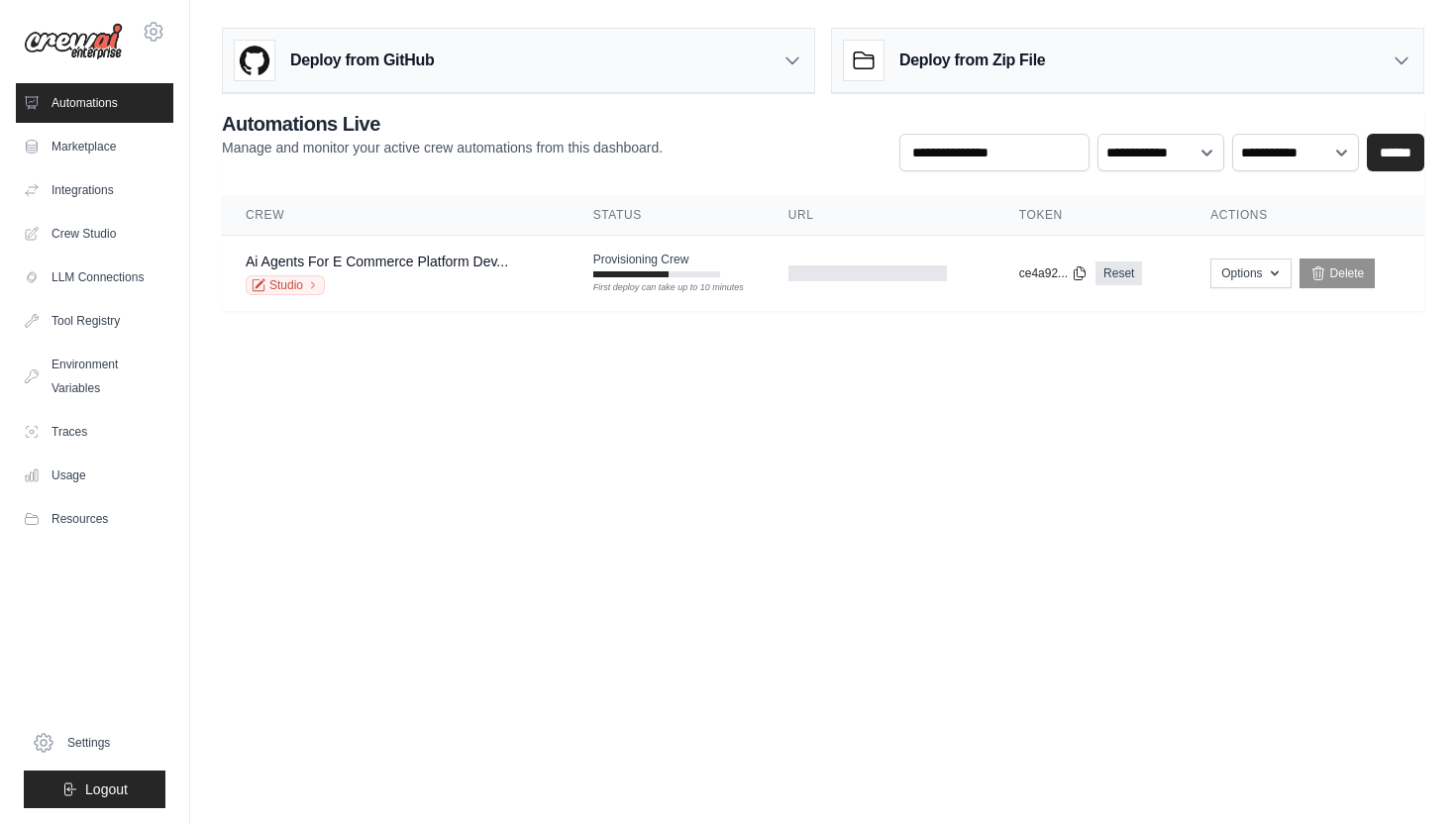scroll, scrollTop: 0, scrollLeft: 0, axis: both 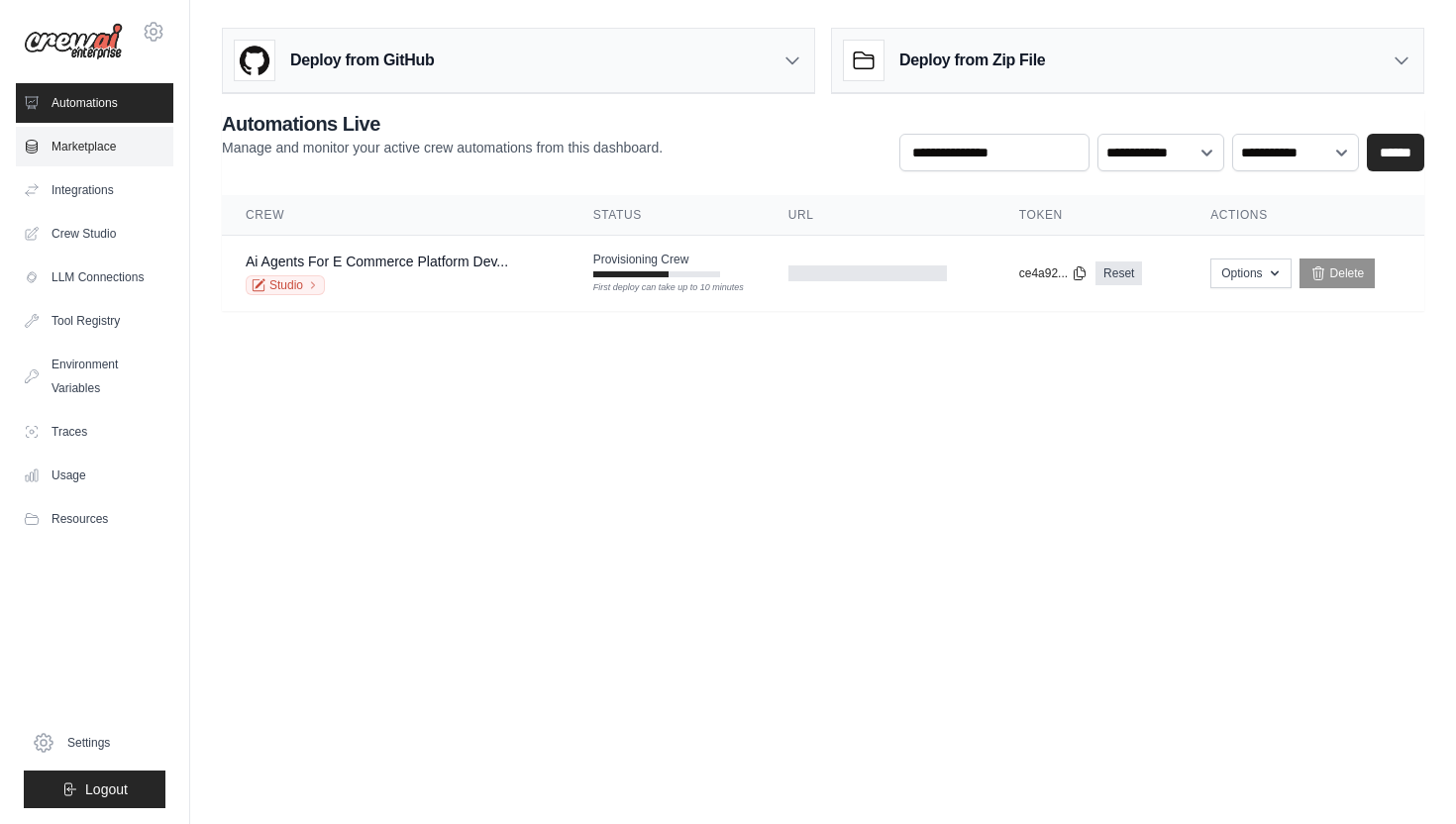 click on "Marketplace" at bounding box center [94, 147] 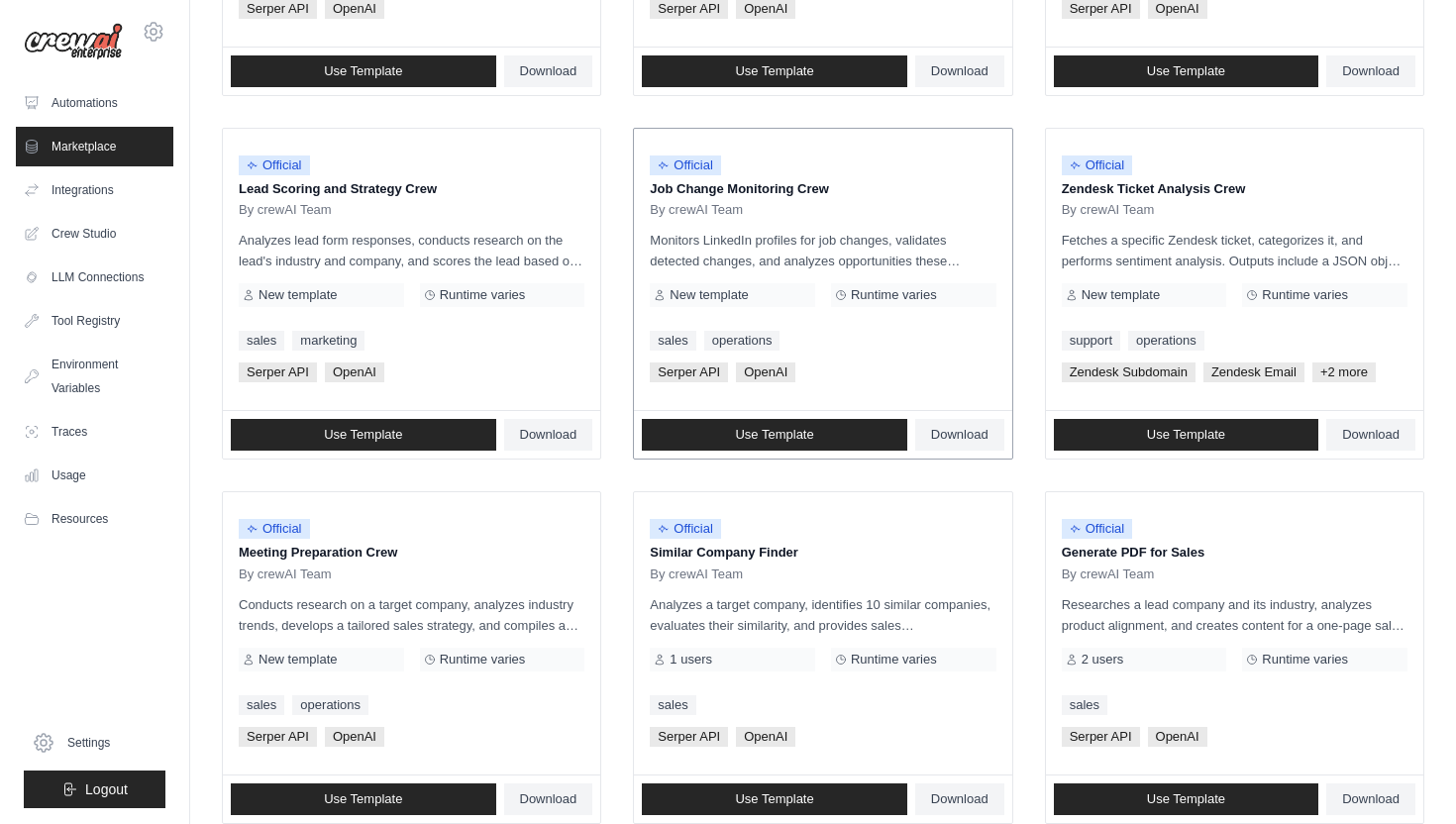 scroll, scrollTop: 862, scrollLeft: 0, axis: vertical 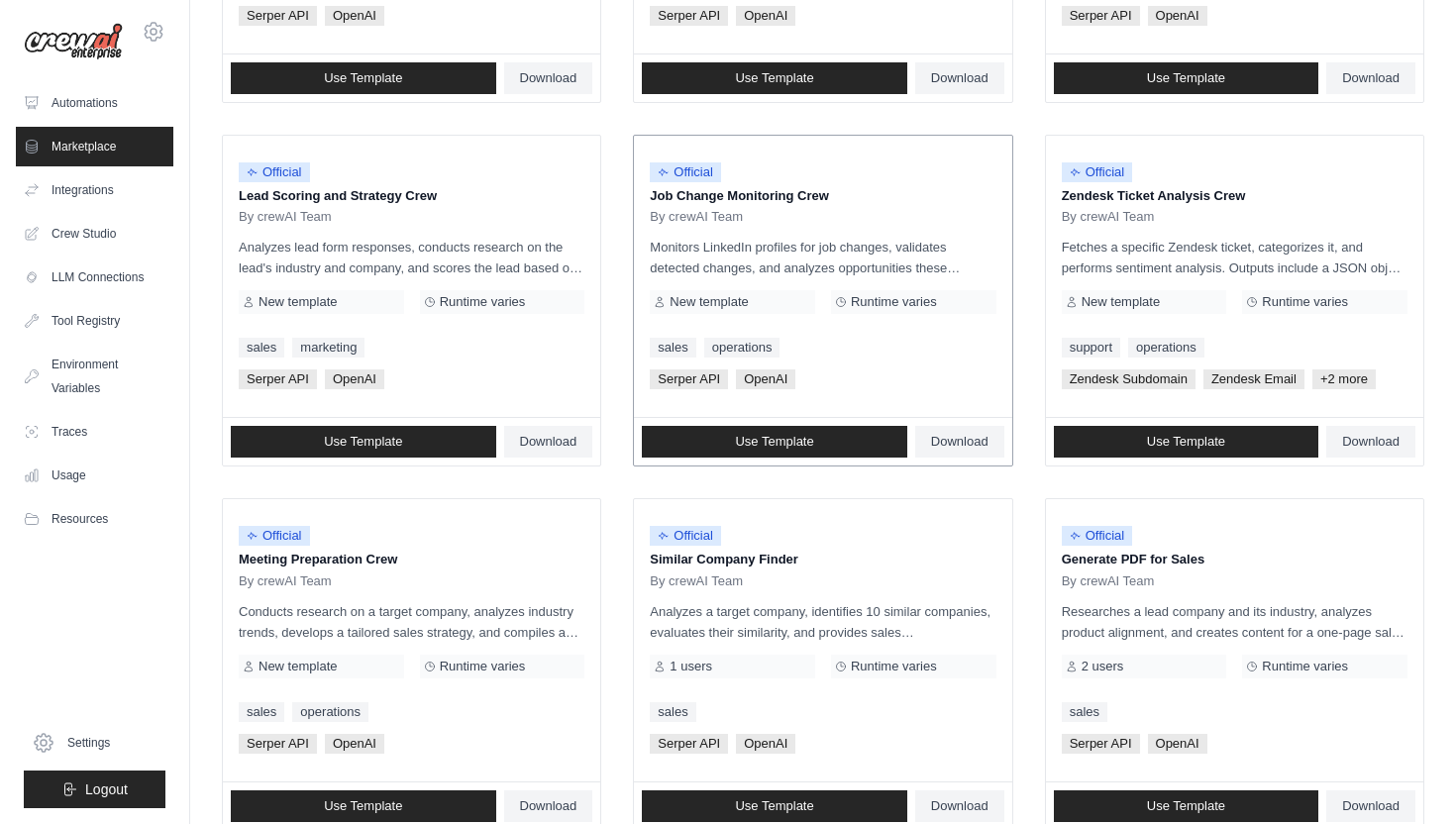 click on "Monitors LinkedIn profiles for job changes, validates detected changes, and analyzes opportunities these changes present for selling the product. Outputs include a list of validated job changes and actionable recommendations for the sales team to leverage these changes in their outreach." at bounding box center [822, 258] 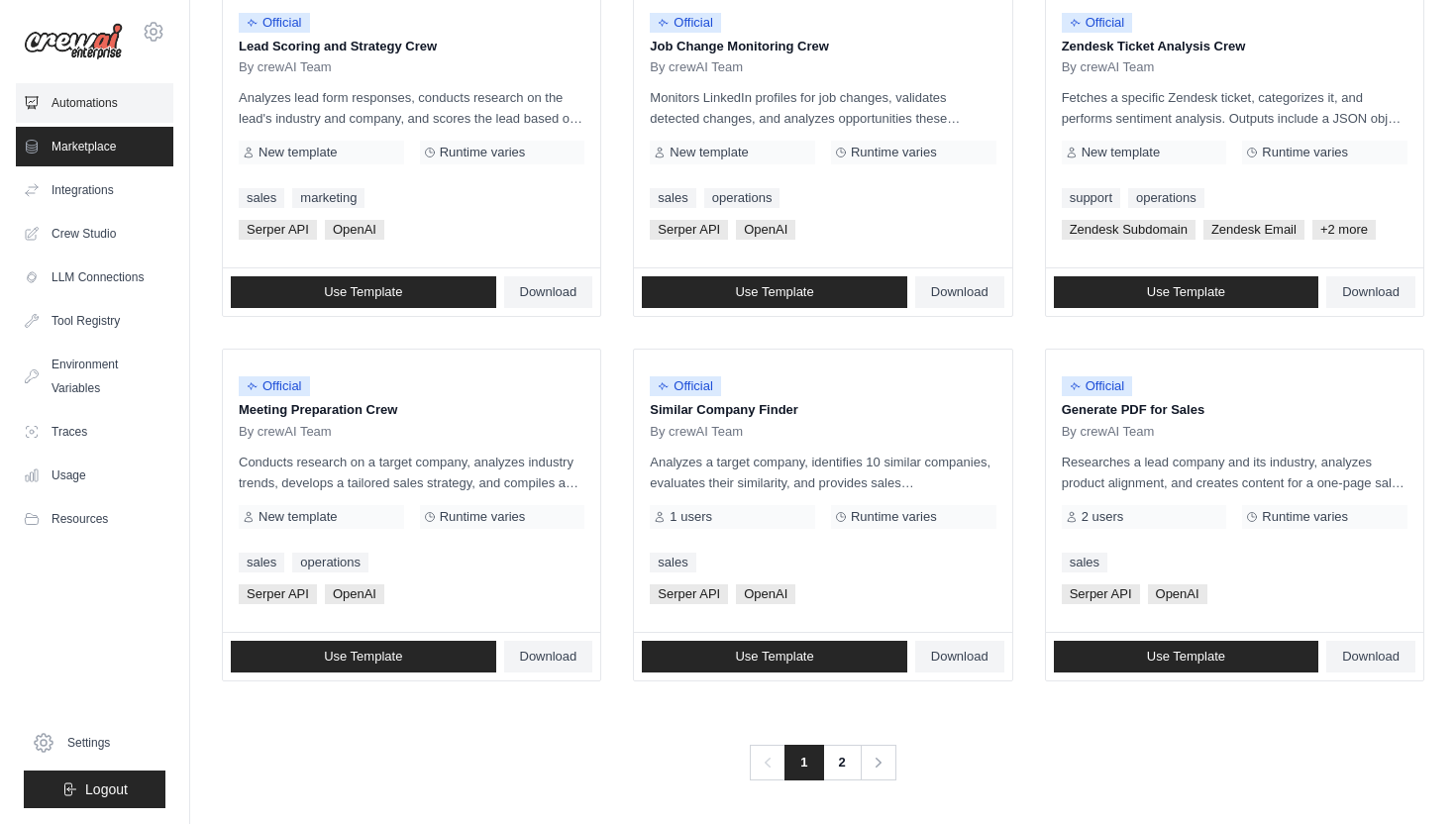 click on "Automations" at bounding box center [94, 103] 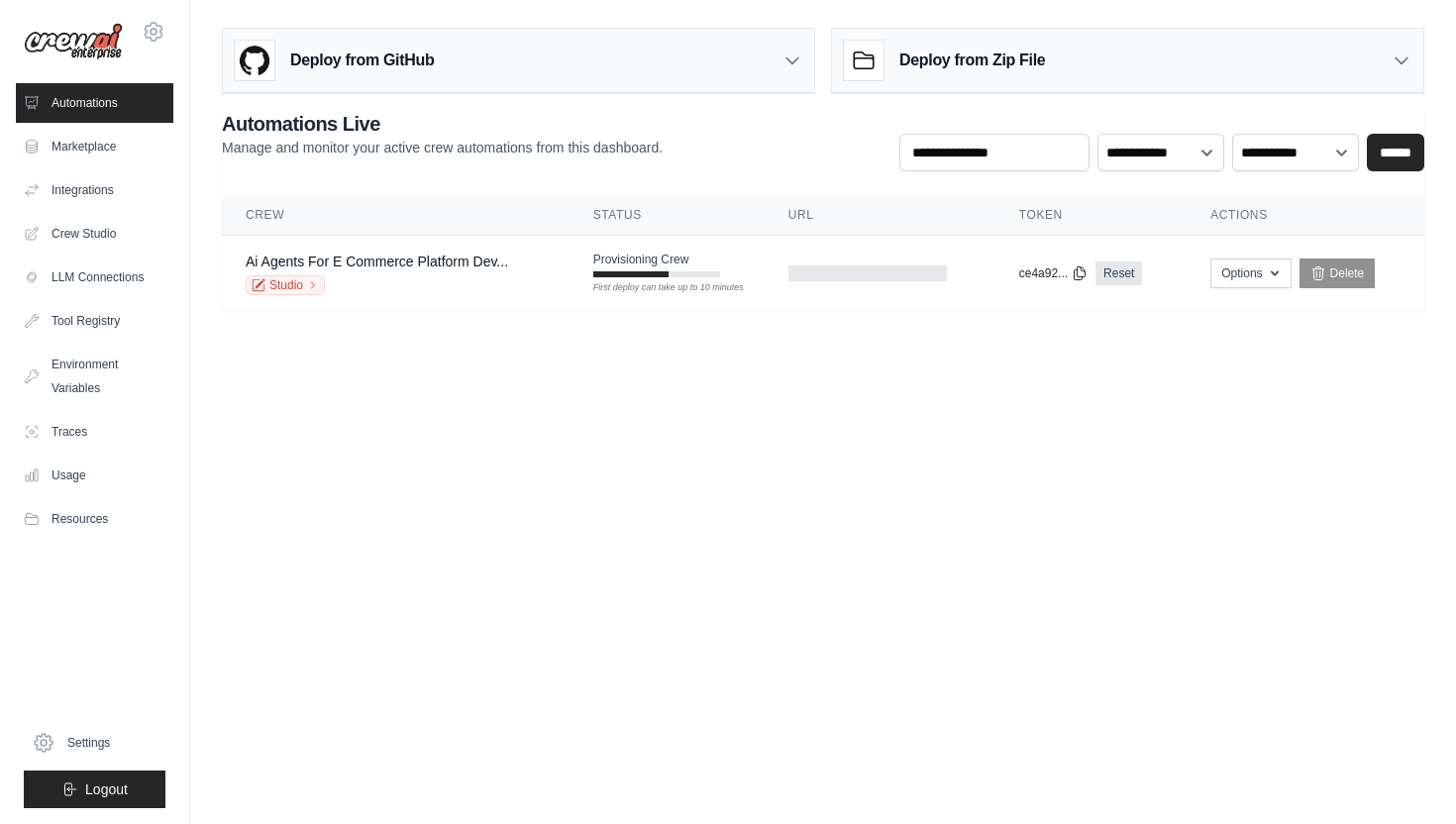 scroll, scrollTop: 0, scrollLeft: 0, axis: both 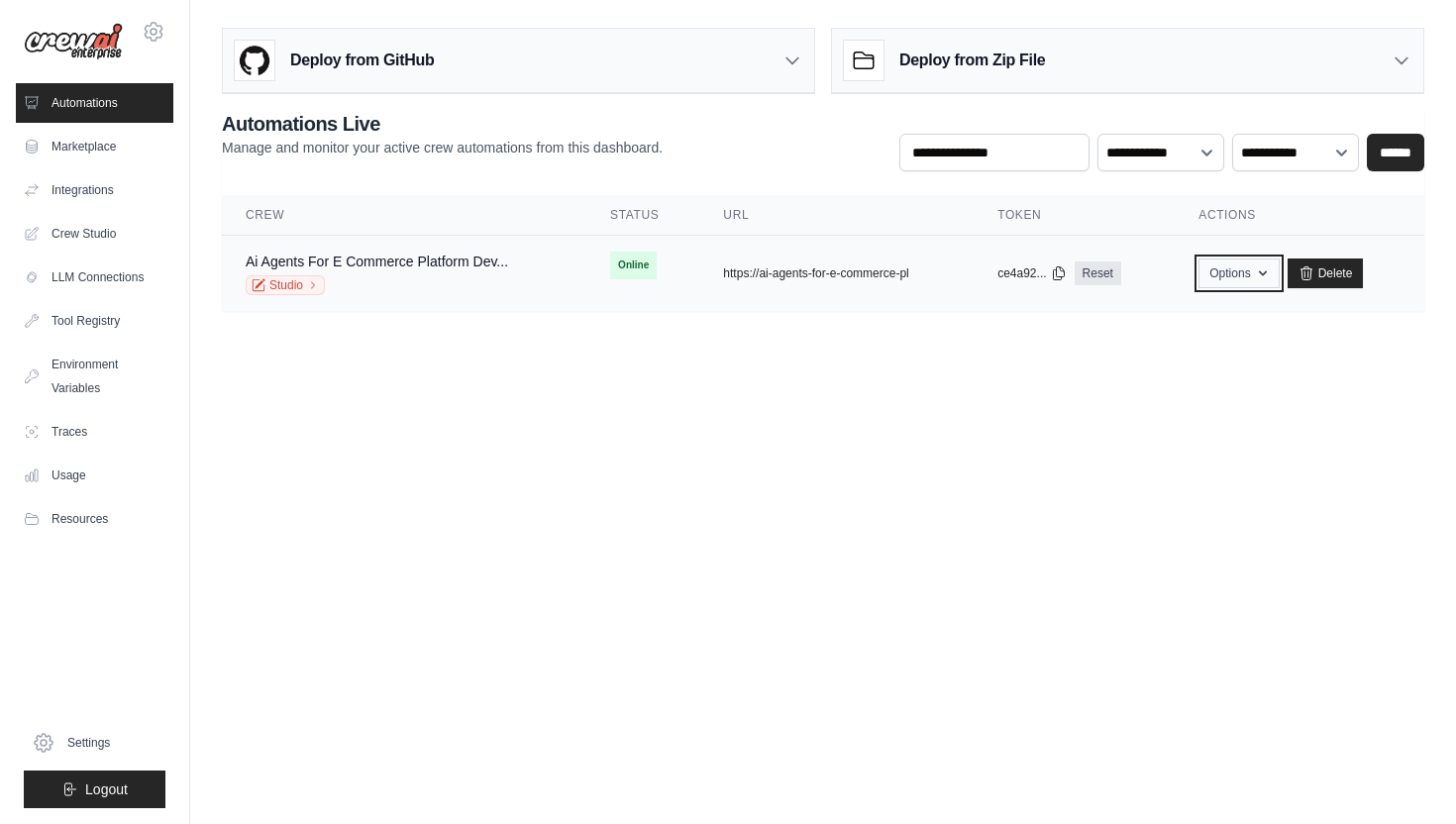 click on "Options" at bounding box center [1238, 273] 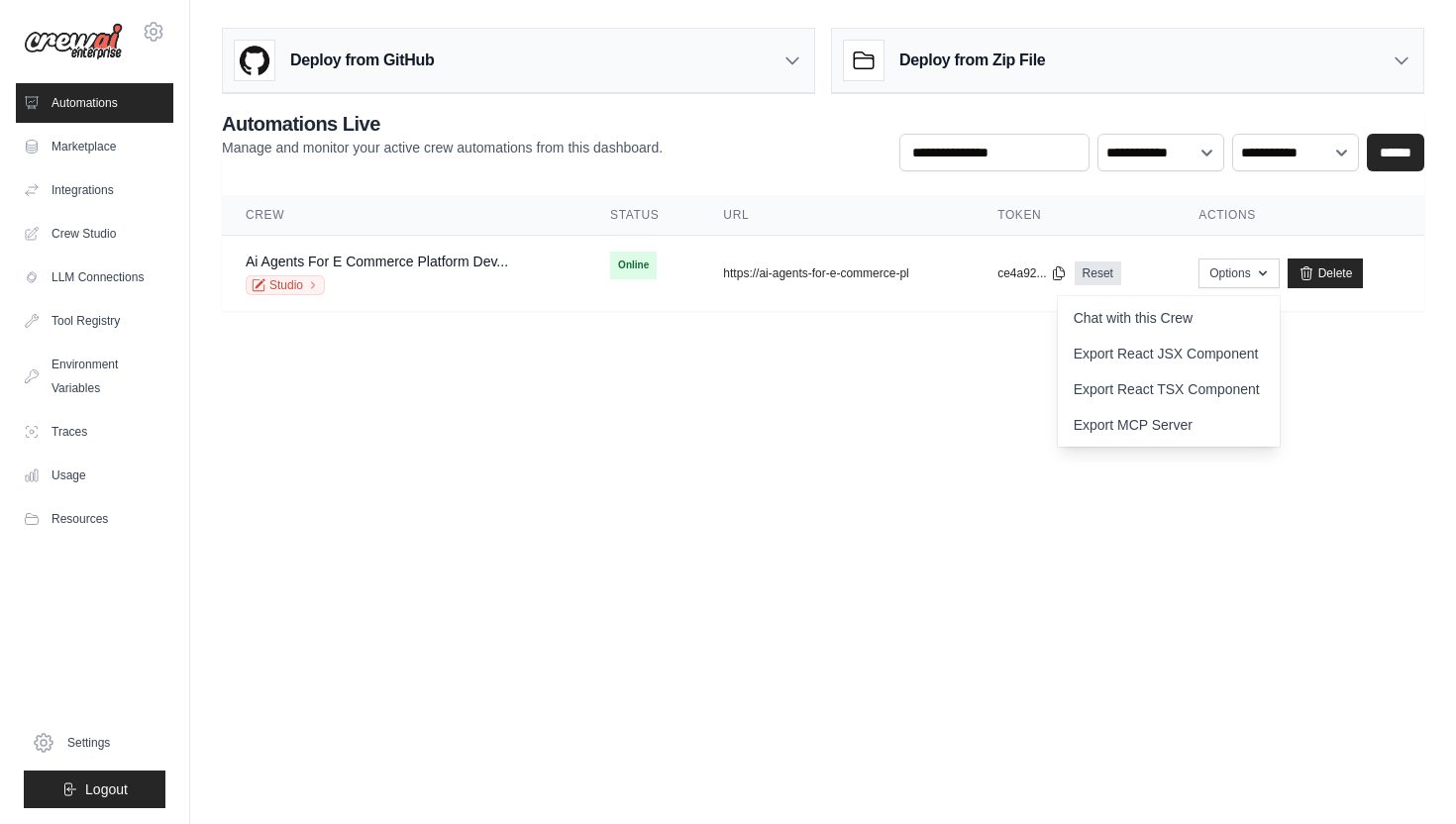 click on "mayankmidha32@gmail.com
Settings
Automations
Marketplace
Integrations" at bounding box center (728, 412) 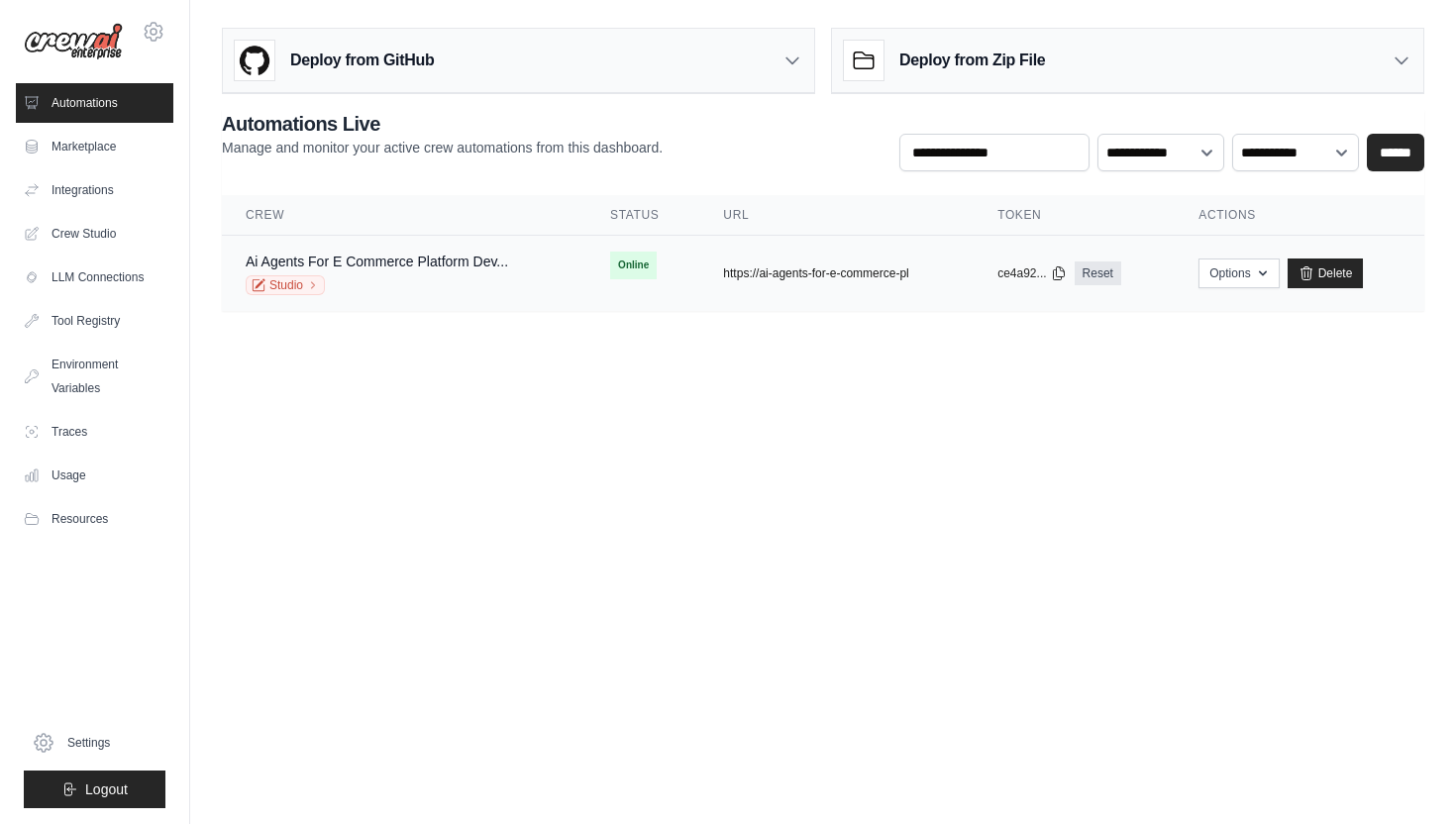 click on "https://ai-agents-for-e-commerce-pl" at bounding box center [815, 273] 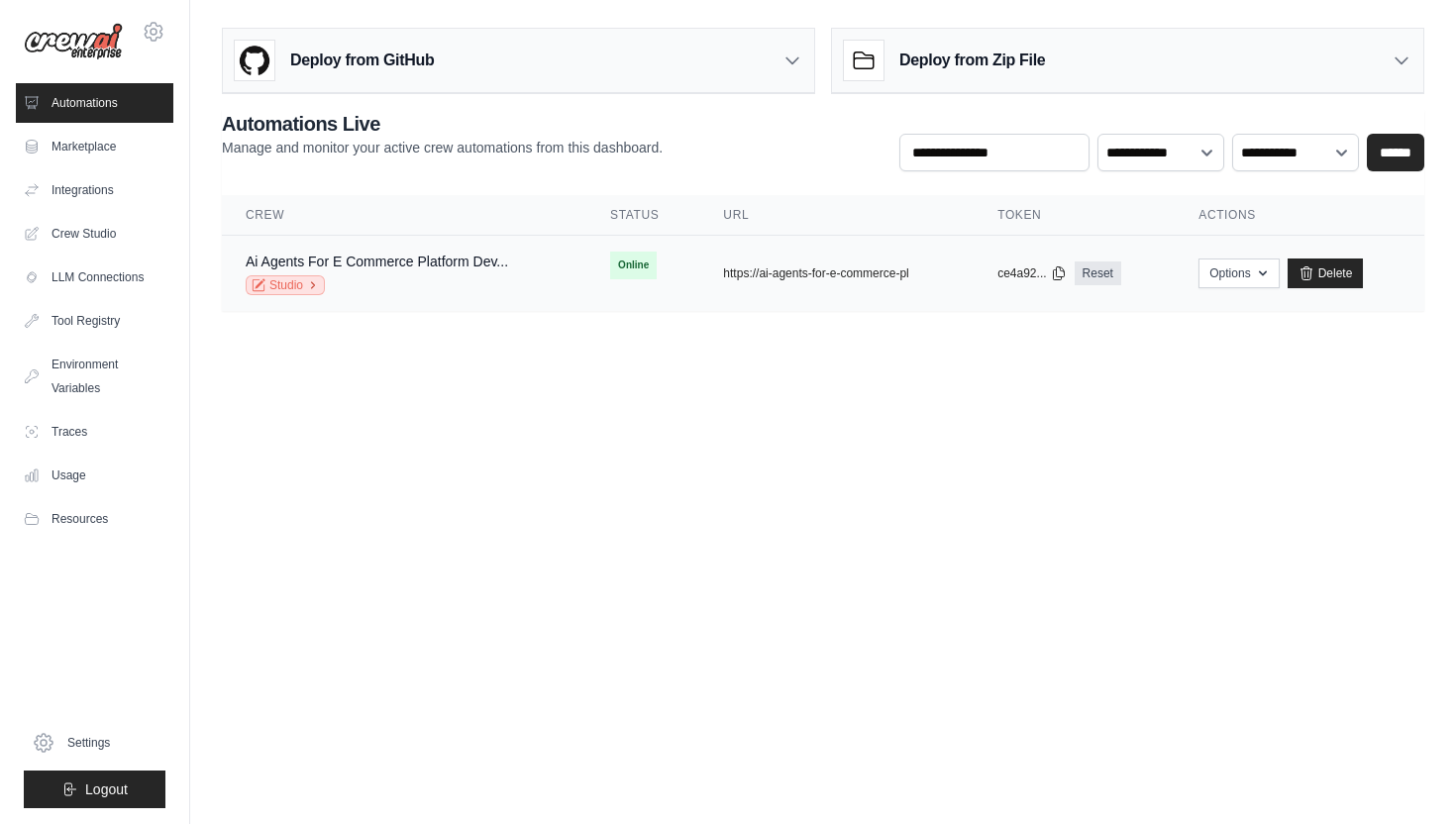 click on "Studio" at bounding box center (285, 285) 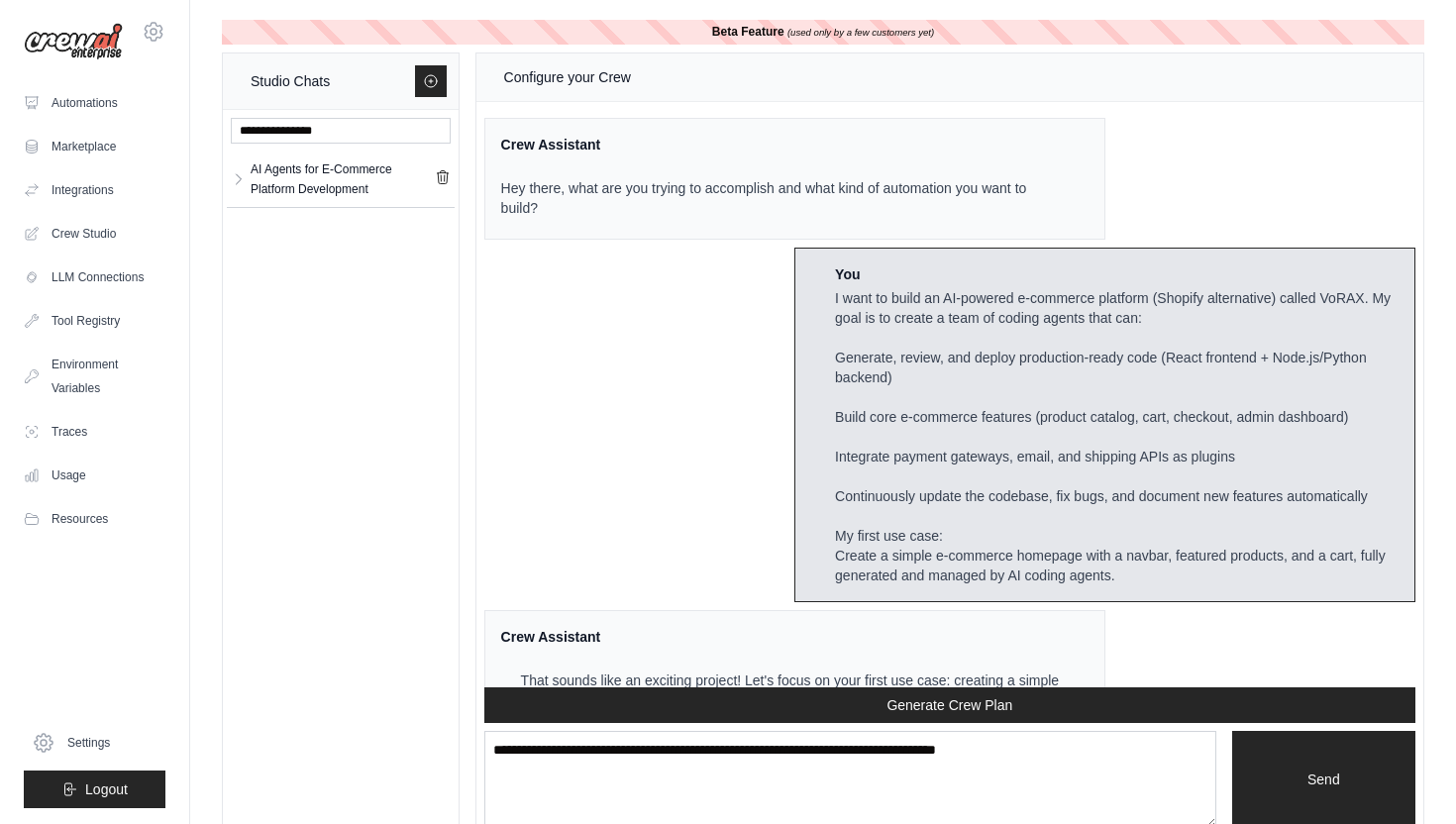 scroll, scrollTop: 11714, scrollLeft: 0, axis: vertical 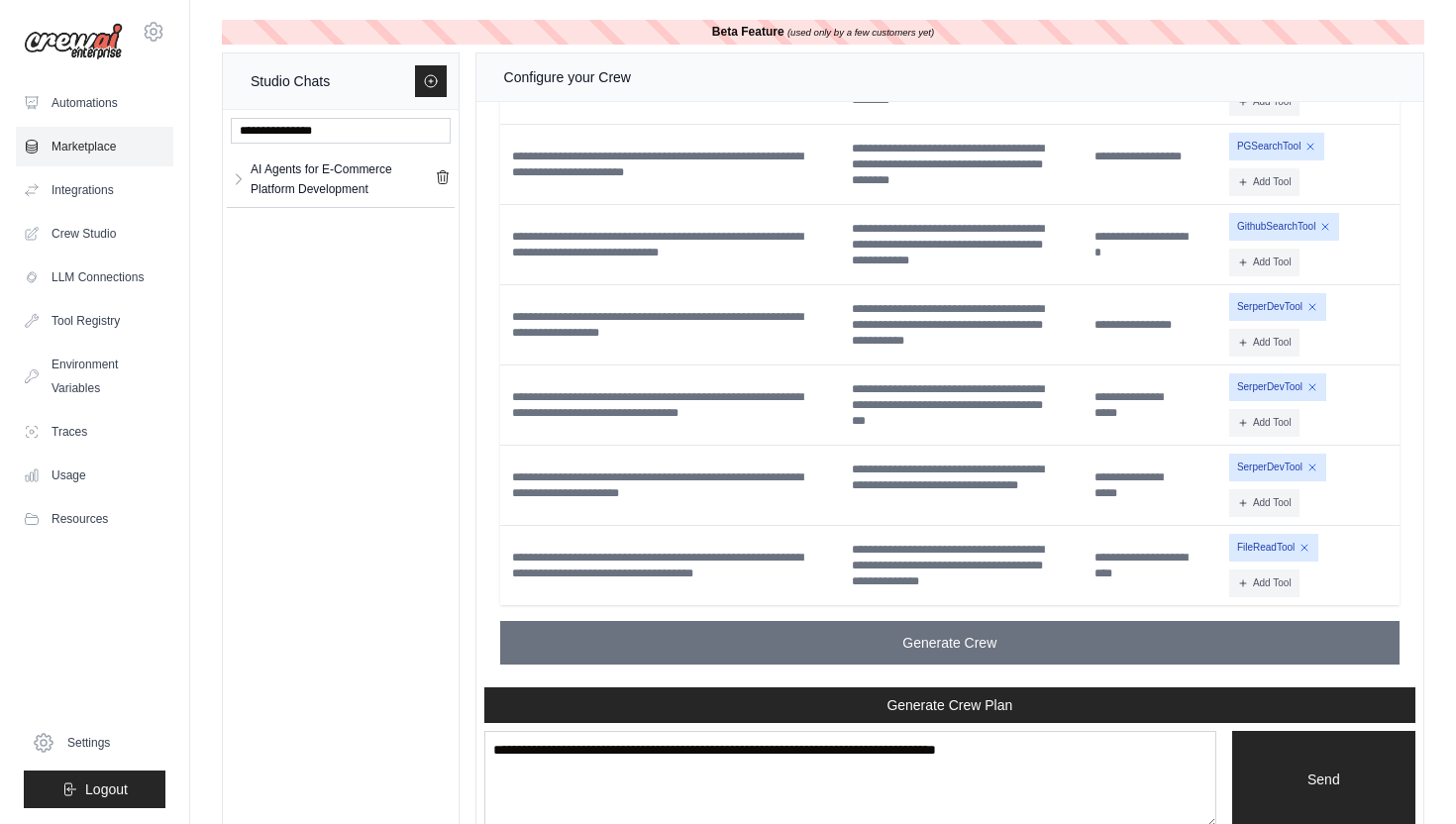 click on "Marketplace" at bounding box center (94, 147) 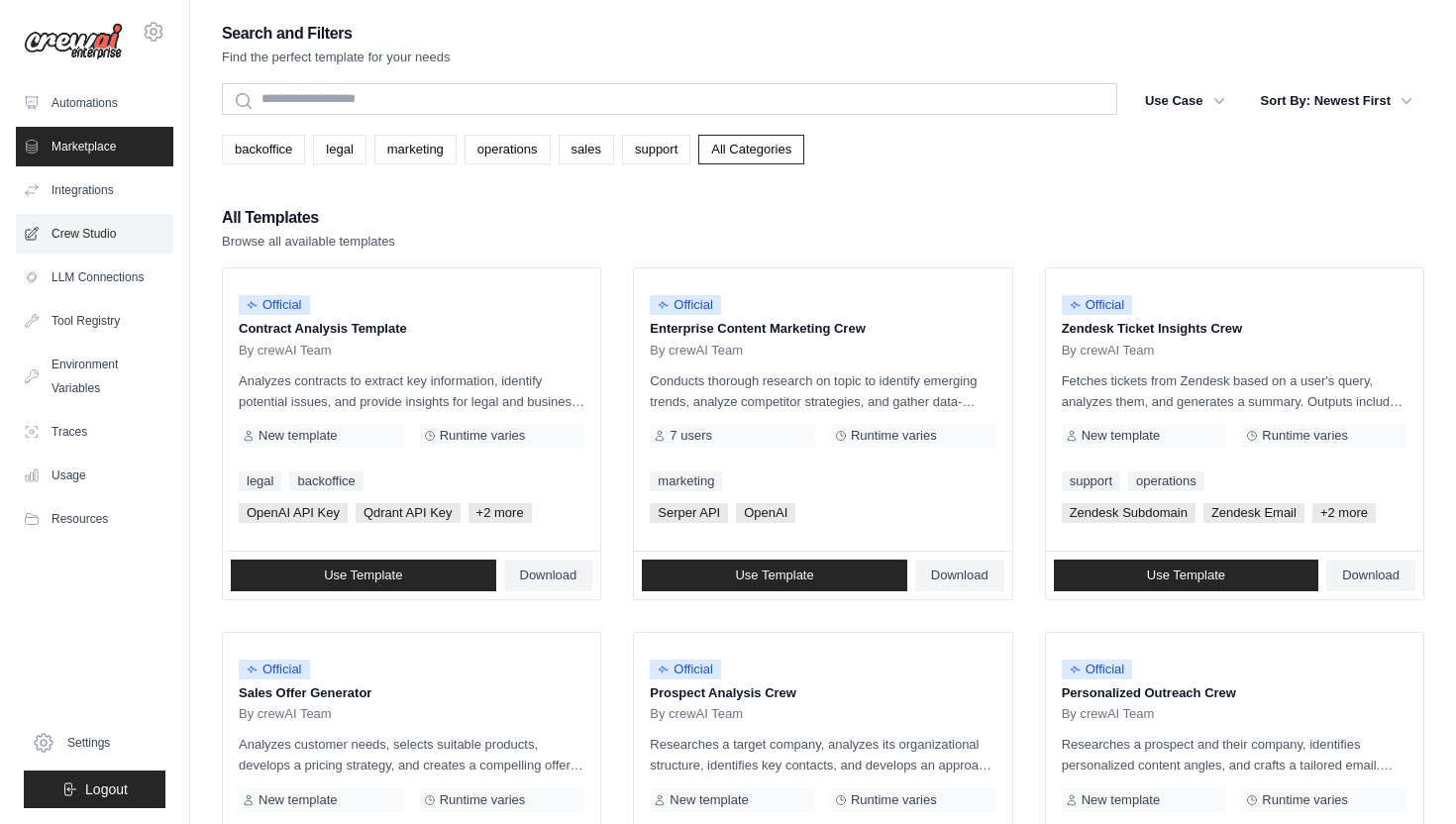 click on "Crew Studio" at bounding box center [94, 234] 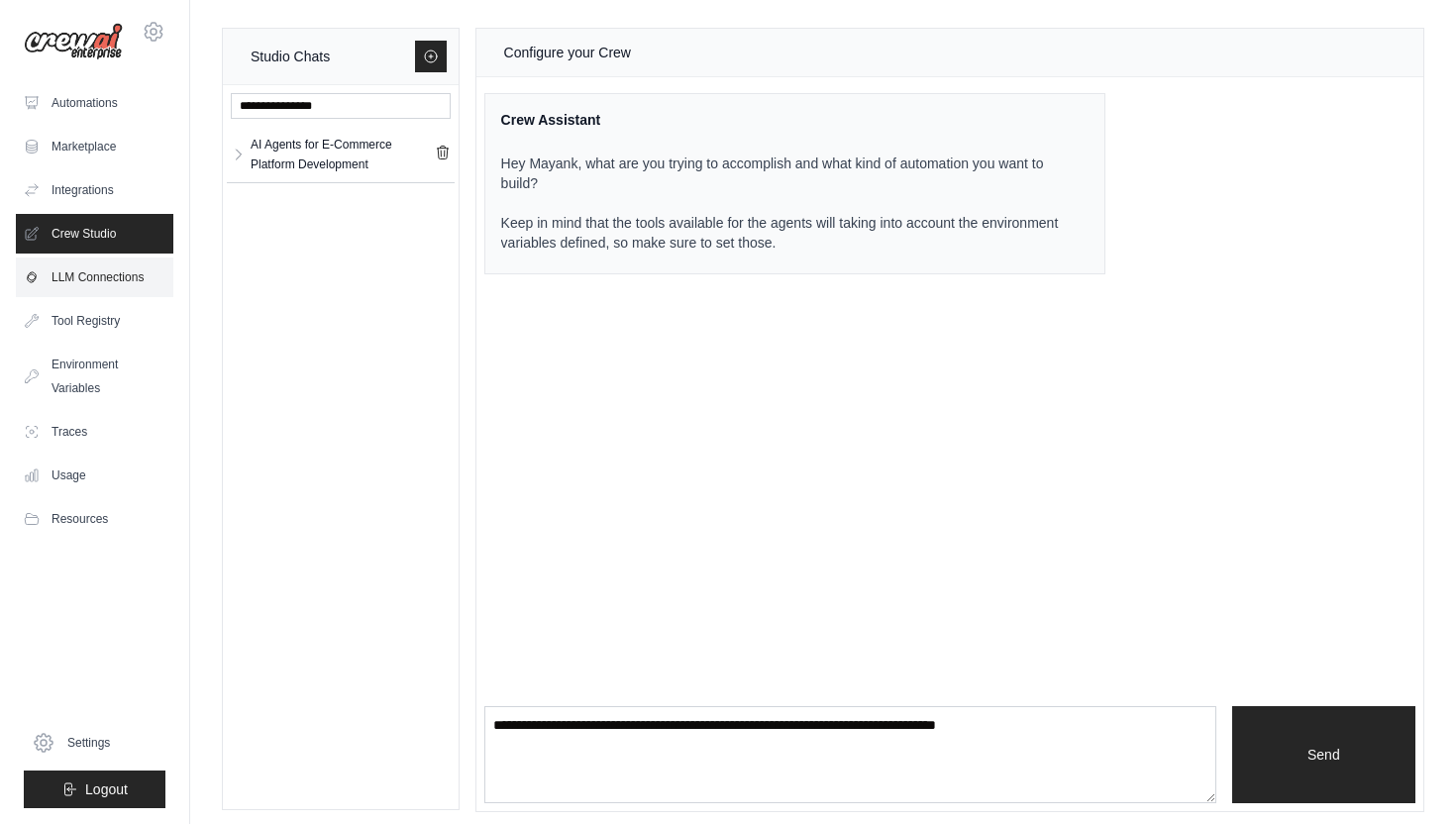 click on "LLM Connections" at bounding box center [94, 277] 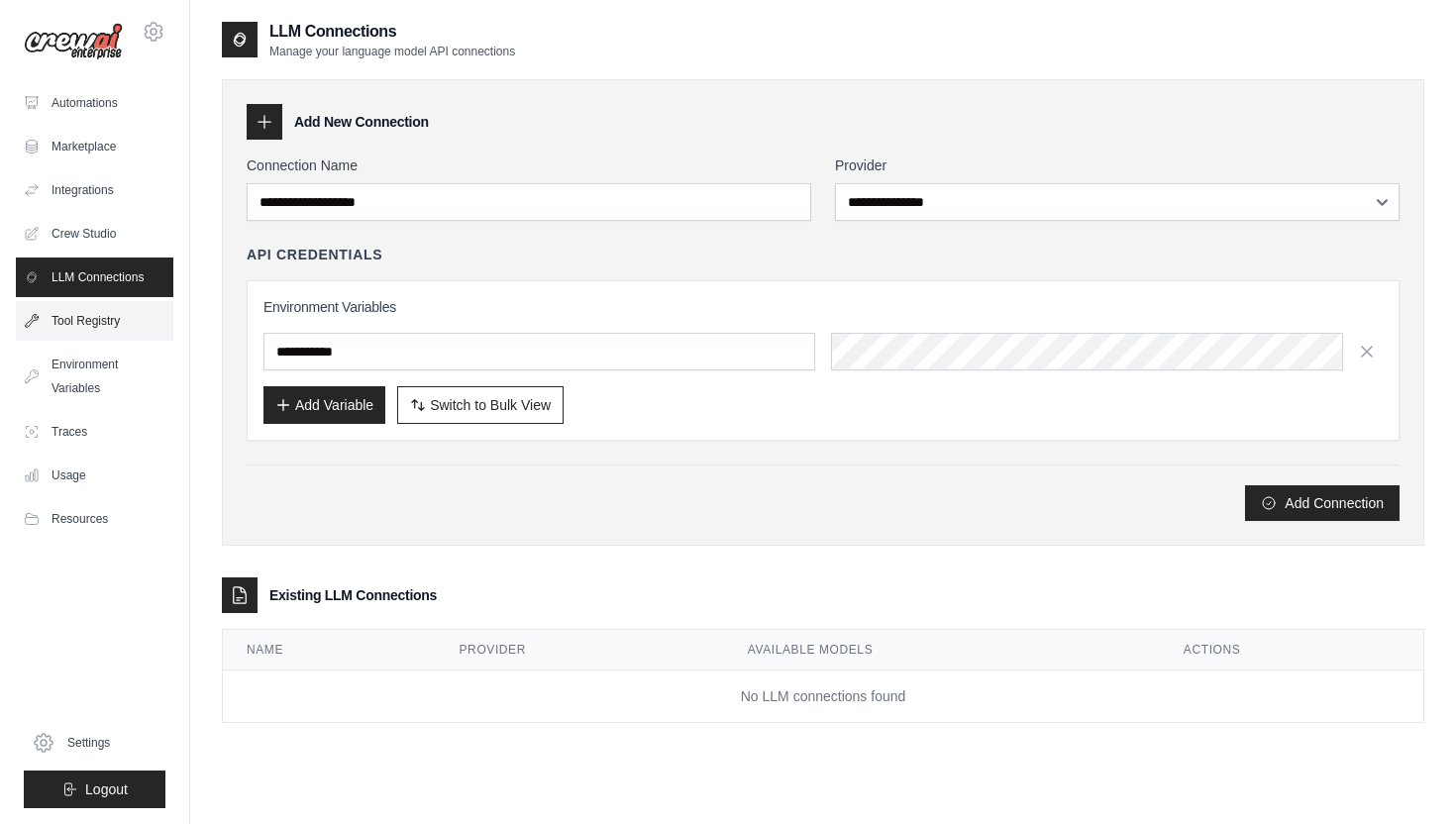 click on "Tool Registry" at bounding box center (94, 321) 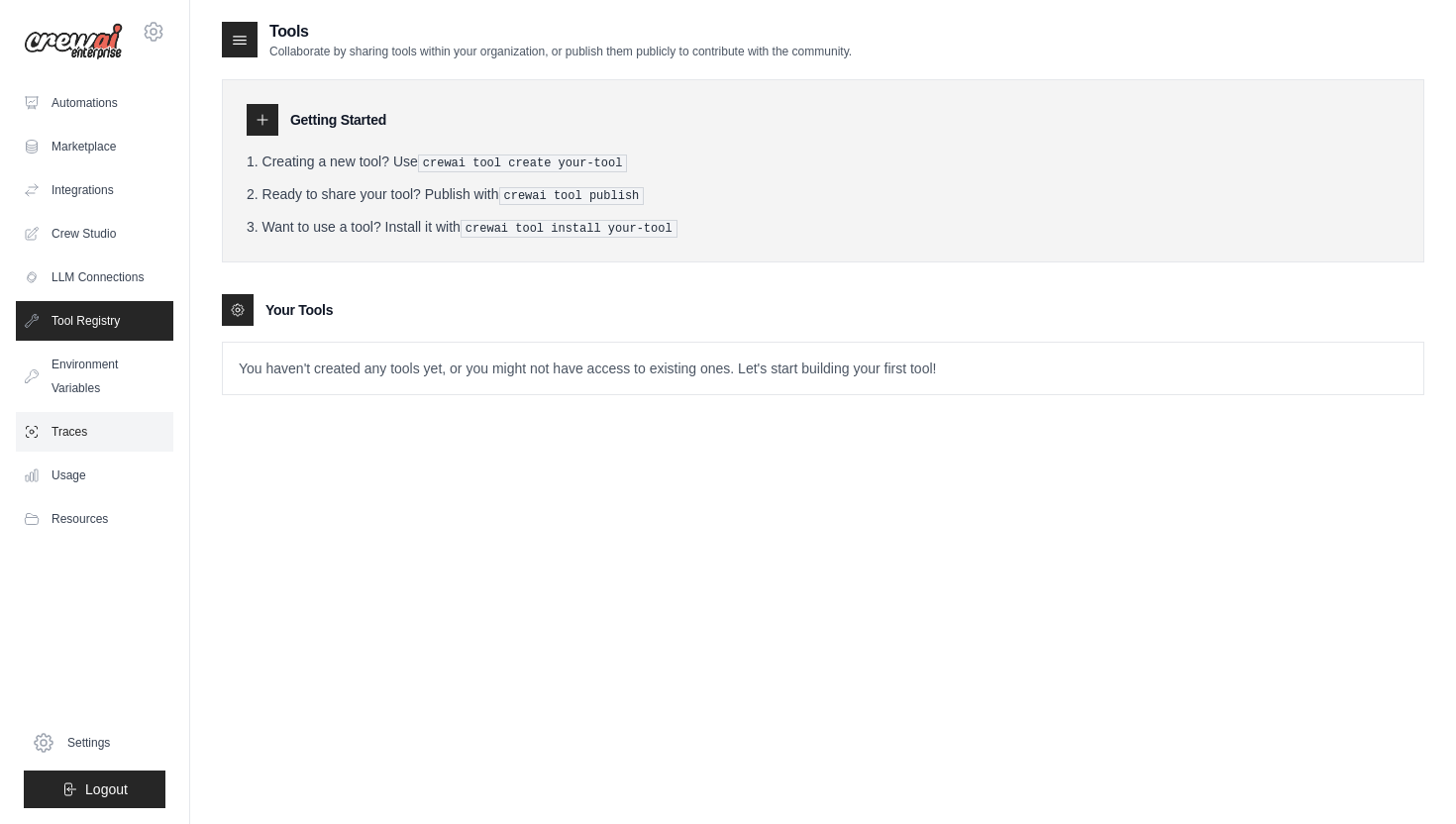 click on "Traces" at bounding box center (94, 432) 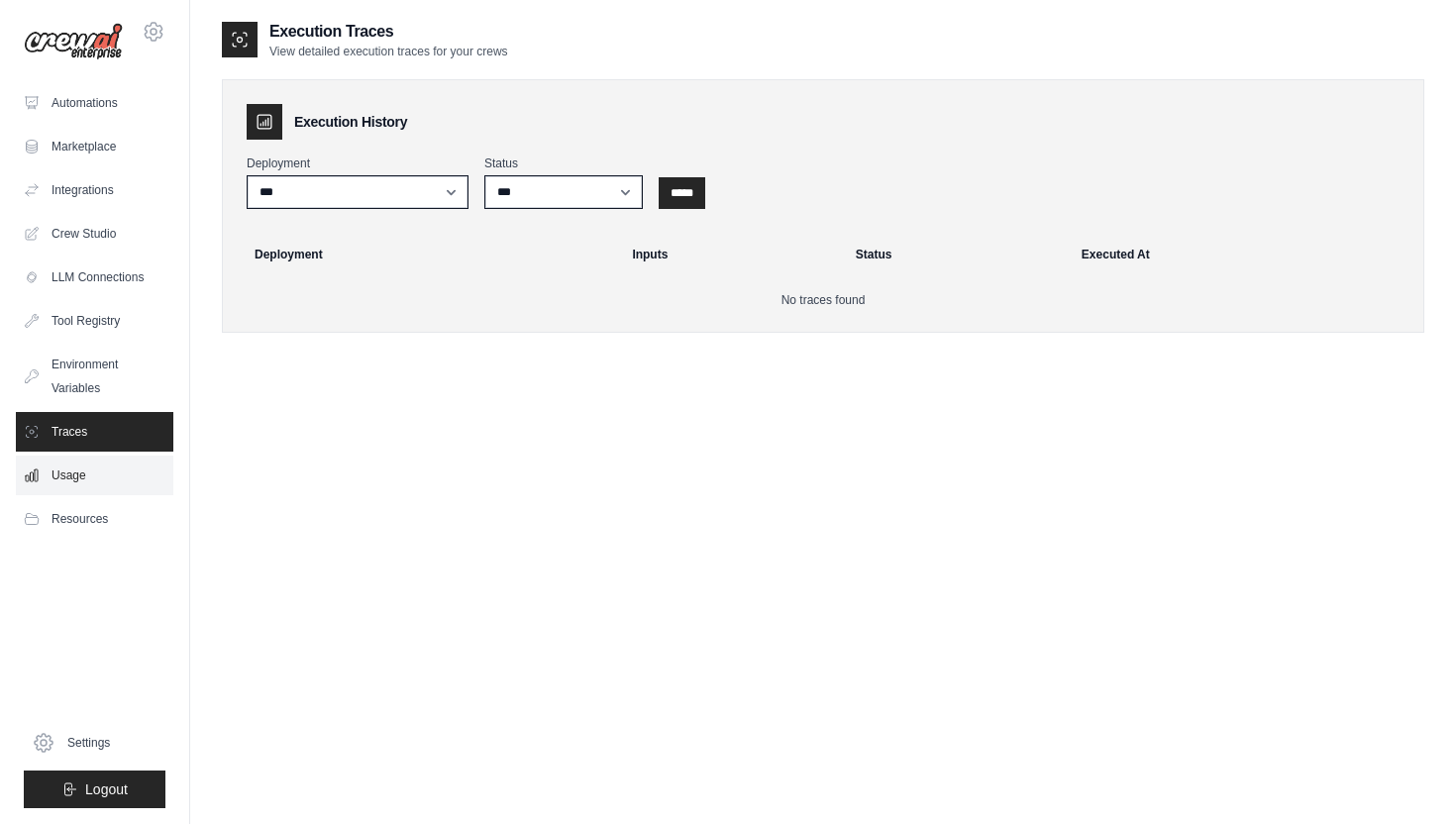 click on "Usage" at bounding box center (94, 475) 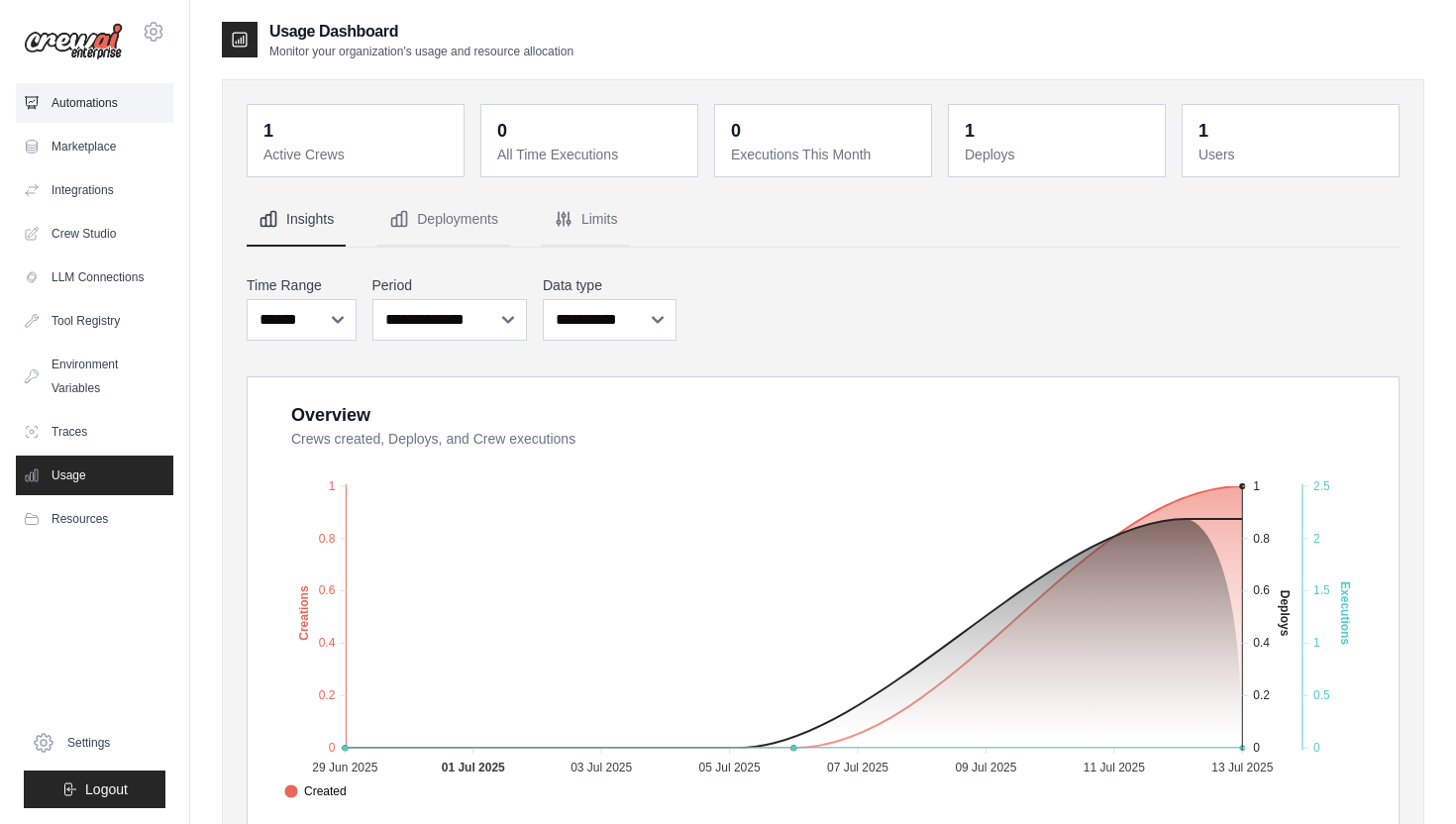 click on "Automations" at bounding box center [94, 103] 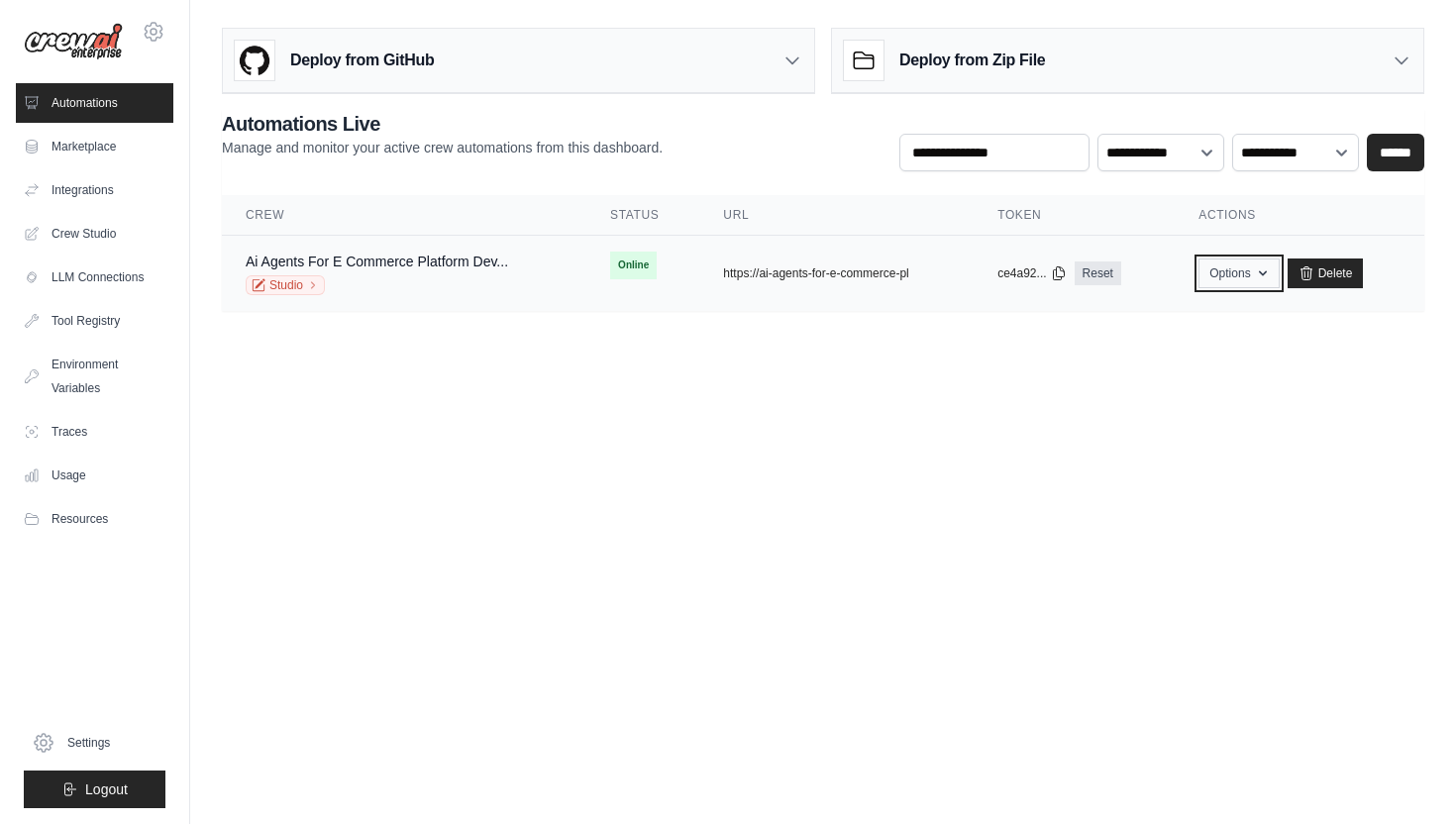 click on "Options" at bounding box center (1238, 273) 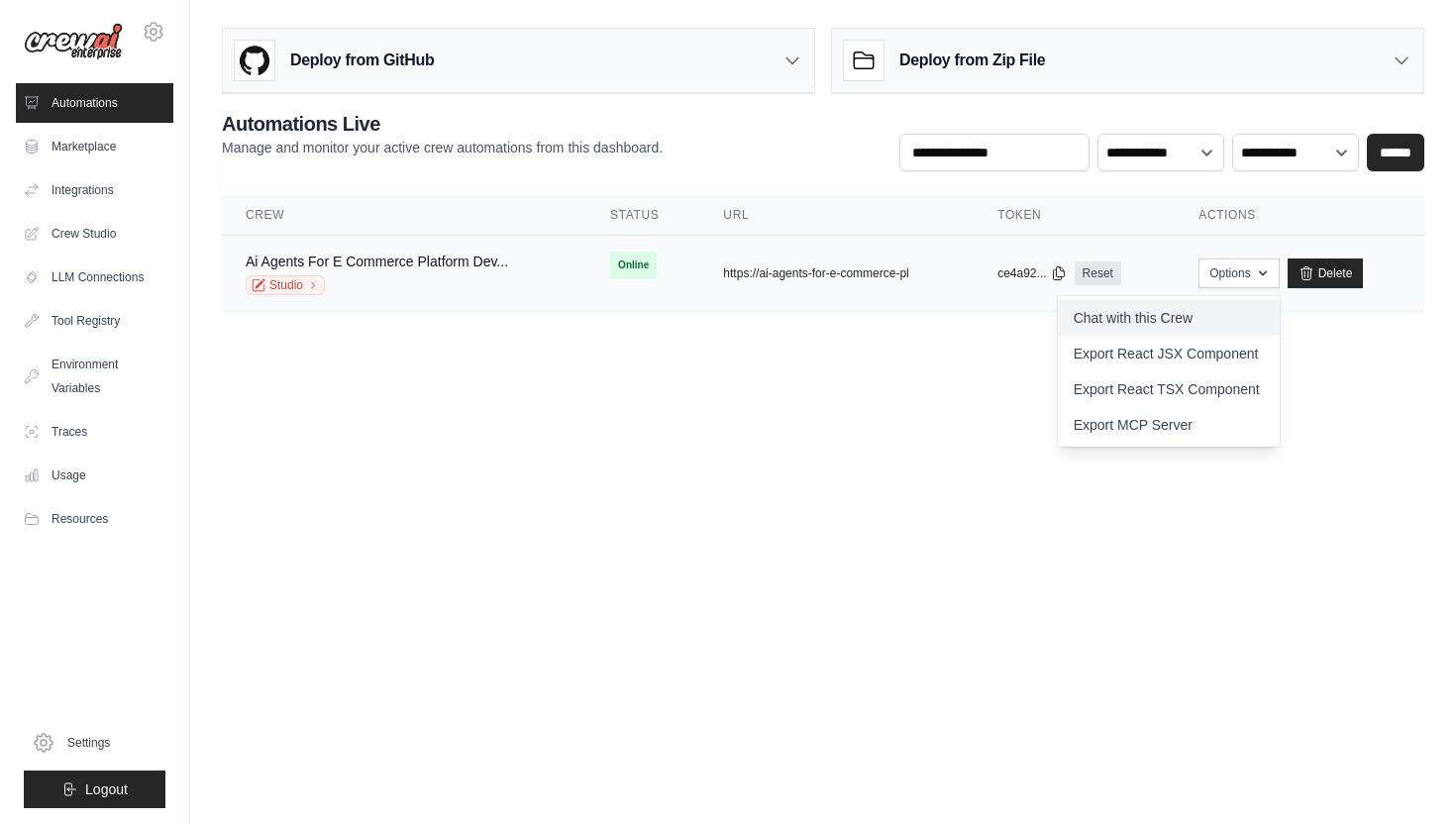 click on "Chat with this
Crew" at bounding box center (1169, 318) 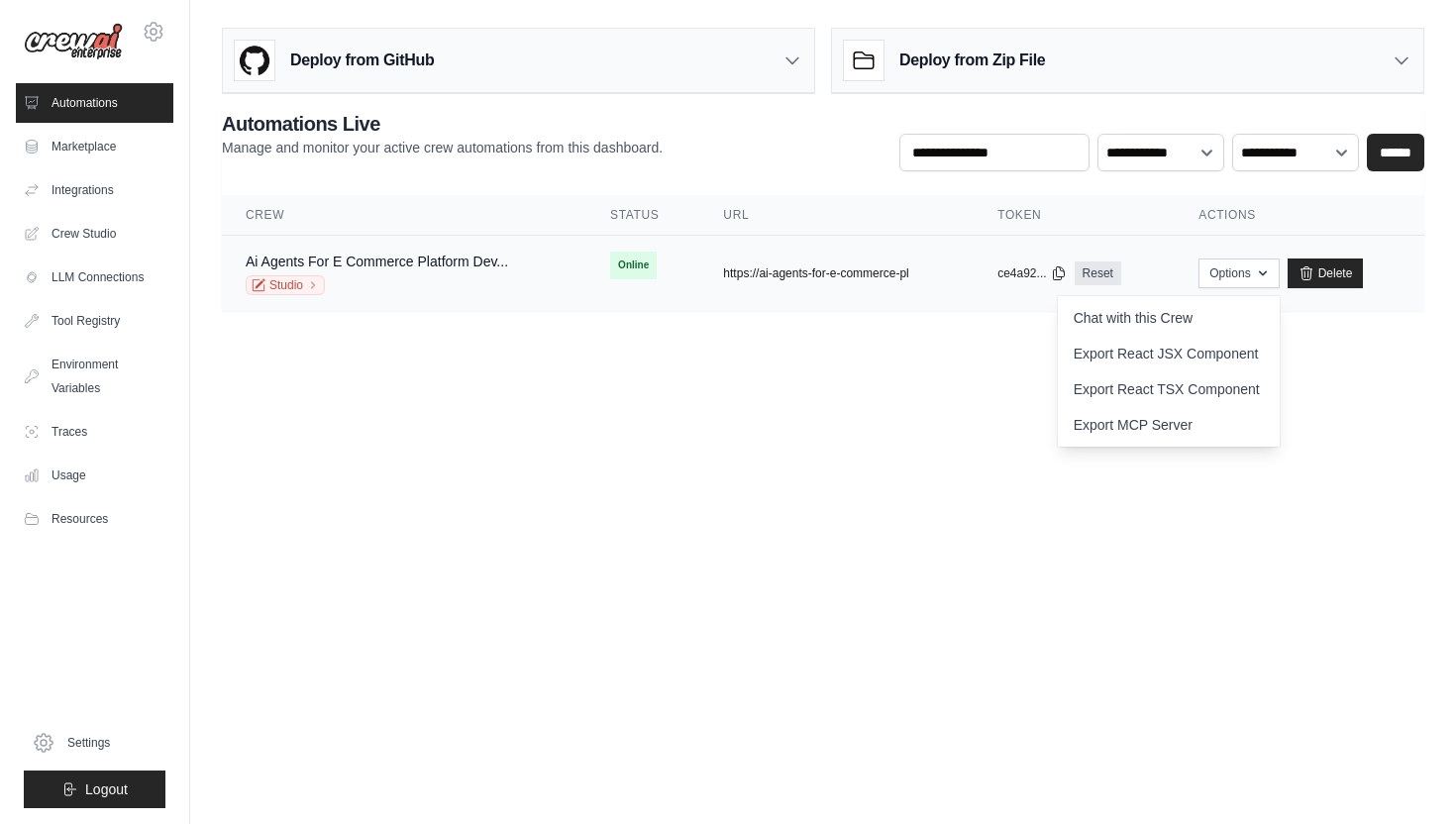 click on "https://ai-agents-for-e-commerce-pl" at bounding box center [815, 273] 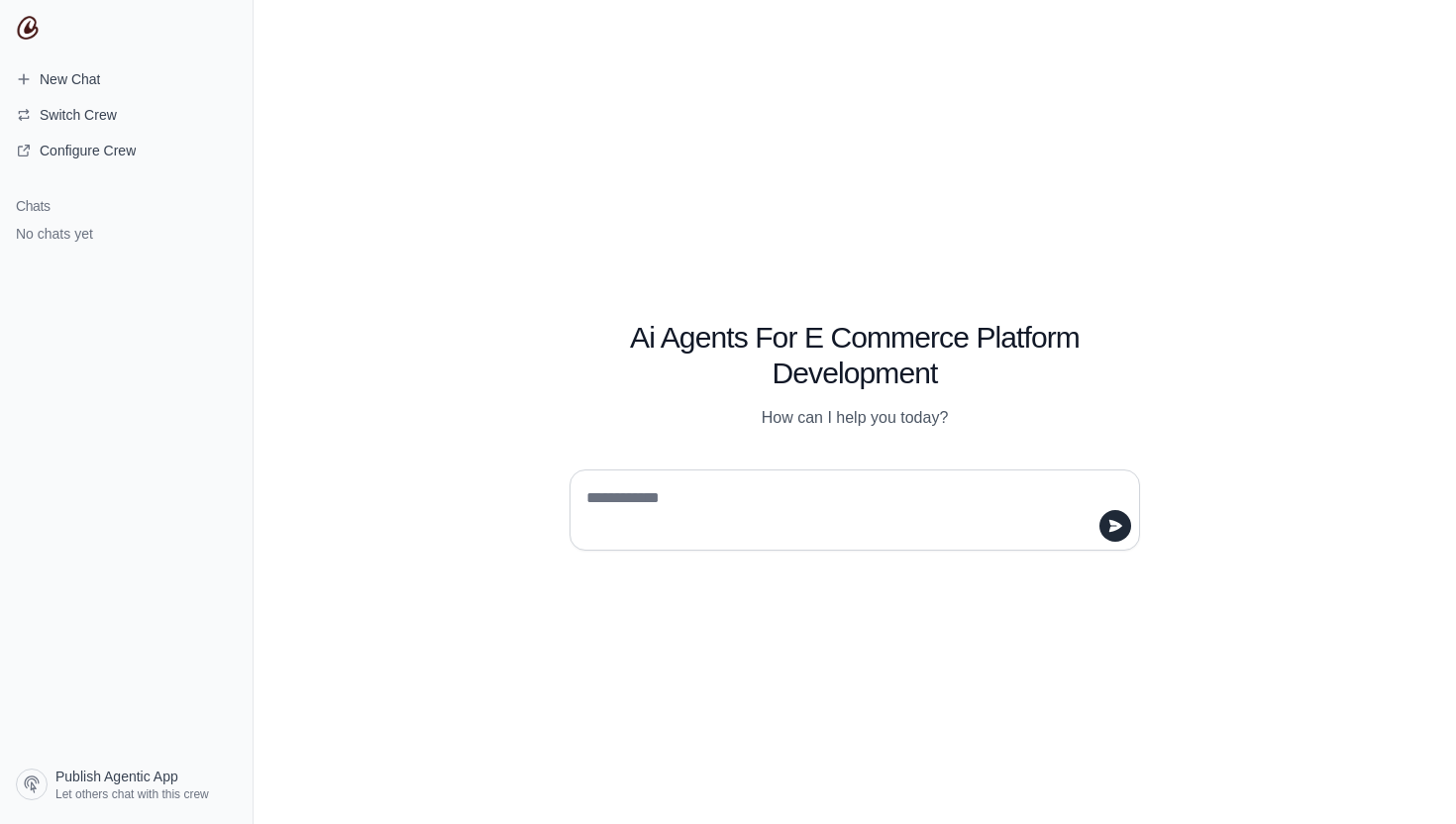 scroll, scrollTop: 0, scrollLeft: 0, axis: both 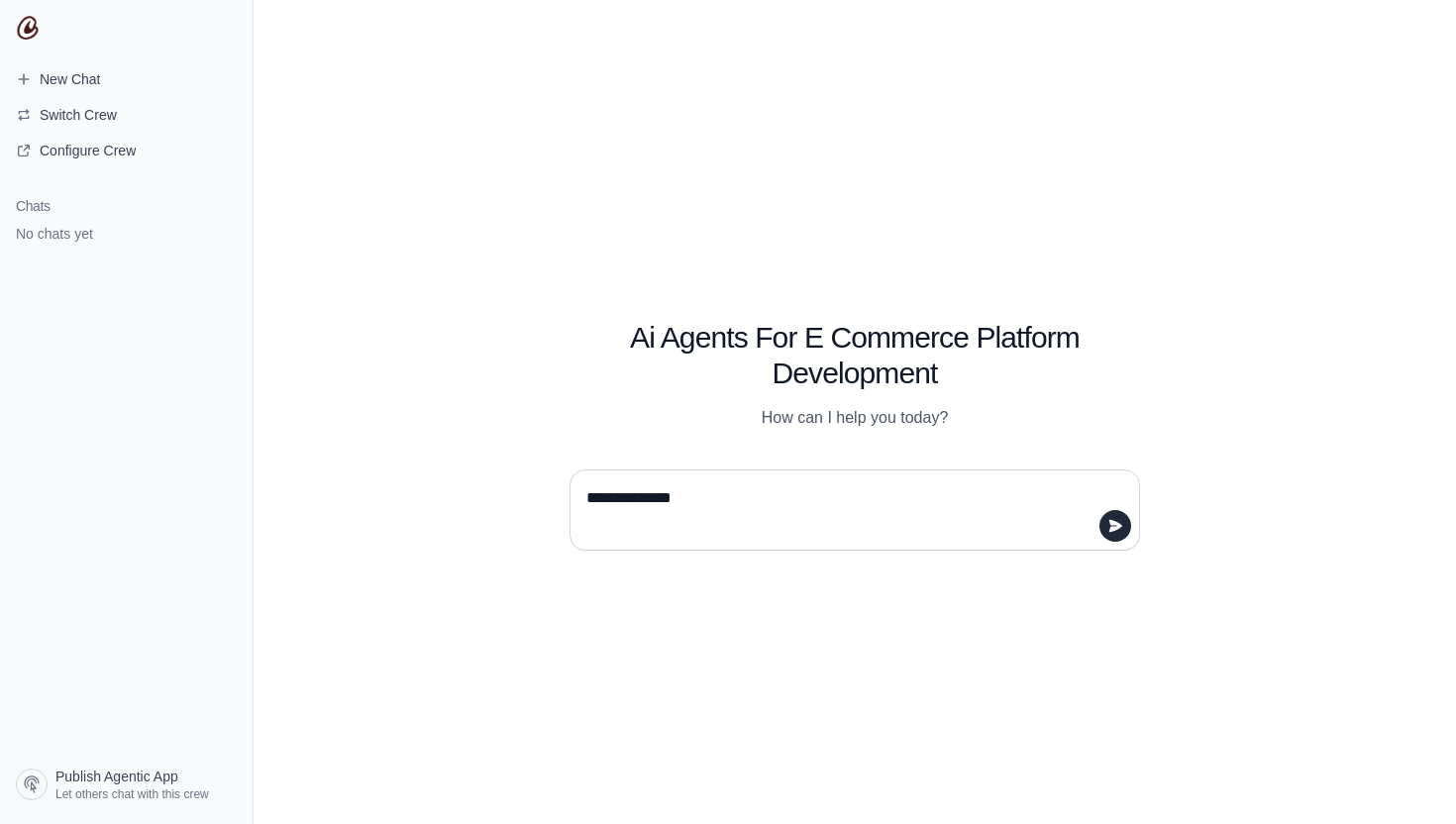 type on "**********" 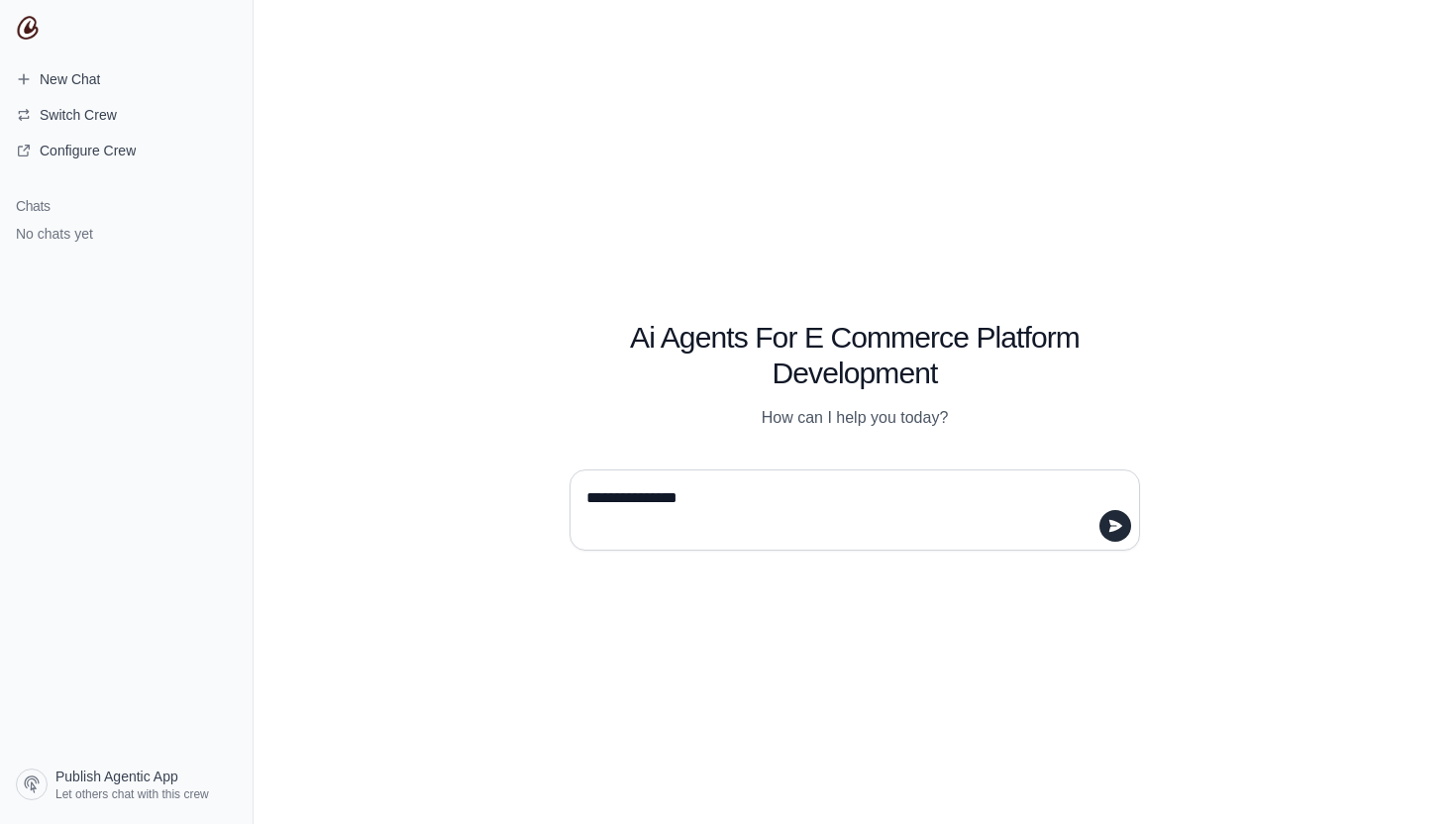 type 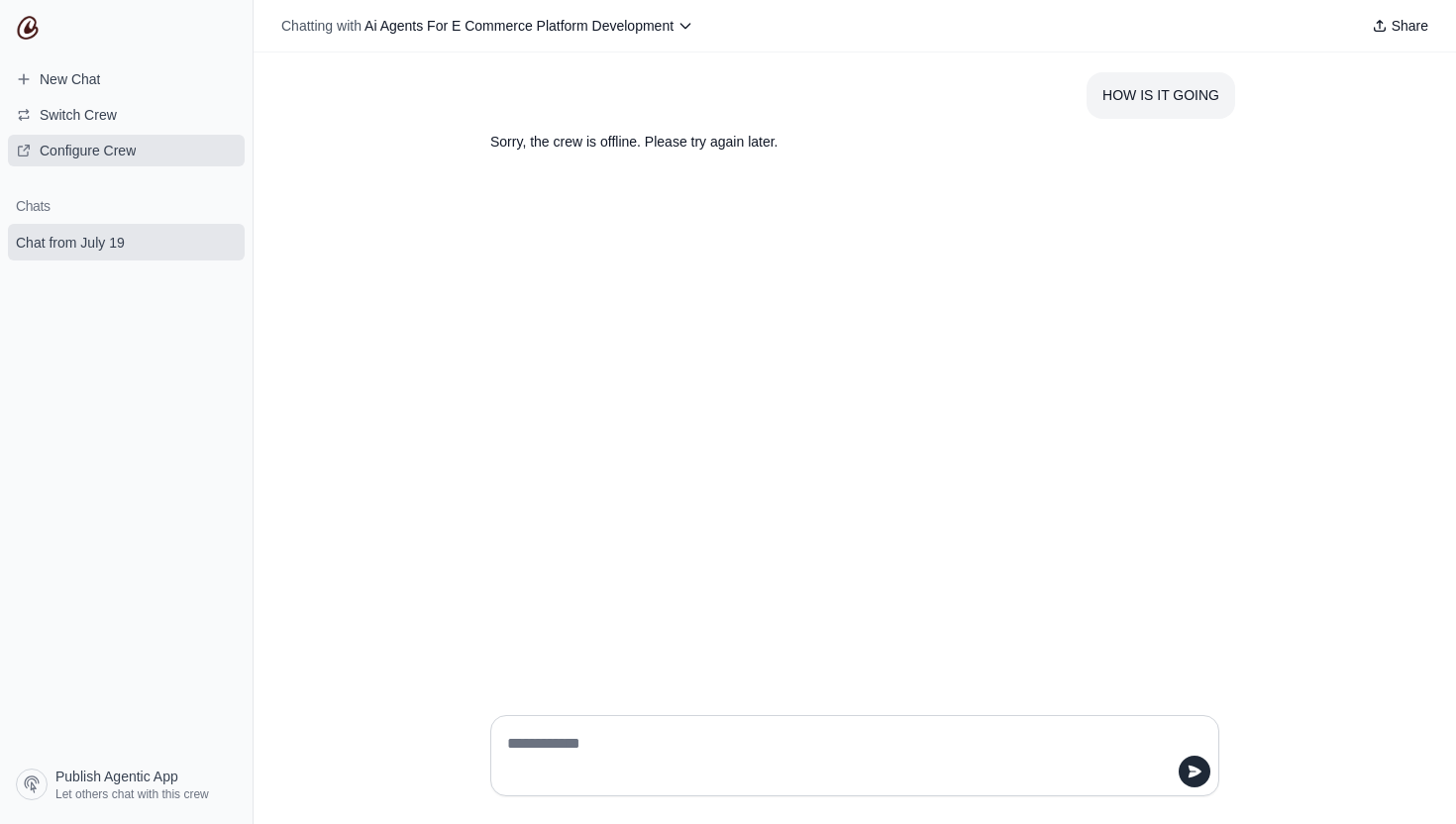 click on "Configure
Crew" at bounding box center [87, 151] 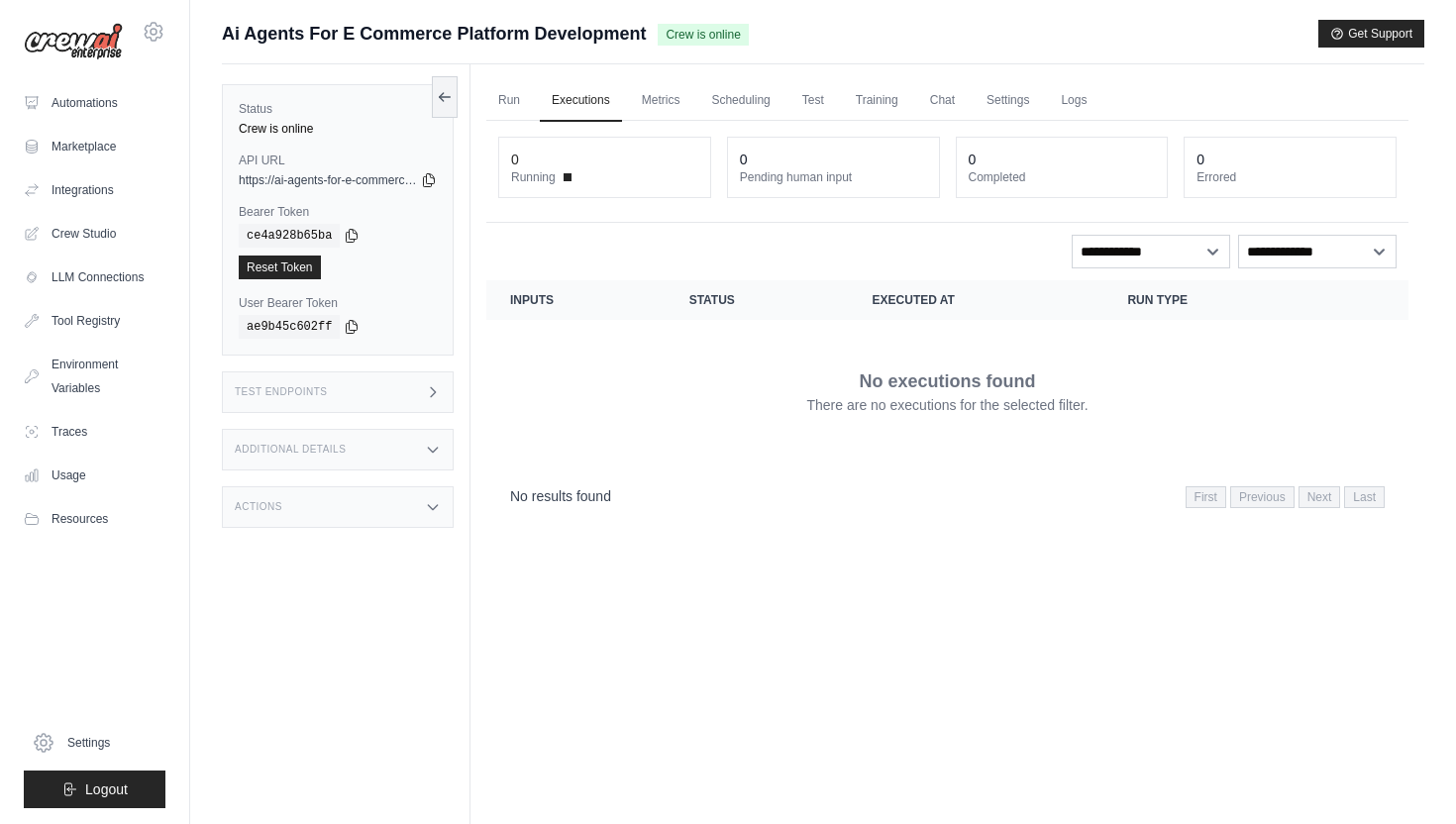 scroll, scrollTop: 0, scrollLeft: 0, axis: both 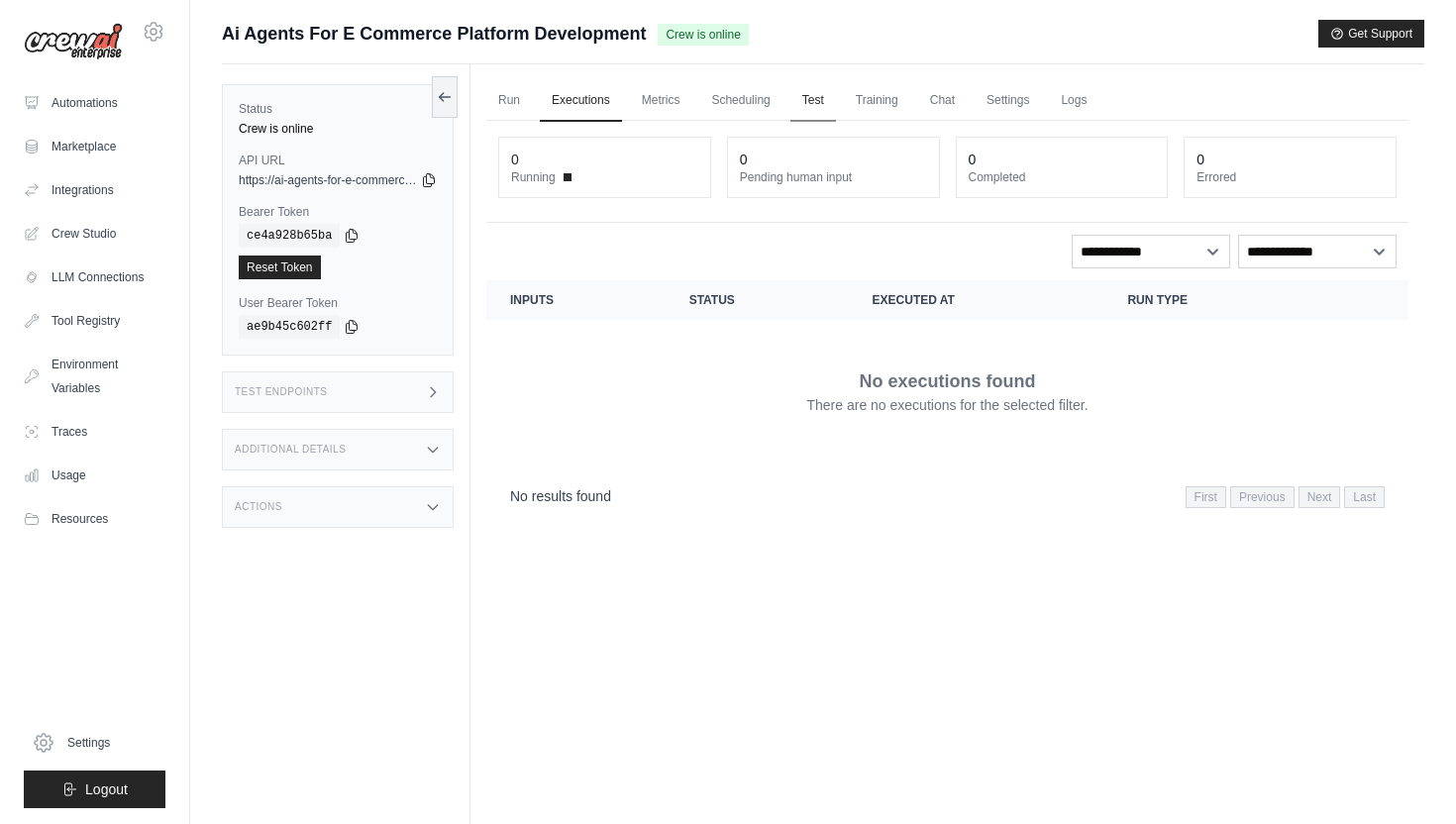 click on "Test" at bounding box center [813, 101] 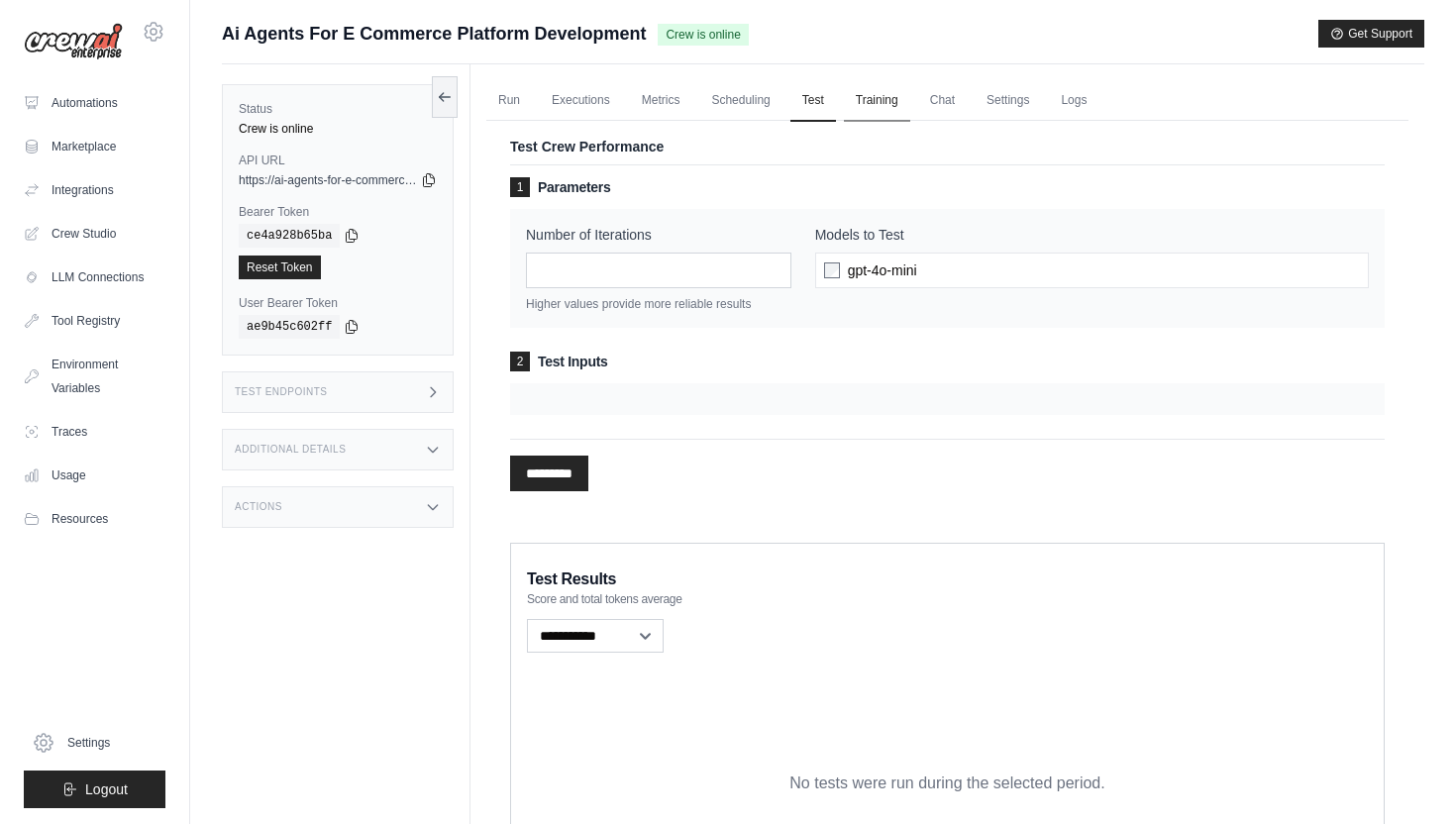 click on "Training" at bounding box center [877, 101] 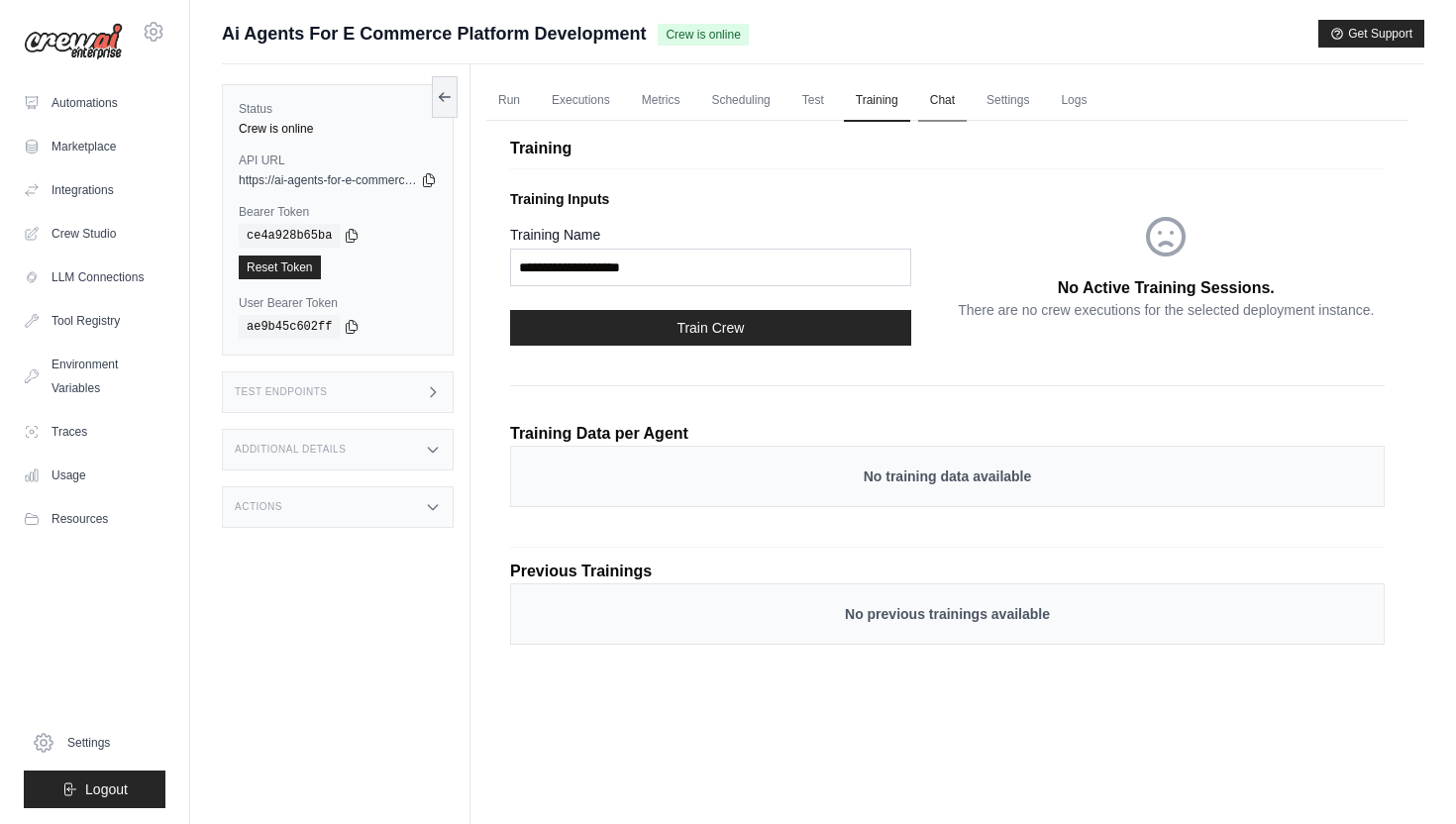 click on "Chat" at bounding box center [942, 101] 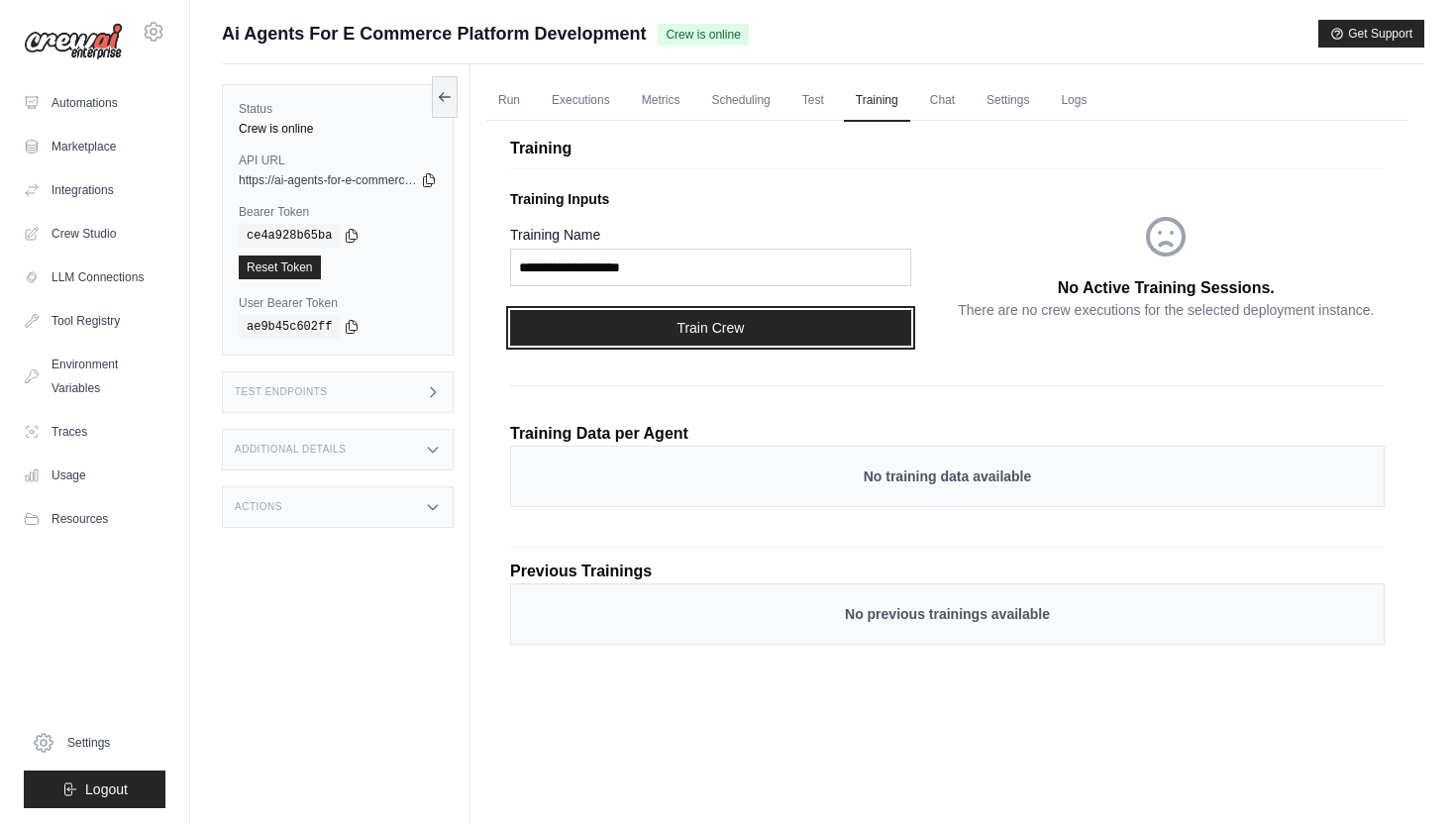click on "Train Crew" at bounding box center (710, 328) 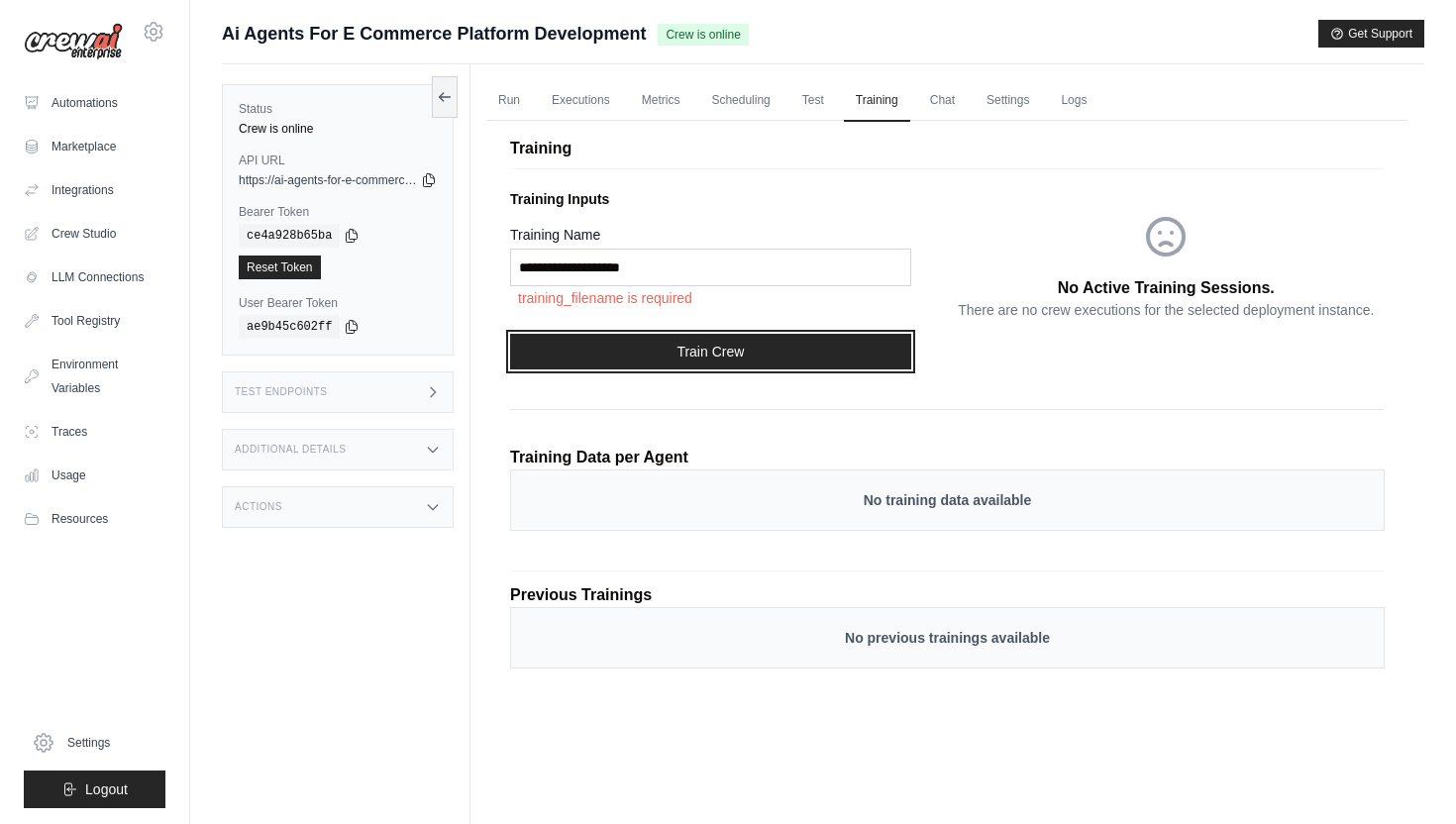 click on "Train Crew" at bounding box center [710, 352] 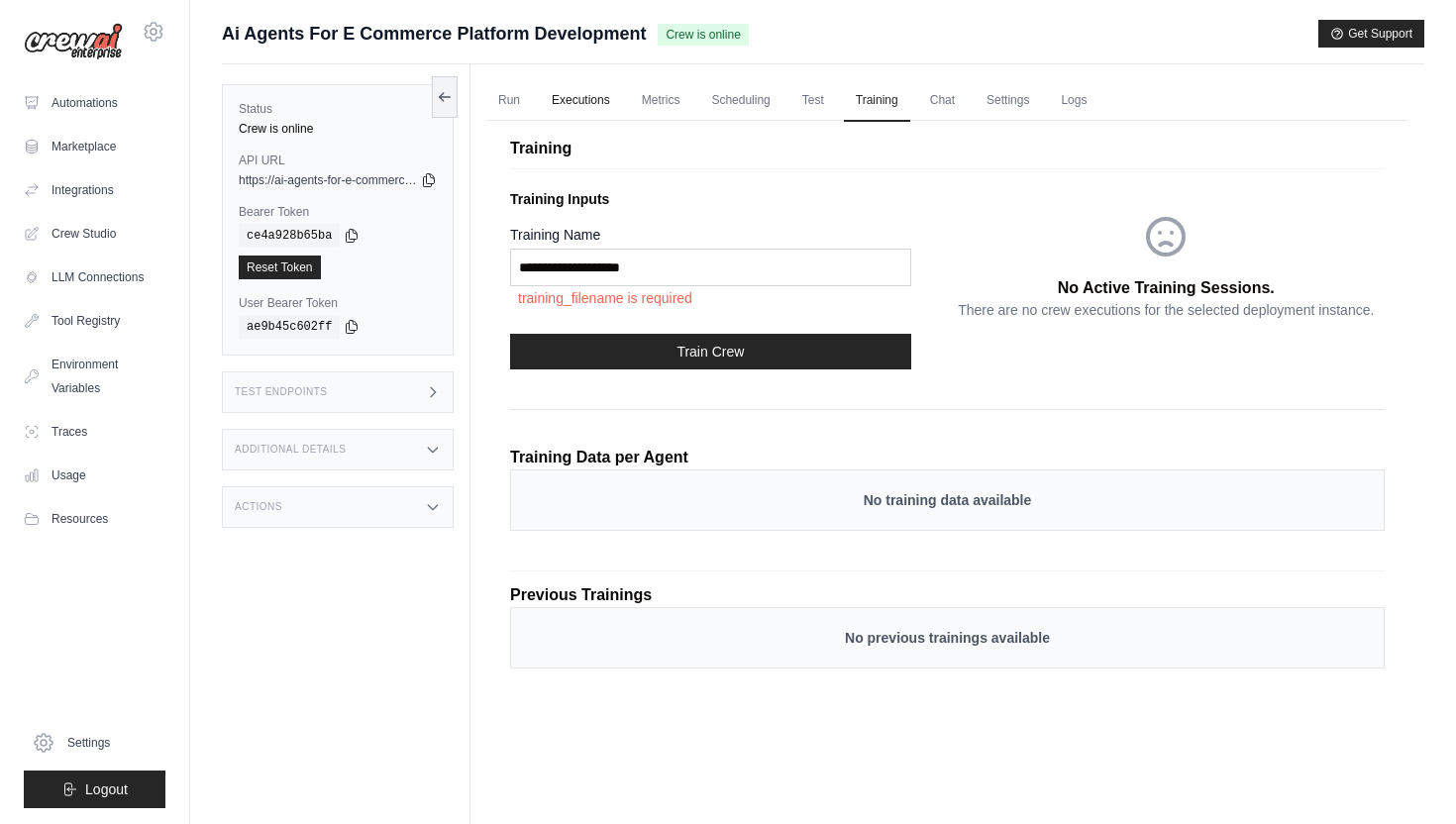 click on "Executions" at bounding box center [580, 101] 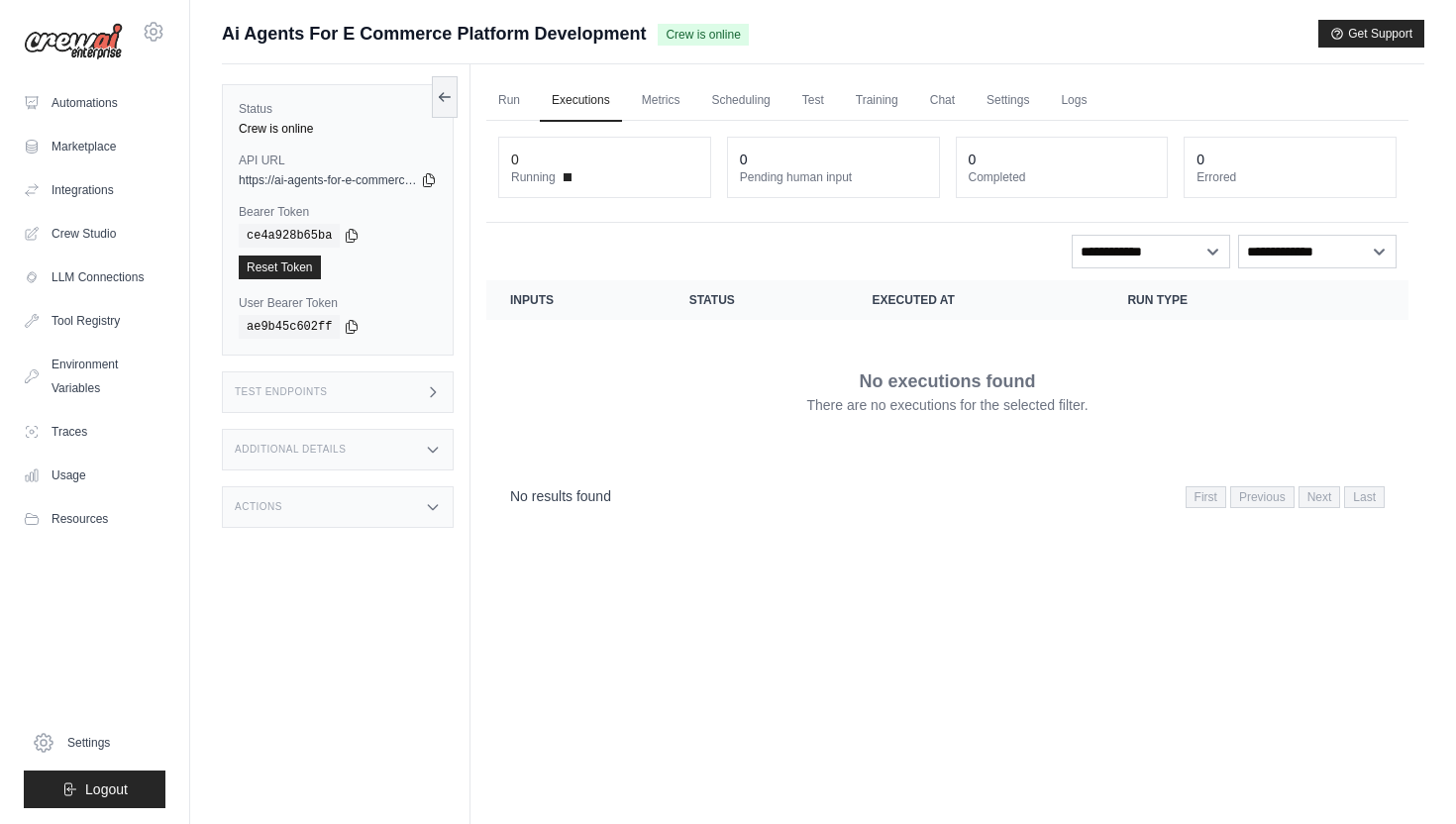click on "Run
Executions
Metrics
Scheduling
Test
Training
Chat
Settings
Logs
0
Running
0
Pending human input
0" at bounding box center (947, 476) 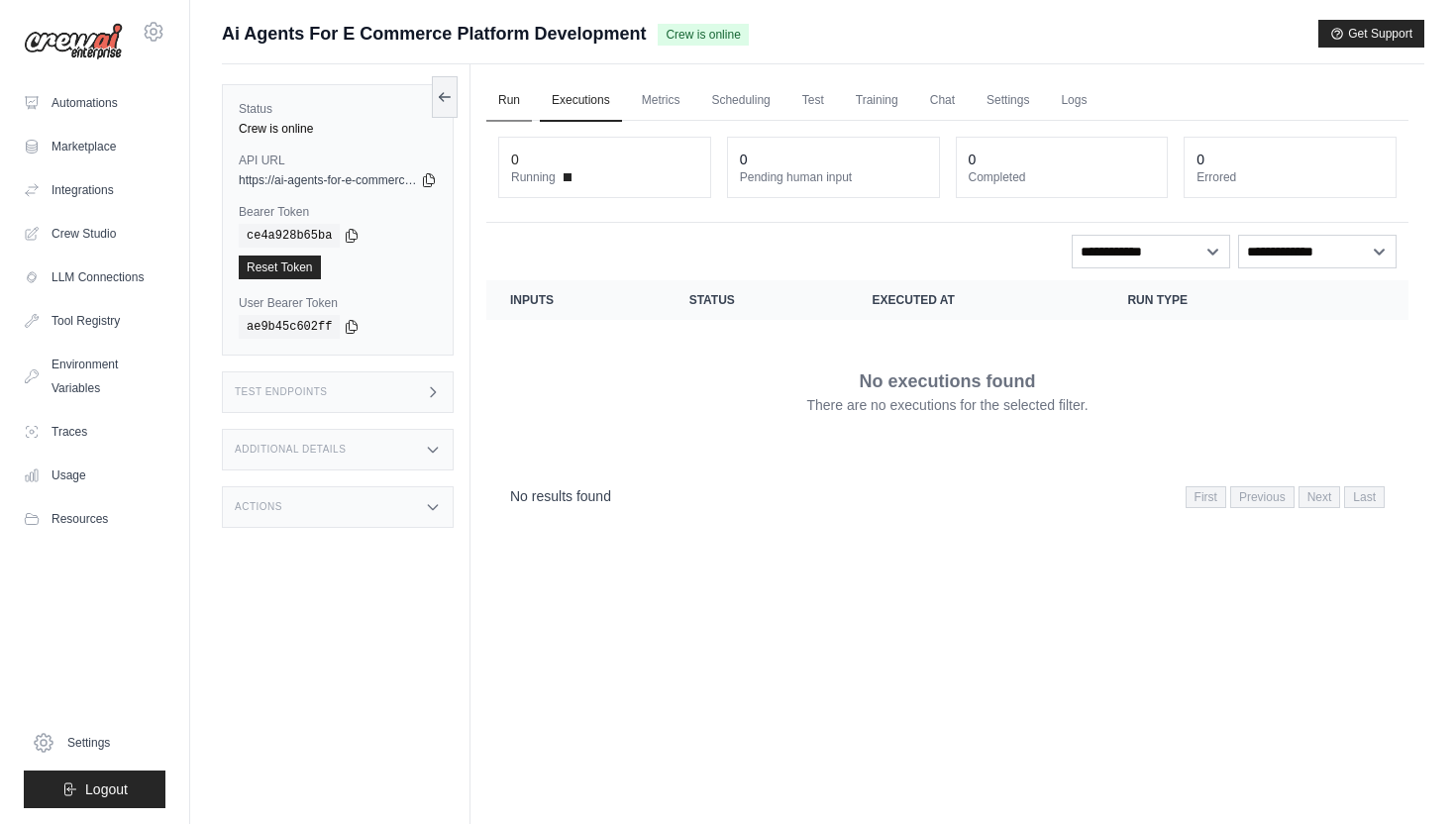click on "Run" at bounding box center (509, 101) 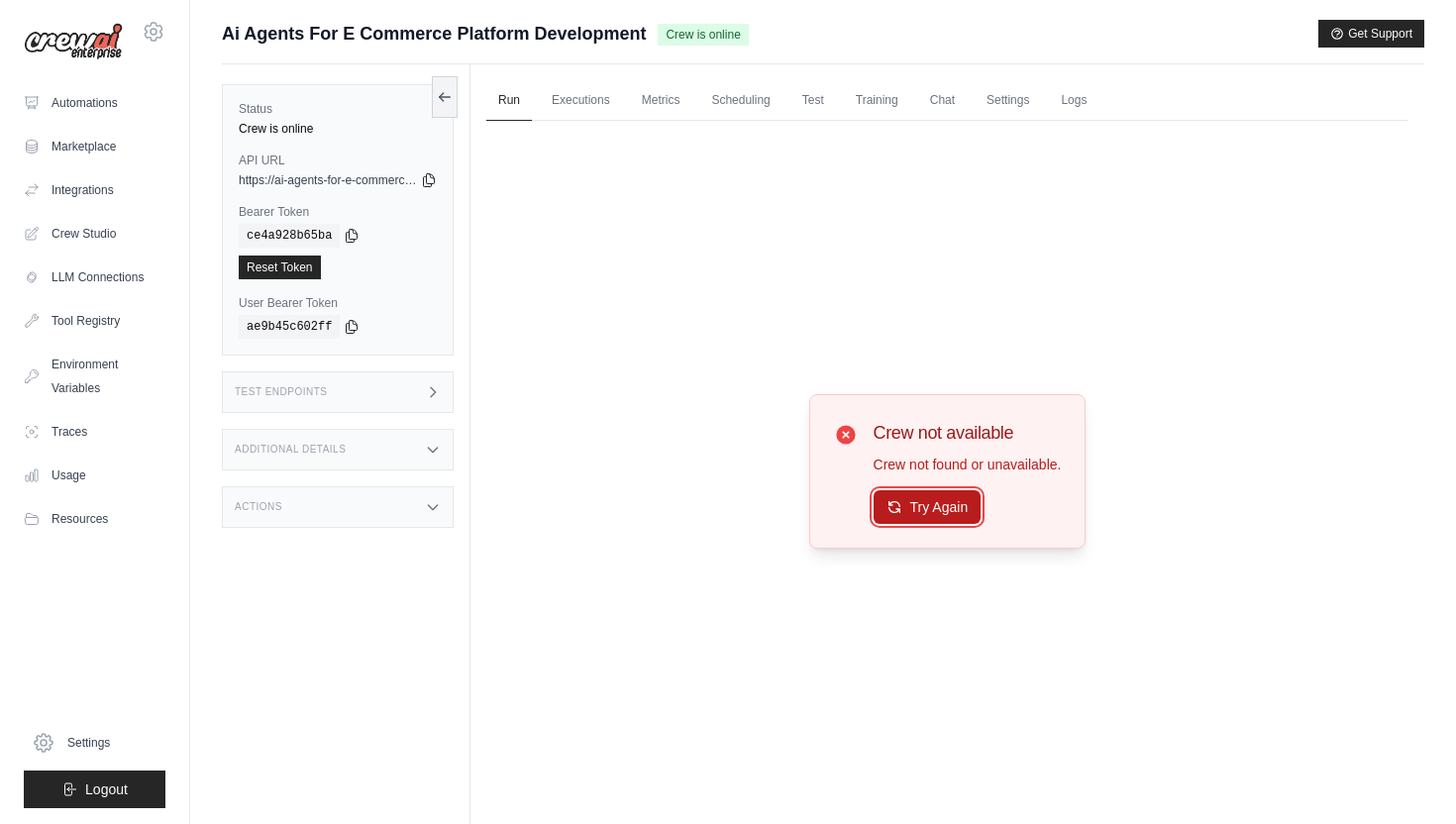 click on "Try Again" at bounding box center (927, 507) 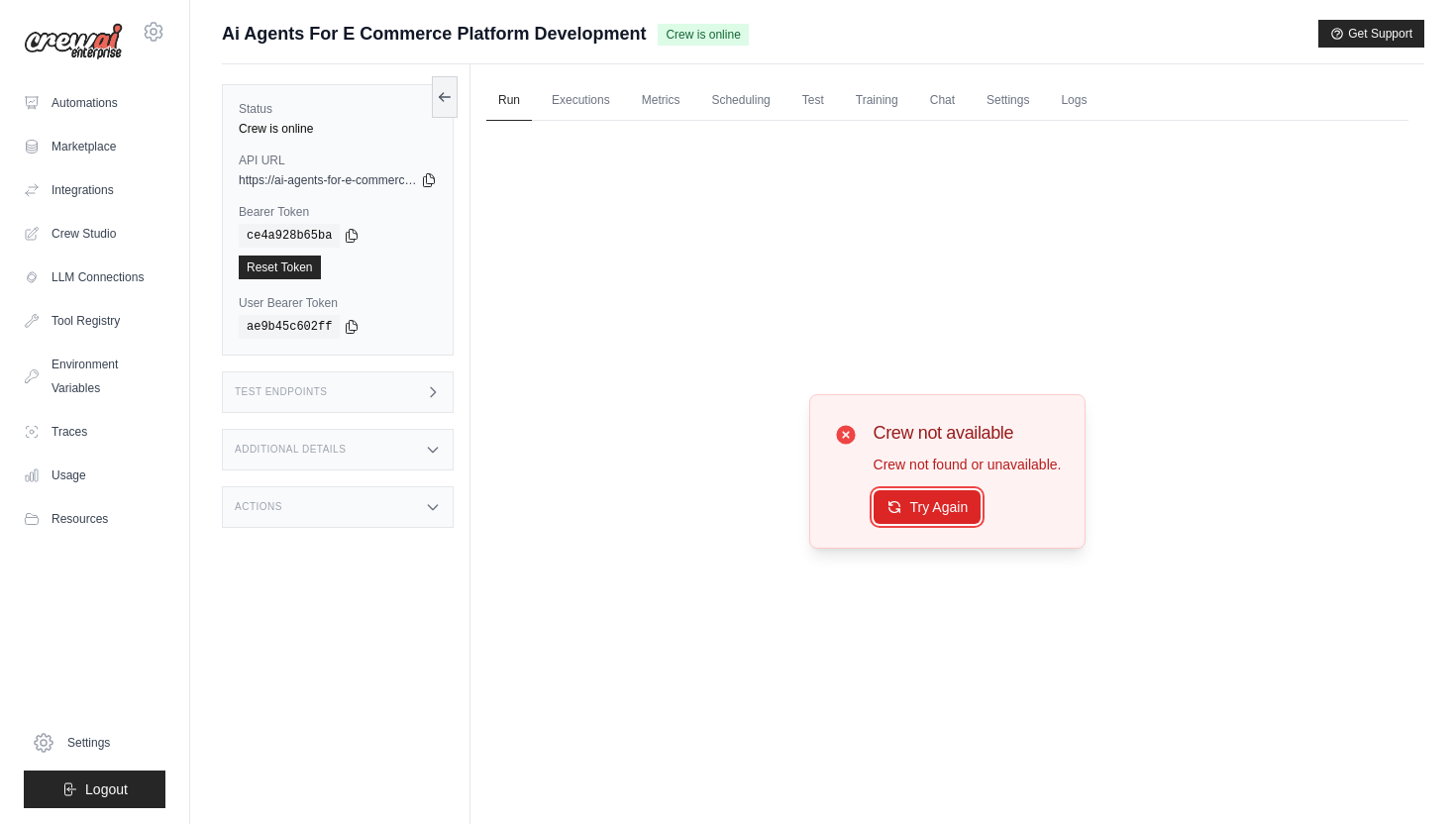 click on "Try Again" at bounding box center (927, 507) 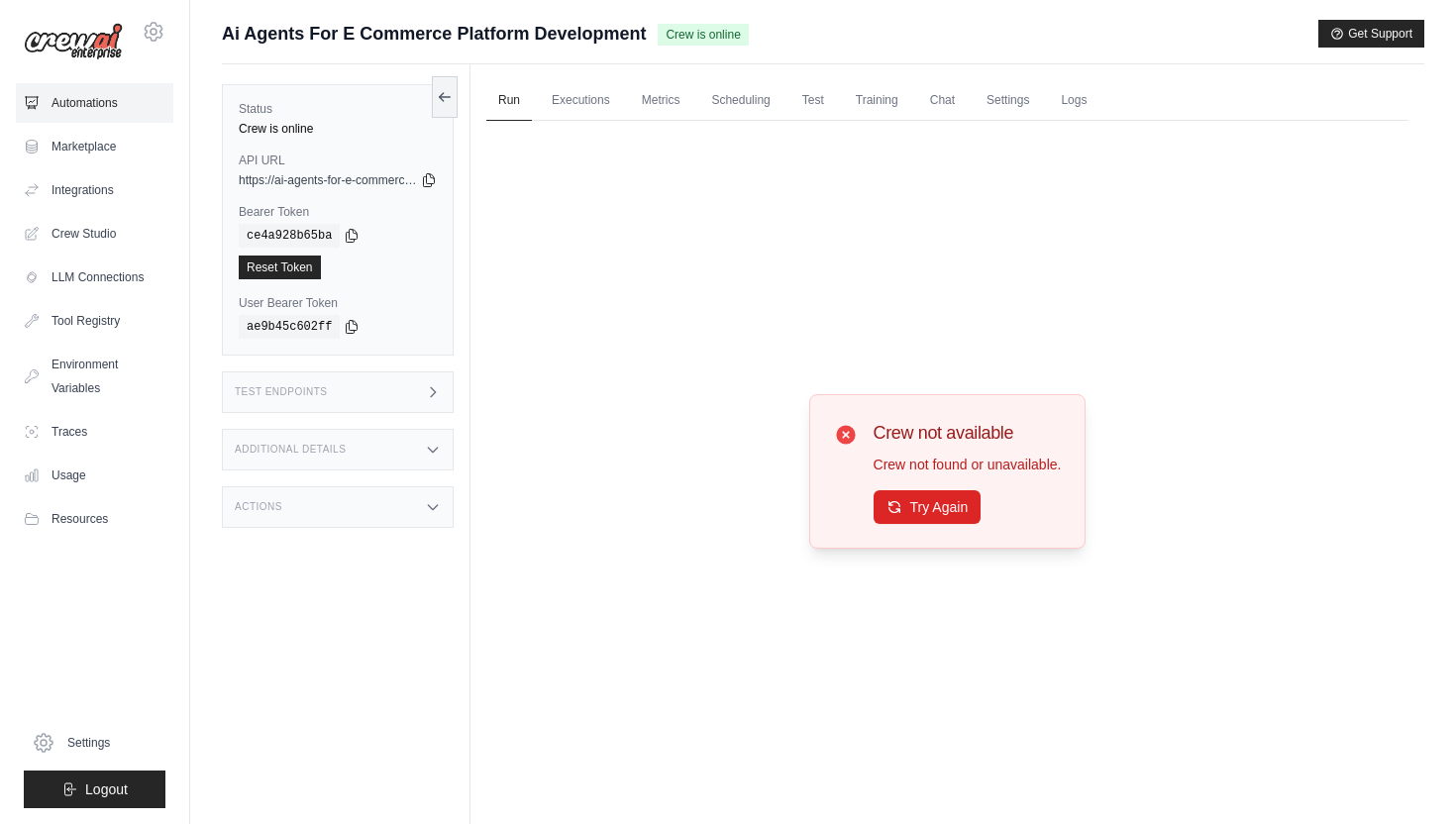 click on "Automations" at bounding box center [94, 103] 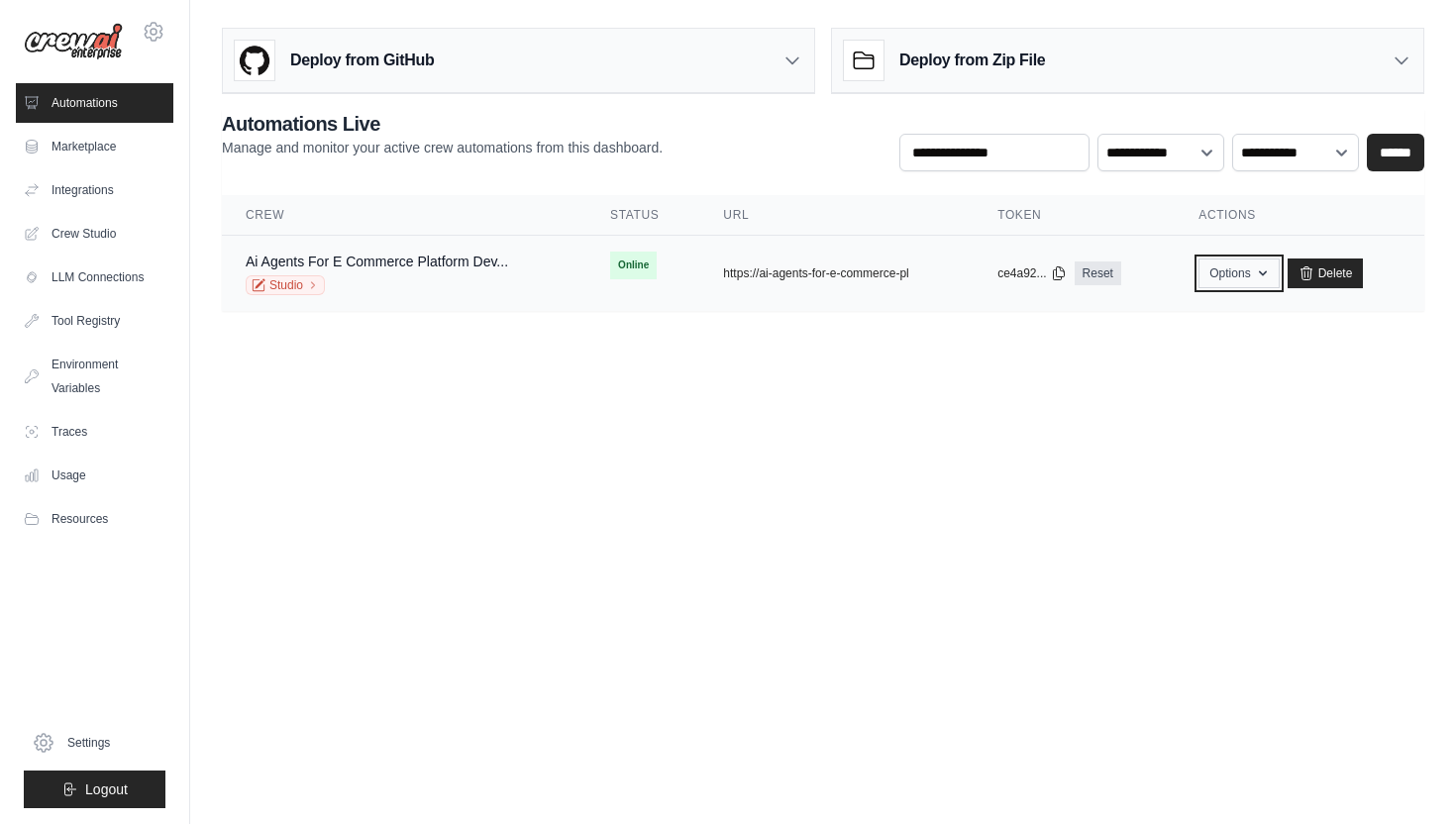 click on "Options" at bounding box center [1238, 273] 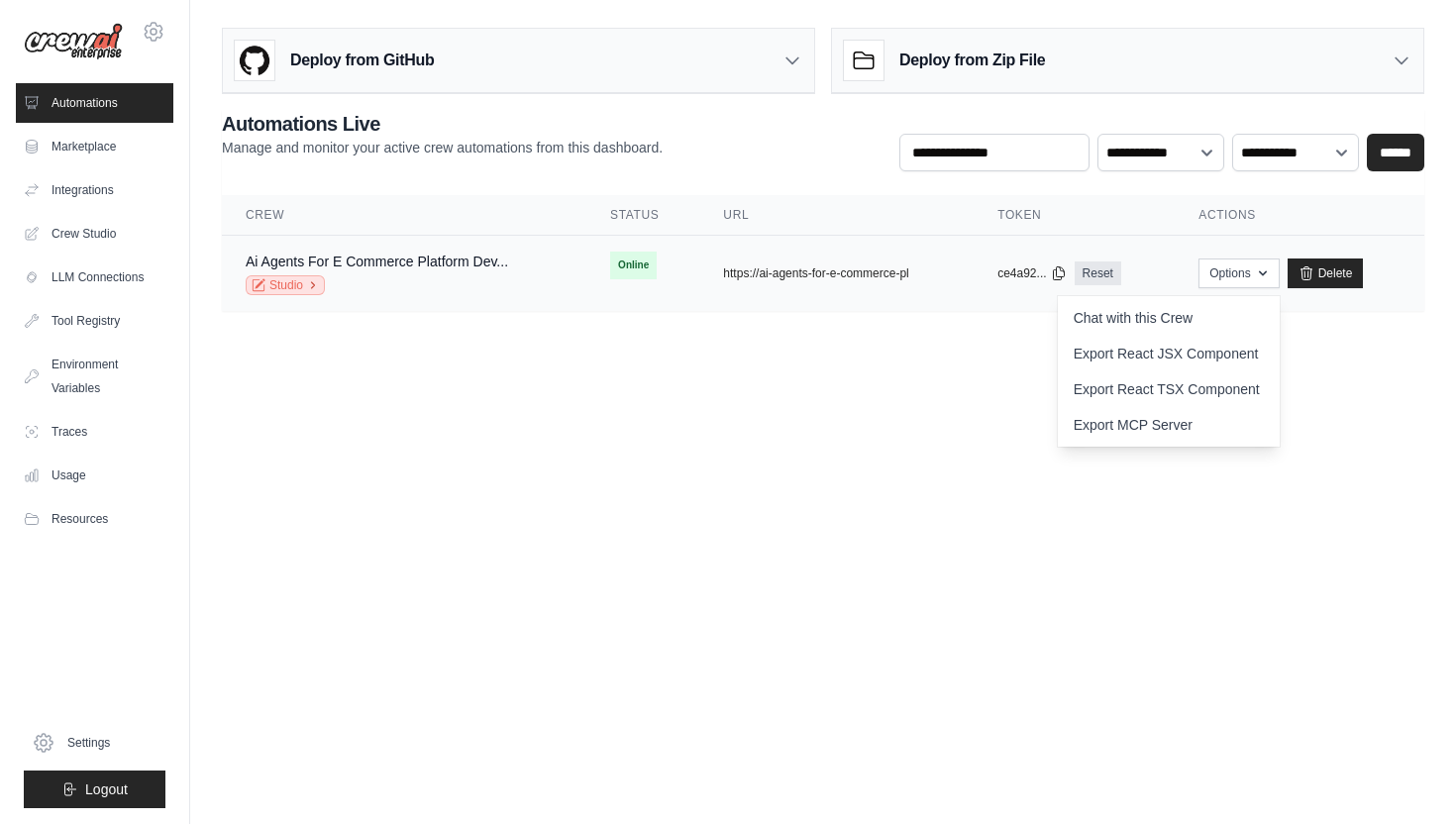 click 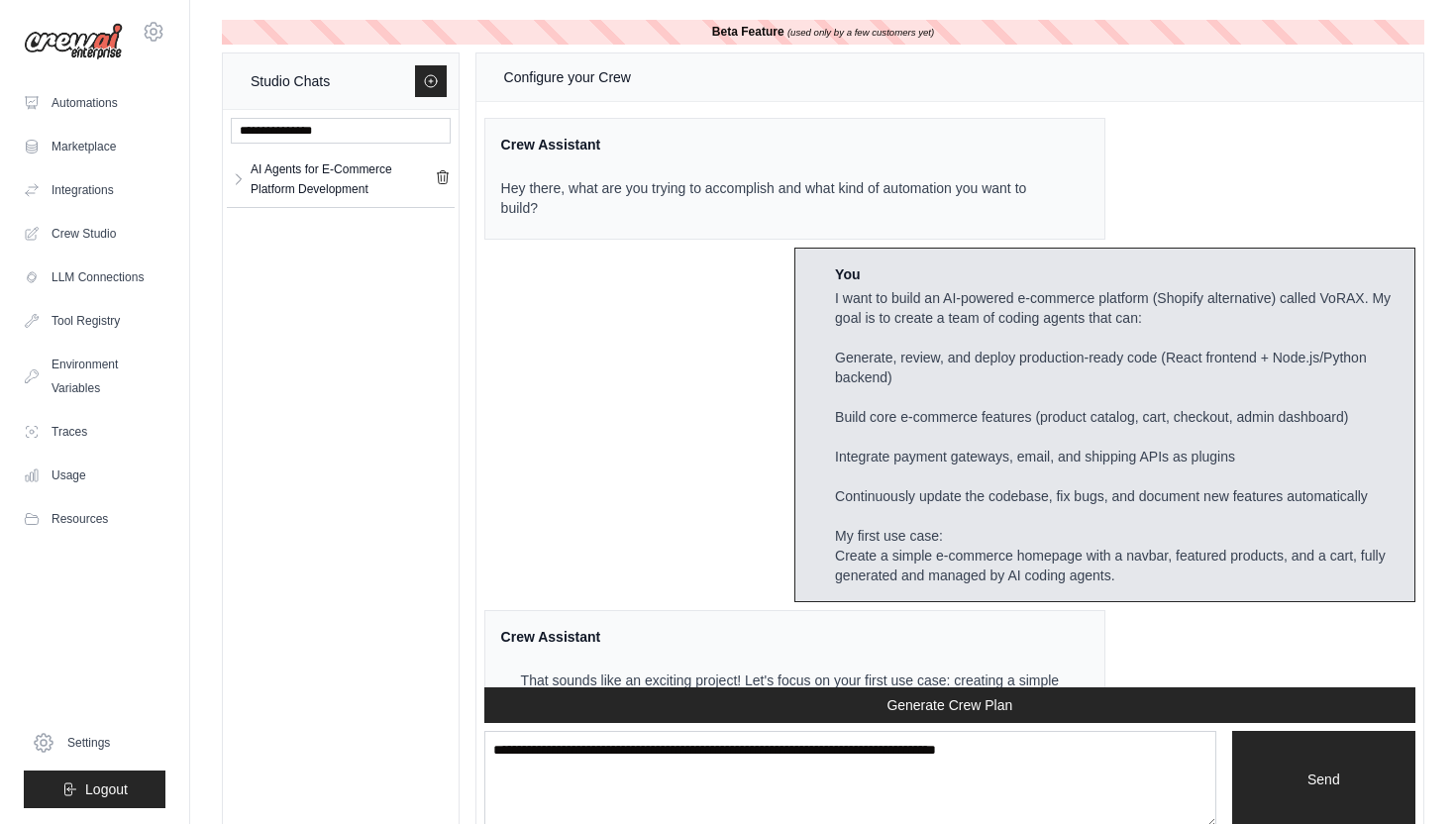 scroll, scrollTop: 11714, scrollLeft: 0, axis: vertical 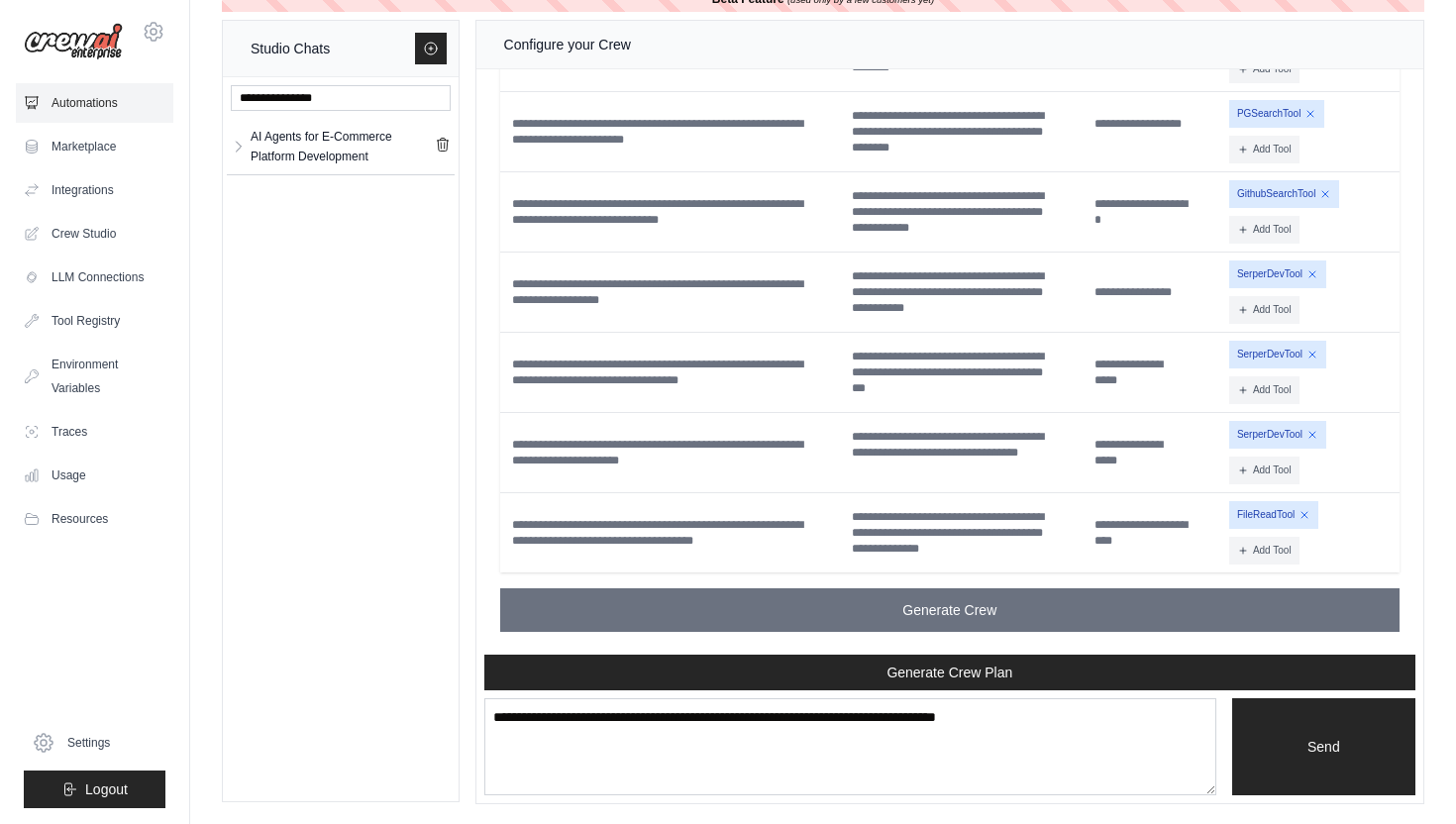 click on "Automations" at bounding box center [94, 103] 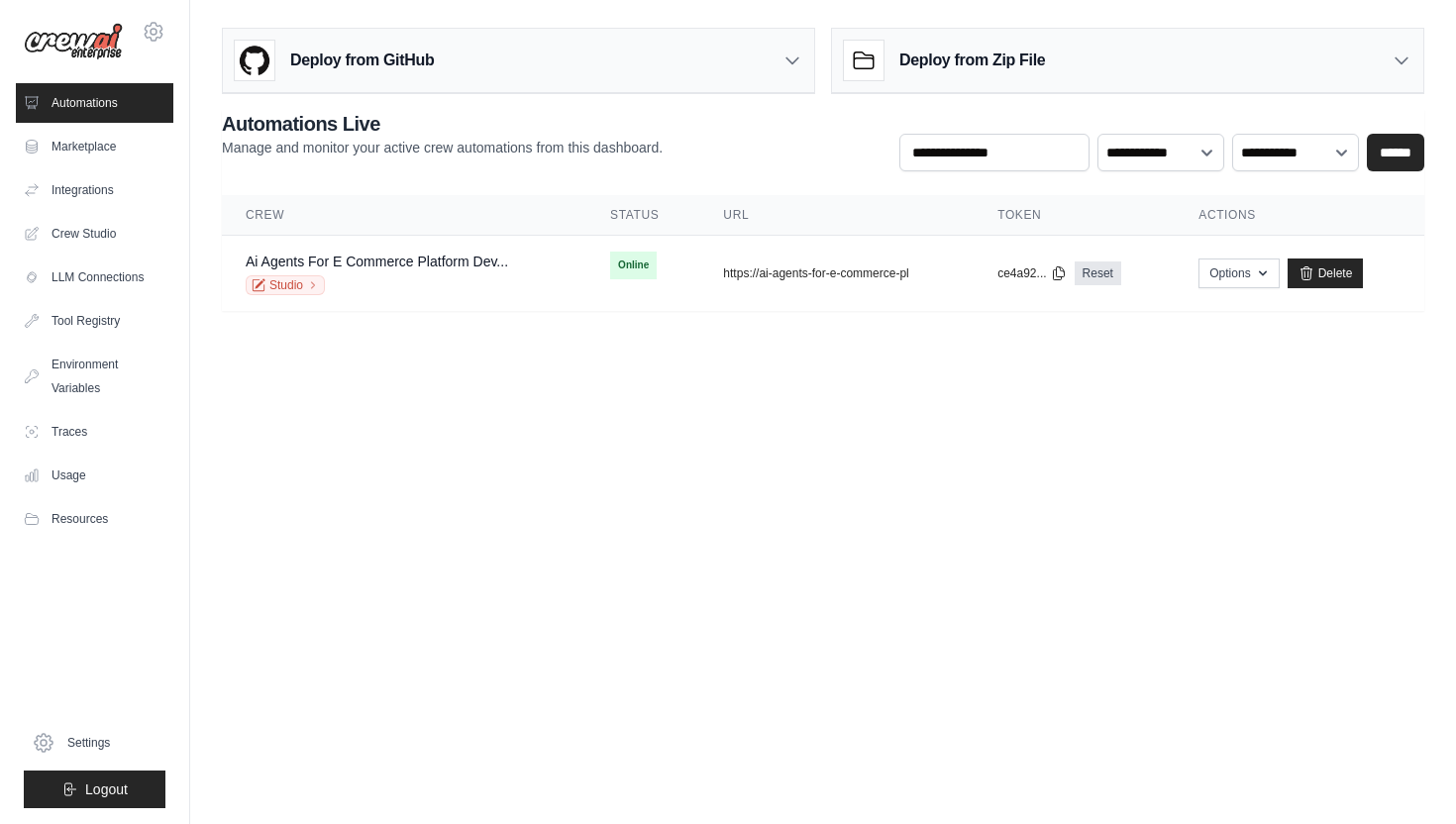 scroll, scrollTop: 0, scrollLeft: 0, axis: both 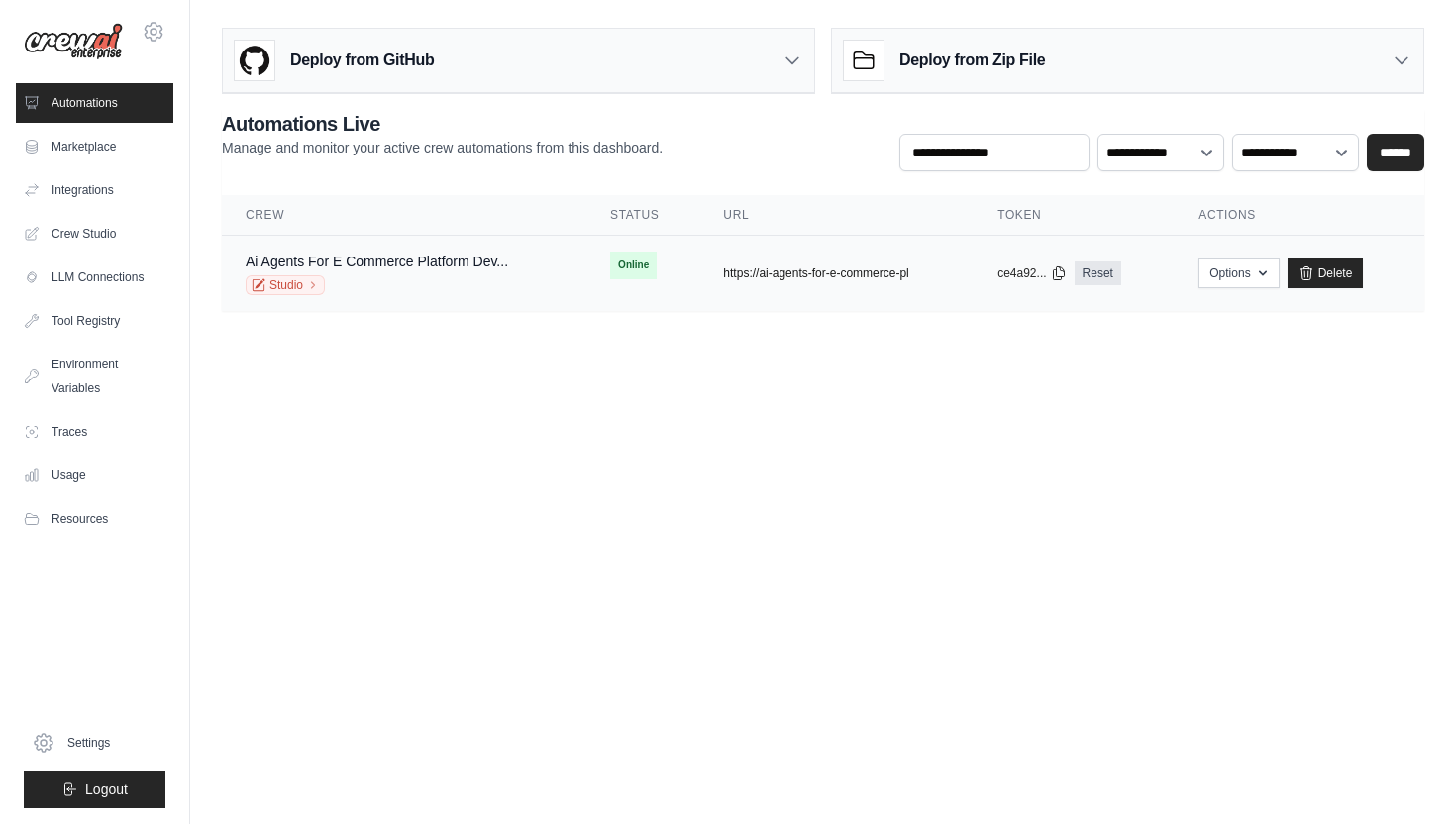 click on "https://ai-agents-for-e-commerce-pl" at bounding box center [815, 273] 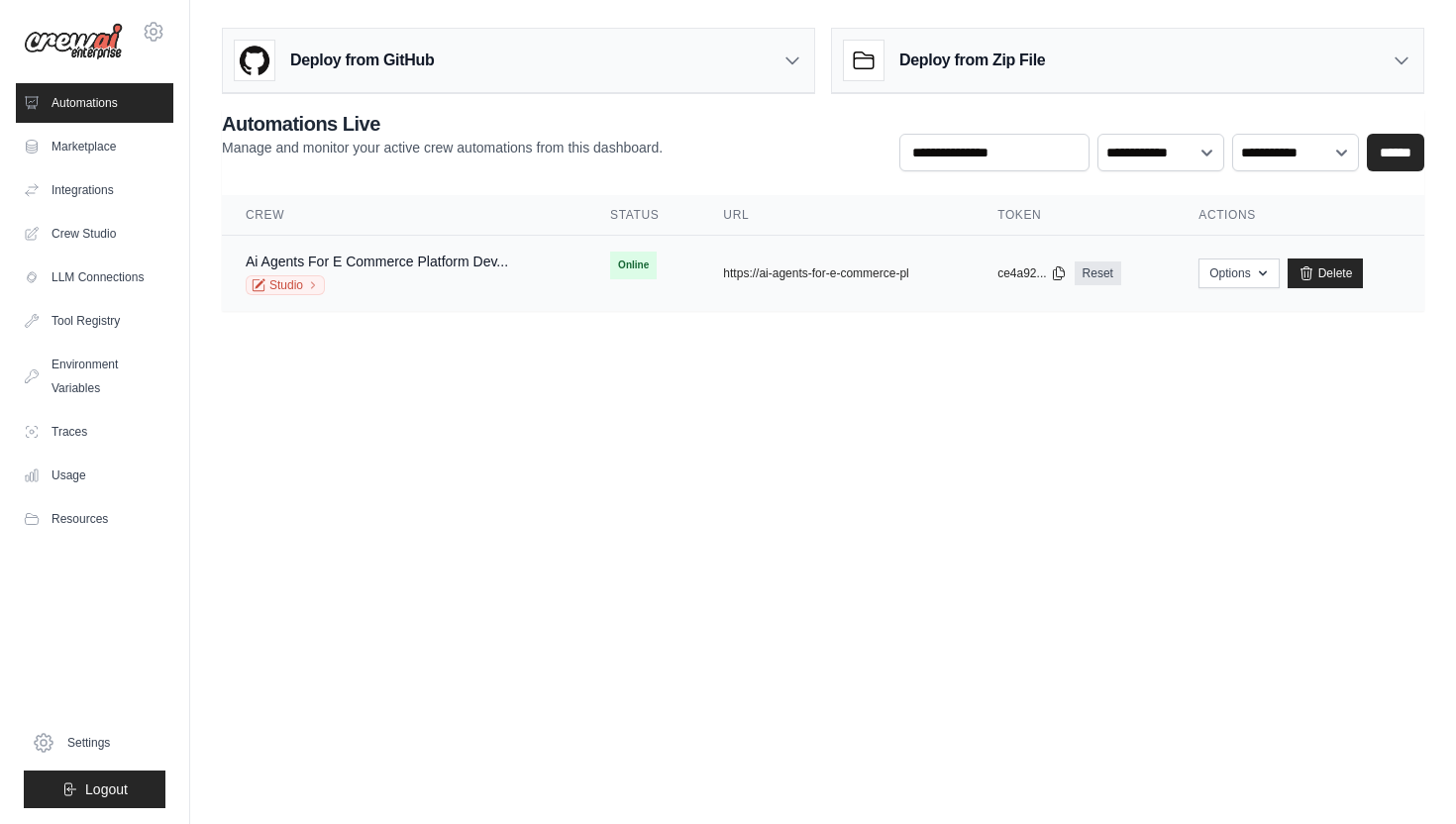click on "Online" at bounding box center (633, 265) 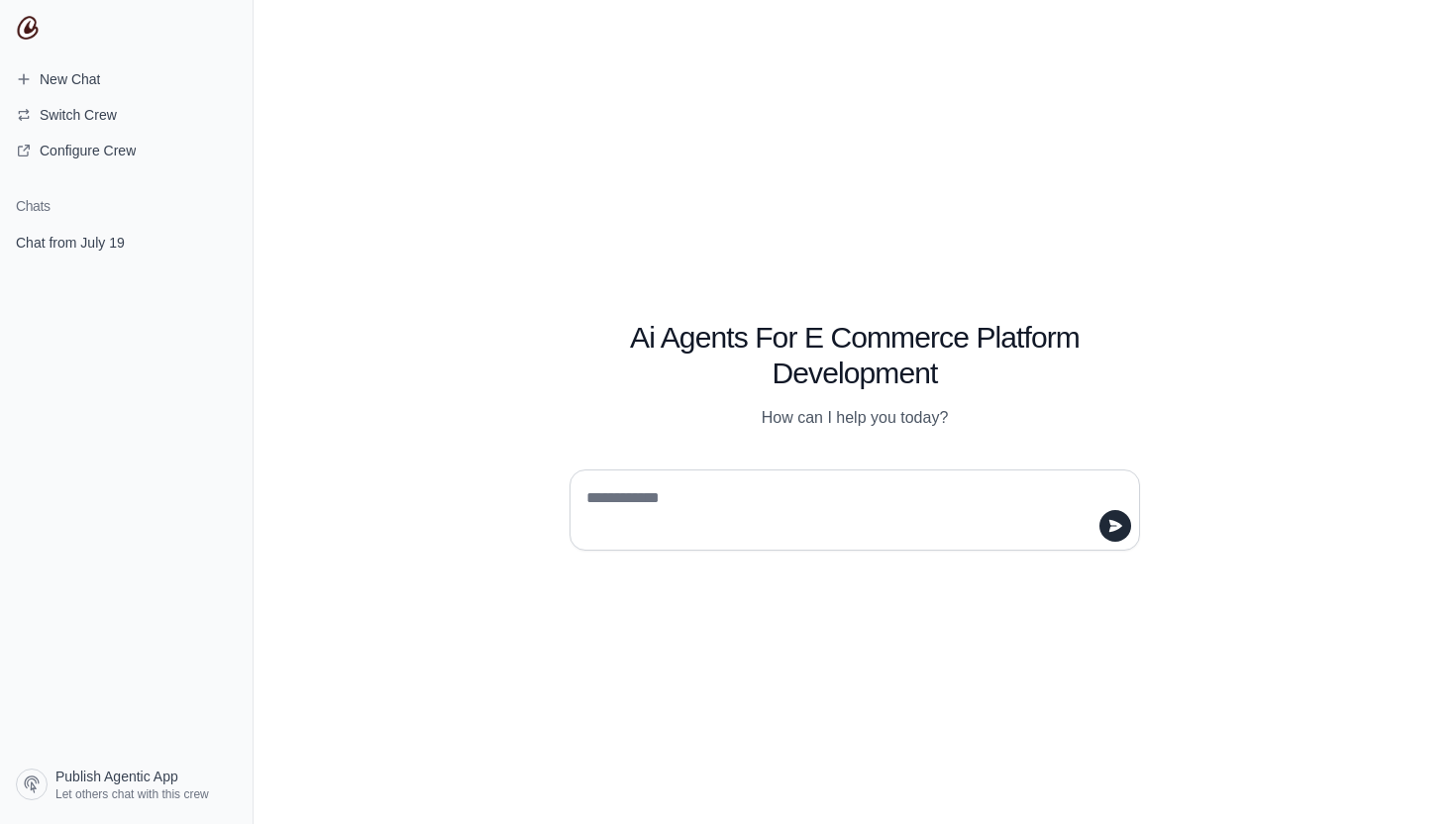 scroll, scrollTop: 0, scrollLeft: 0, axis: both 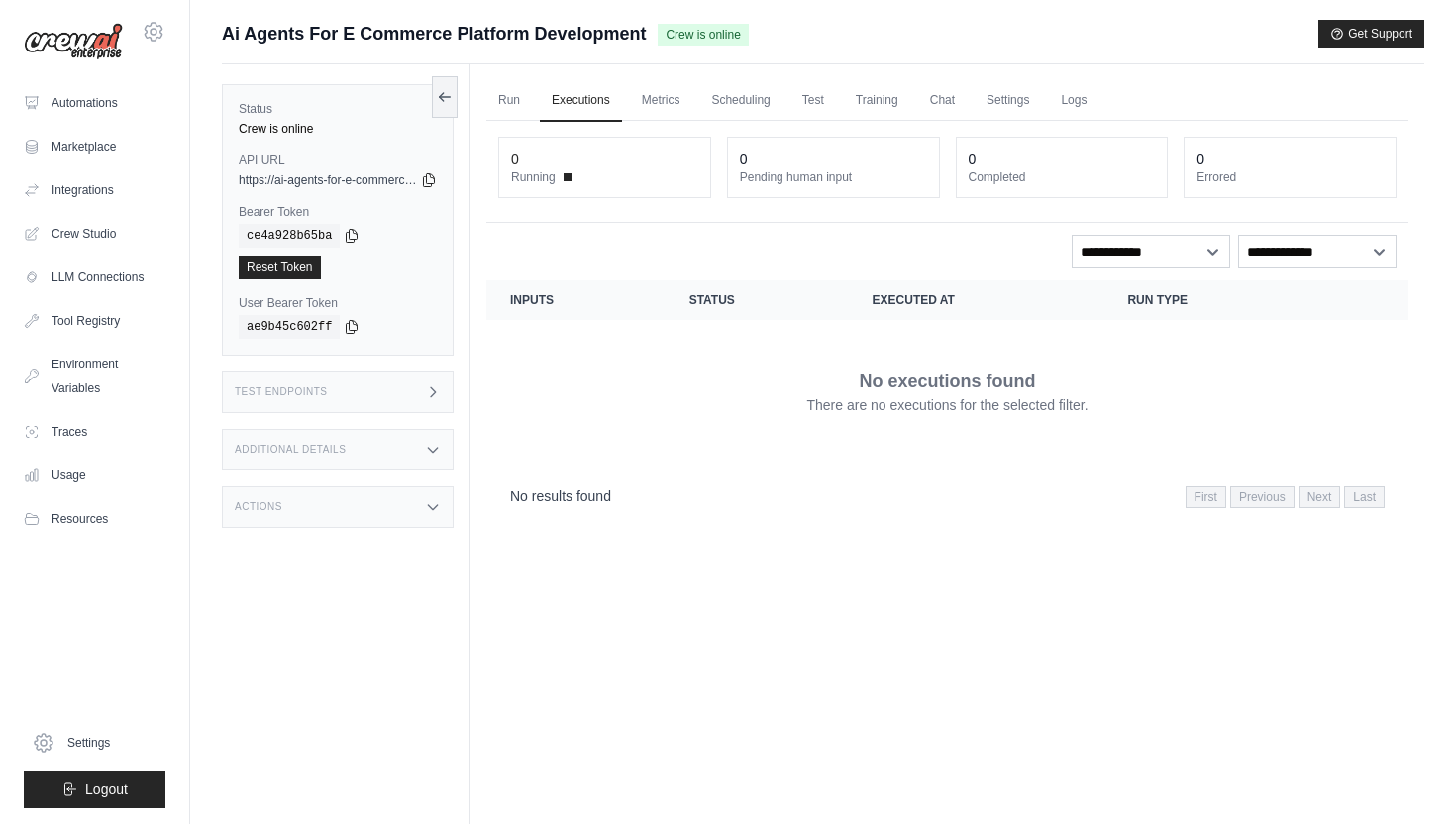 click on "Test Endpoints" at bounding box center [281, 392] 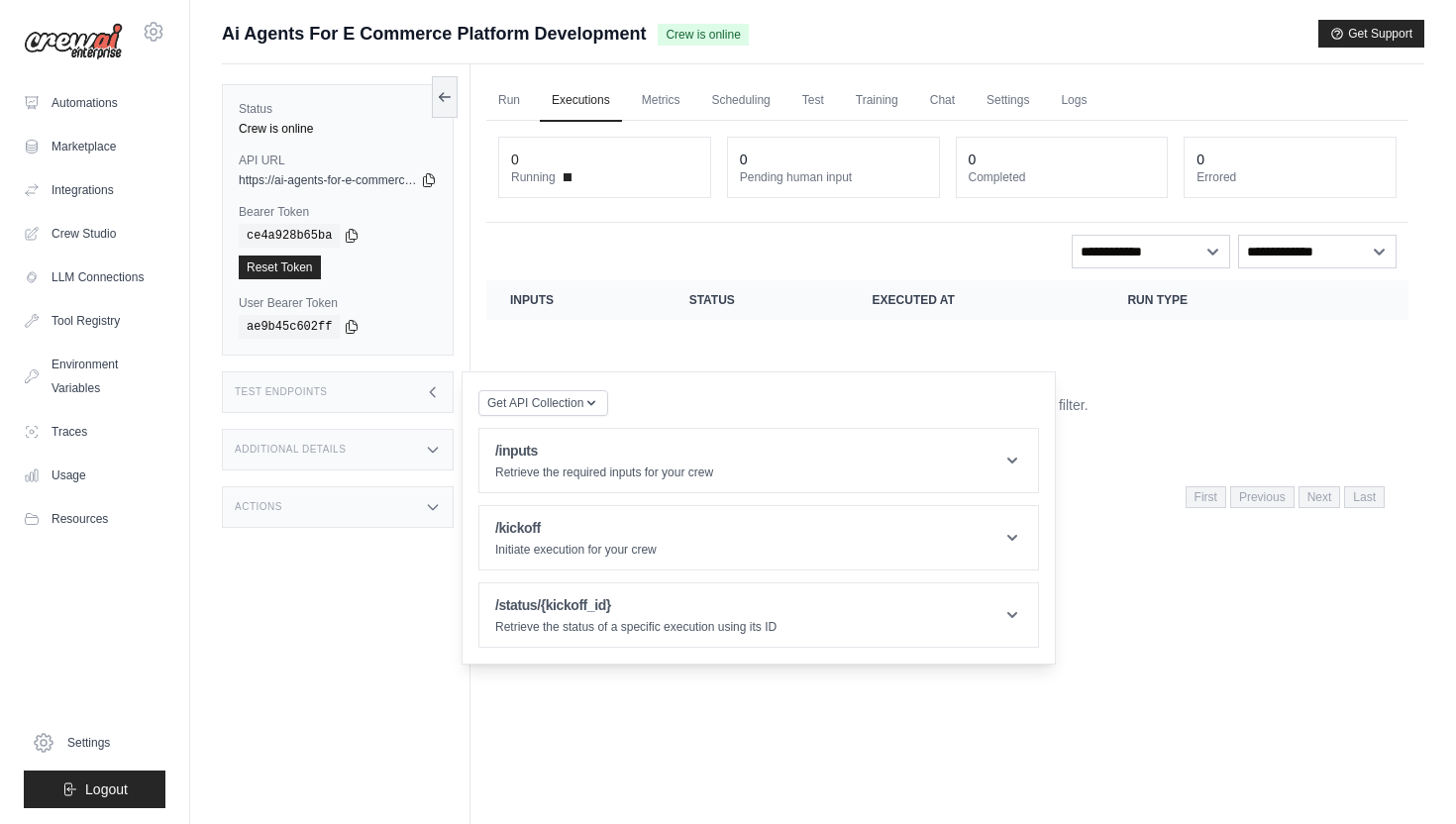 click on "Additional Details" at bounding box center [290, 450] 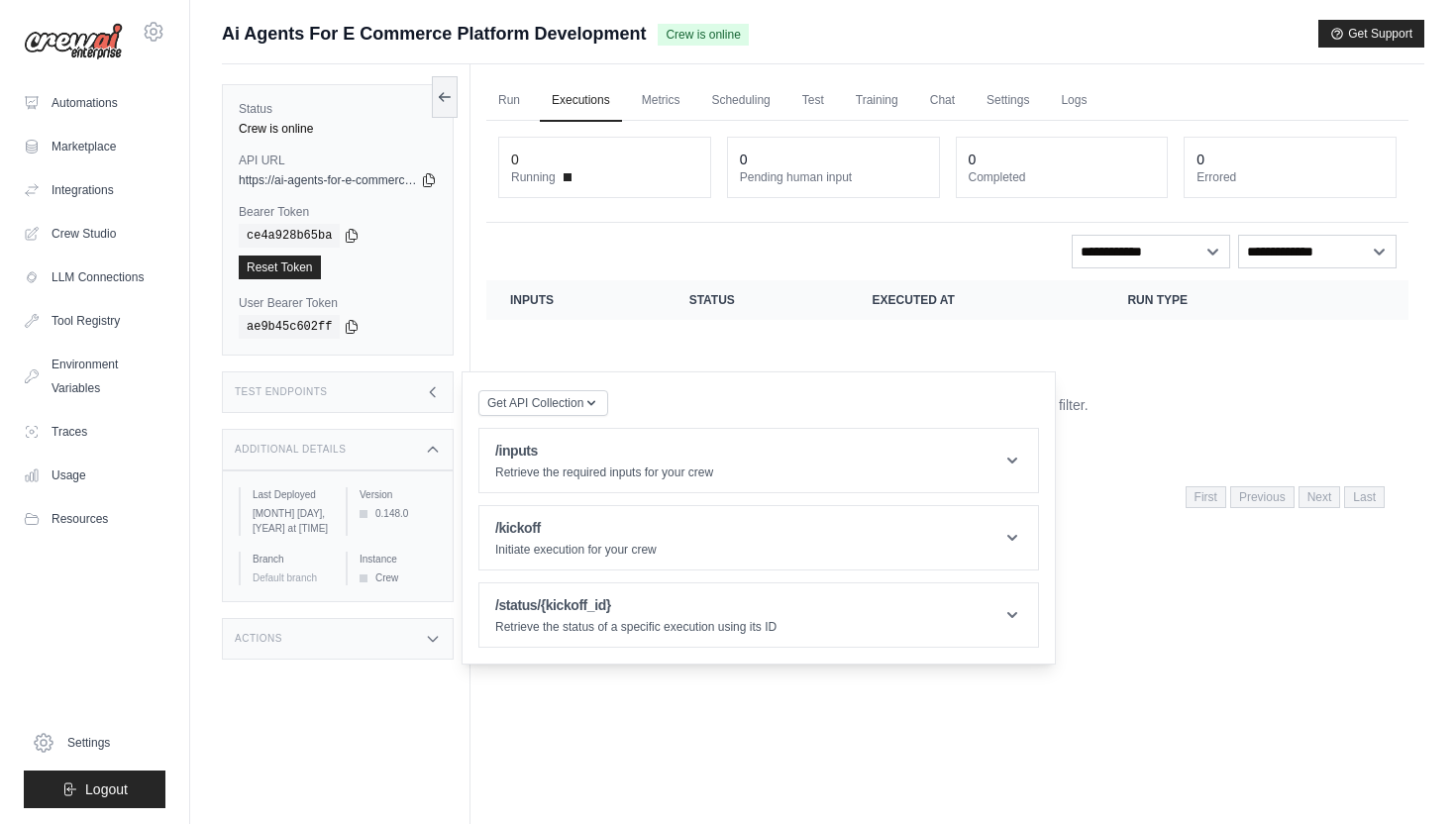 click on "Actions" at bounding box center [259, 639] 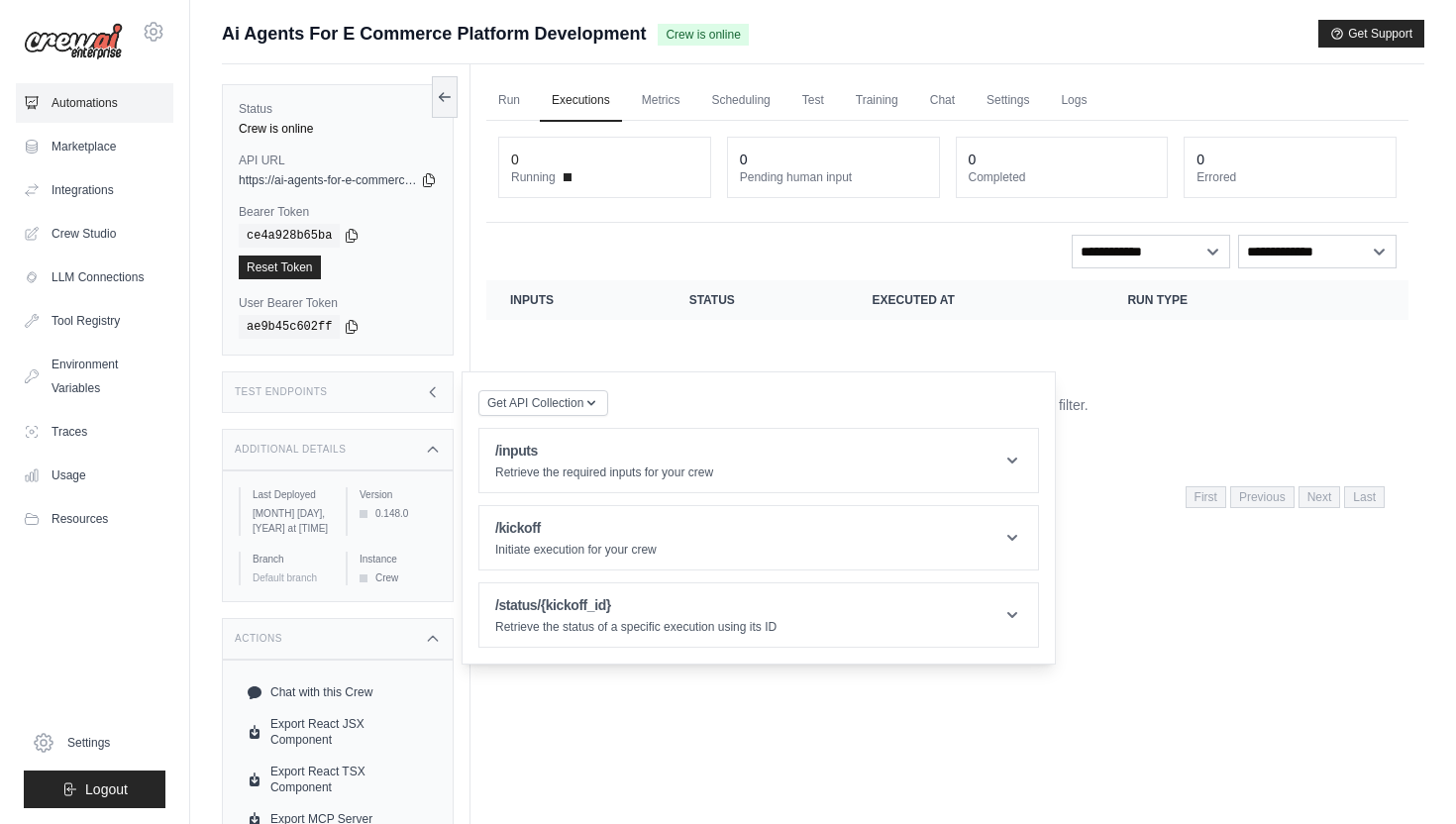click on "Automations" at bounding box center [94, 103] 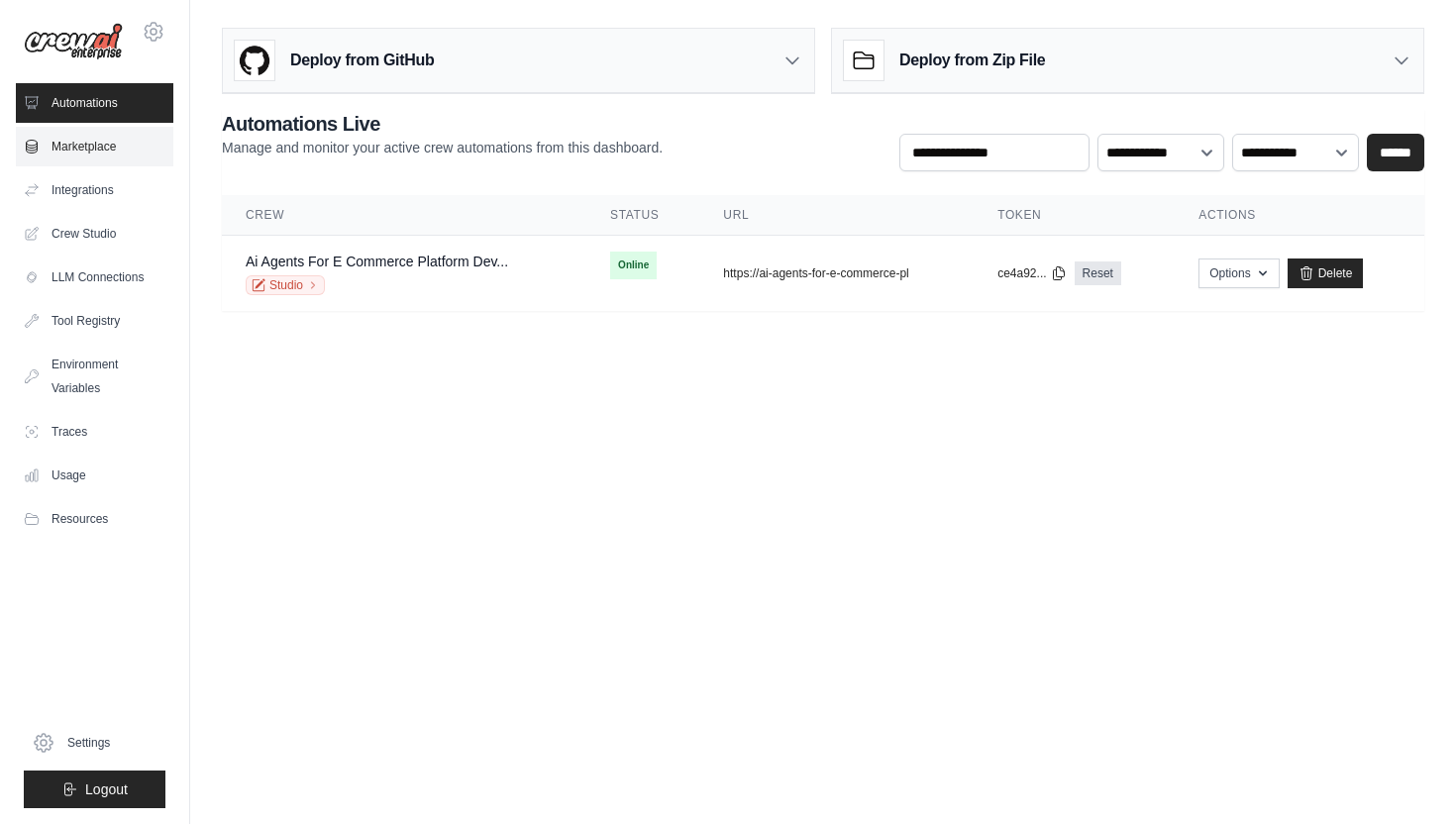click on "Marketplace" at bounding box center (94, 147) 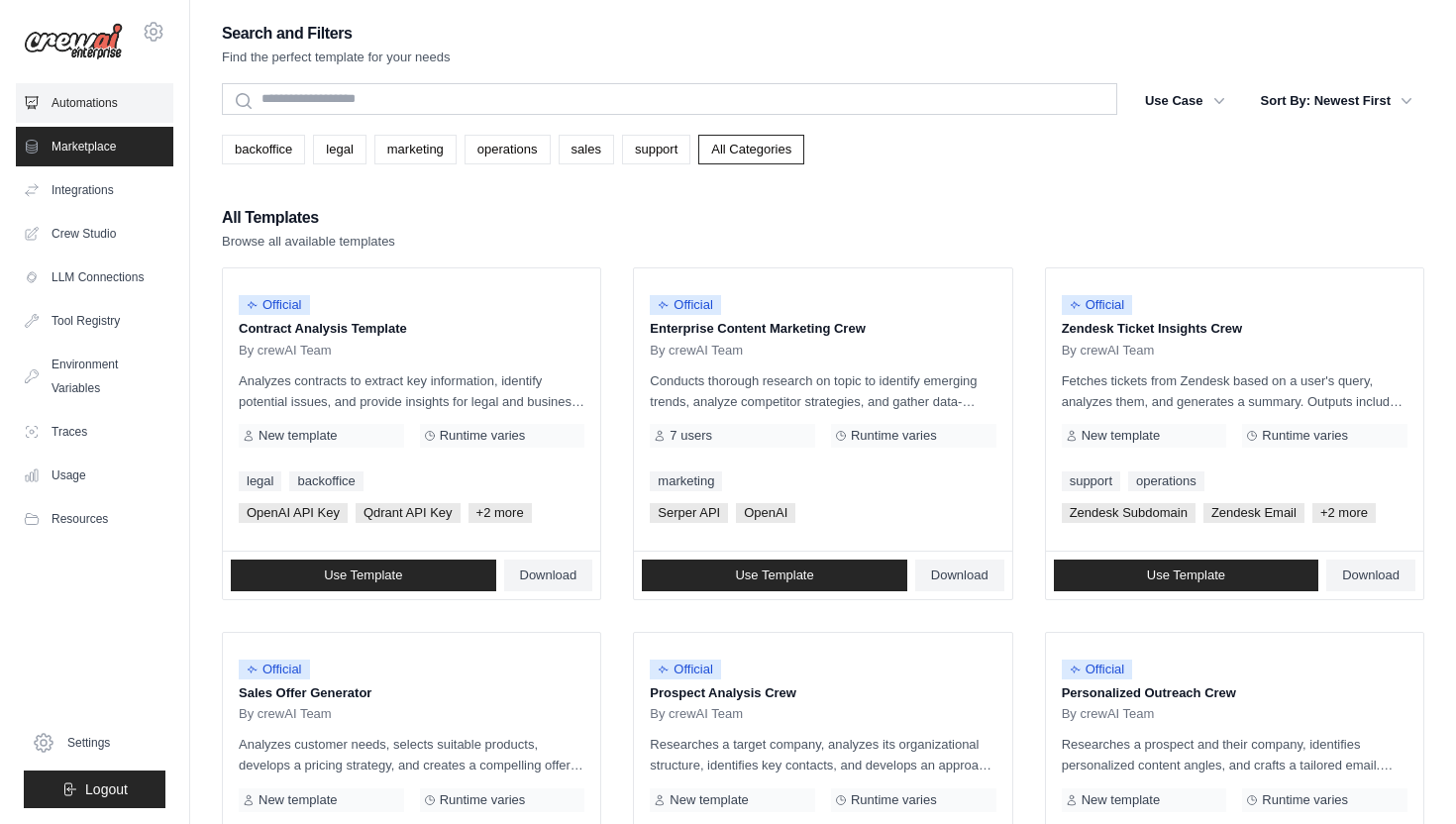 click on "Automations" at bounding box center [94, 103] 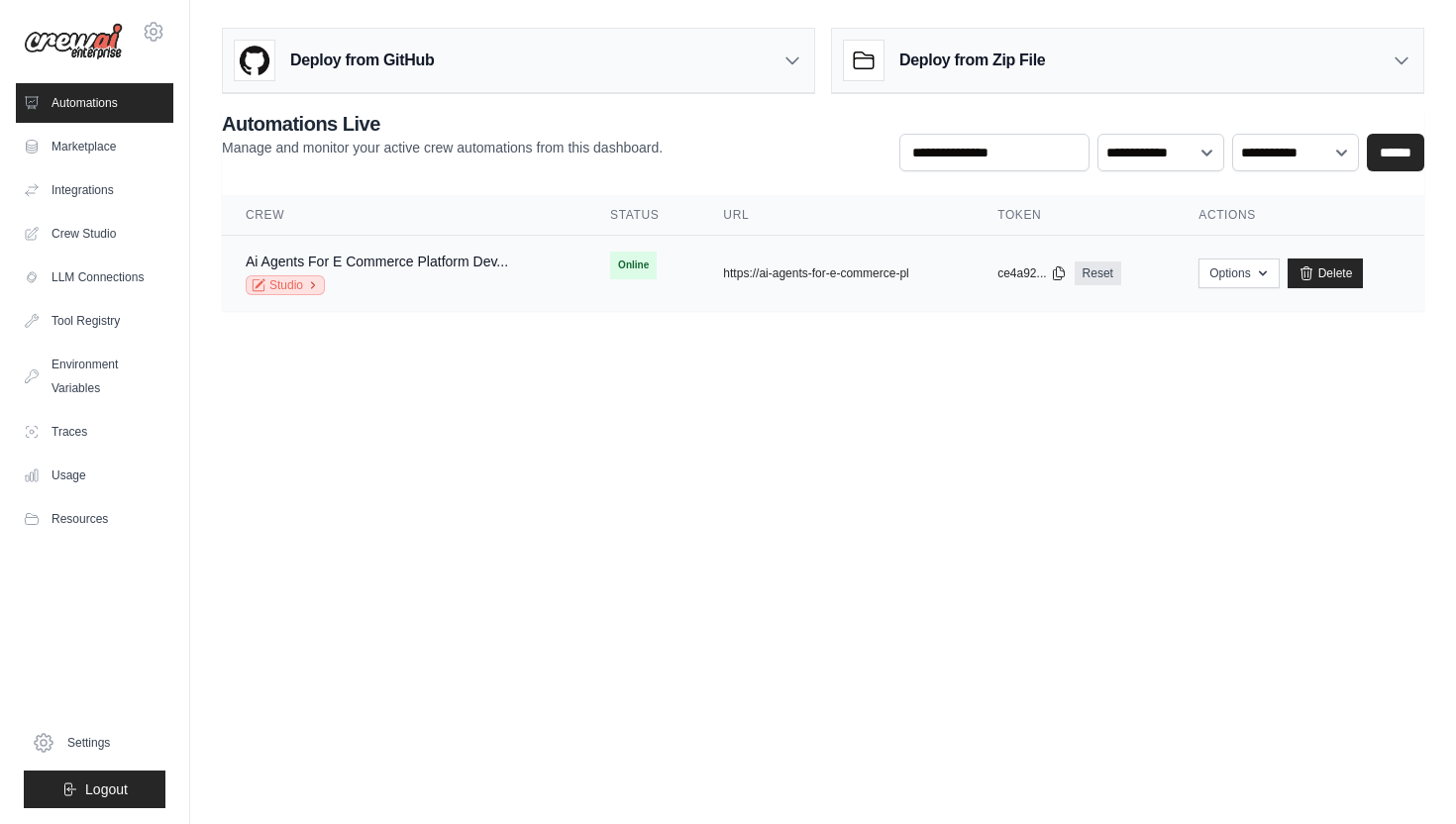 click 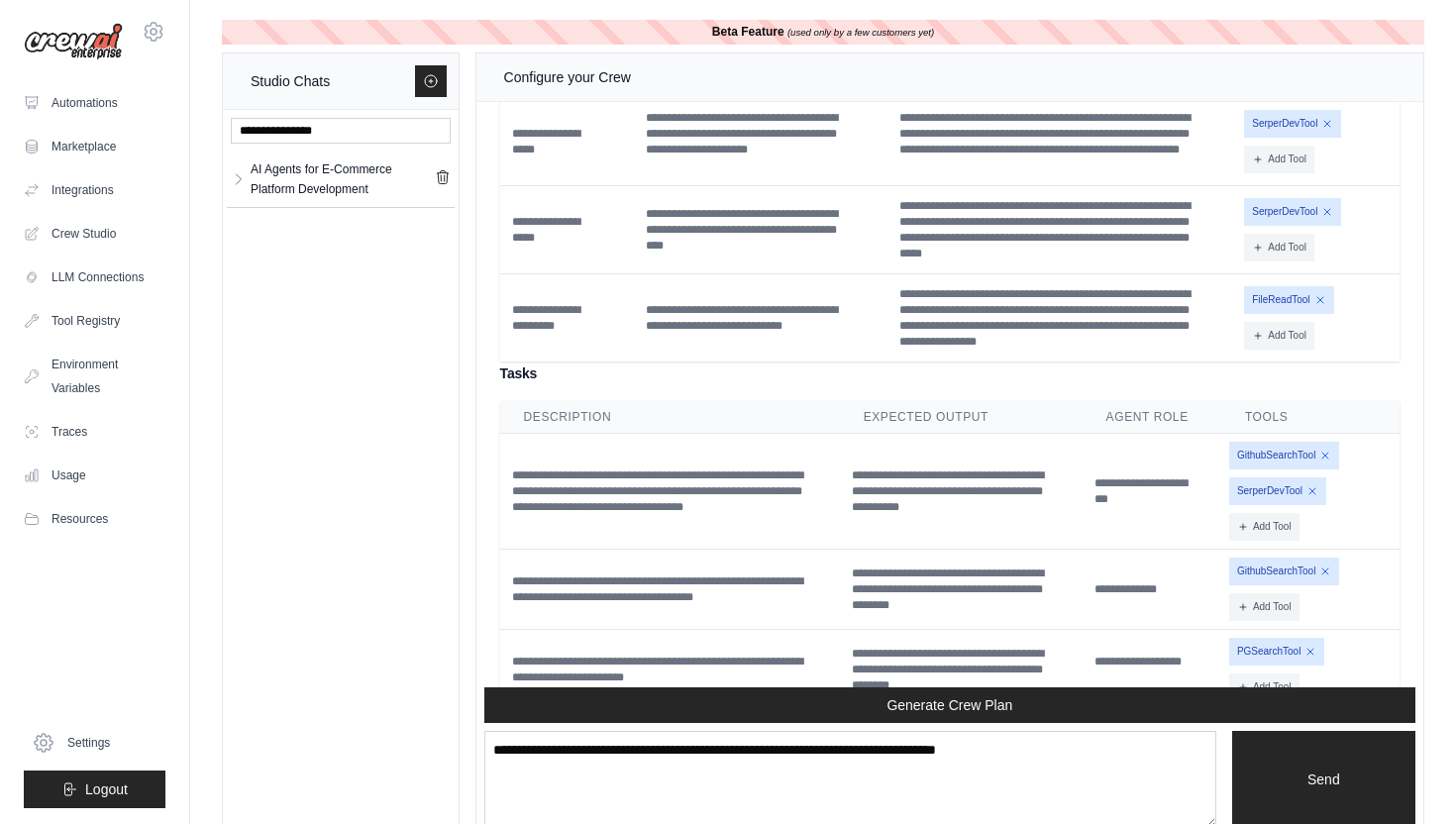 scroll, scrollTop: 11714, scrollLeft: 0, axis: vertical 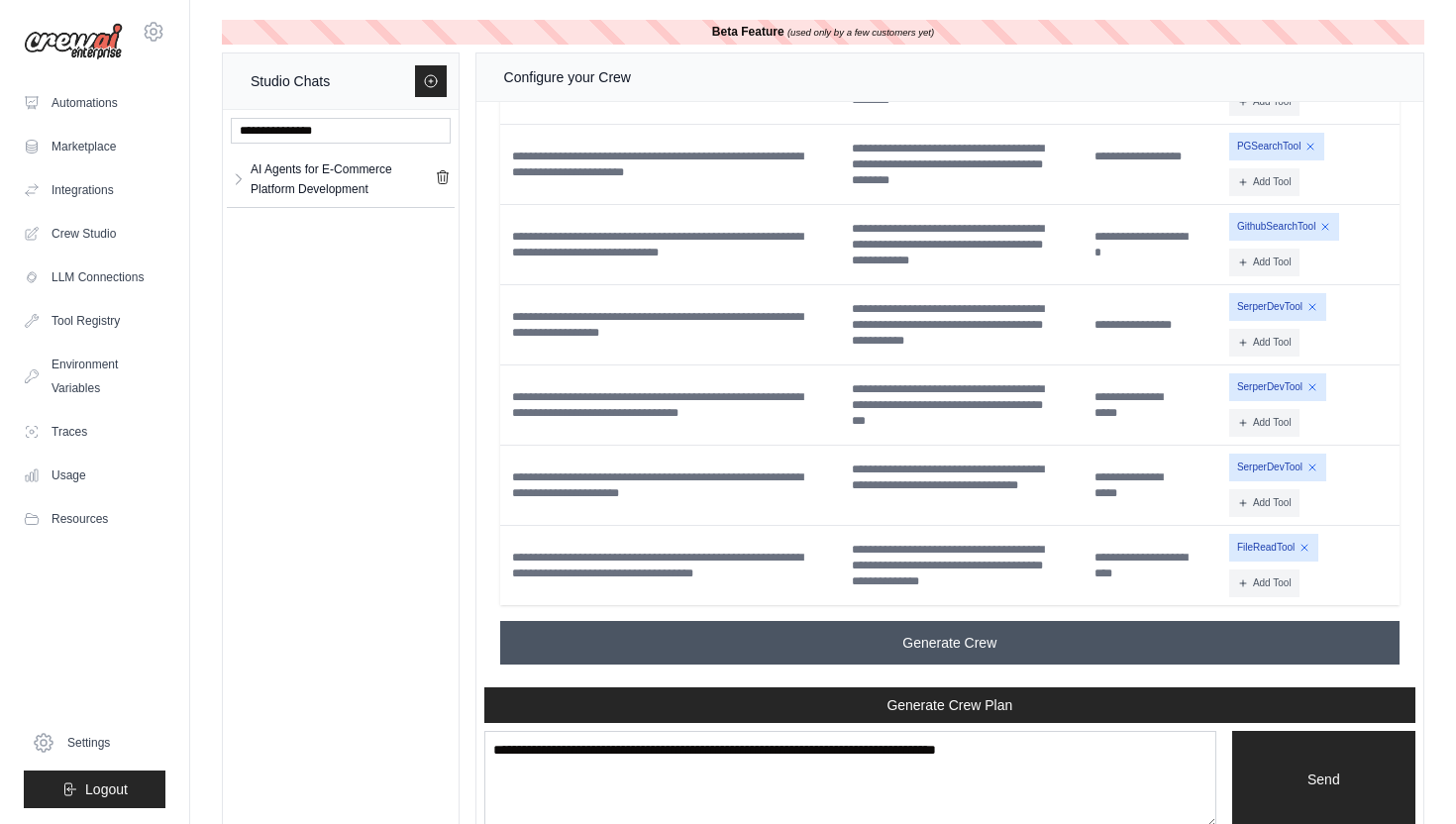 click on "Generate Crew" at bounding box center (950, 643) 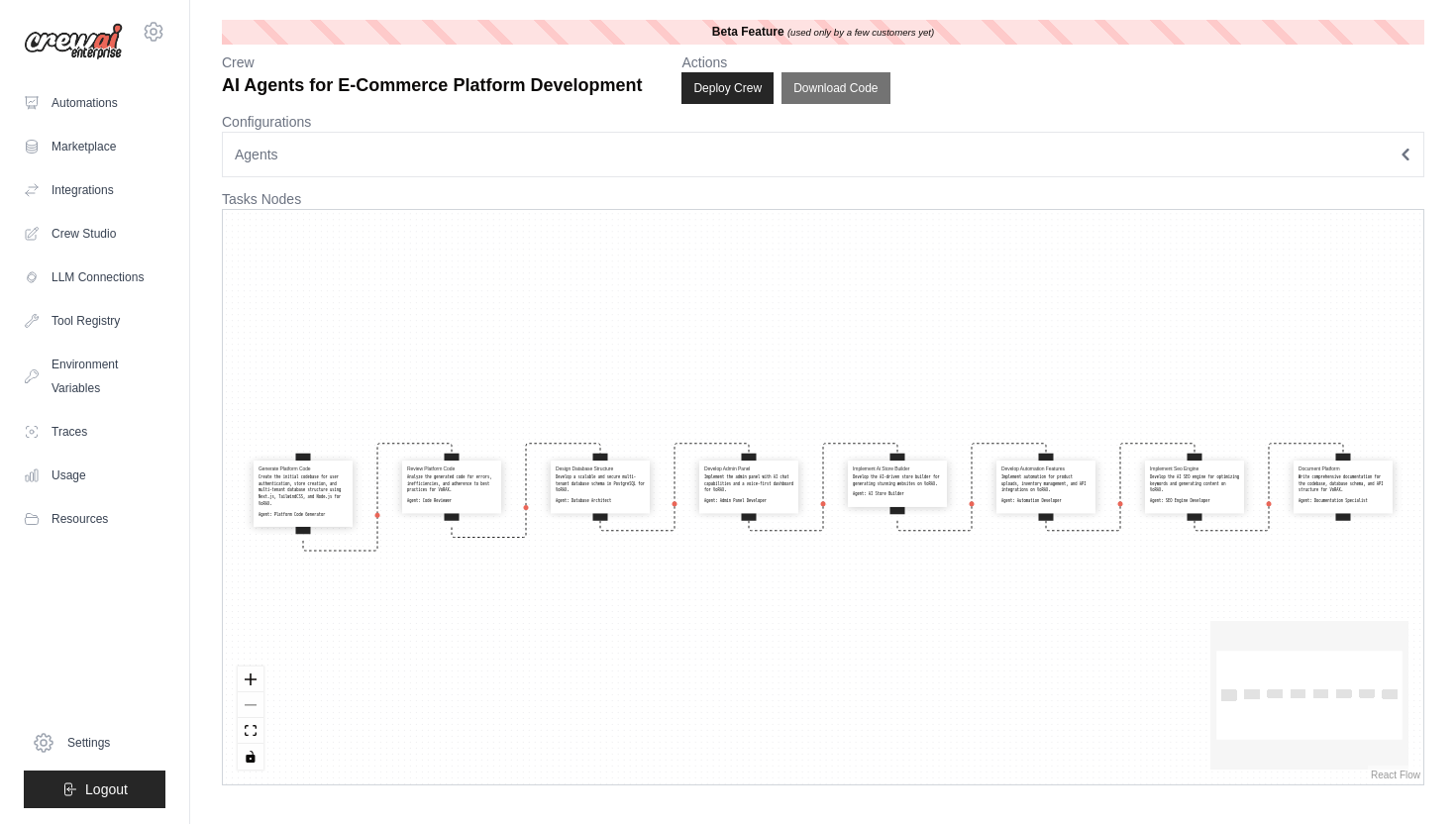 scroll, scrollTop: 0, scrollLeft: 0, axis: both 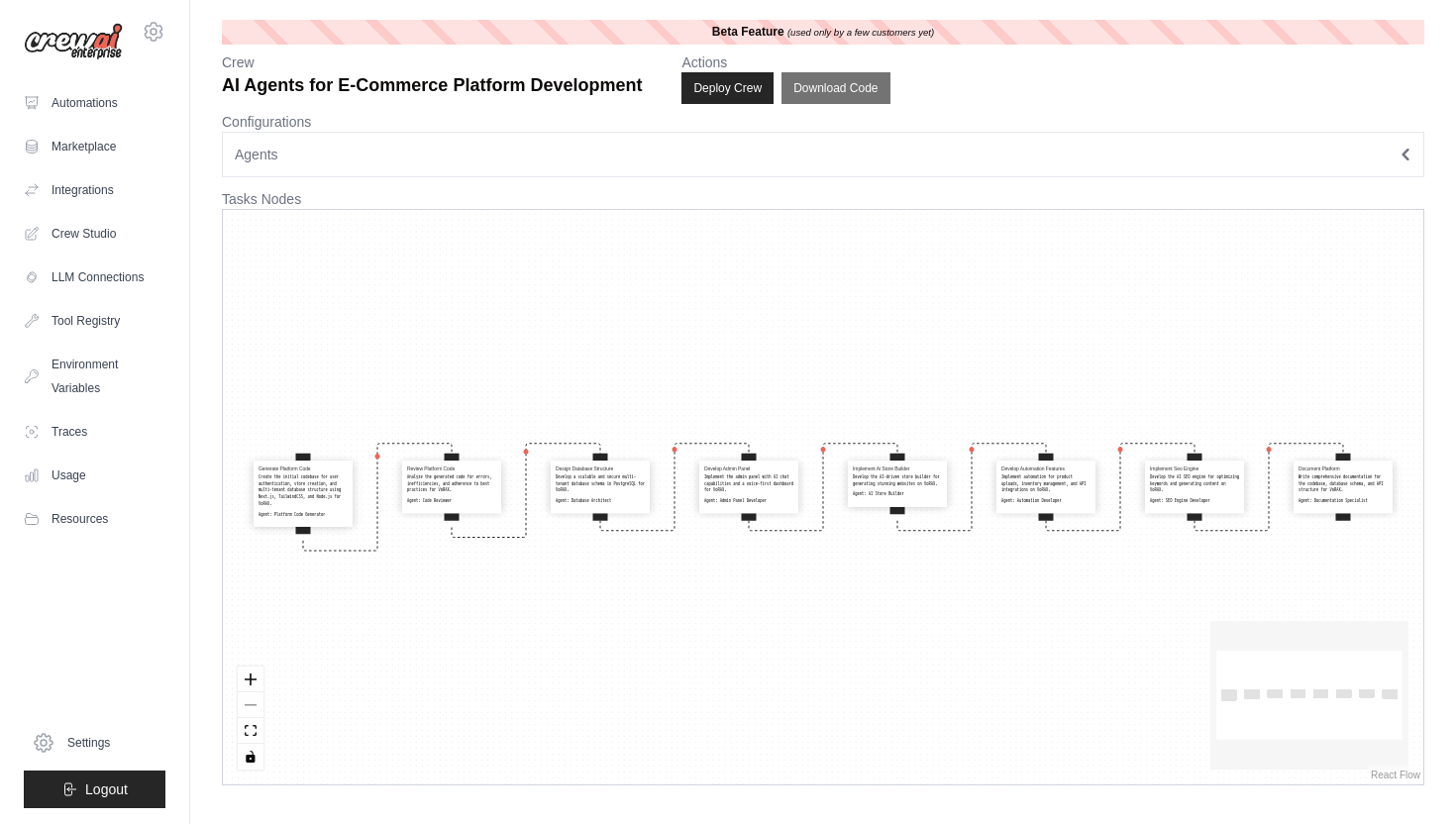 click on "Agents" at bounding box center [823, 154] 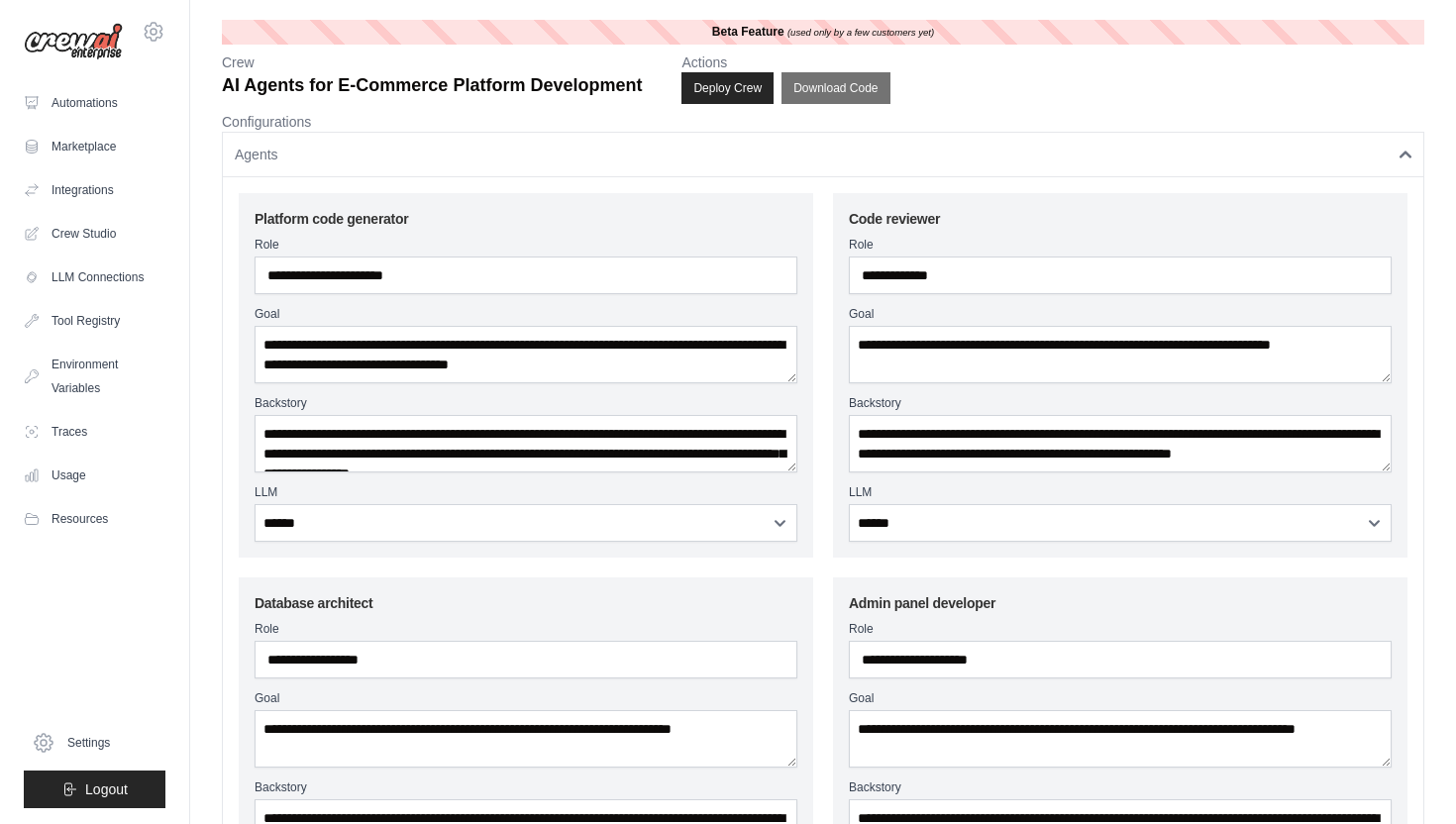 scroll, scrollTop: 20, scrollLeft: 0, axis: vertical 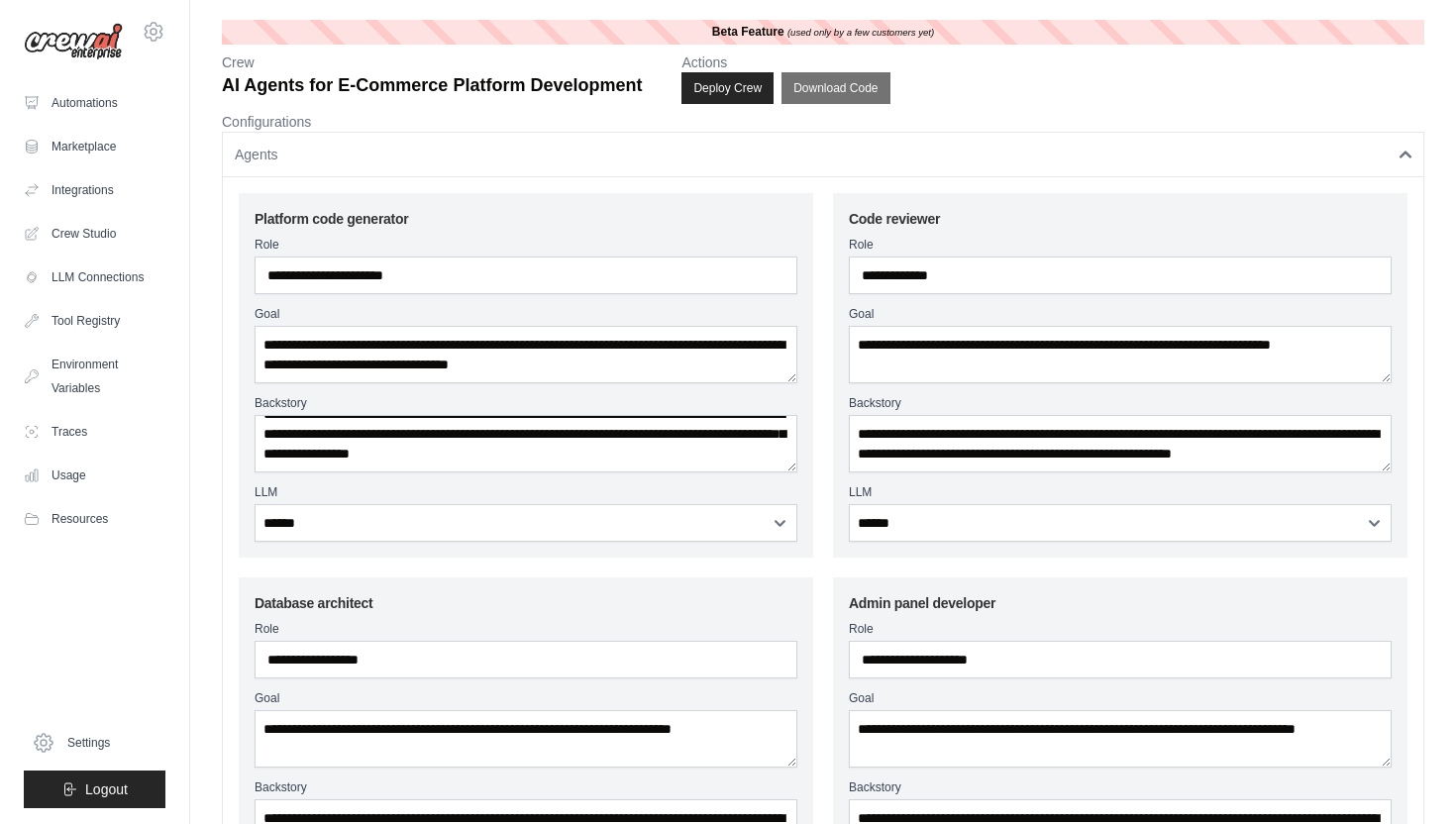 click on "Agents" at bounding box center [823, 154] 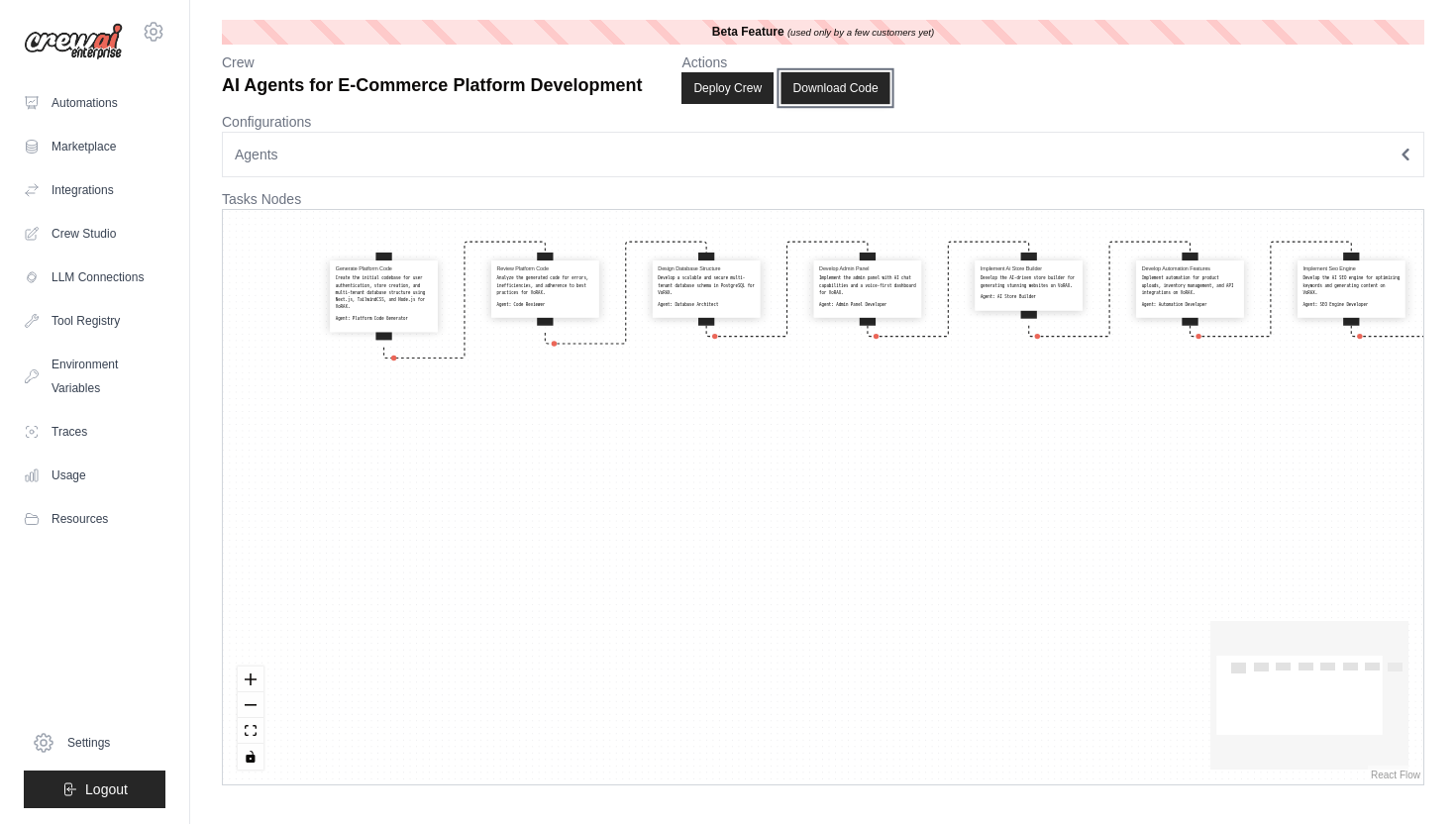 click on "Download Code" at bounding box center (836, 88) 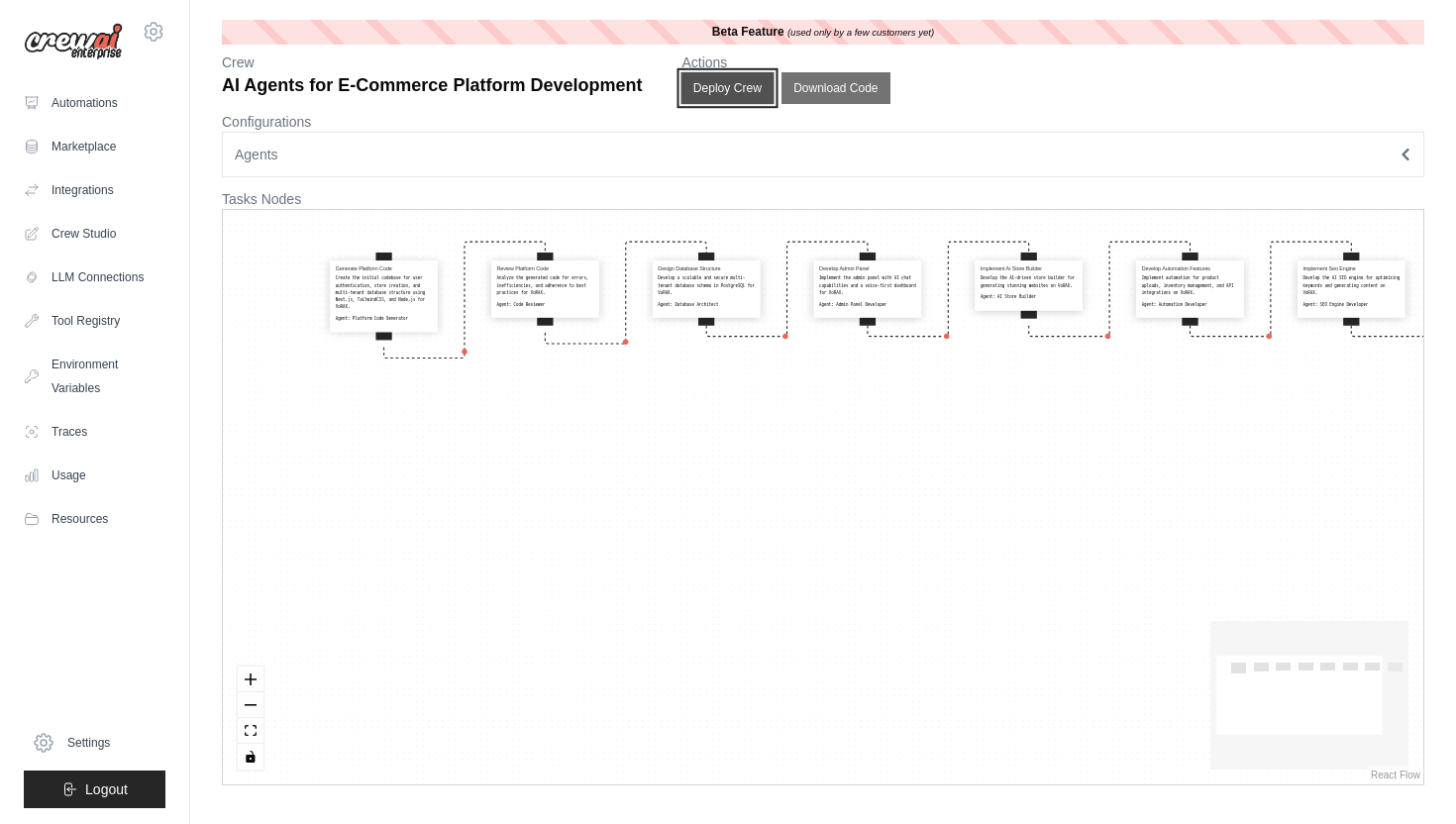 click on "Deploy Crew" at bounding box center (728, 88) 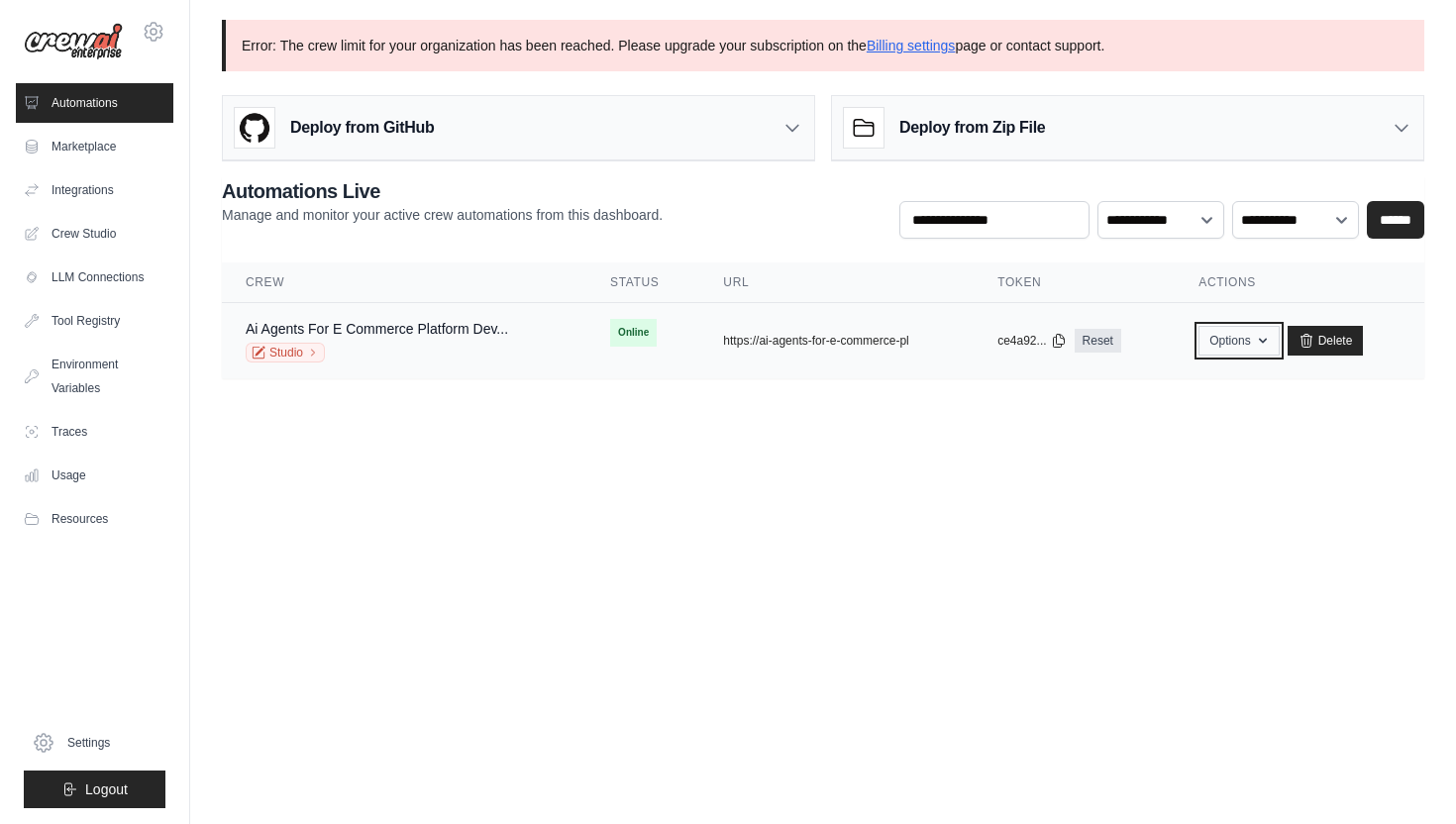 click on "Options" at bounding box center (1238, 341) 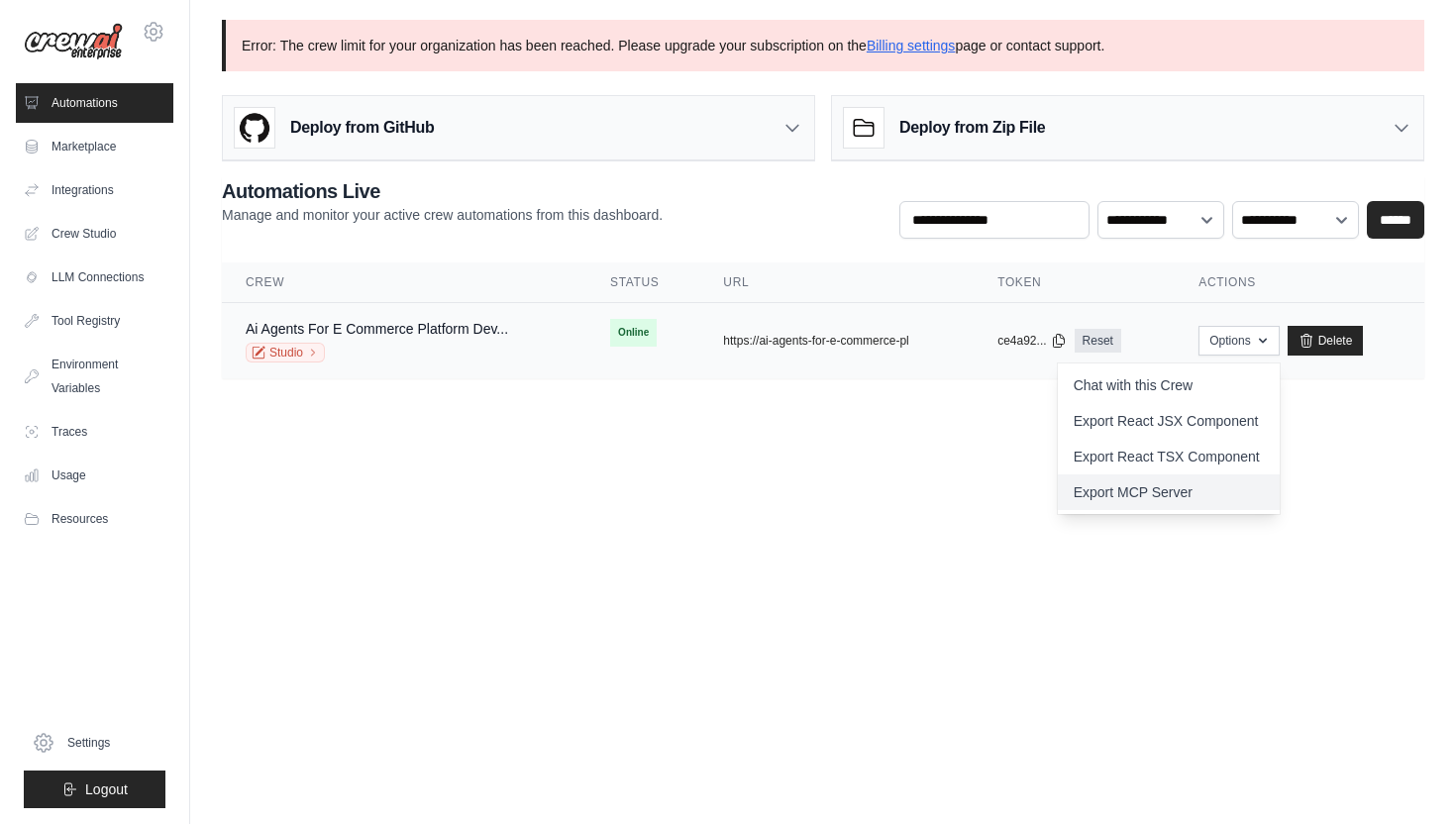 click on "Export MCP Server" at bounding box center (1169, 492) 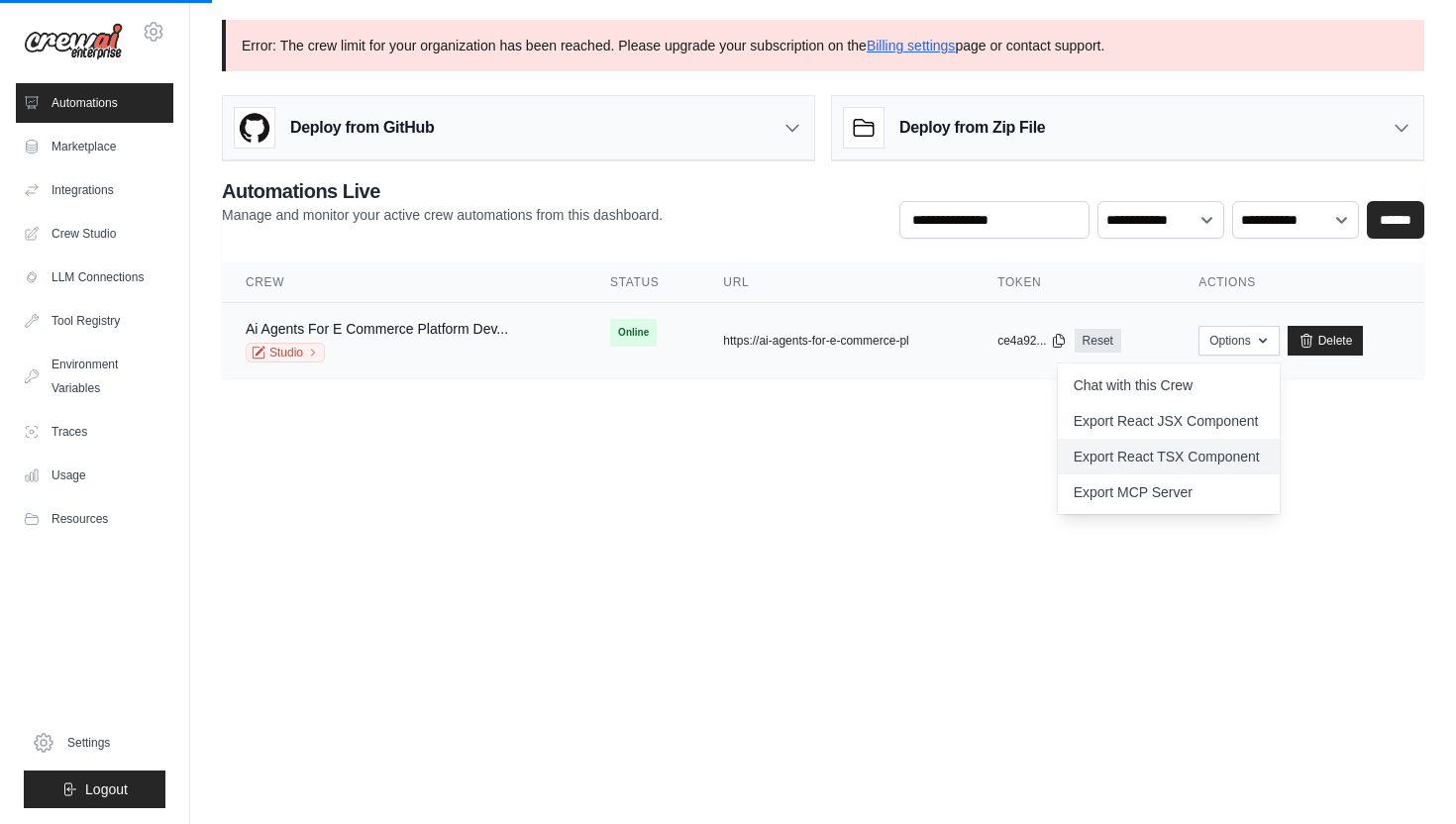 click on "Export React TSX Component" at bounding box center [1169, 457] 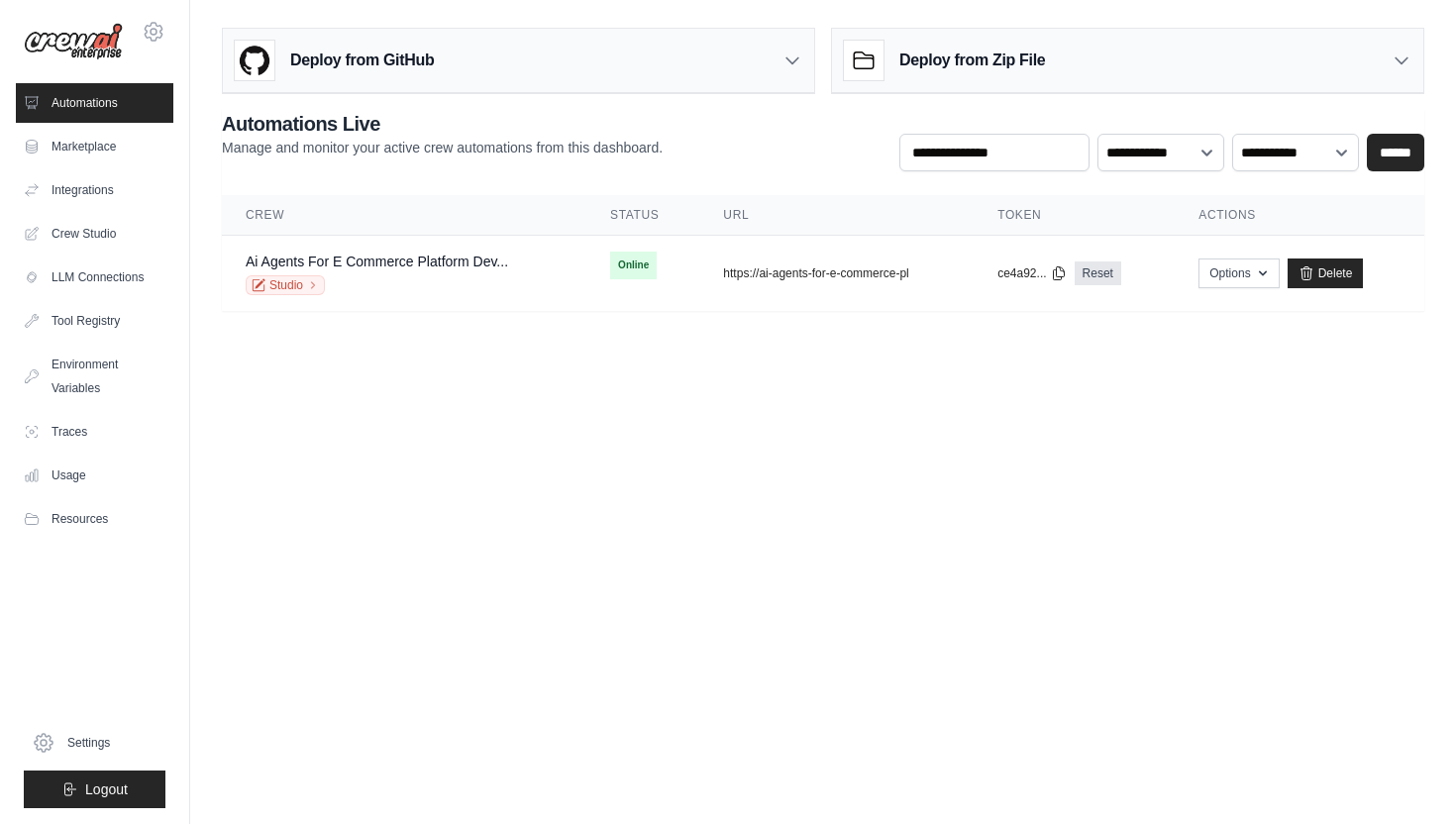scroll, scrollTop: 0, scrollLeft: 0, axis: both 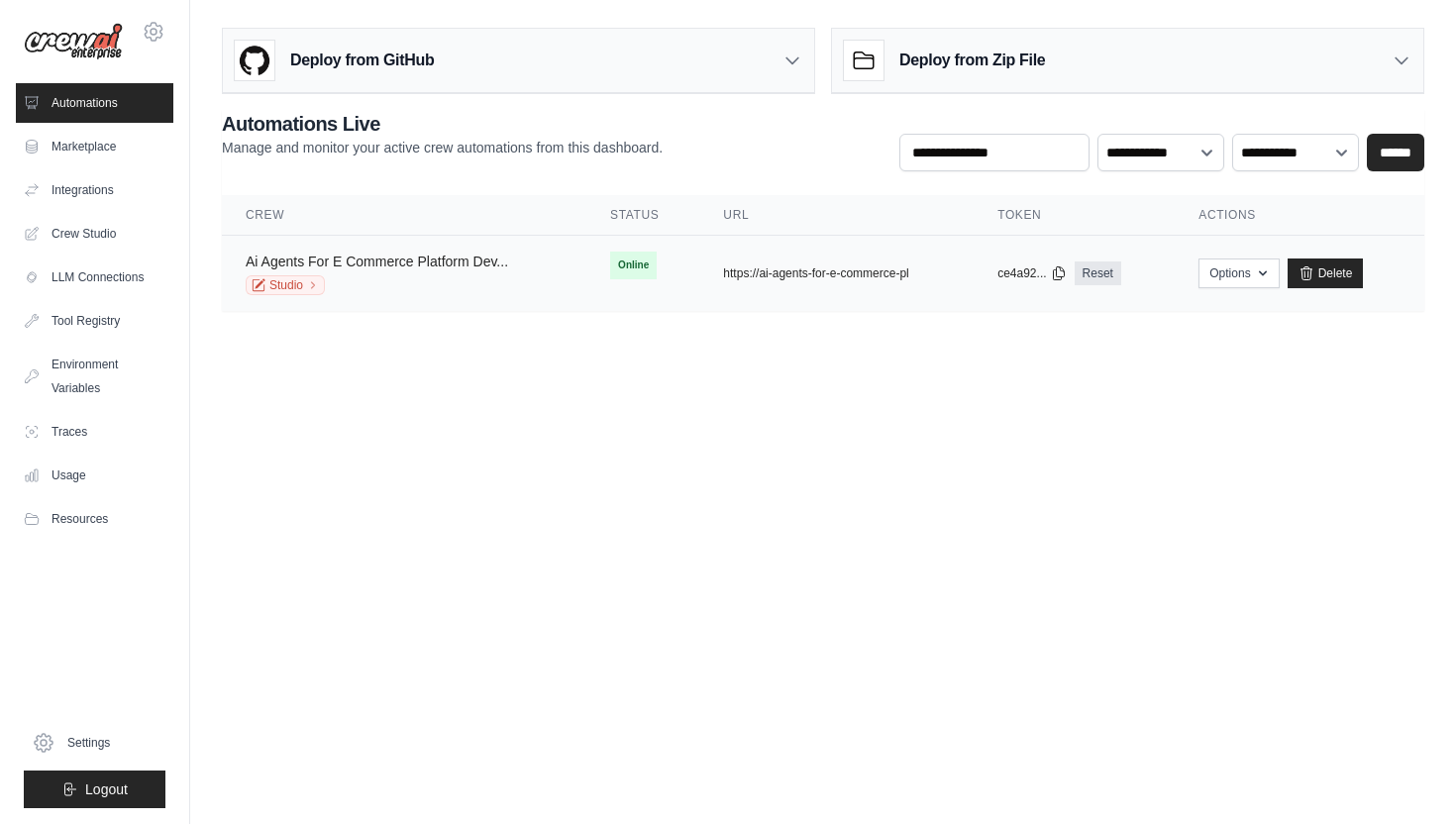 click on "Ai Agents For E Commerce Platform Dev..." at bounding box center (376, 261) 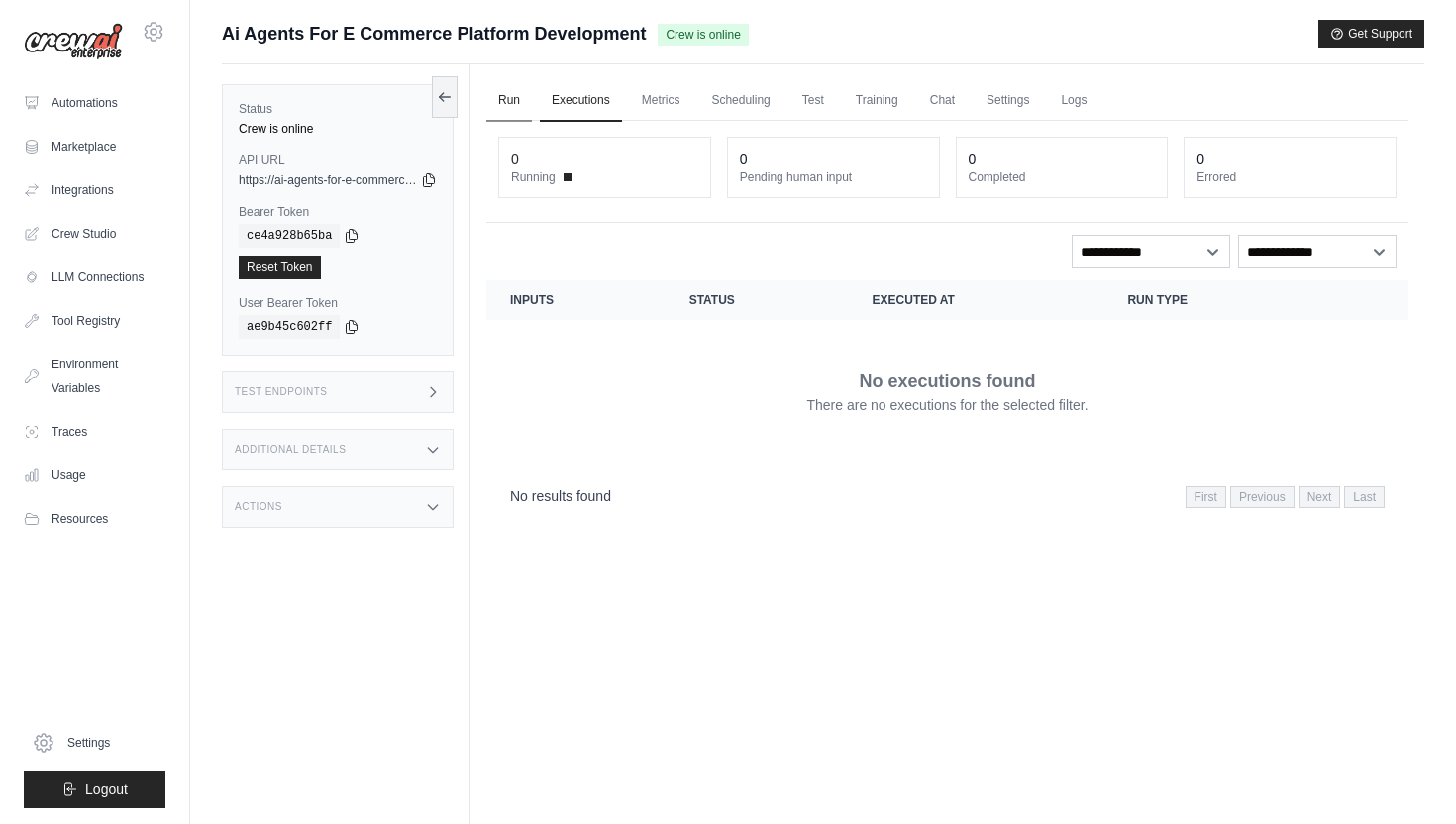 click on "Run" at bounding box center (509, 101) 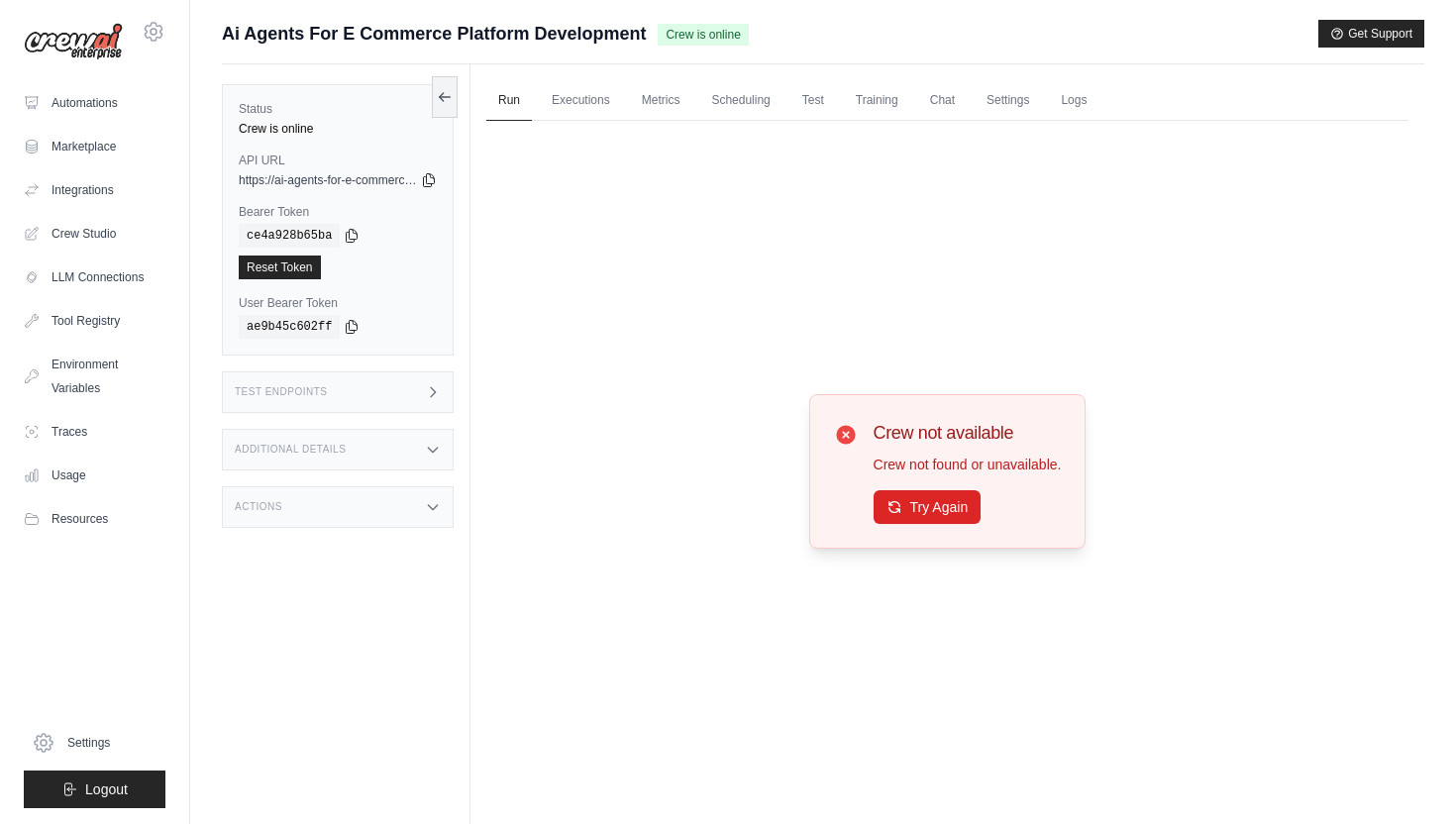 click on "Test Endpoints" at bounding box center (338, 392) 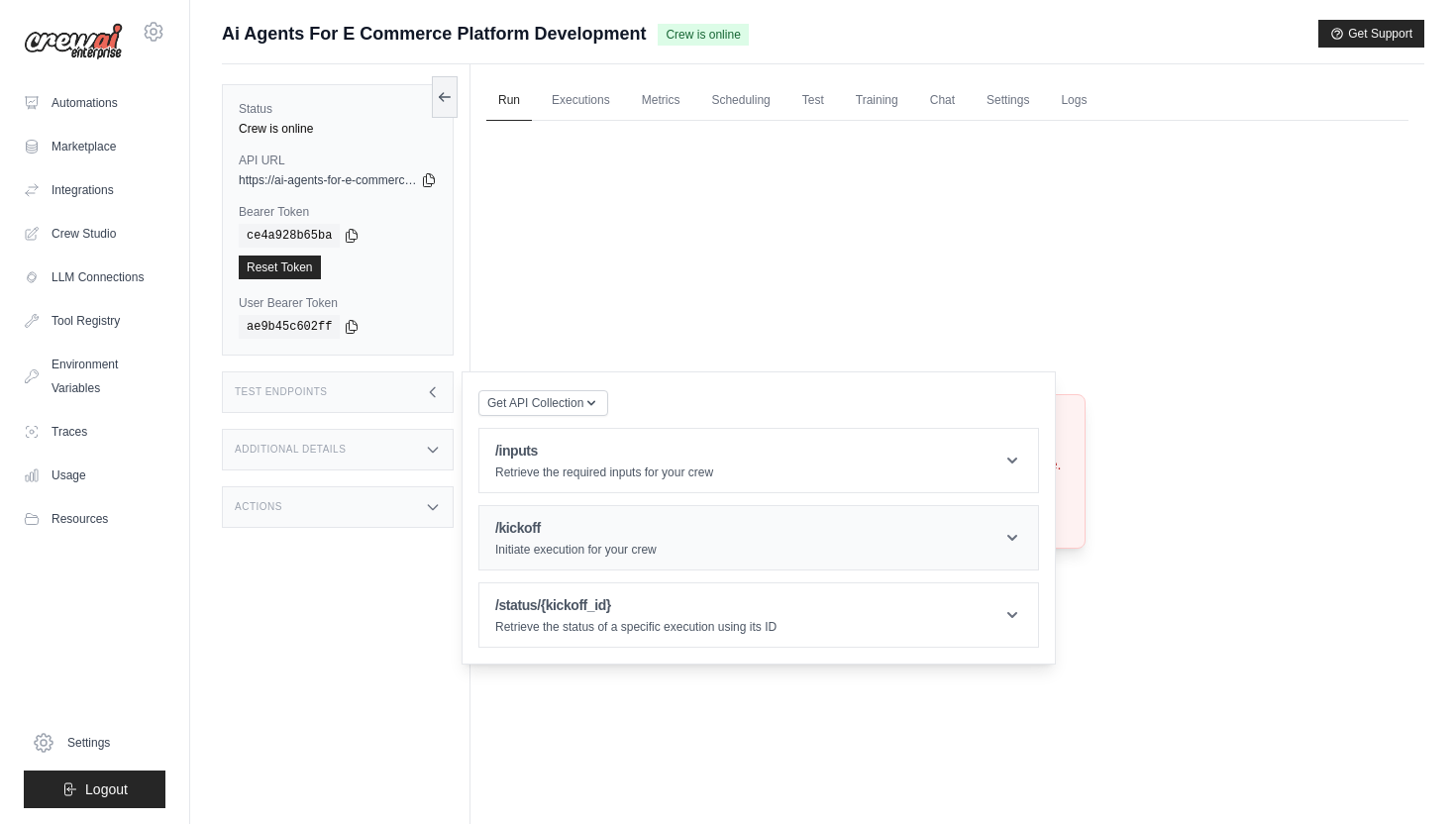 click on "/kickoff" at bounding box center [575, 528] 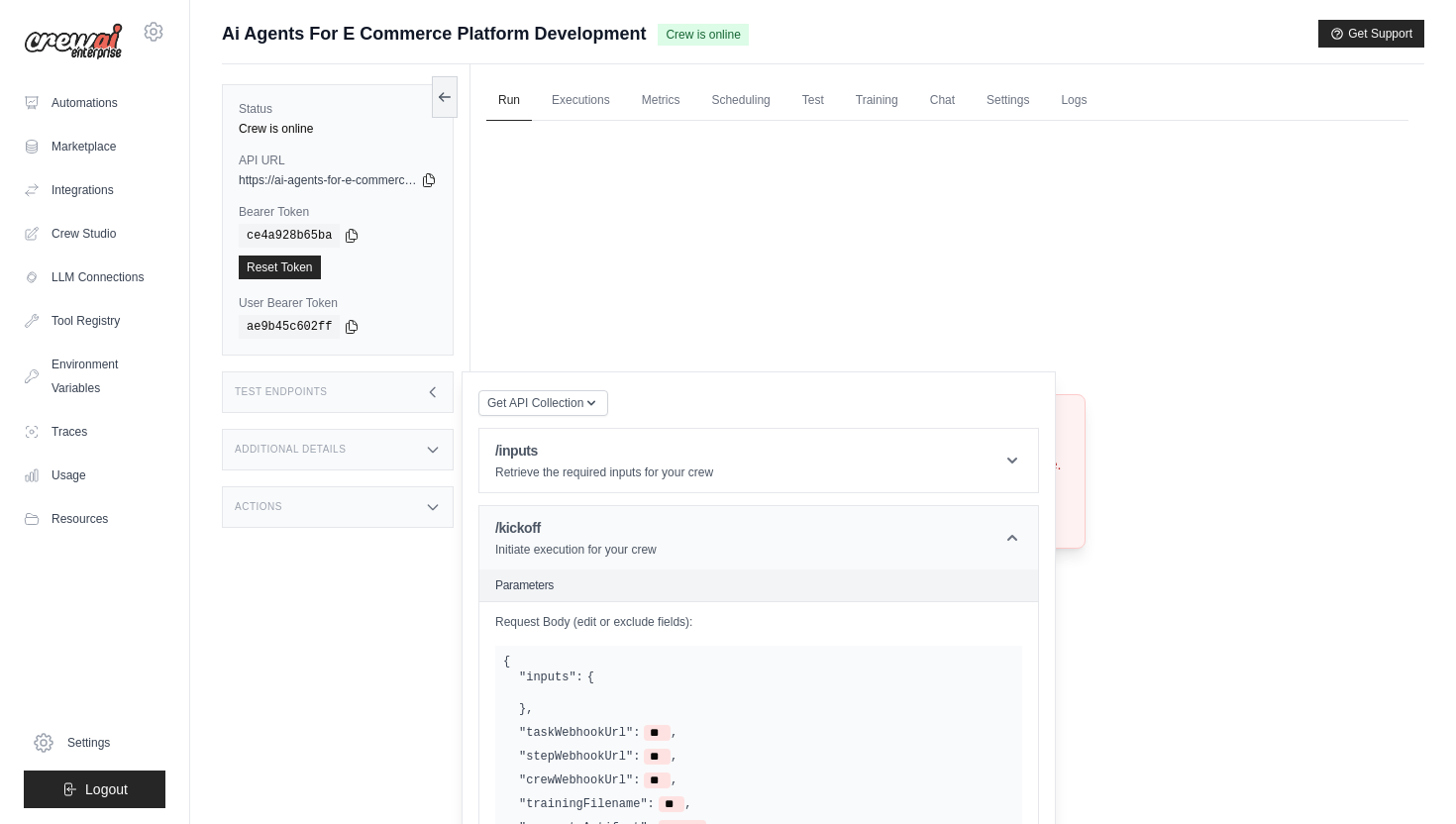 click on "/kickoff" at bounding box center [575, 528] 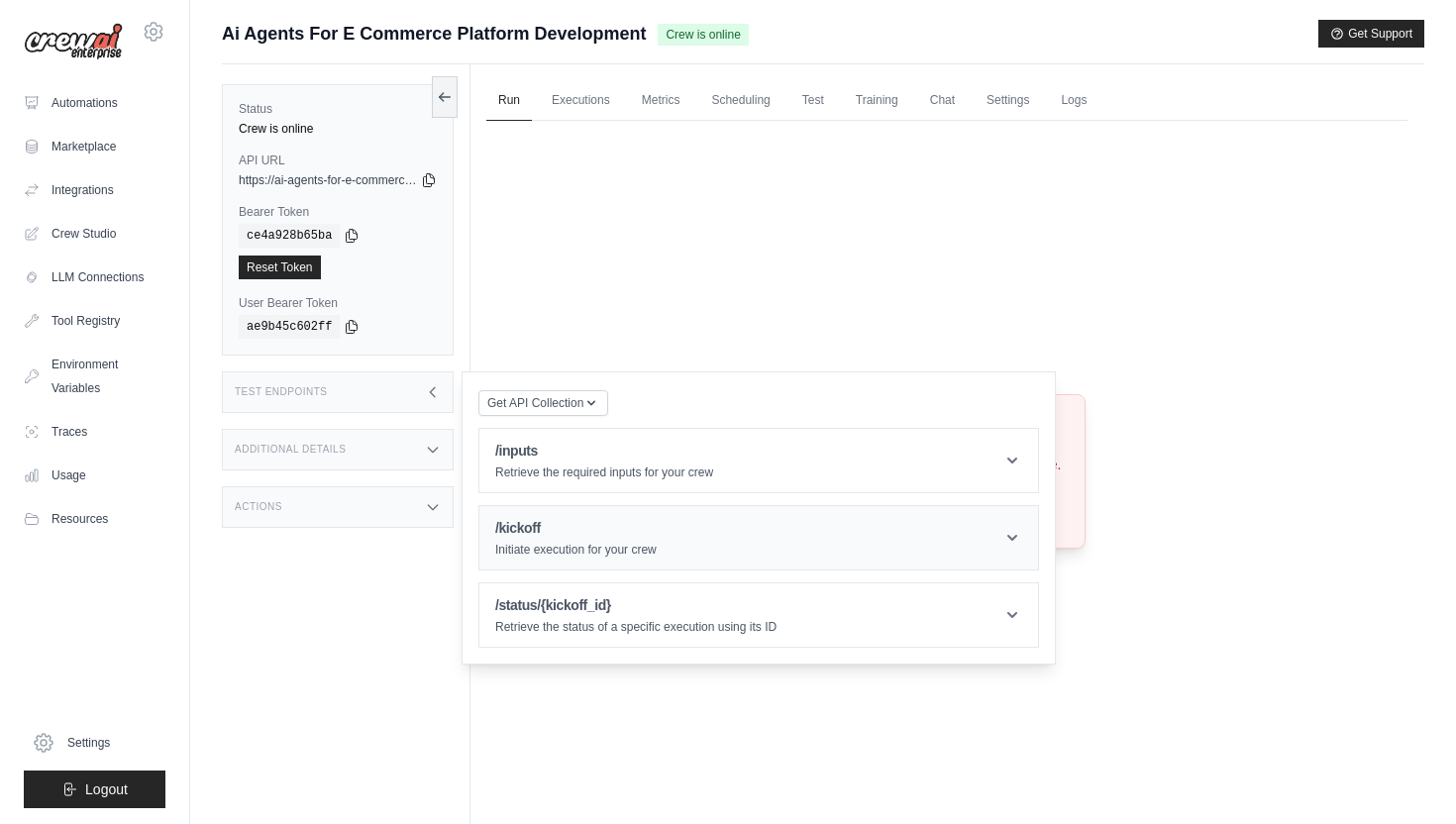 click on "/kickoff" at bounding box center (575, 528) 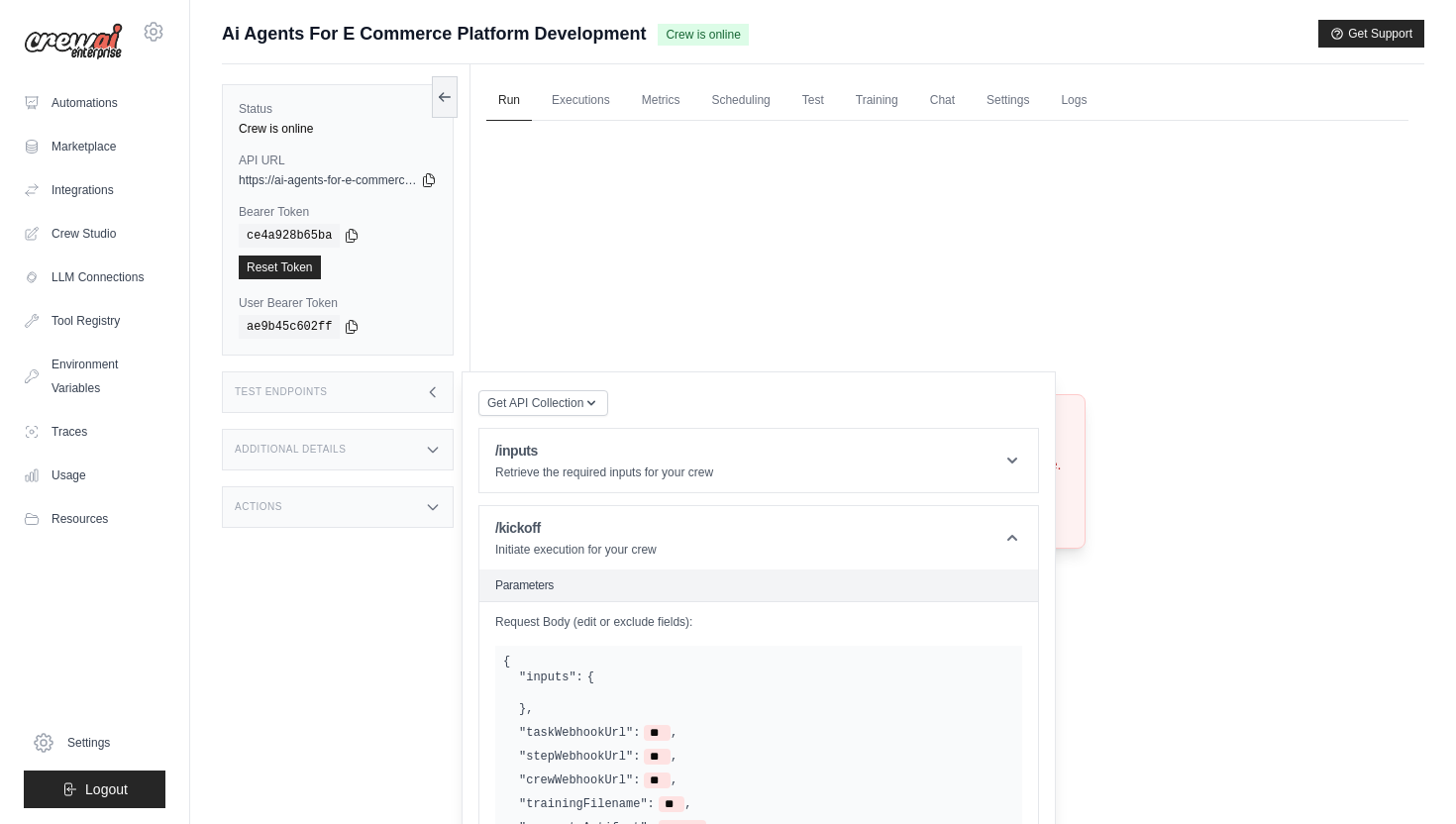click on "Test Endpoints" at bounding box center [338, 392] 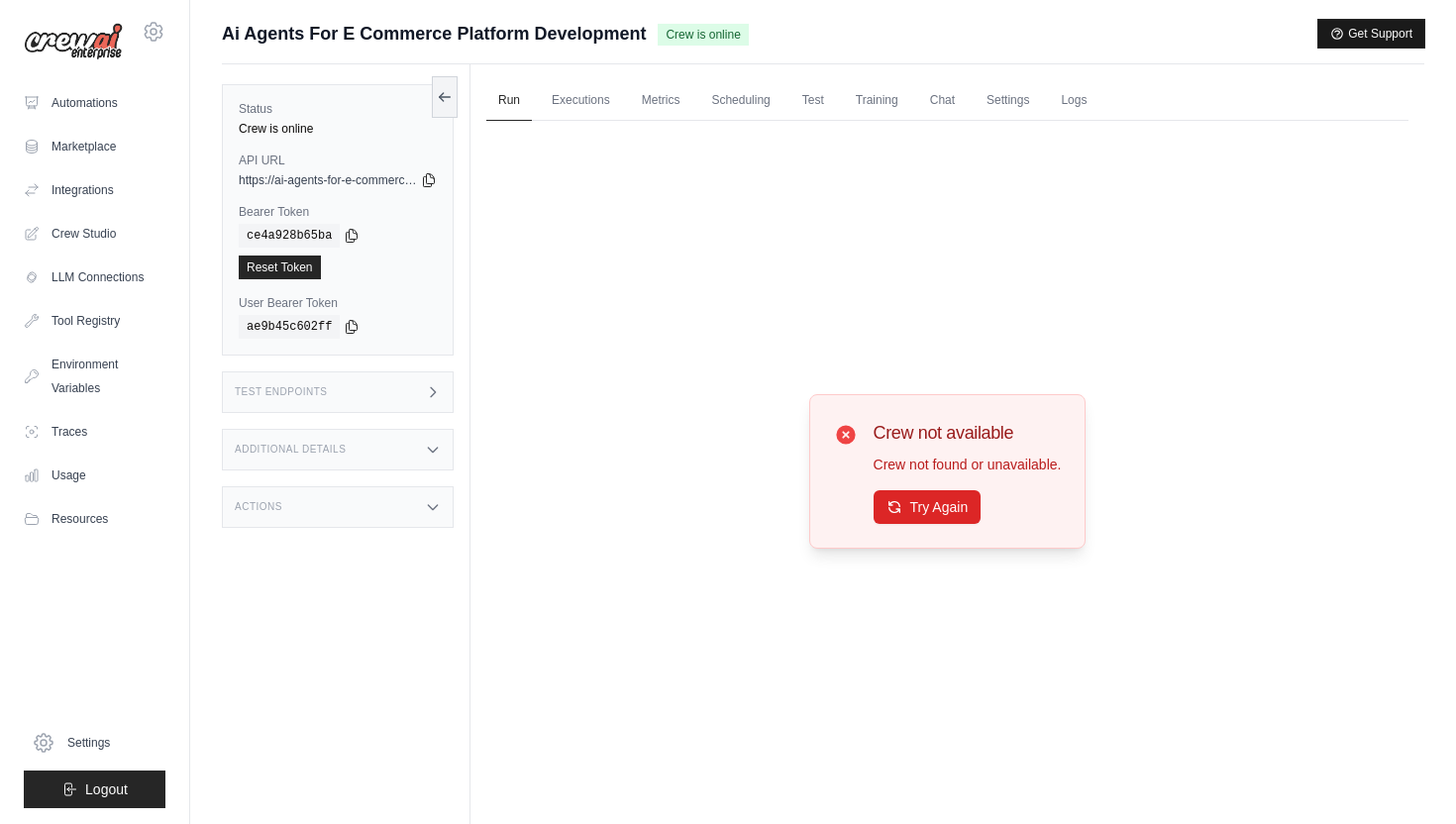 click on "Get Support" at bounding box center [1371, 34] 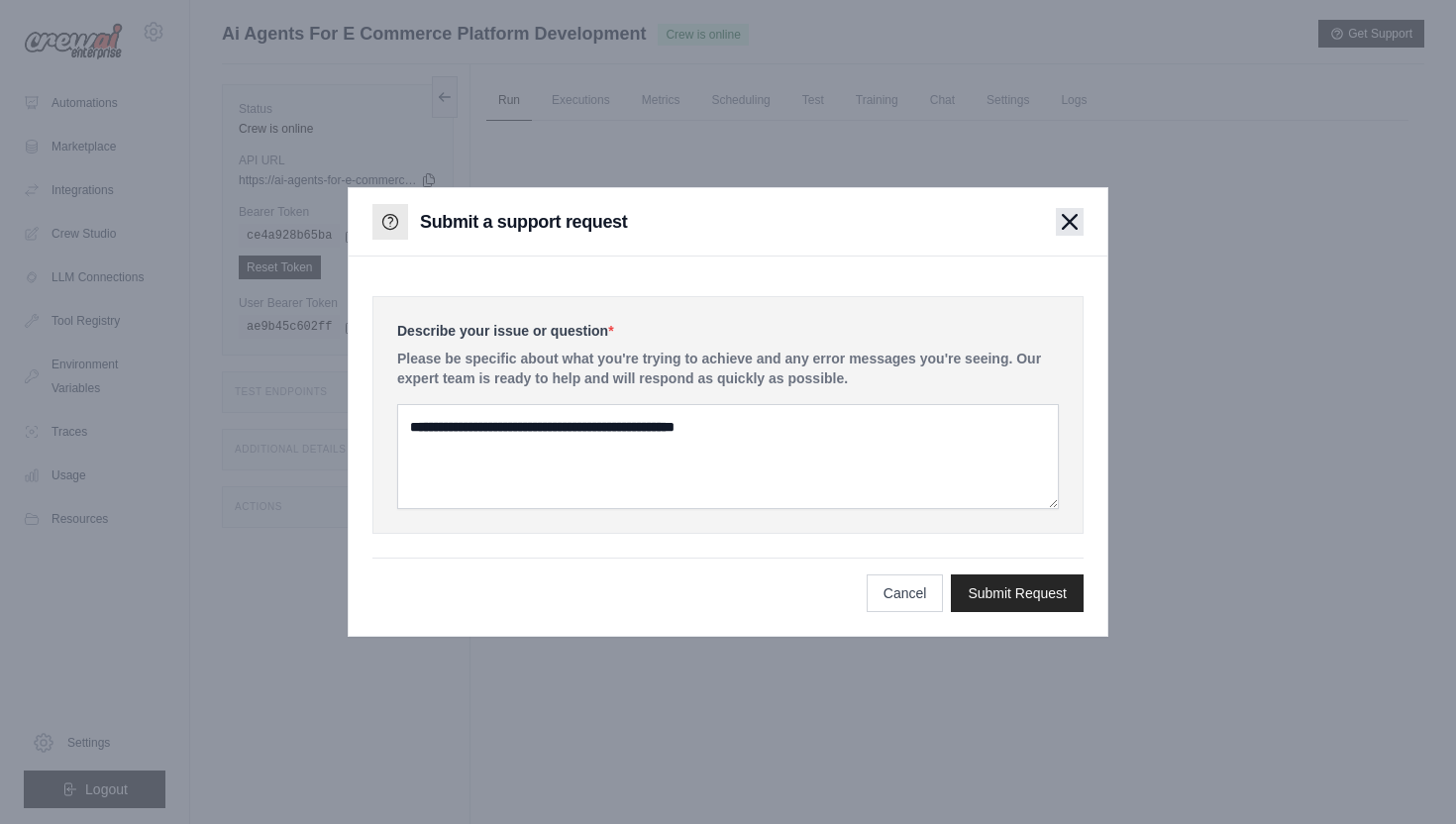 click at bounding box center [1070, 222] 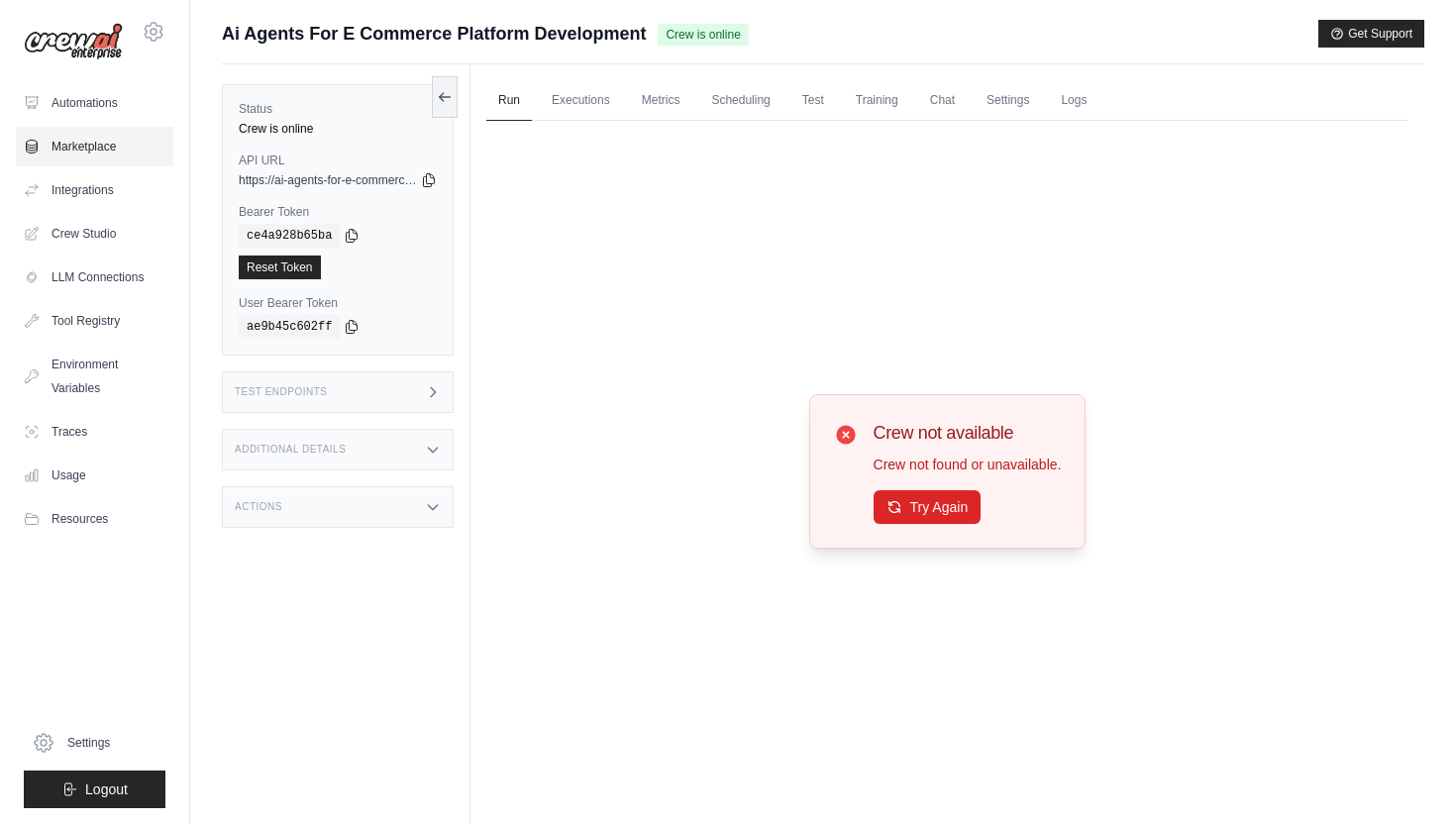 click on "Marketplace" at bounding box center [94, 147] 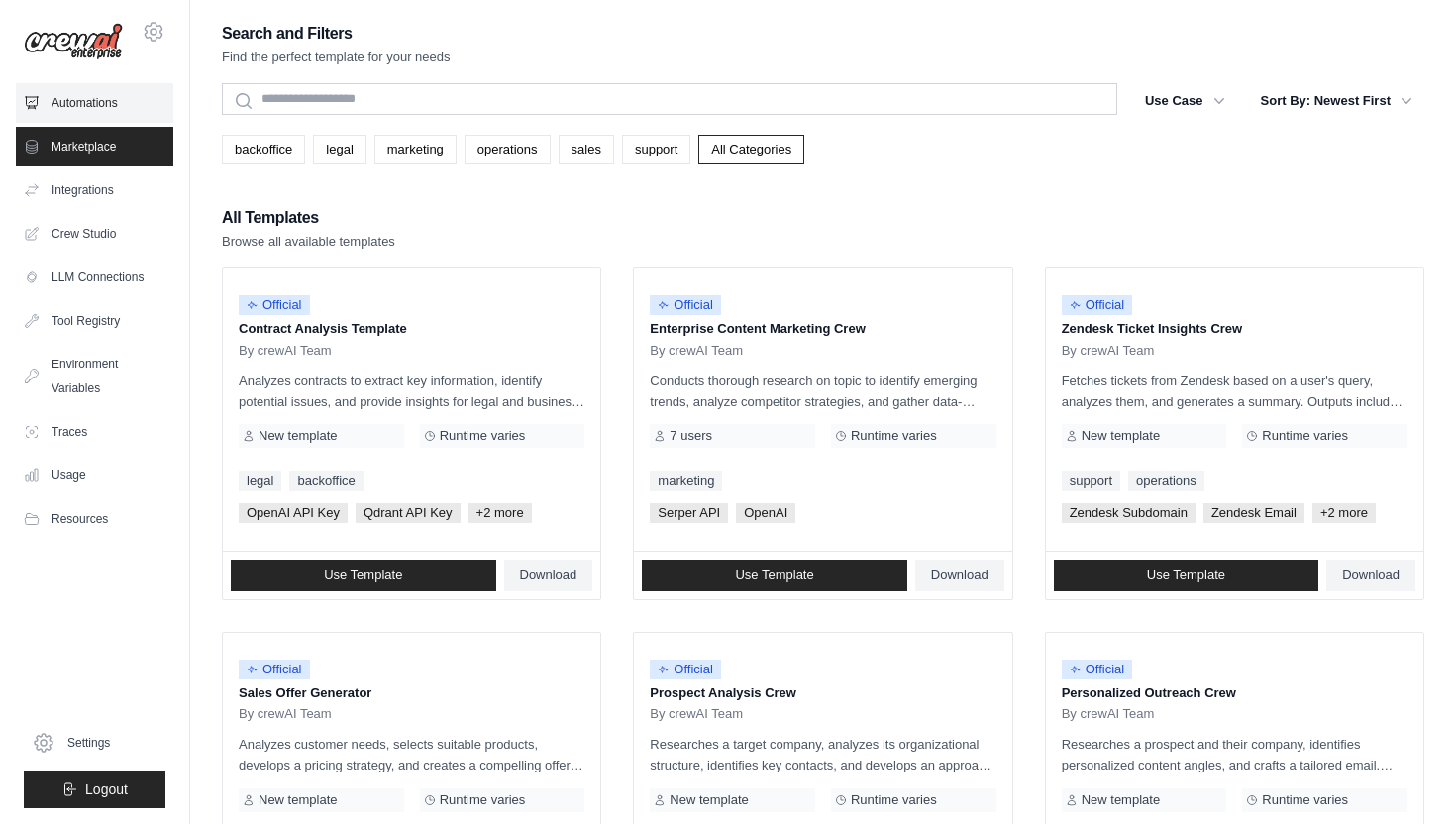 click on "Automations" at bounding box center (94, 103) 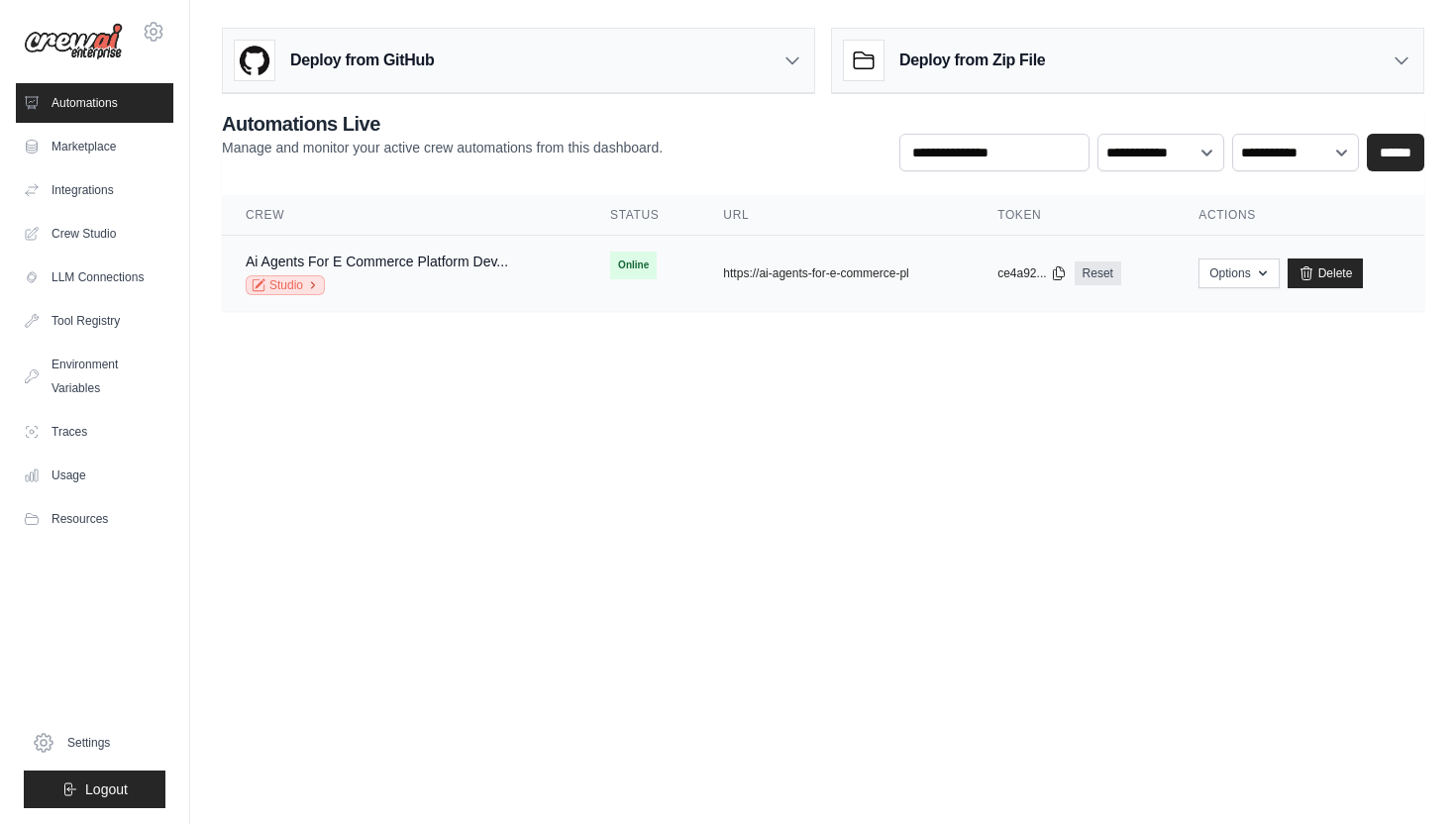 click 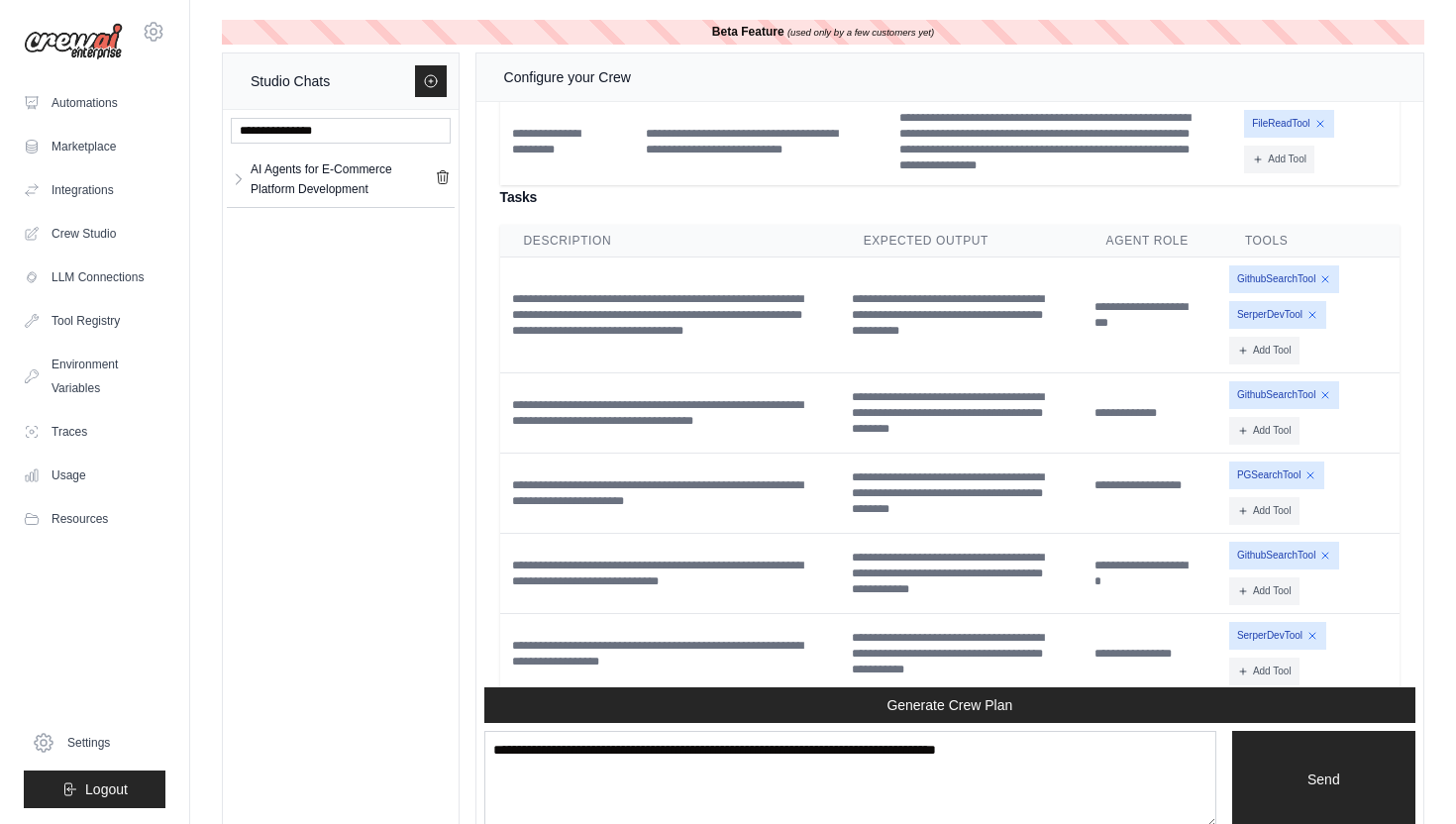 scroll, scrollTop: 11714, scrollLeft: 0, axis: vertical 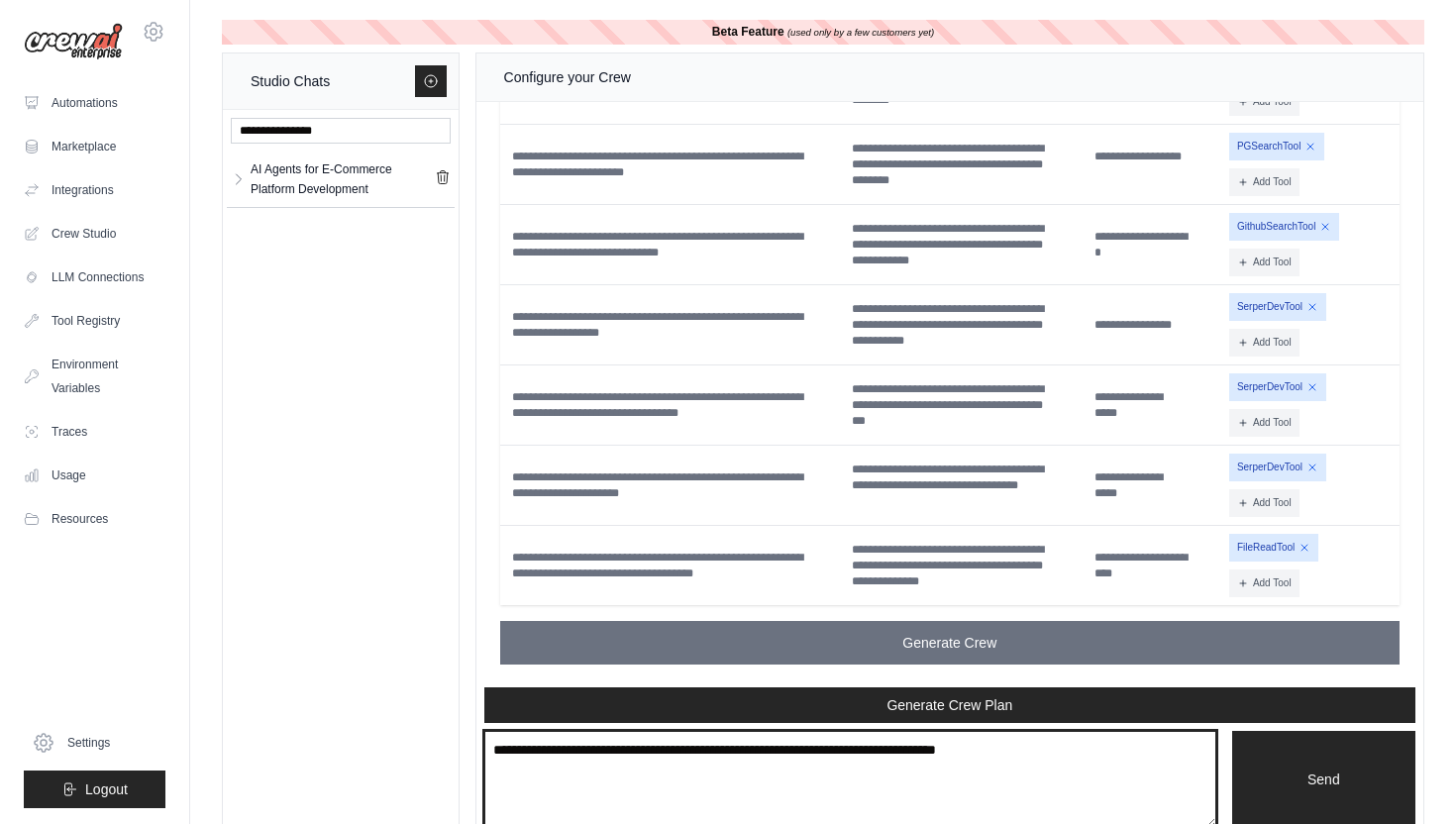click at bounding box center [850, 779] 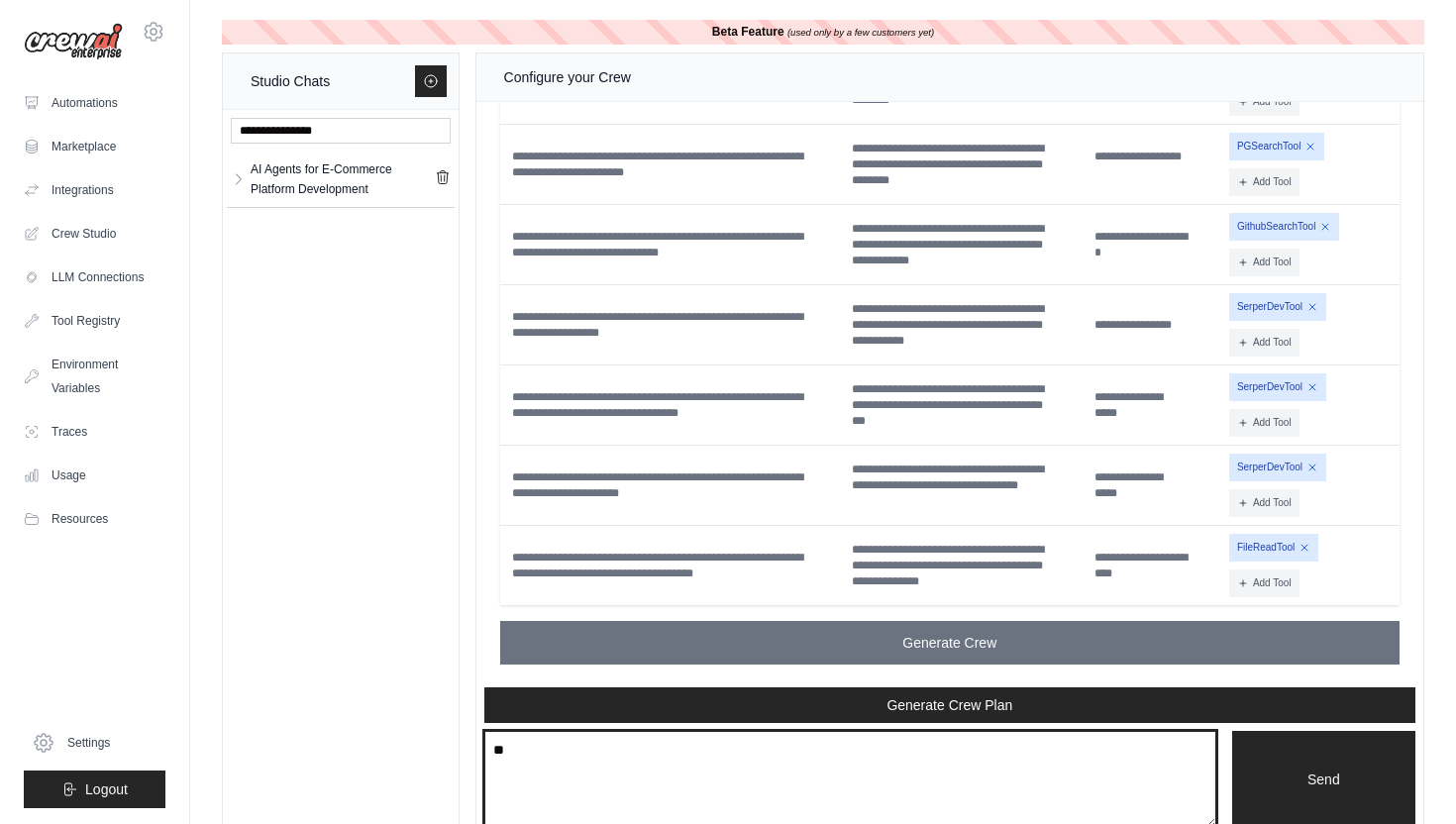 type on "*" 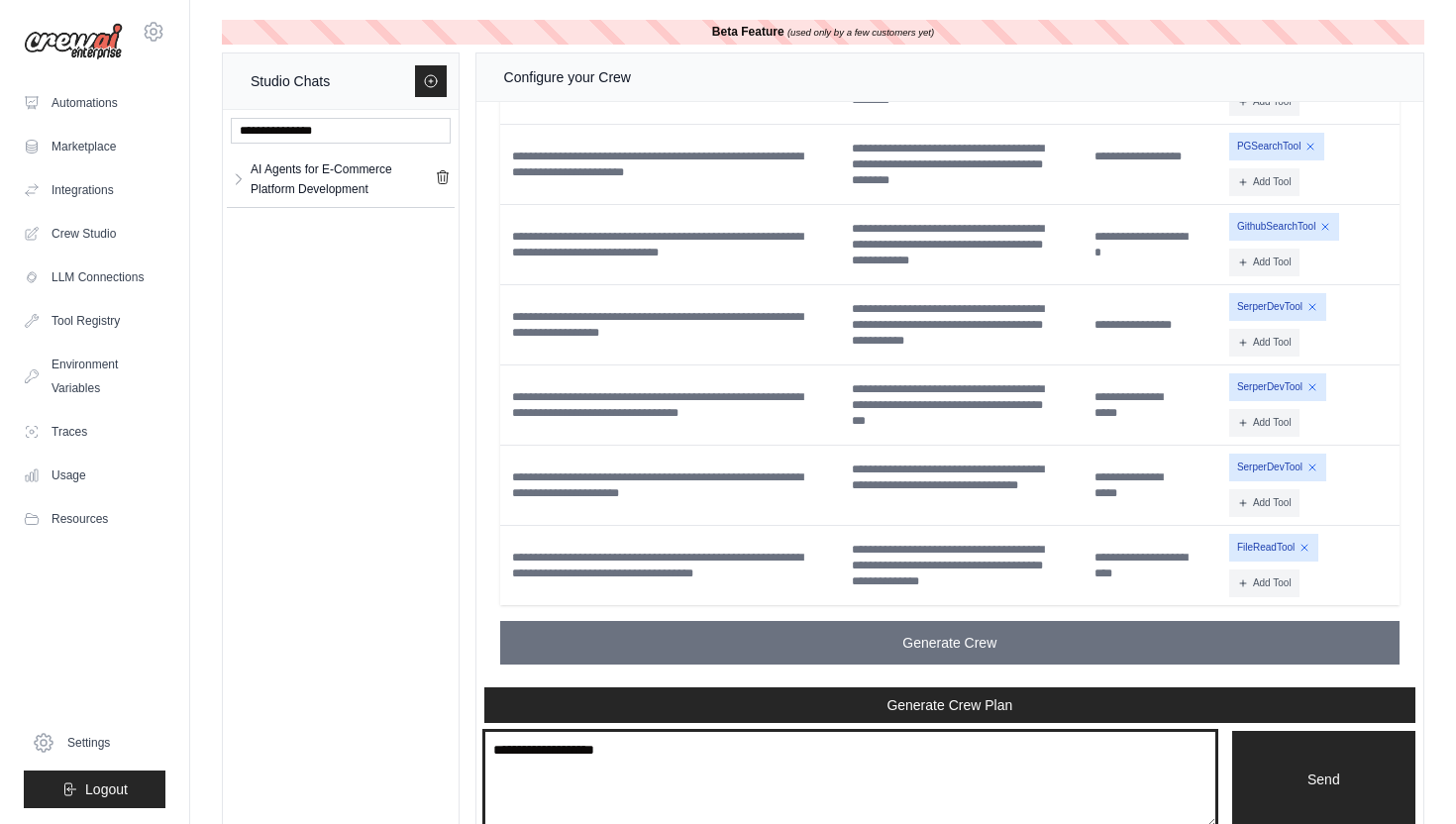 type on "**********" 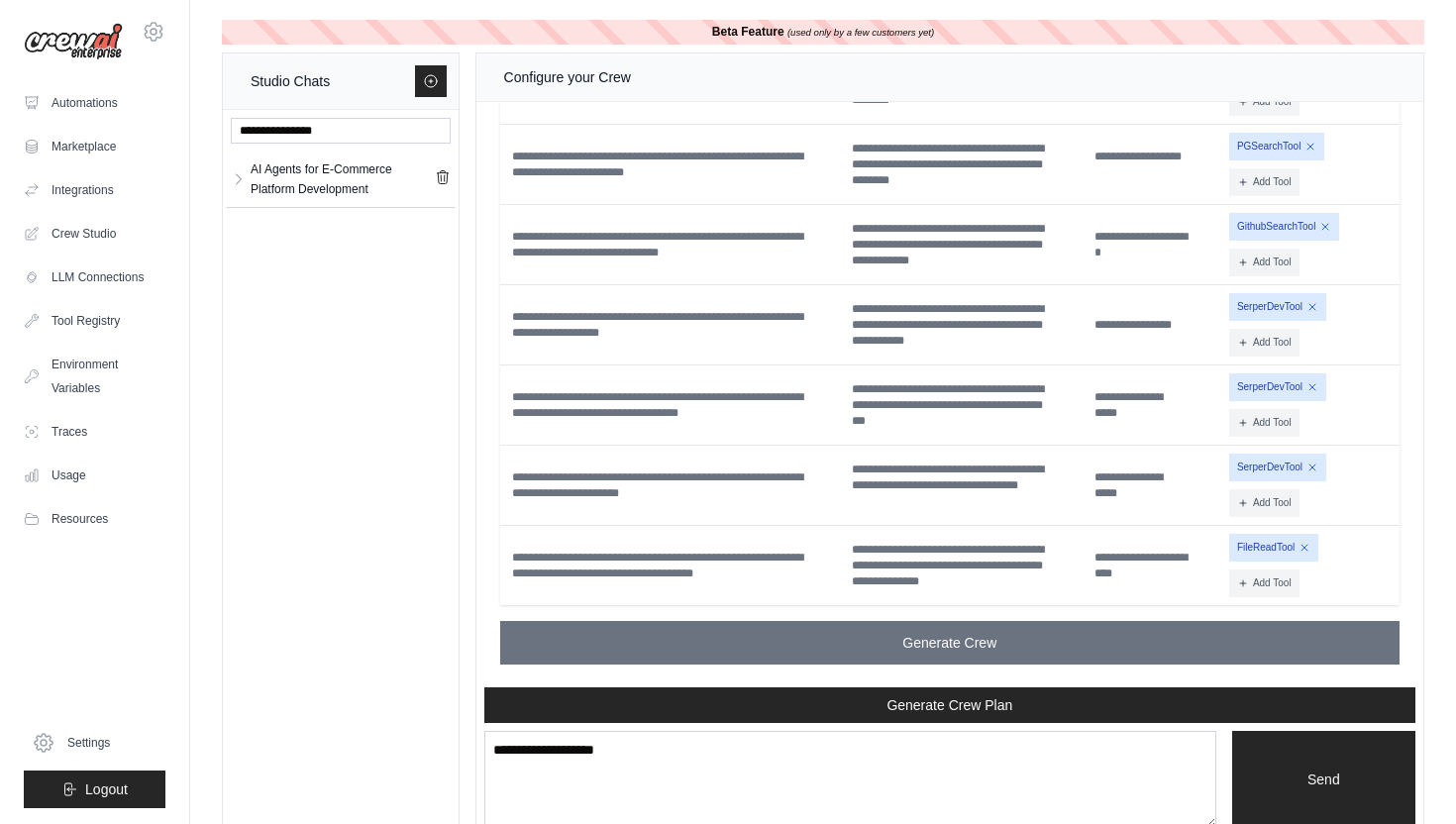 type 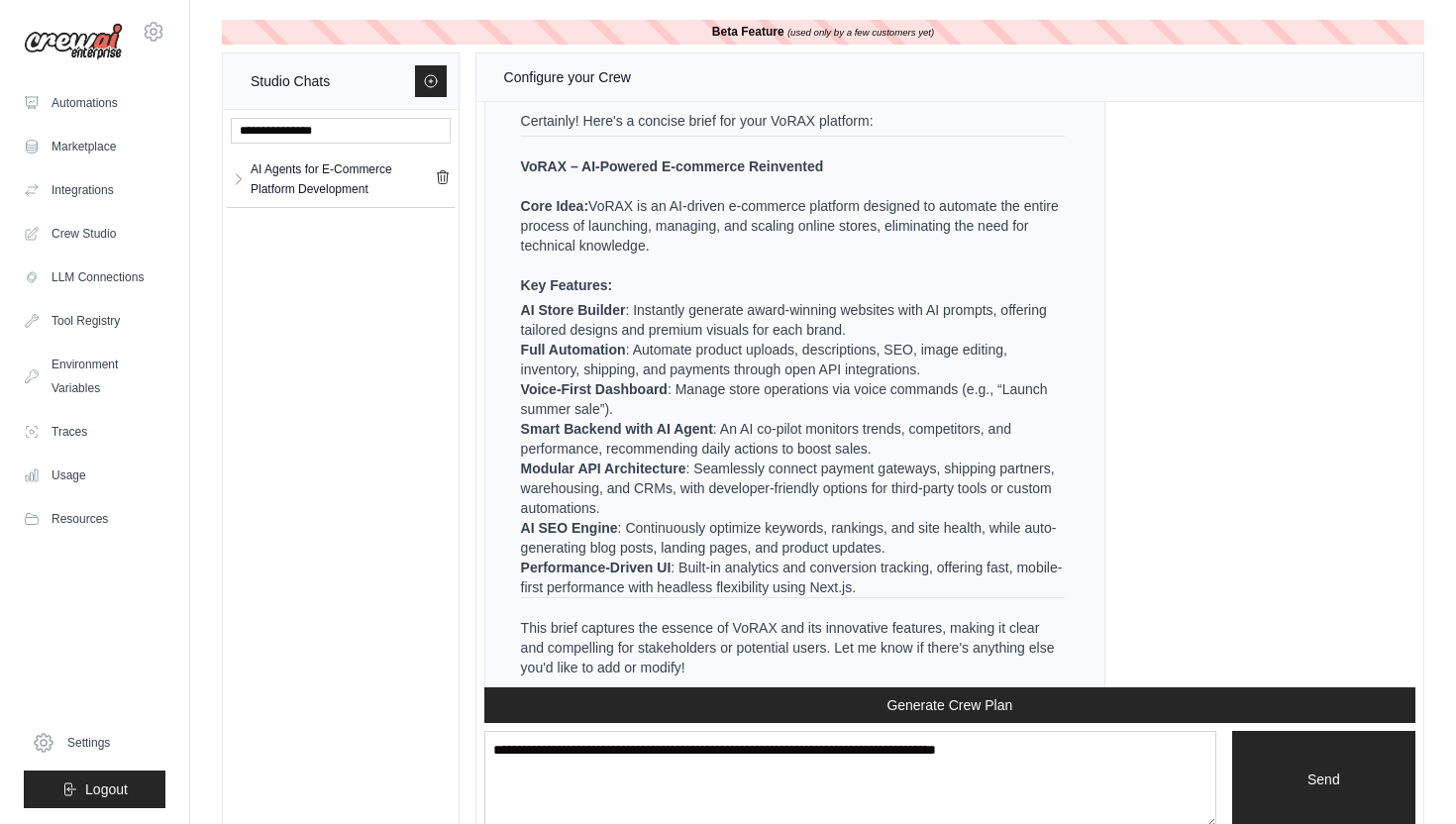 scroll, scrollTop: 12464, scrollLeft: 0, axis: vertical 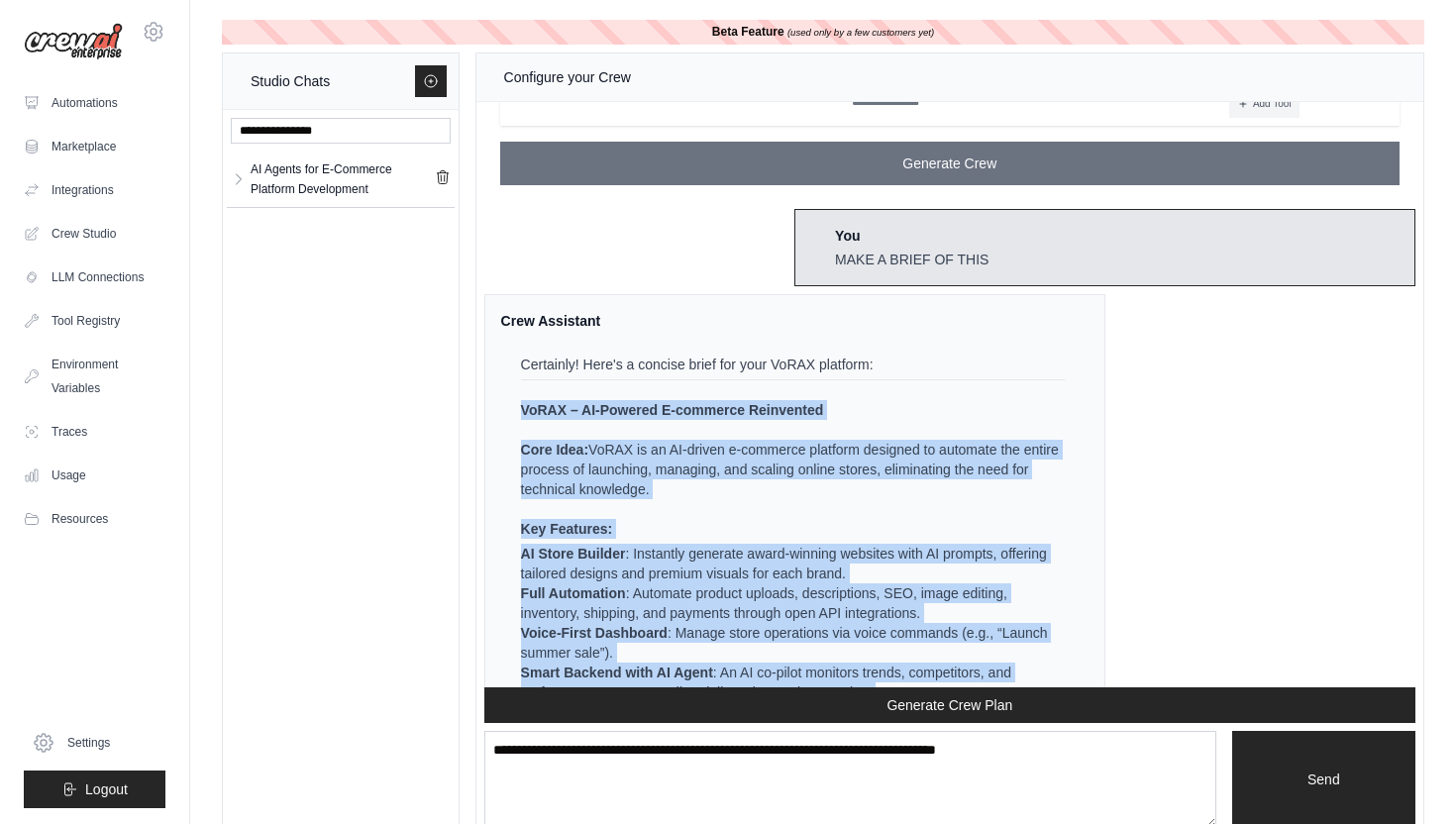 drag, startPoint x: 854, startPoint y: 562, endPoint x: 516, endPoint y: 396, distance: 376.56341 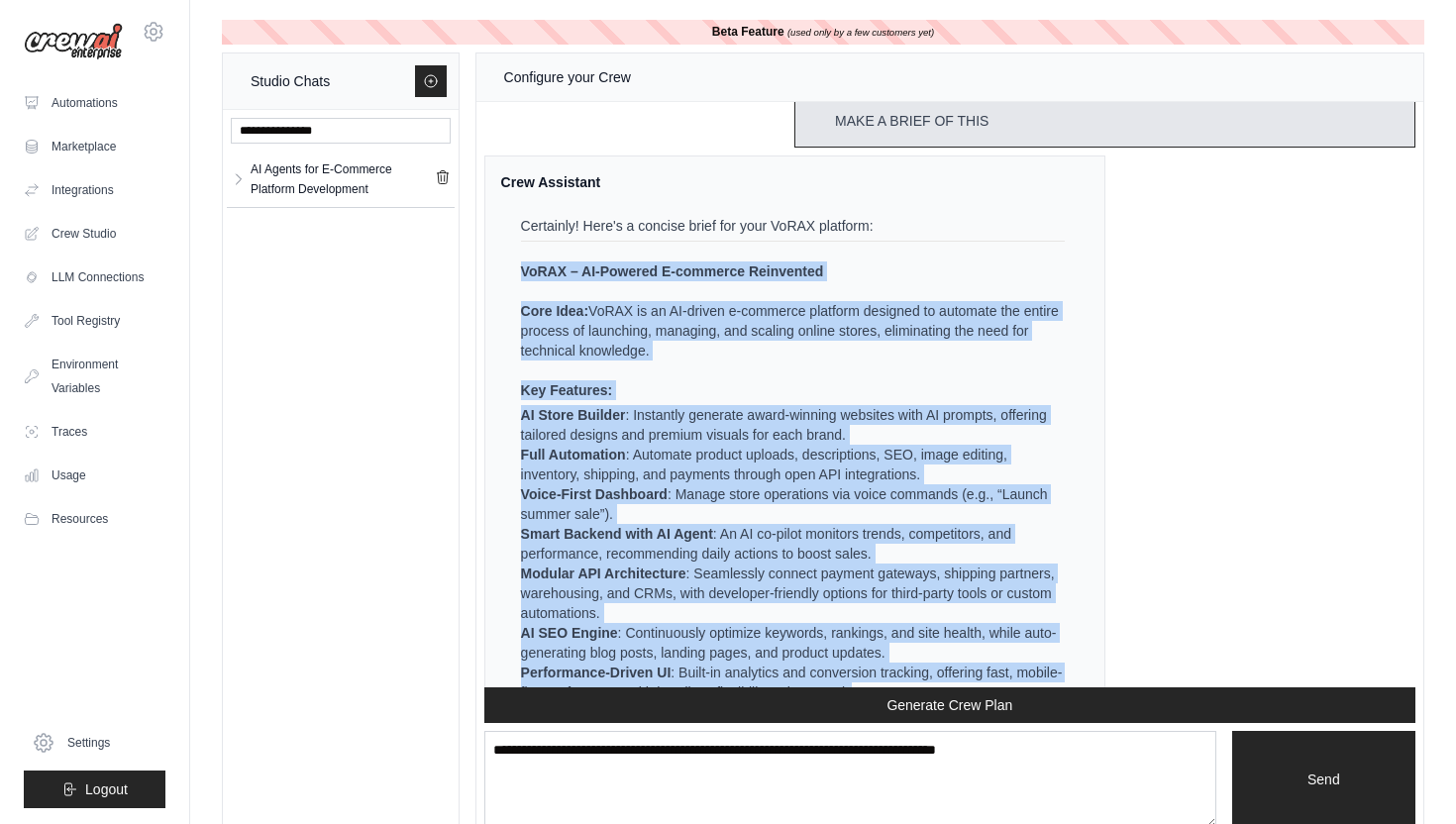 scroll, scrollTop: 12390, scrollLeft: 0, axis: vertical 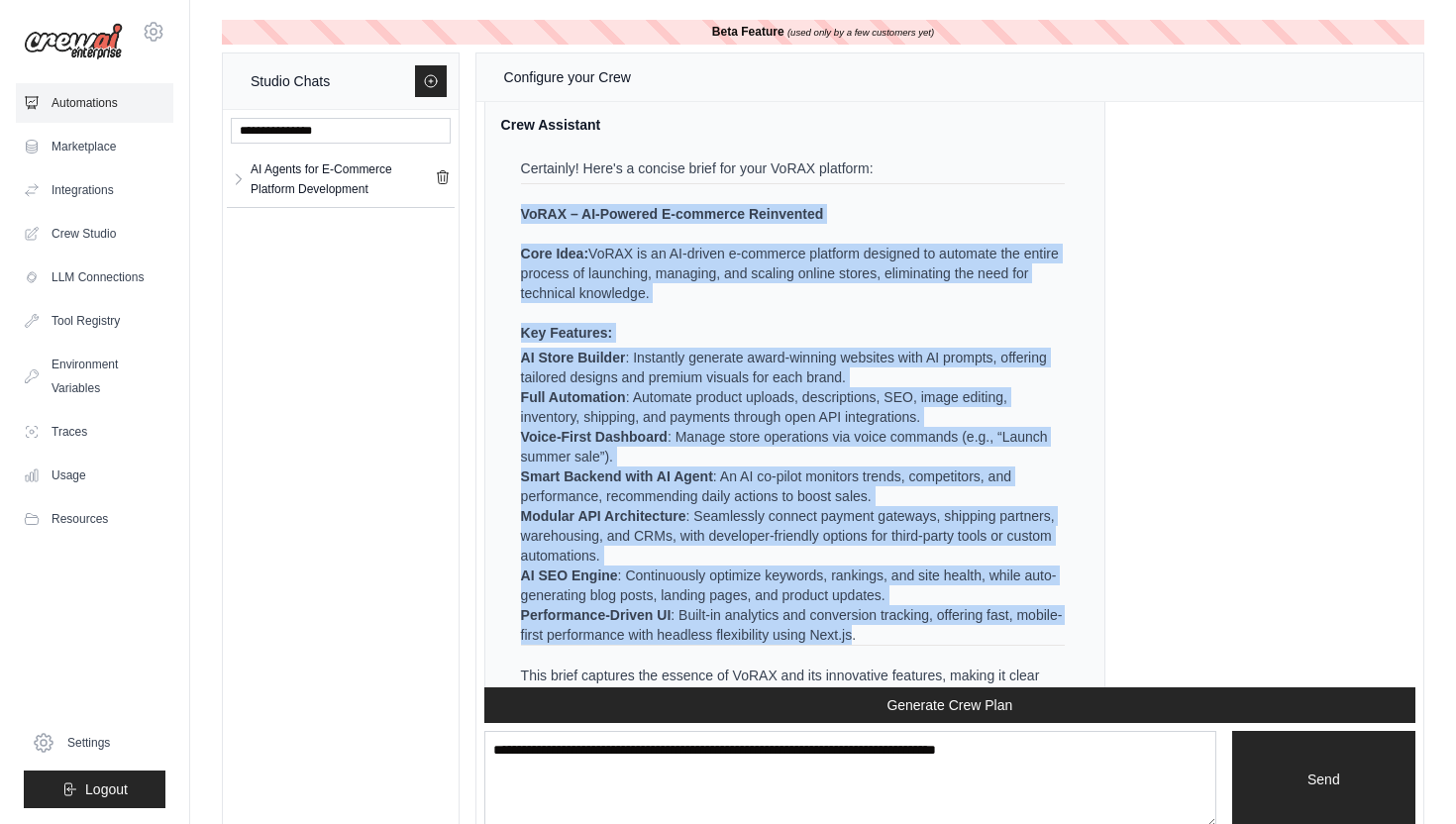 click on "Automations" at bounding box center [94, 103] 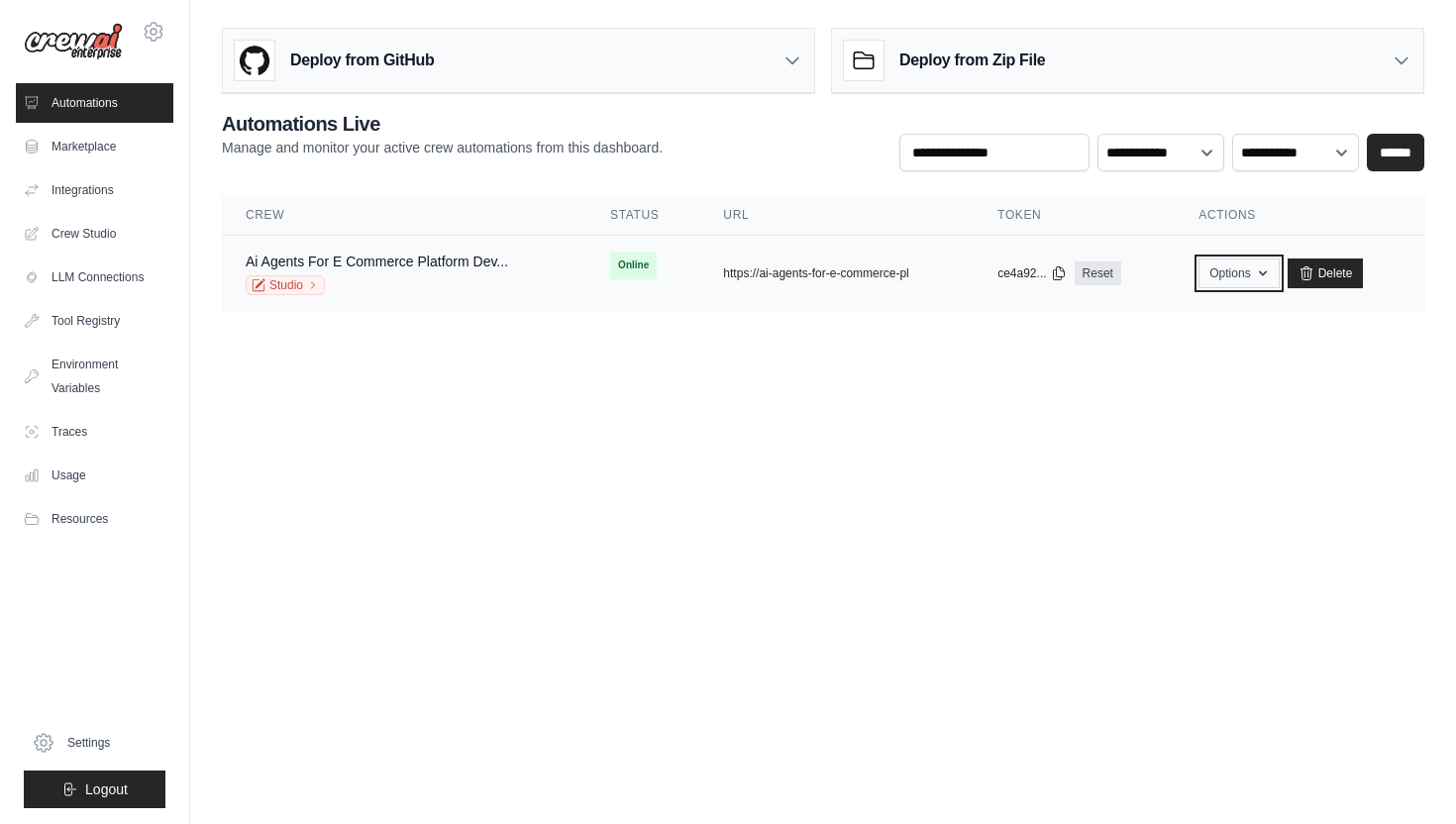 click on "Options" at bounding box center (1238, 273) 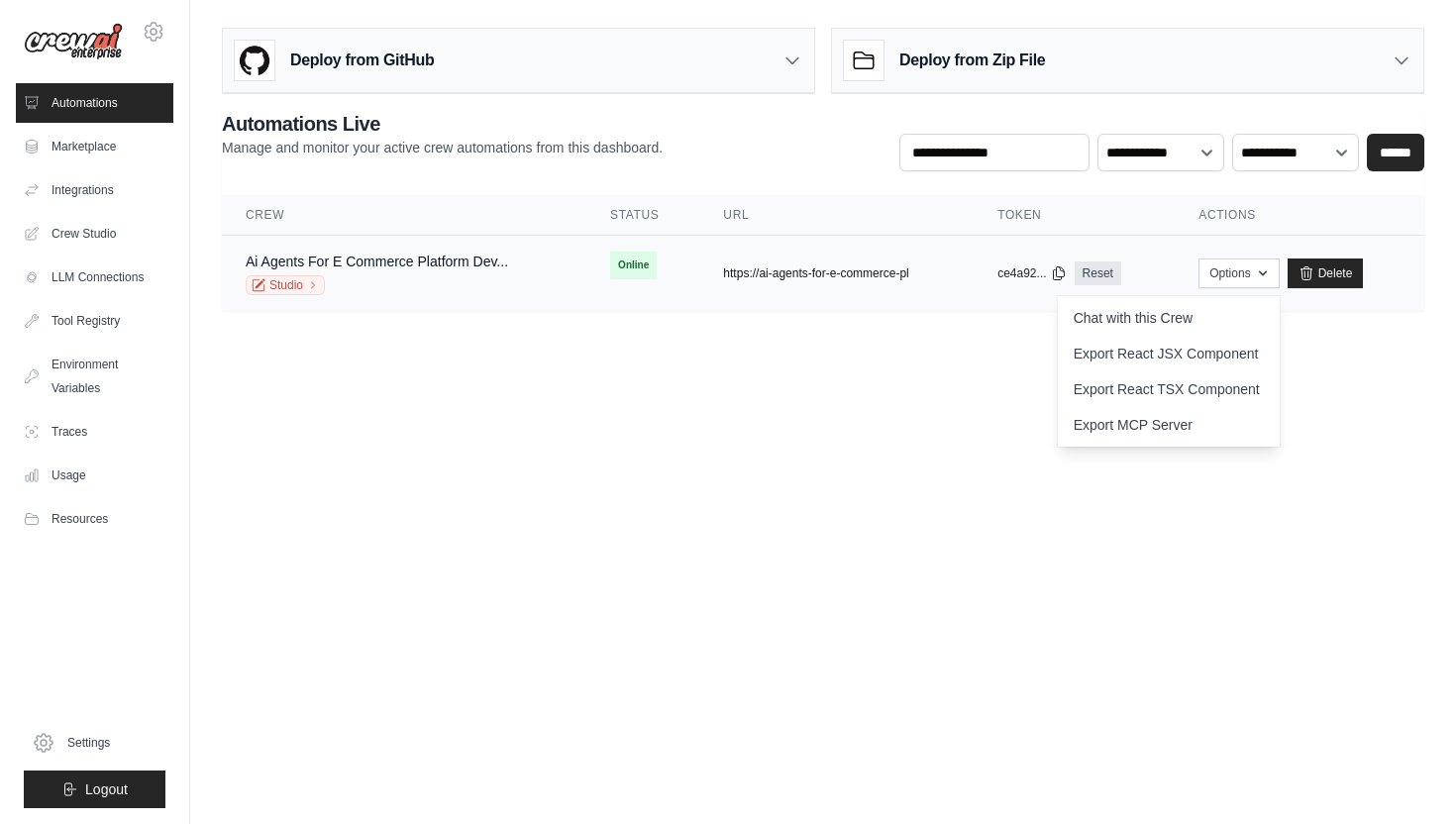 click on "https://ai-agents-for-e-commerce-pl" at bounding box center (815, 273) 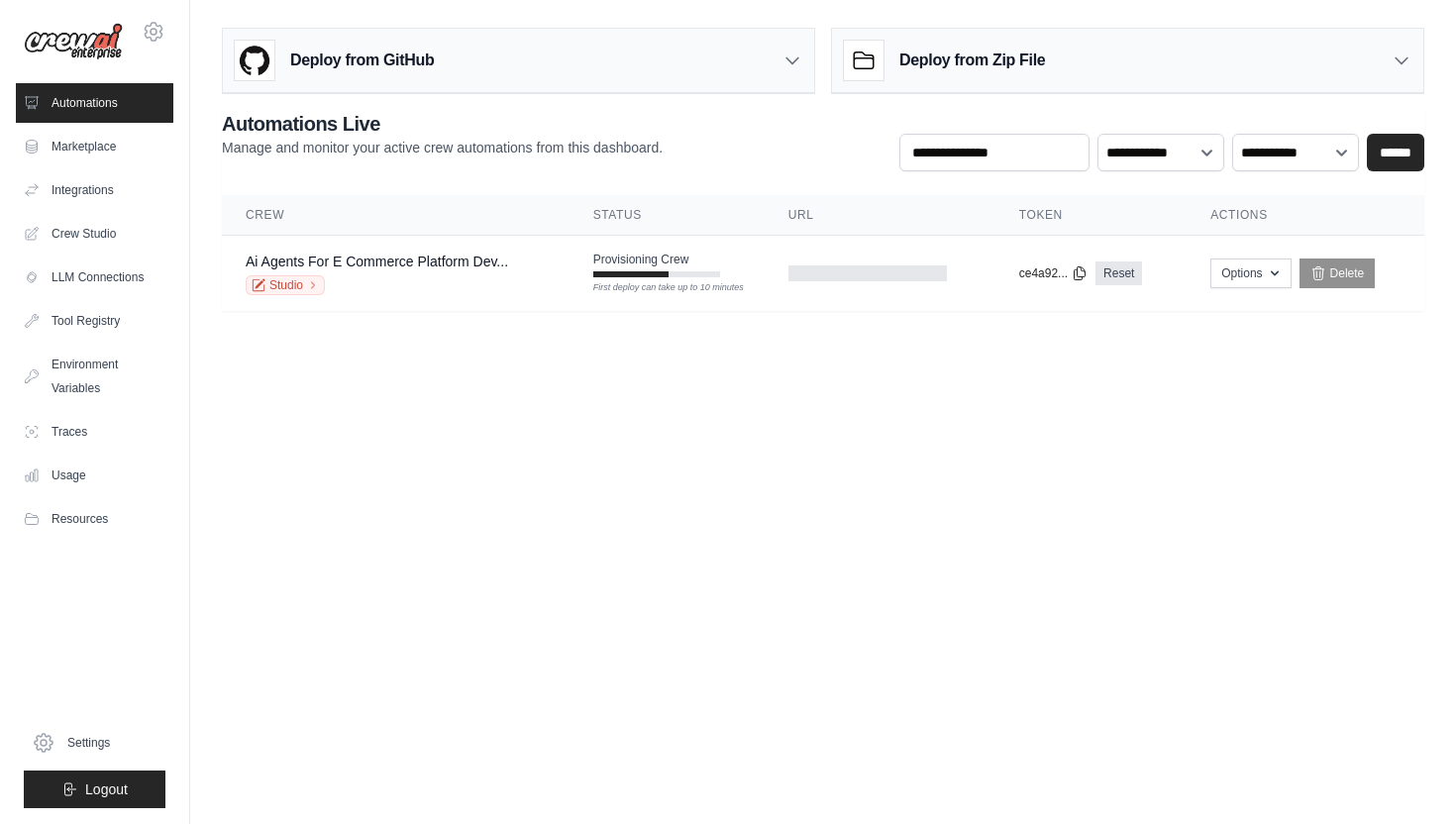 scroll, scrollTop: 0, scrollLeft: 0, axis: both 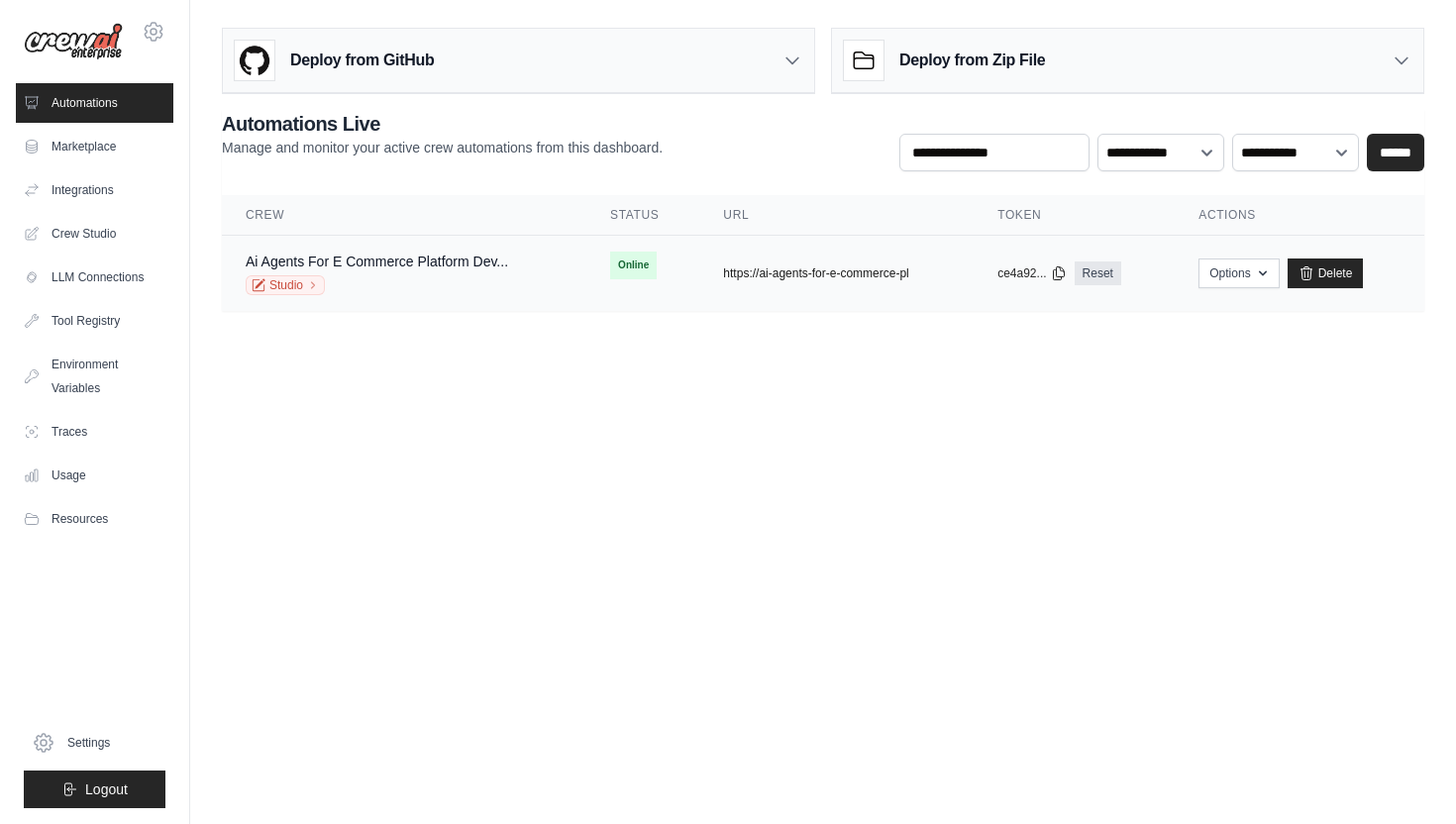 click on "https://ai-agents-for-e-commerce-pl" at bounding box center (815, 273) 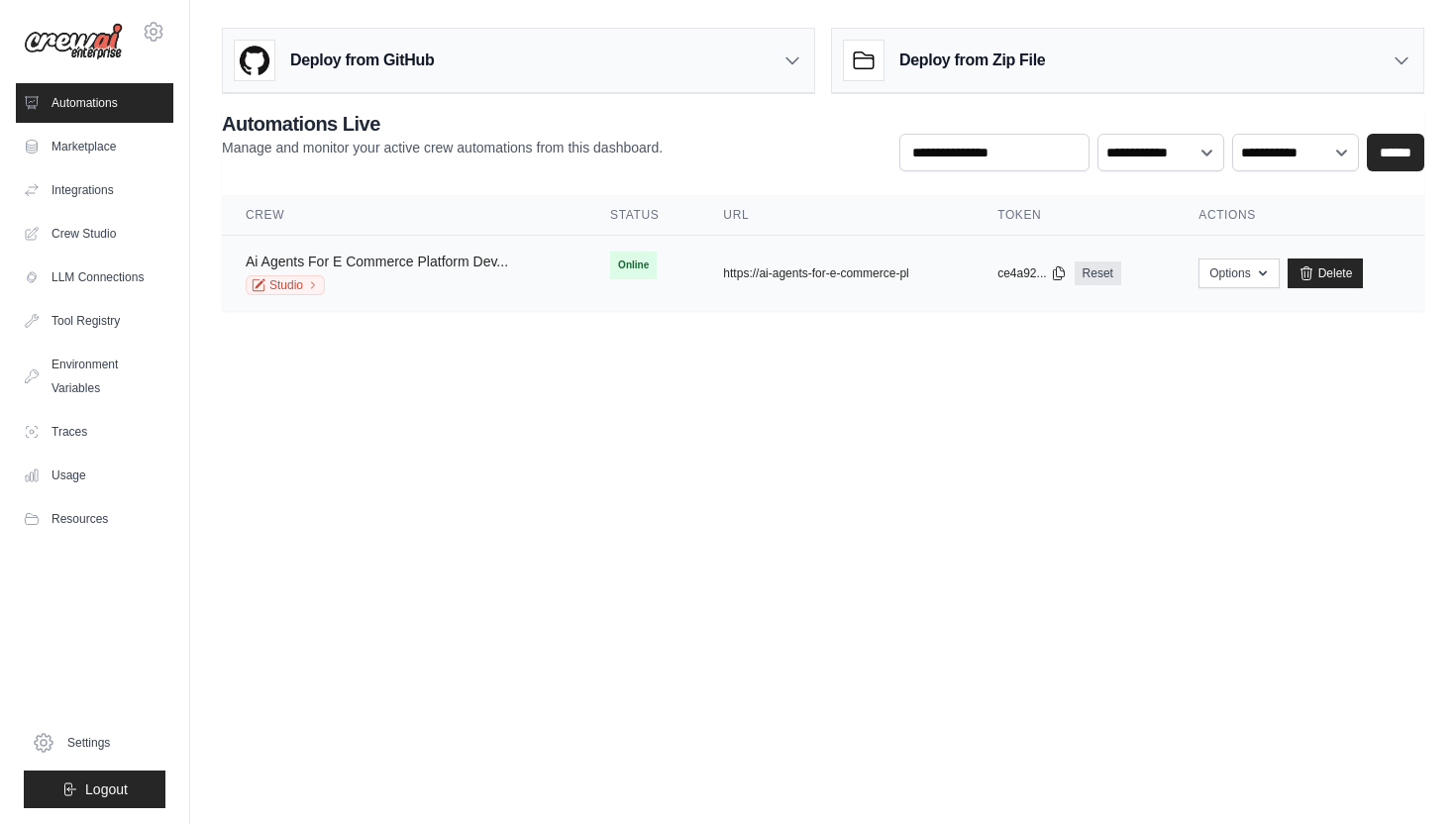 click on "Ai Agents For E Commerce Platform Dev..." at bounding box center [376, 261] 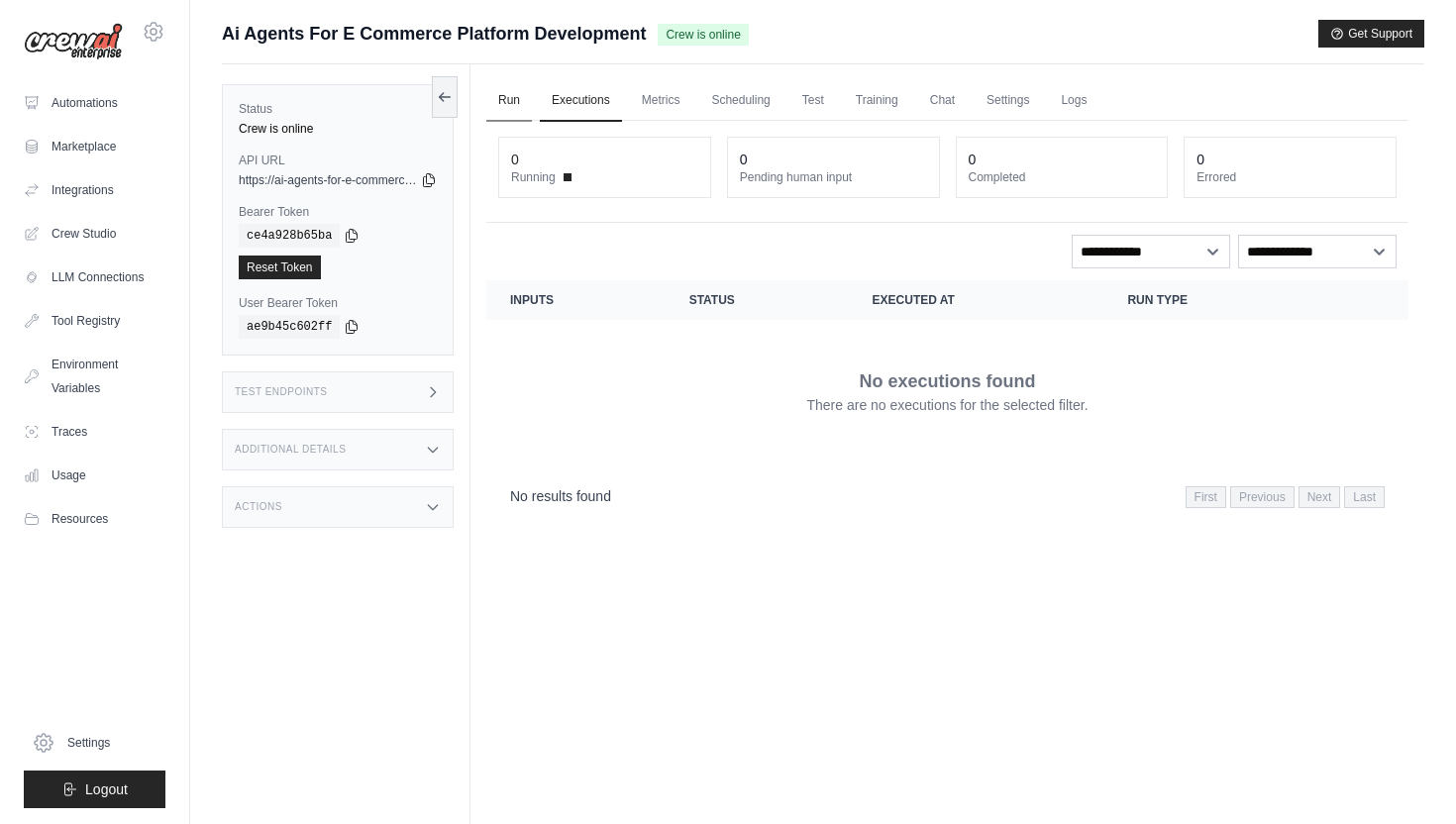 click on "Run" at bounding box center [509, 101] 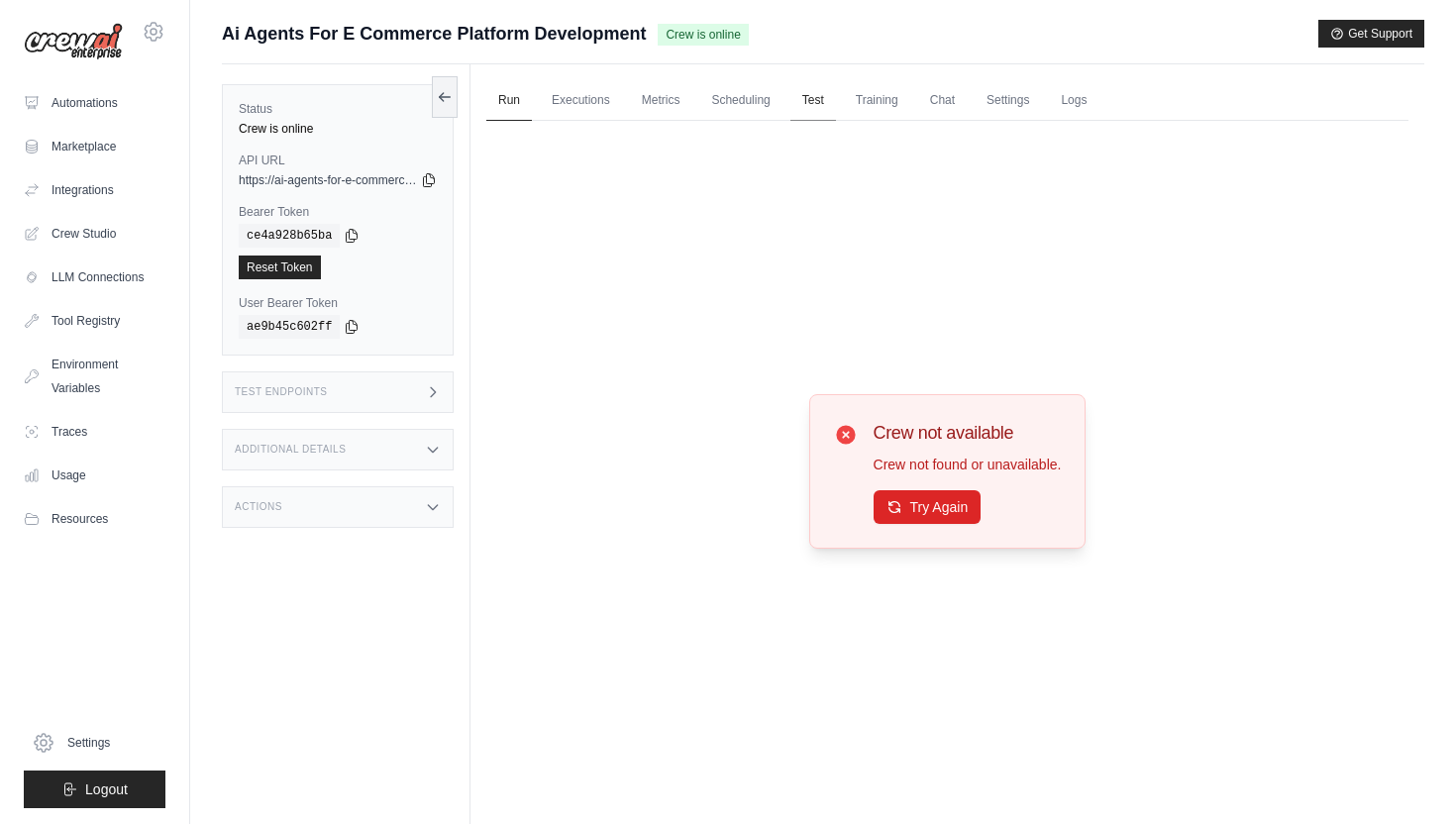 click on "Test" at bounding box center (813, 101) 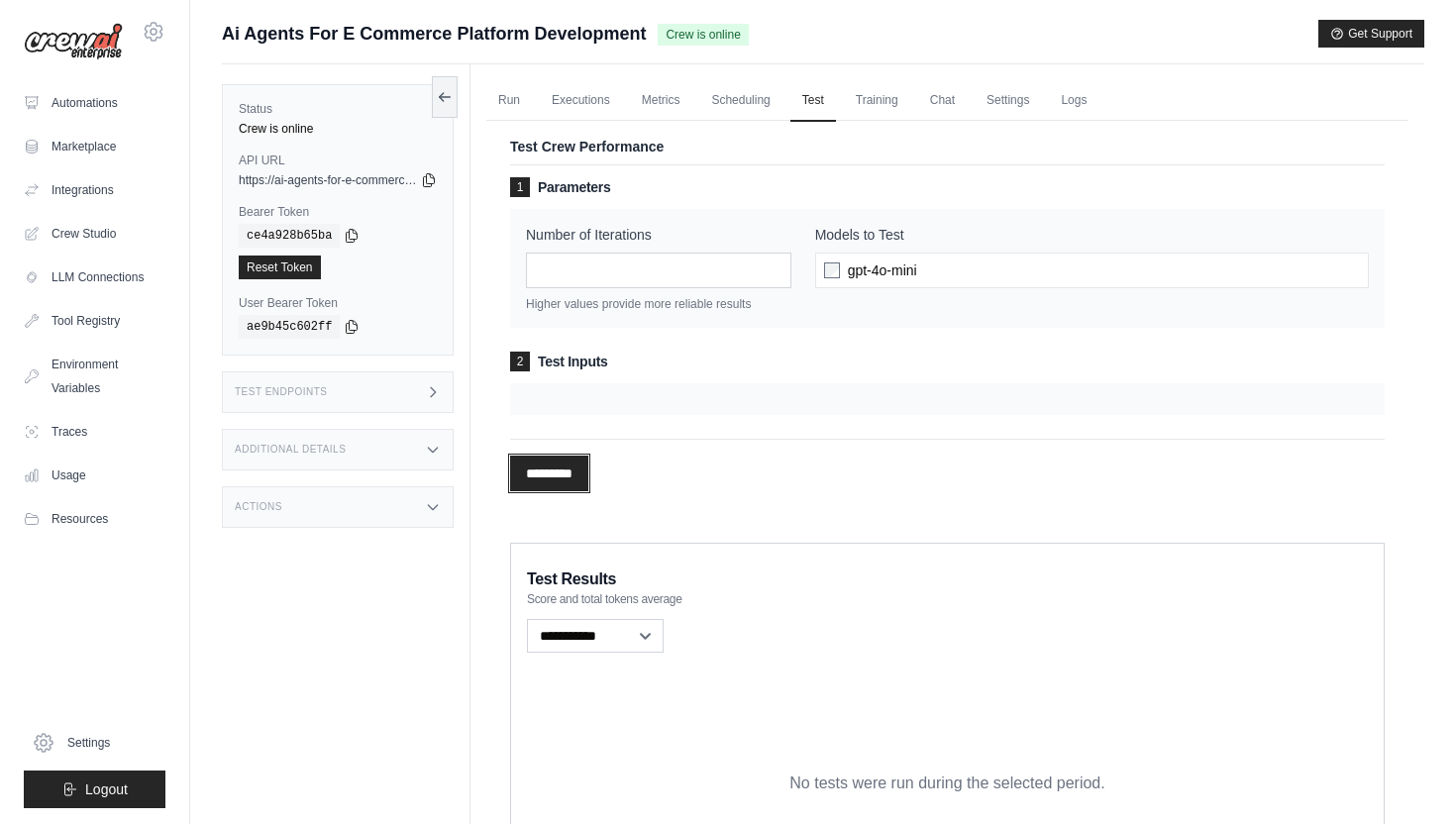 click on "*********" at bounding box center (549, 473) 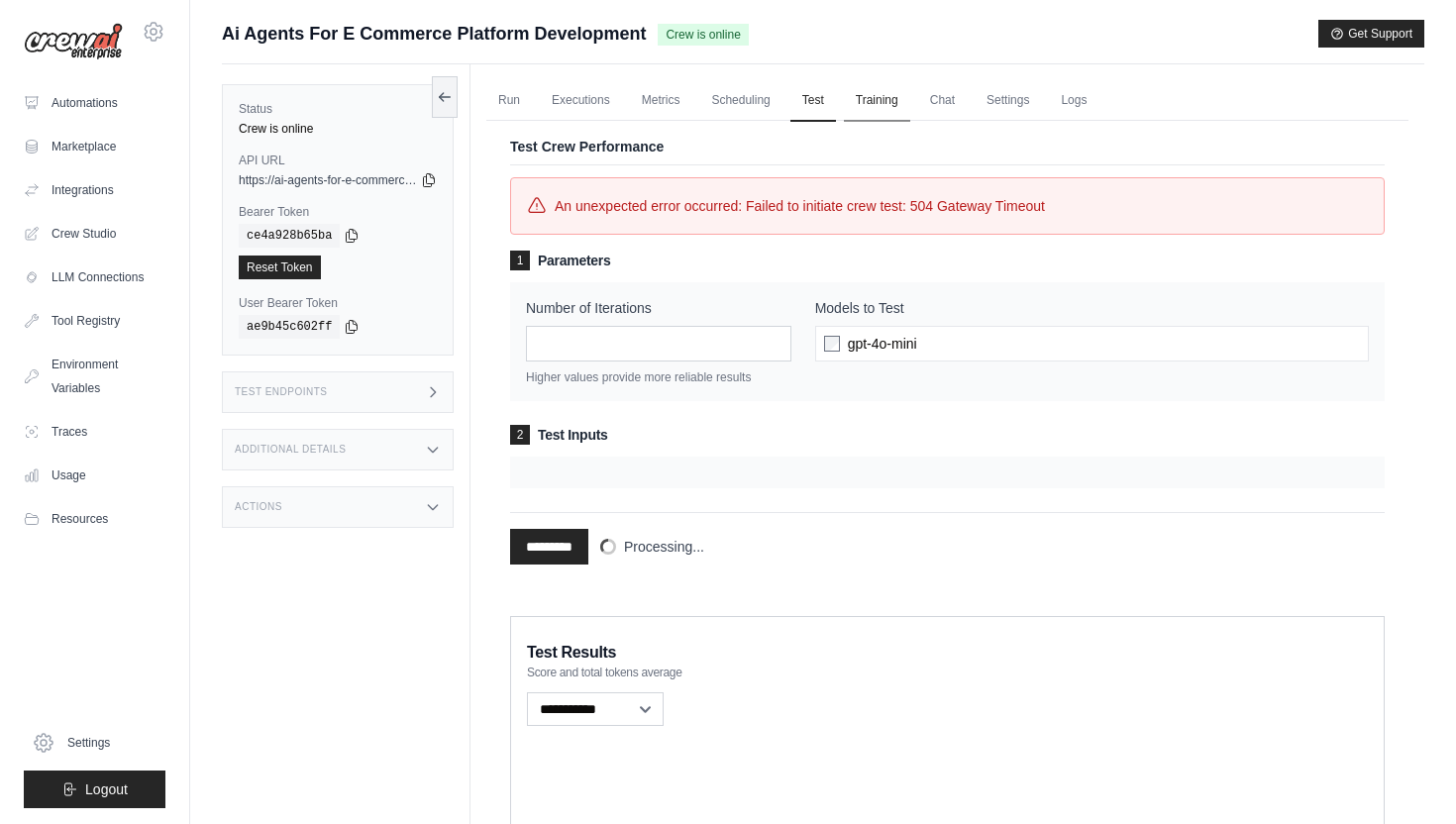 click on "Training" at bounding box center [877, 101] 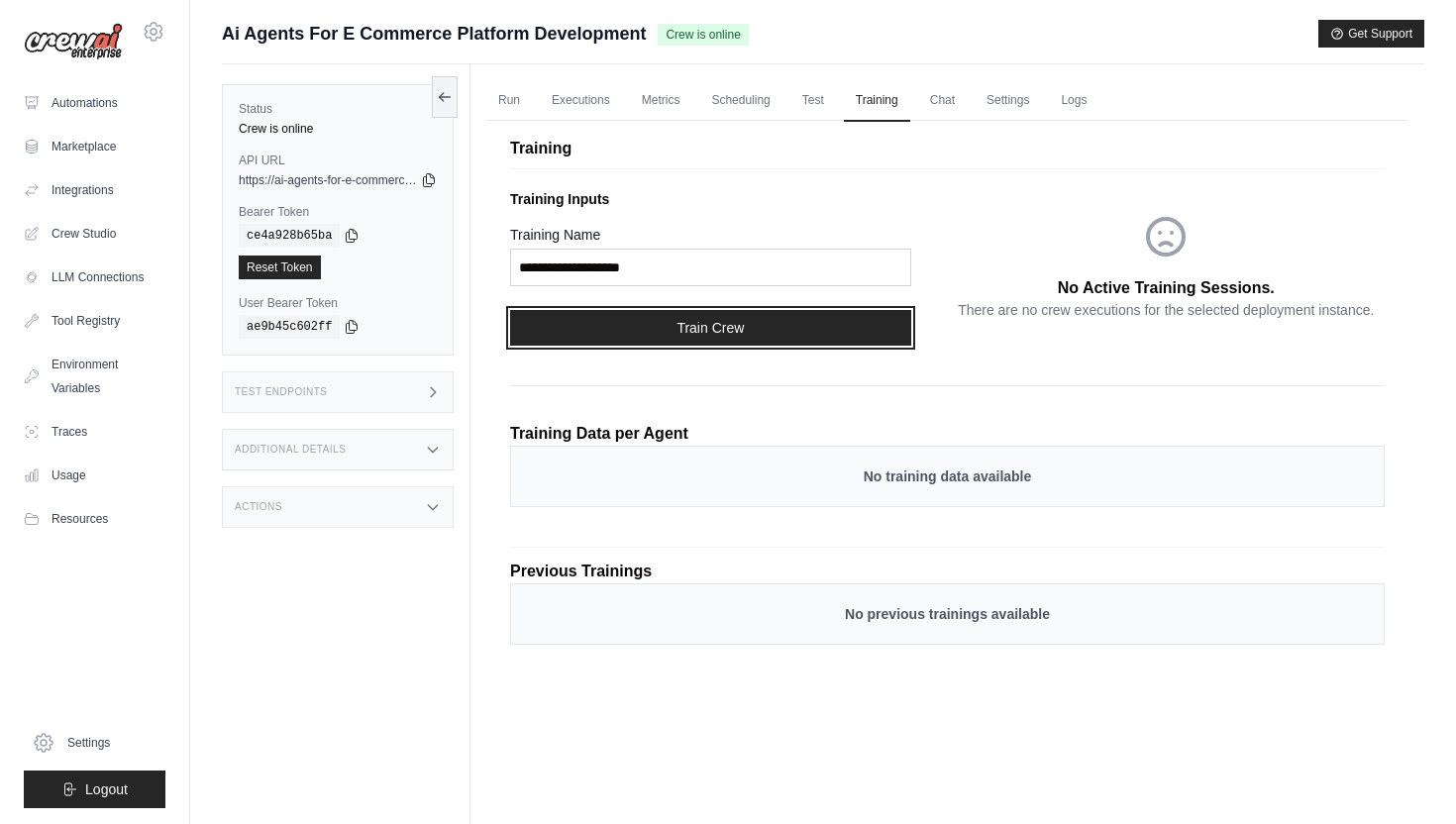 click on "Train Crew" at bounding box center [710, 328] 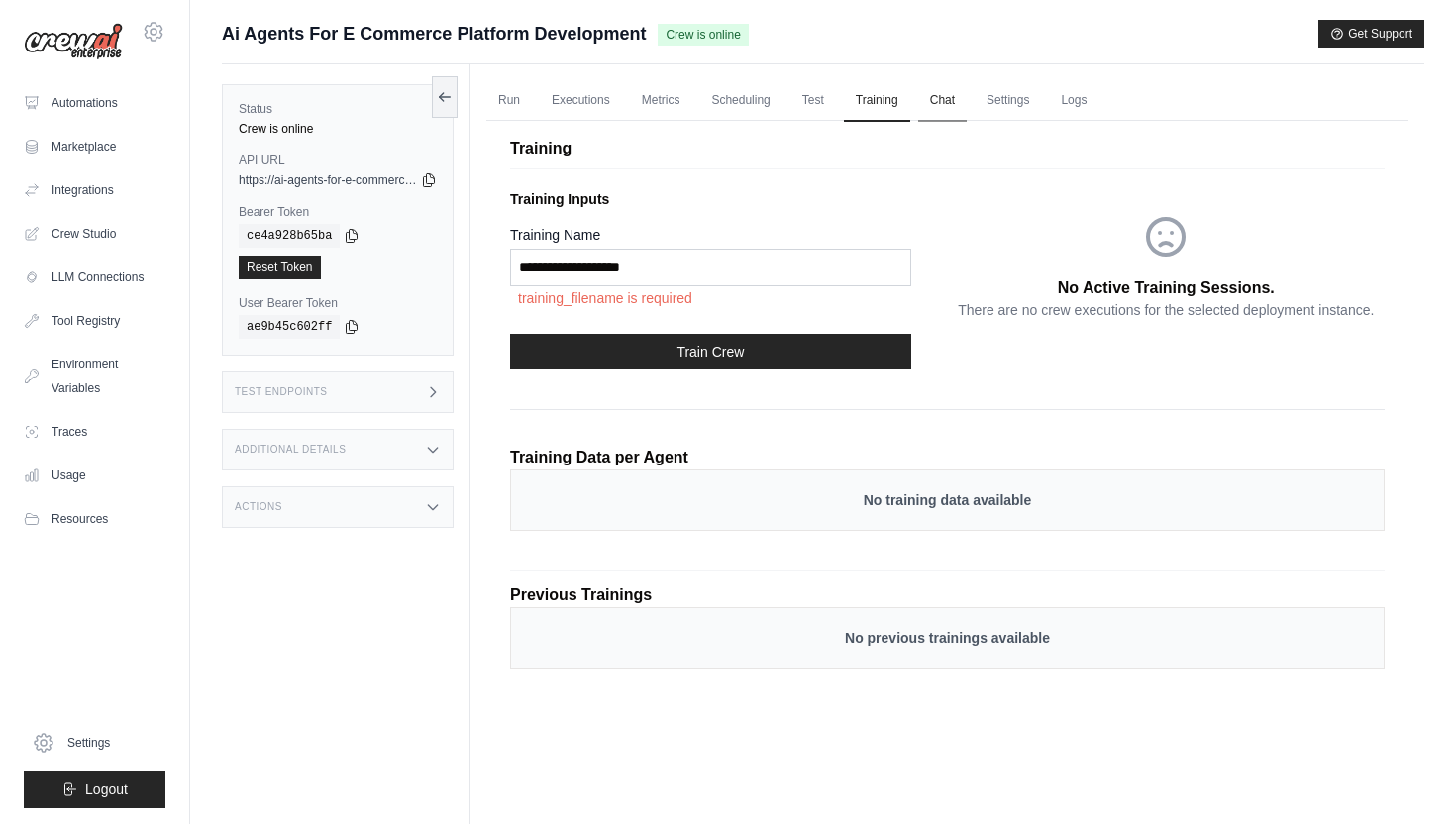 click on "Chat" at bounding box center (942, 101) 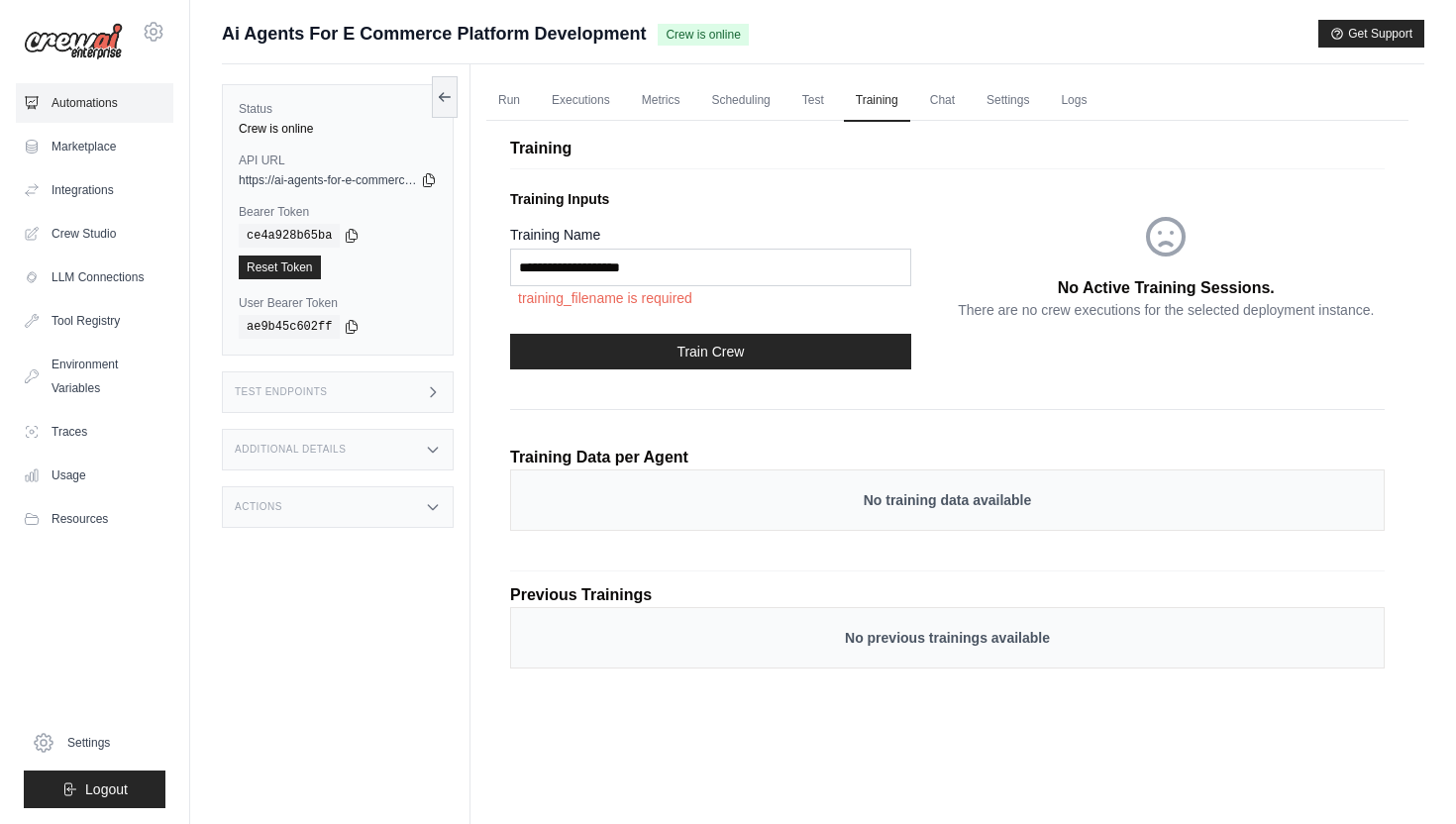 click on "Automations" at bounding box center (94, 103) 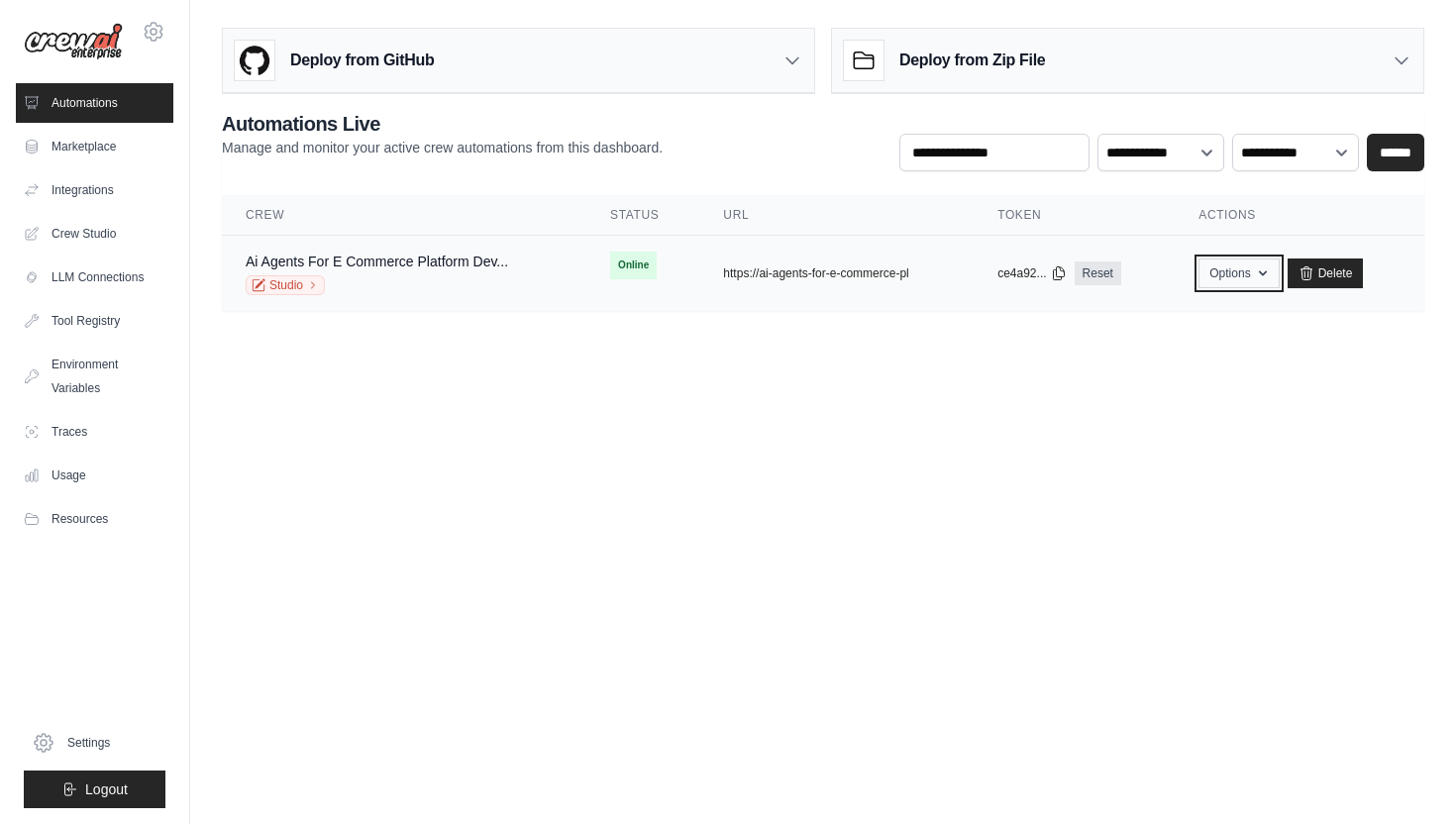 click on "Options" at bounding box center (1238, 273) 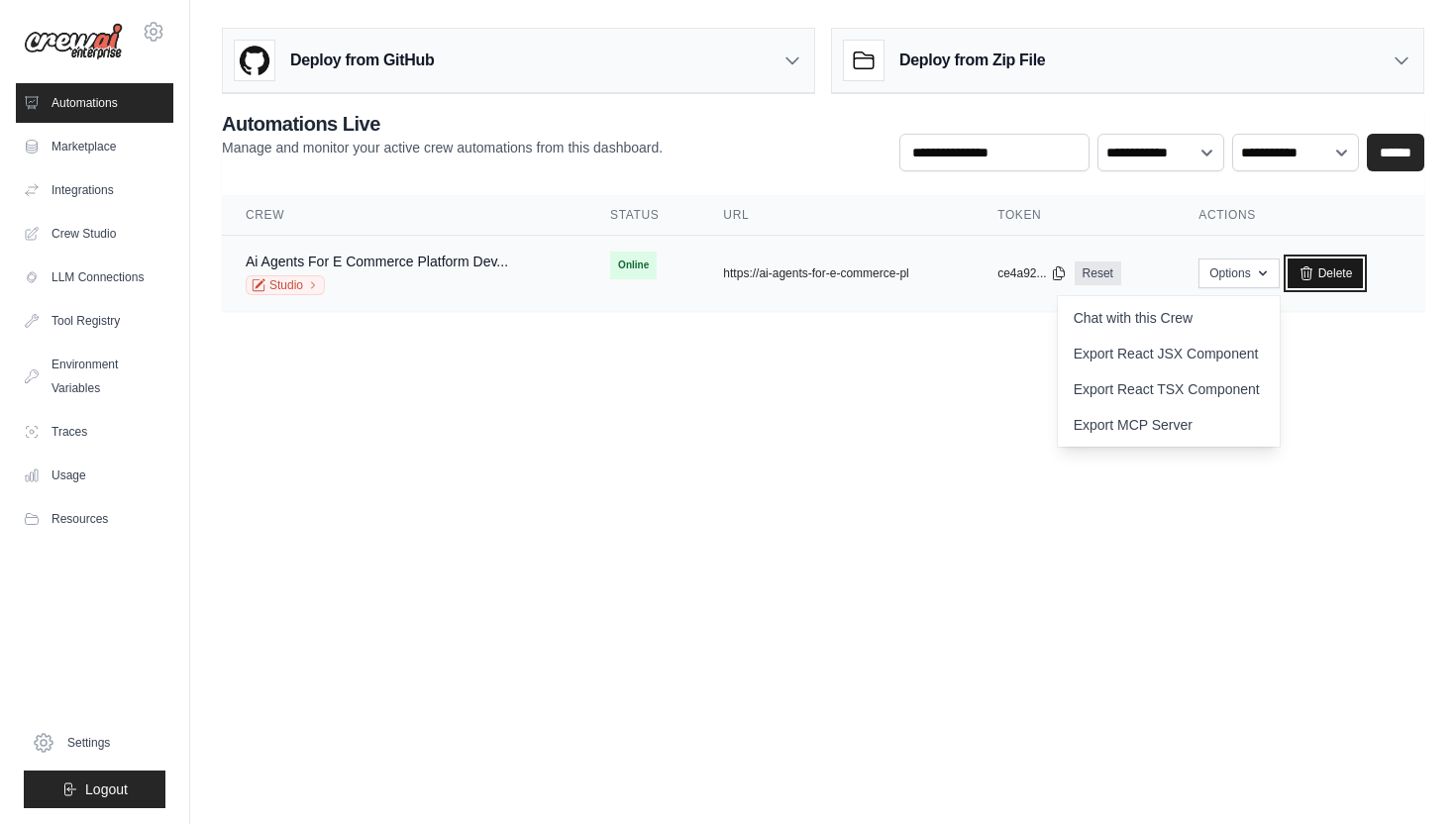 click on "Delete" at bounding box center (1325, 273) 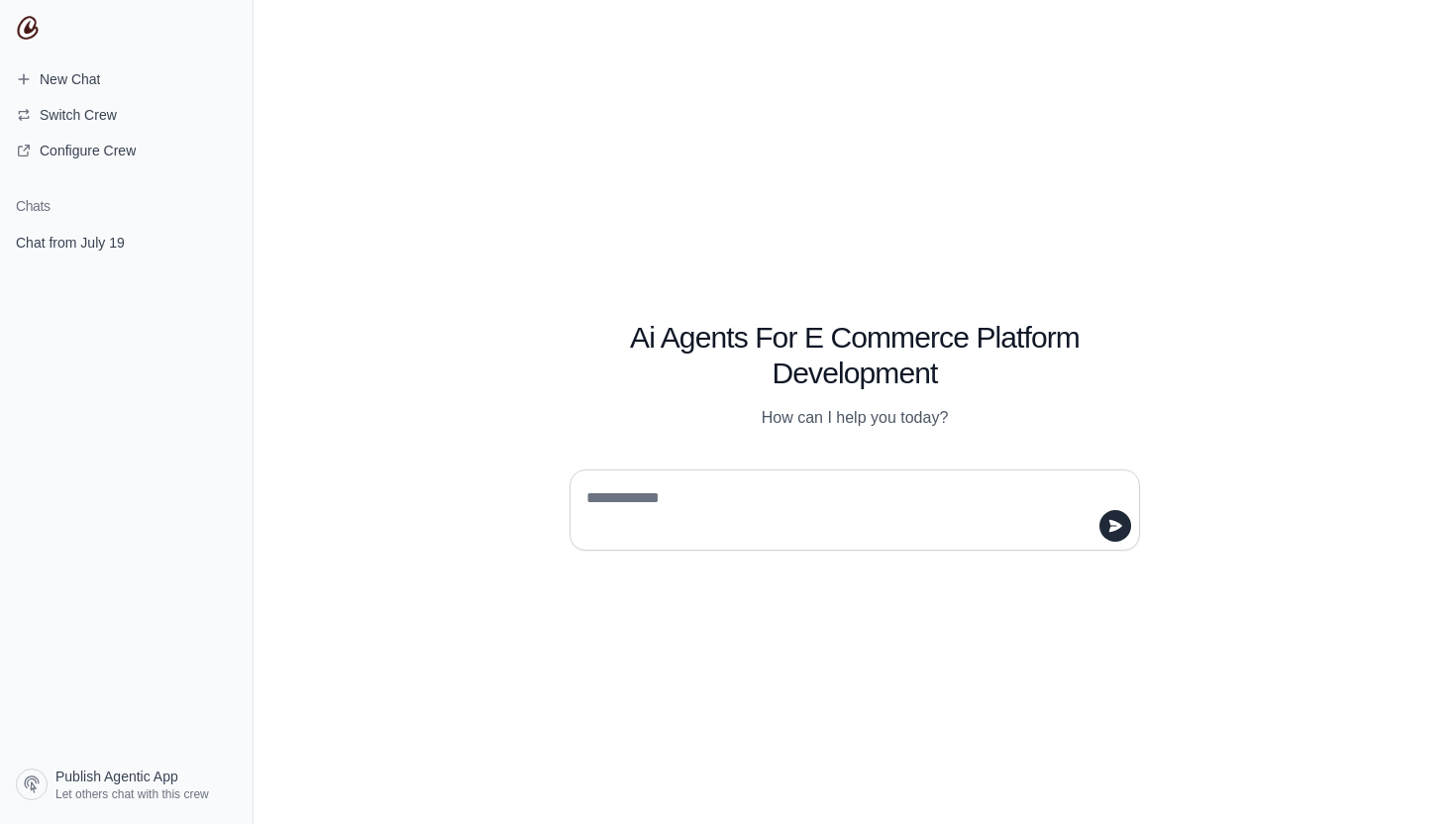 scroll, scrollTop: 0, scrollLeft: 0, axis: both 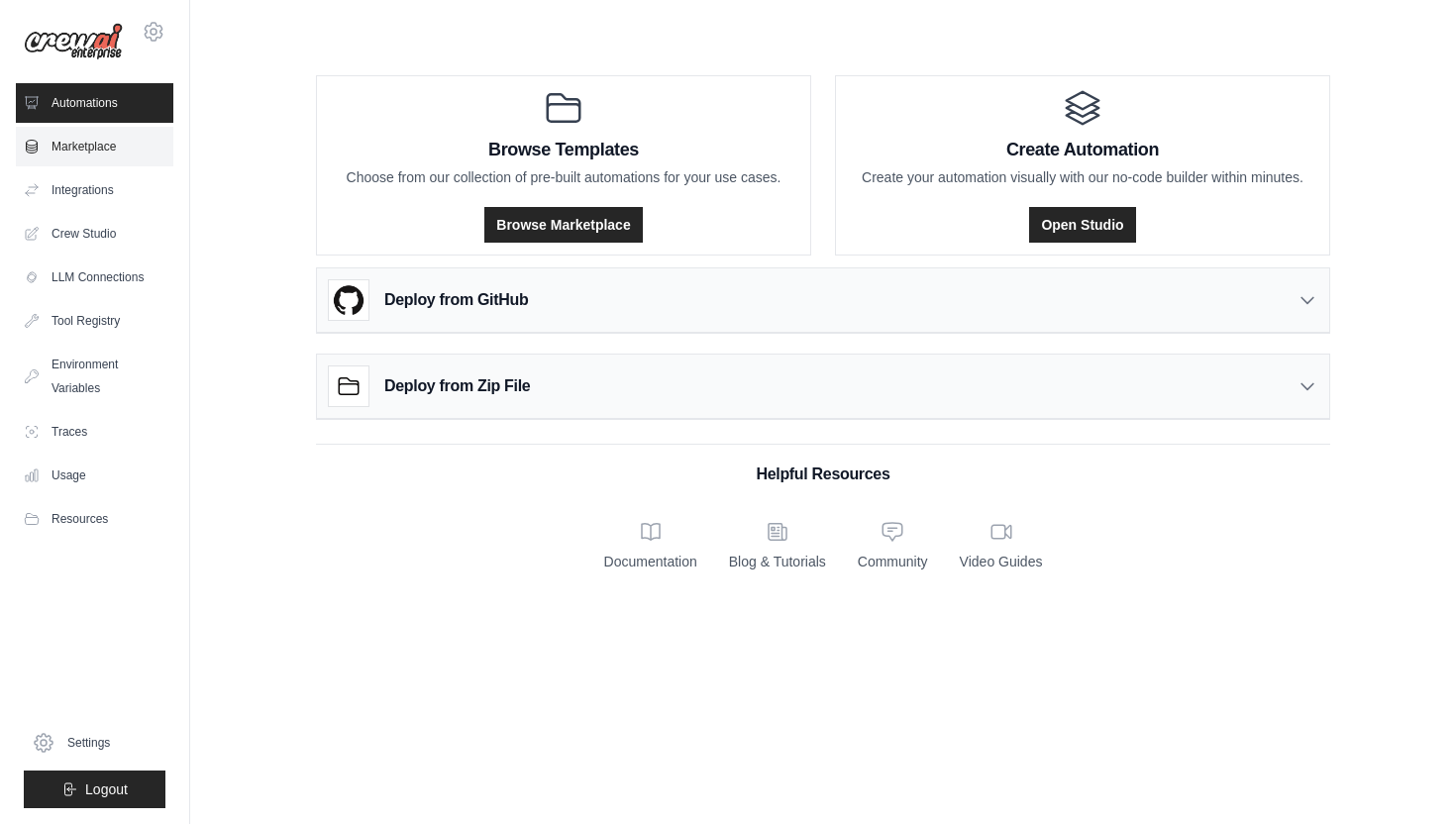click on "Marketplace" at bounding box center (94, 147) 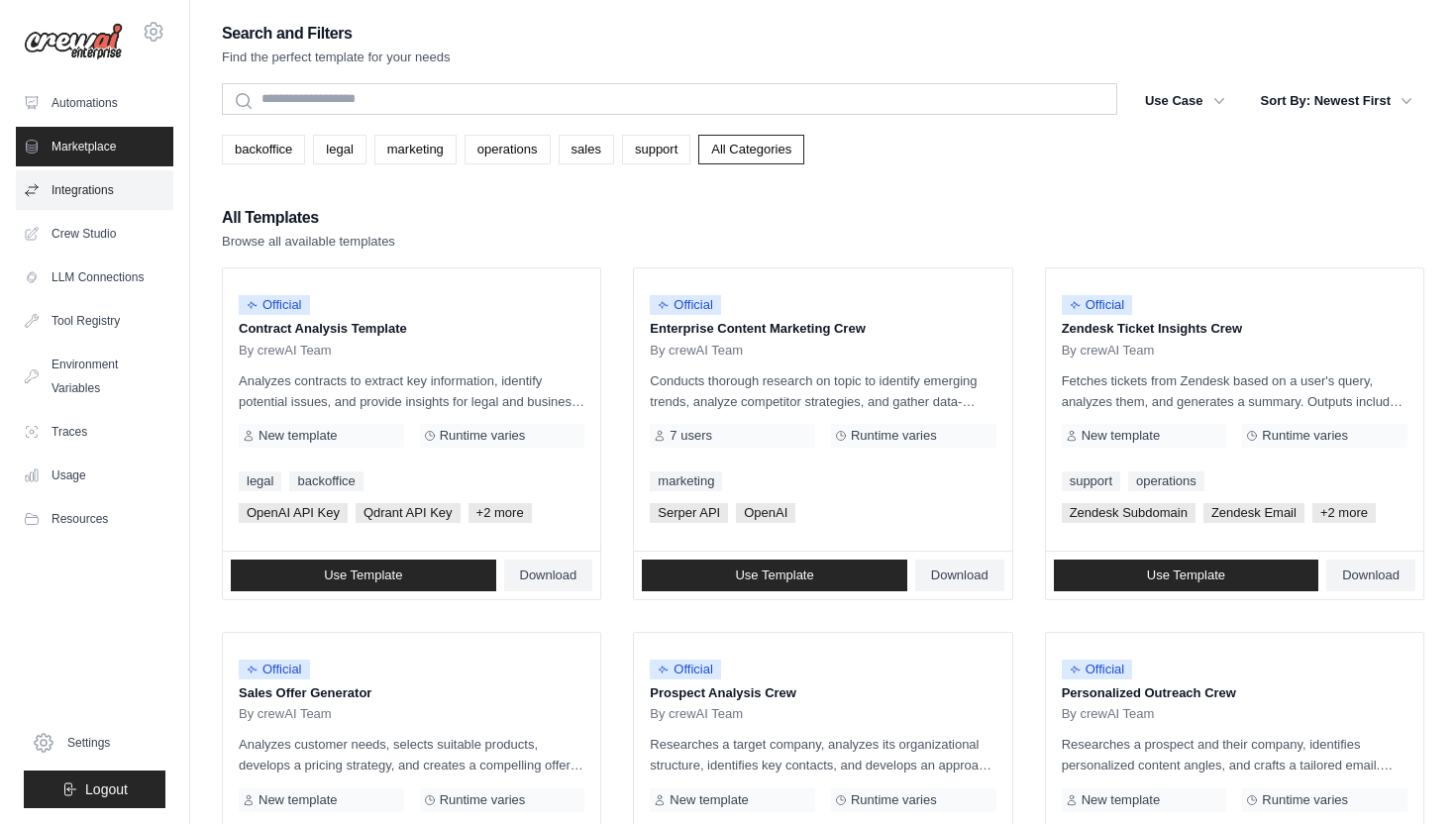 click on "Integrations" at bounding box center (94, 190) 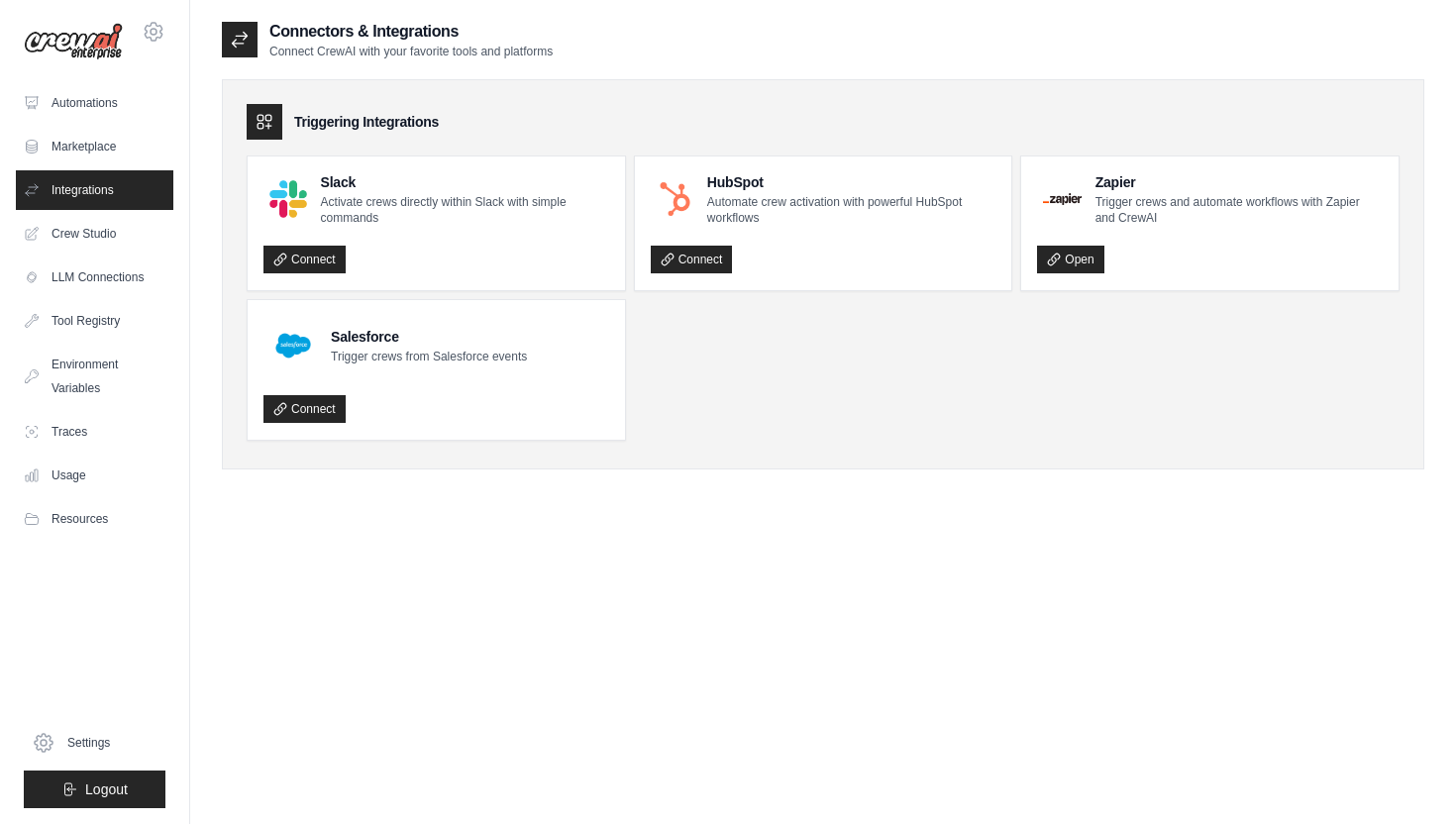 click on "Crew Studio" at bounding box center [94, 234] 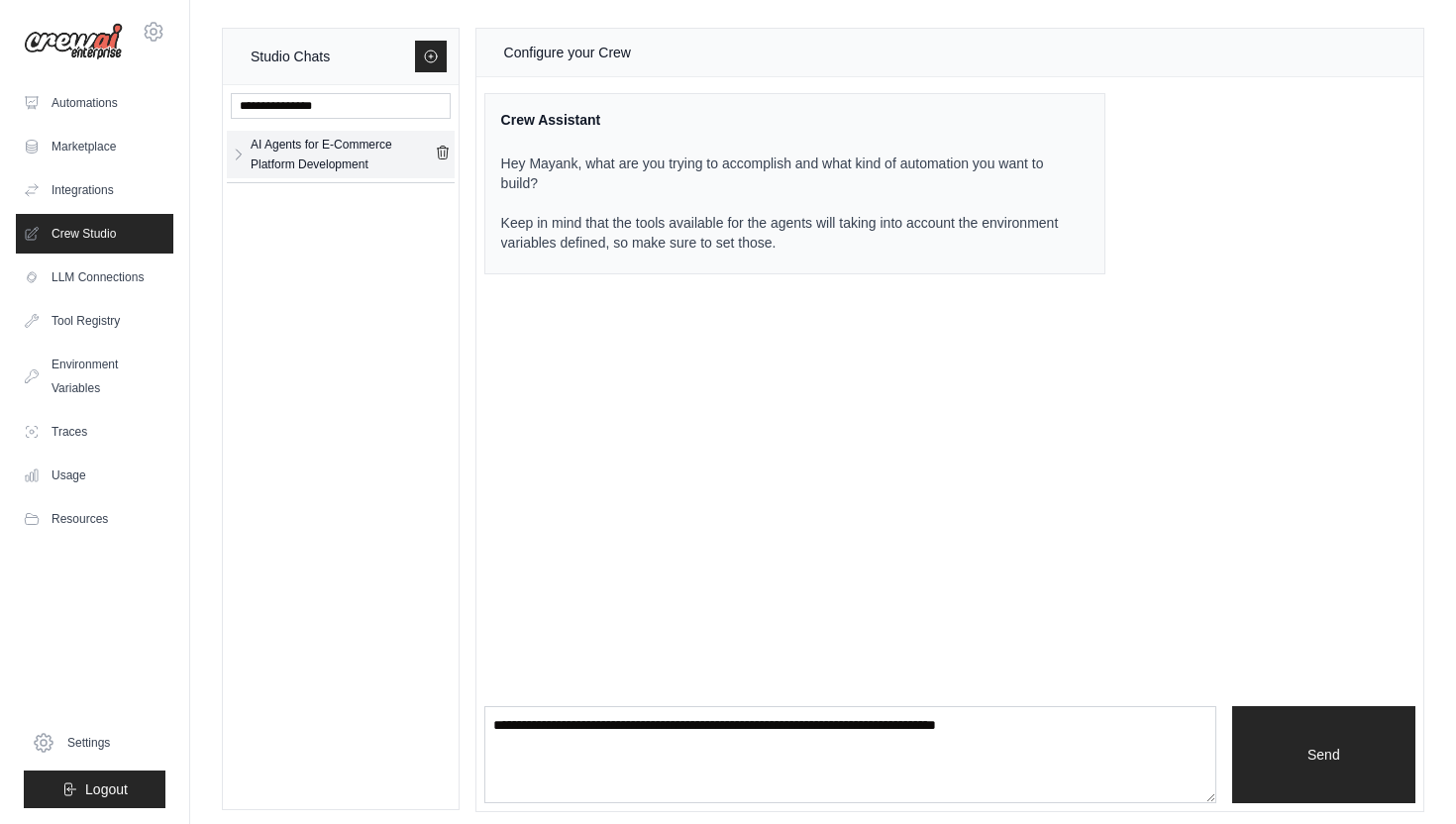 click on "AI Agents for E-Commerce Platform Development" at bounding box center (343, 154) 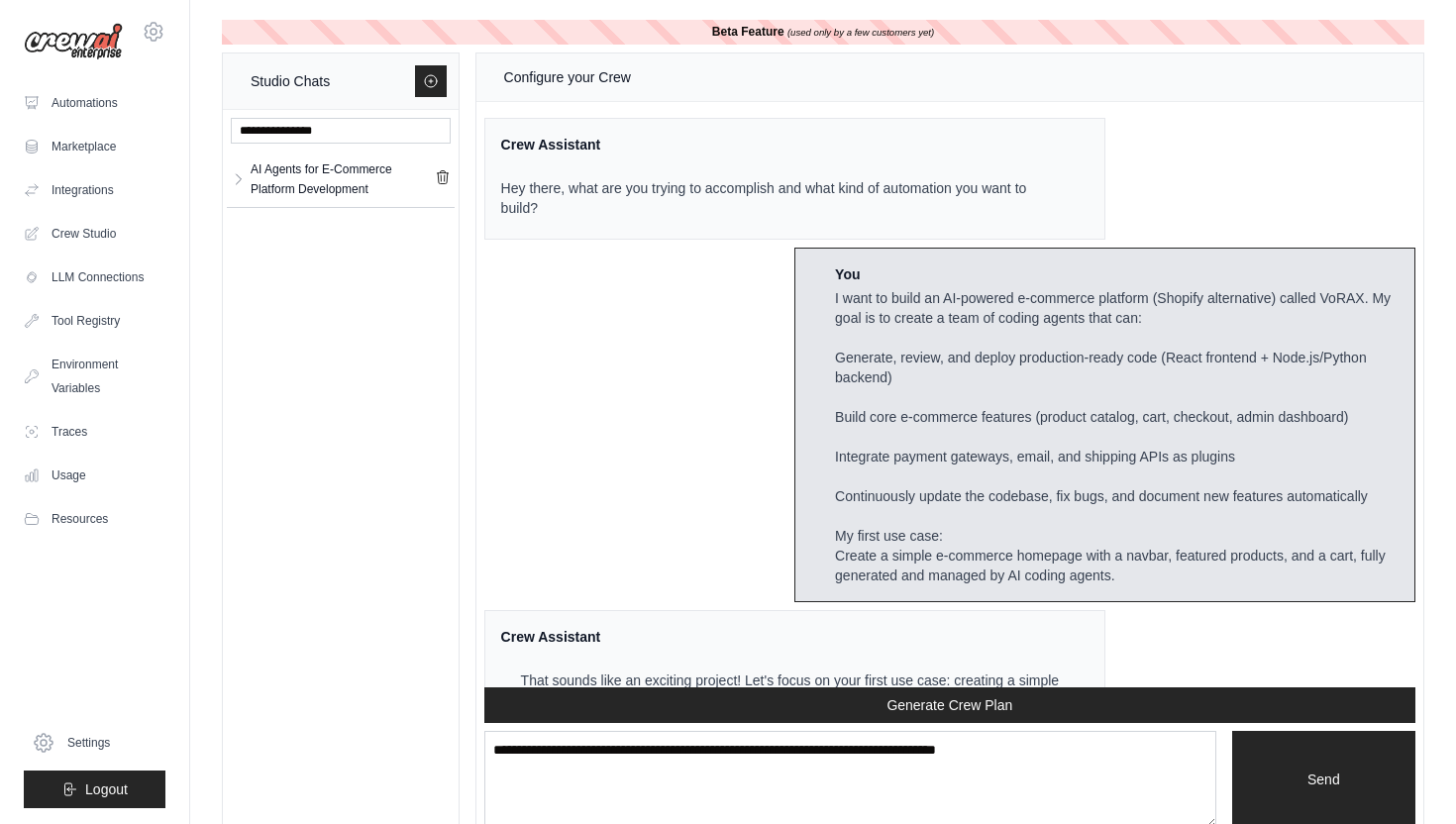 scroll, scrollTop: 12464, scrollLeft: 0, axis: vertical 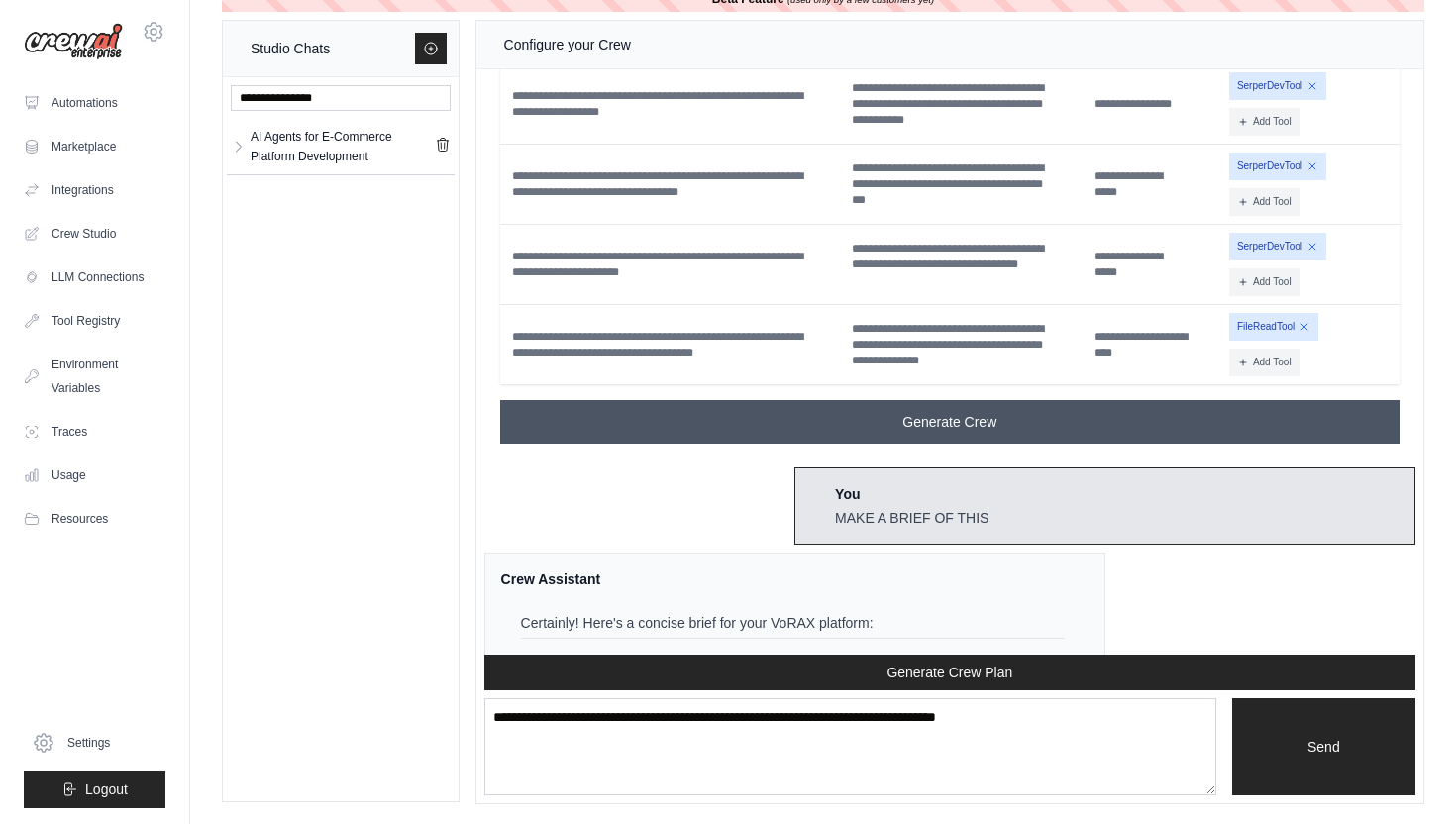 click on "Generate Crew" at bounding box center (950, 422) 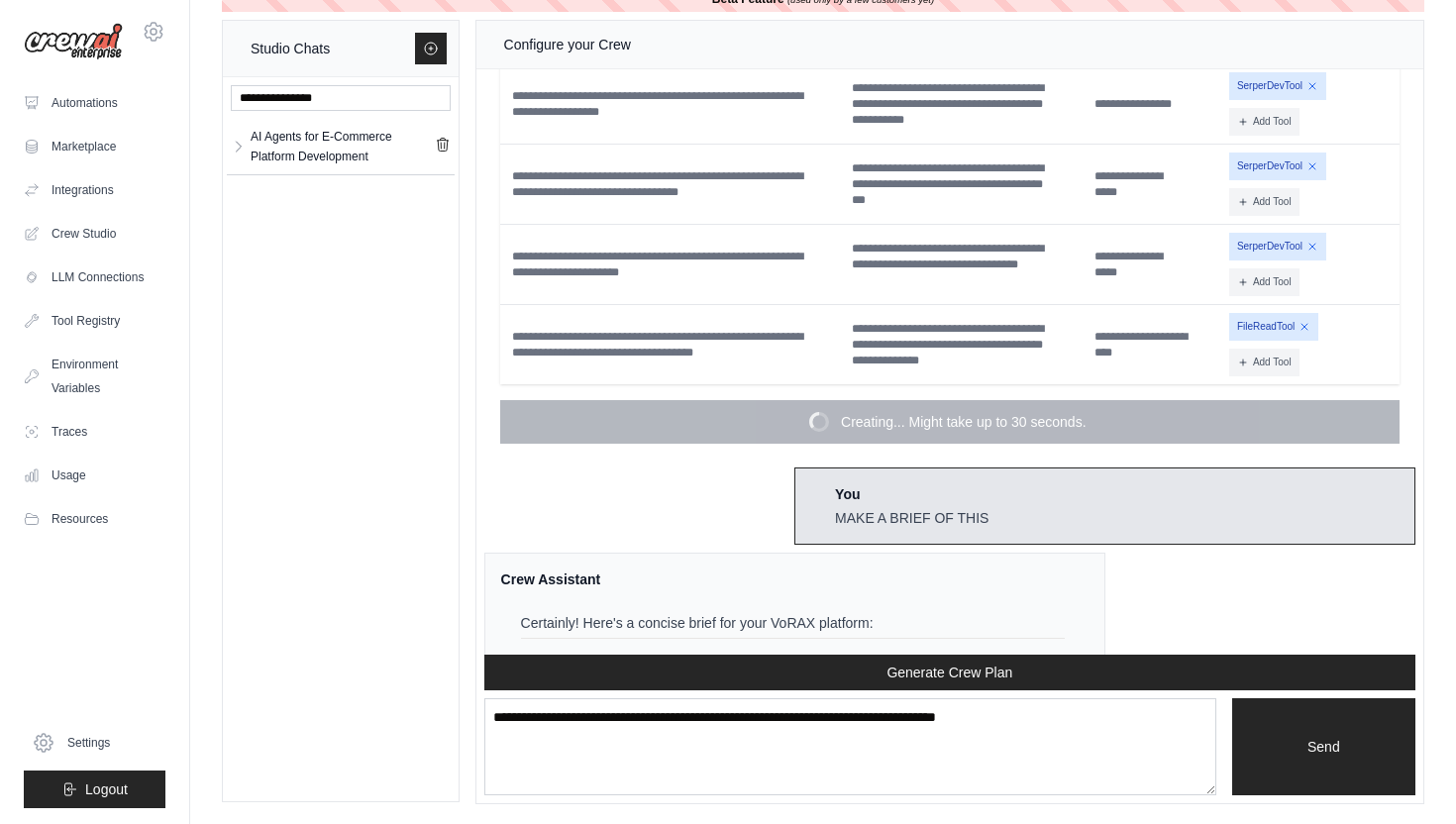 scroll, scrollTop: 12464, scrollLeft: 0, axis: vertical 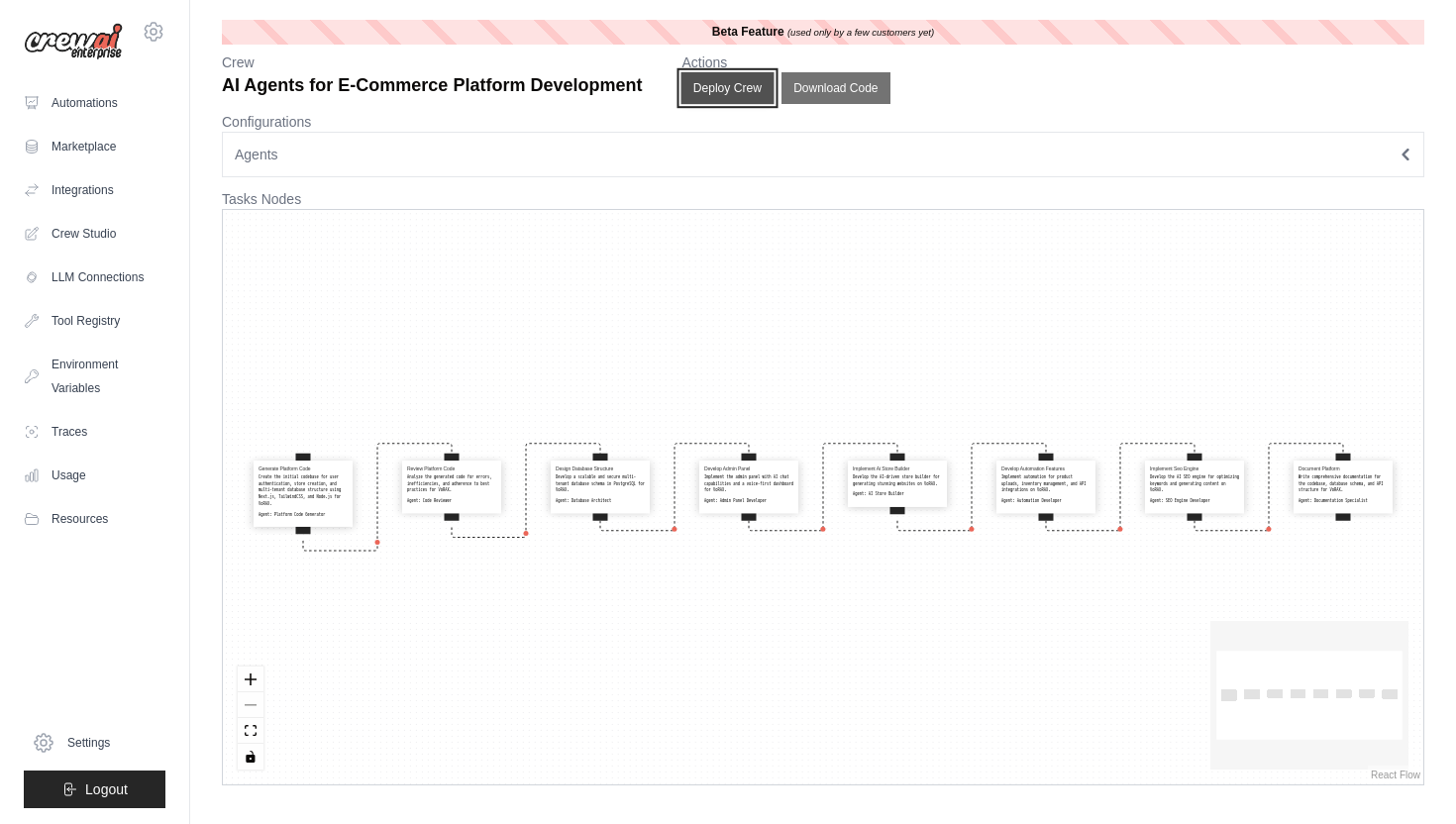 click on "Deploy Crew" at bounding box center (728, 88) 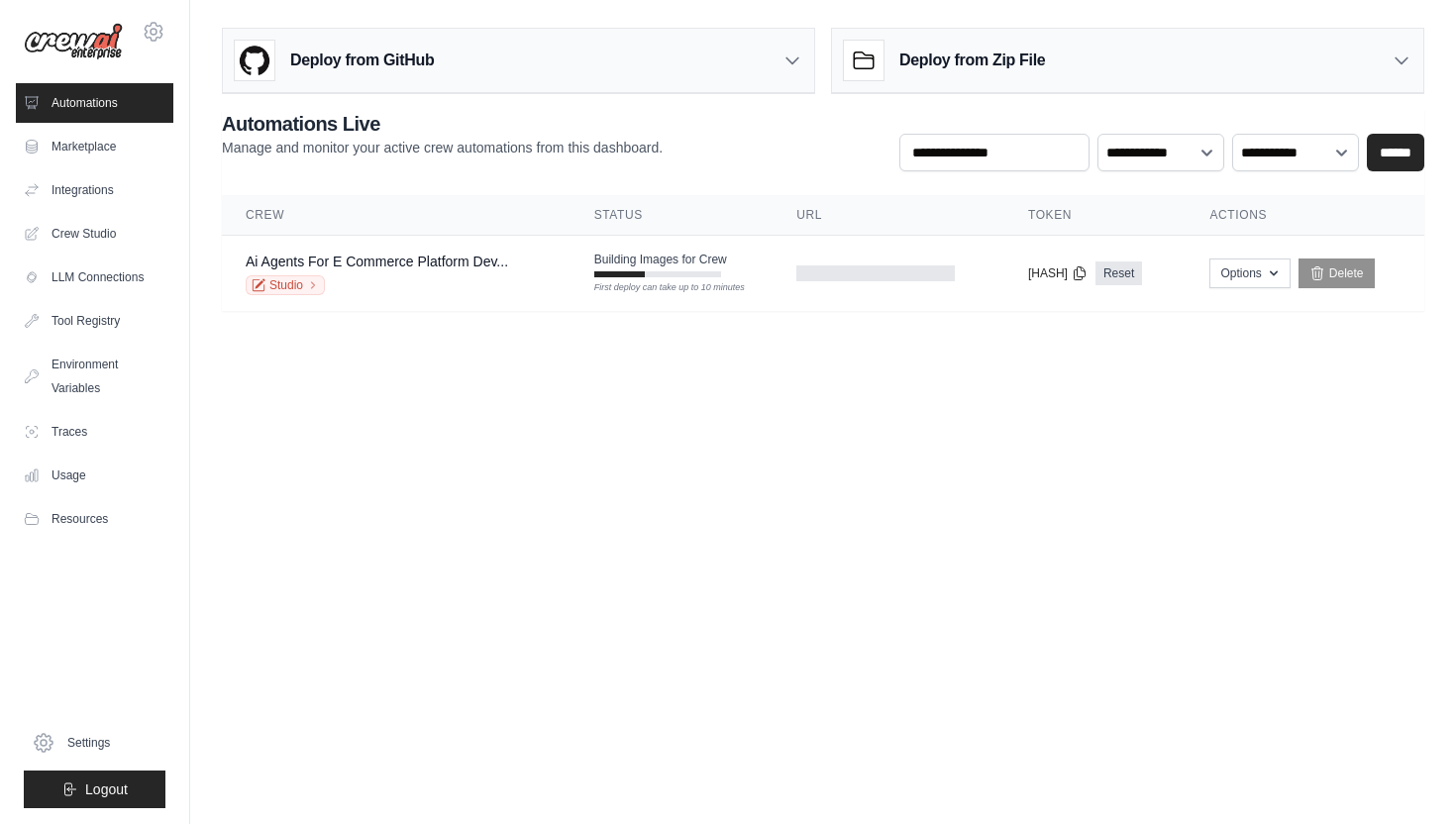 scroll, scrollTop: 0, scrollLeft: 0, axis: both 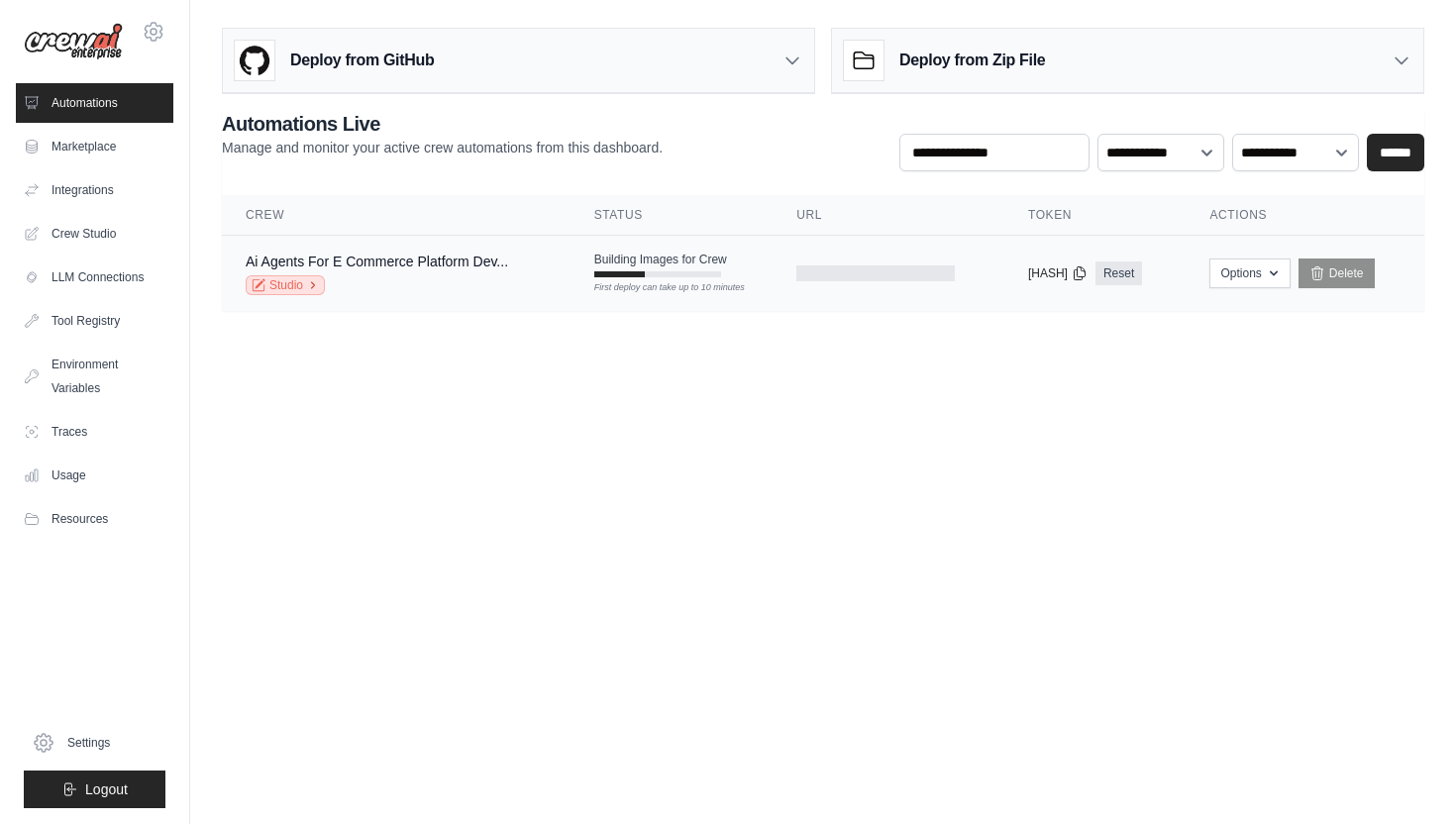 click on "Studio" at bounding box center [285, 285] 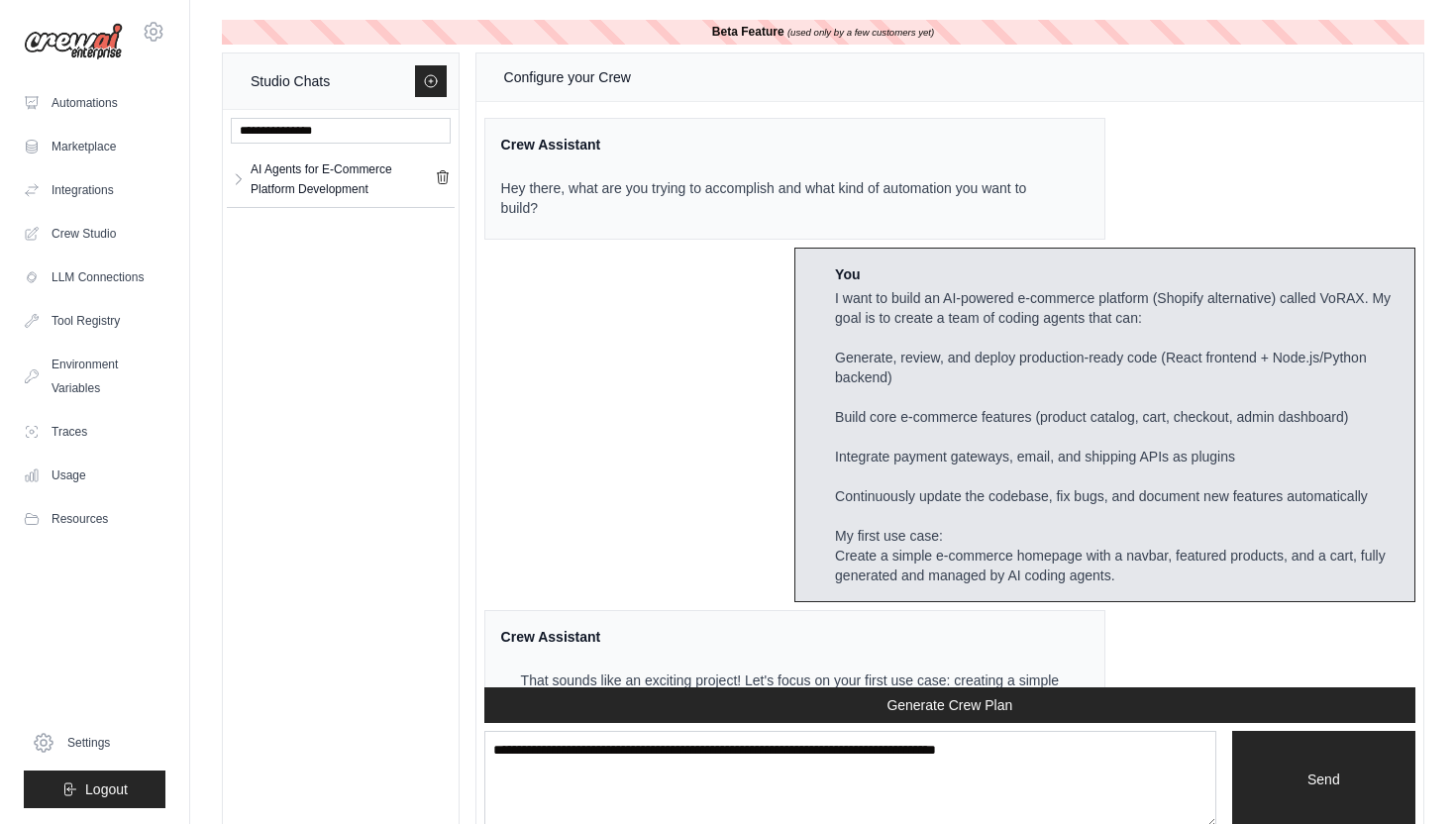 scroll, scrollTop: 12464, scrollLeft: 0, axis: vertical 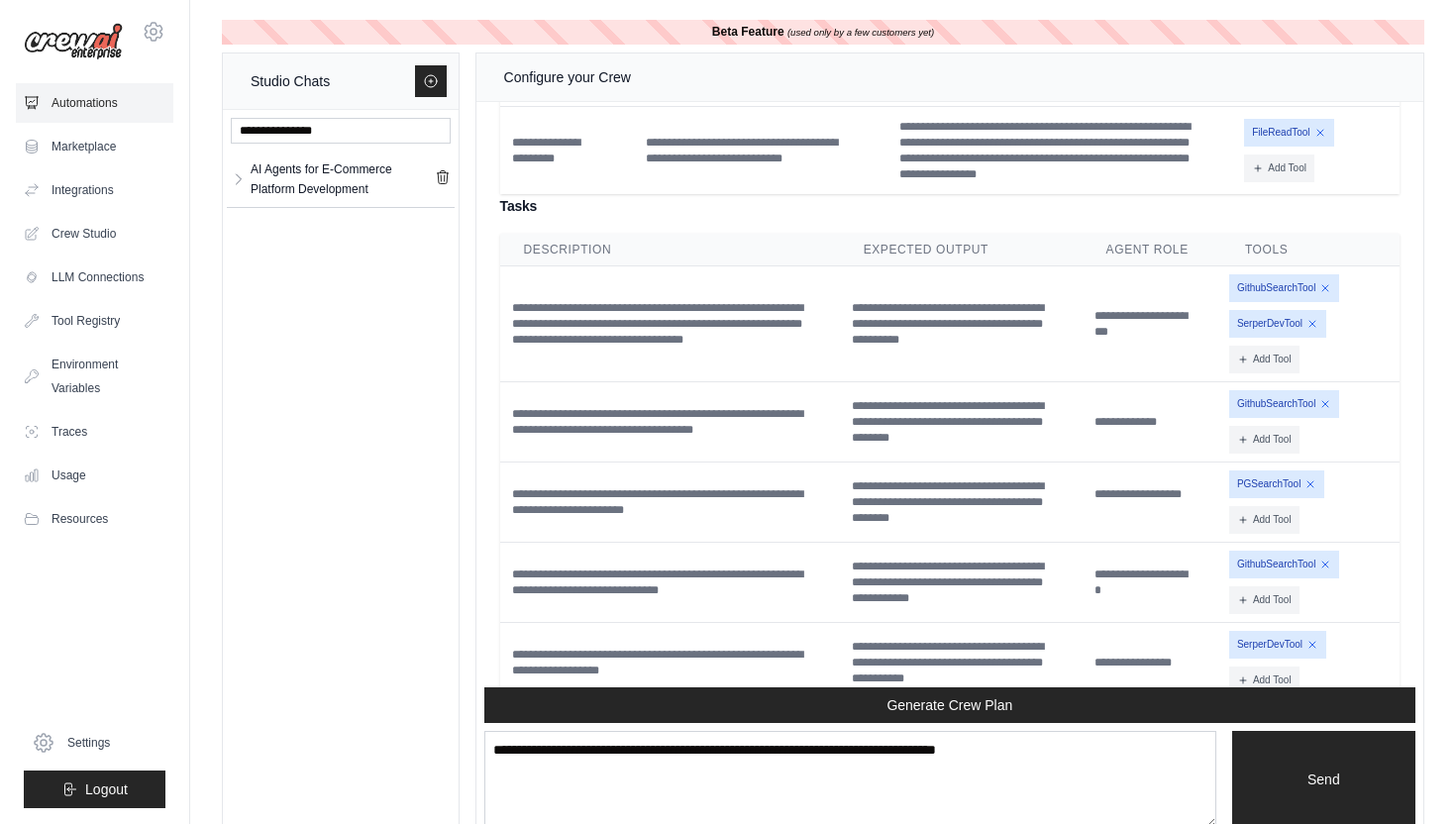 click on "Automations" at bounding box center (94, 103) 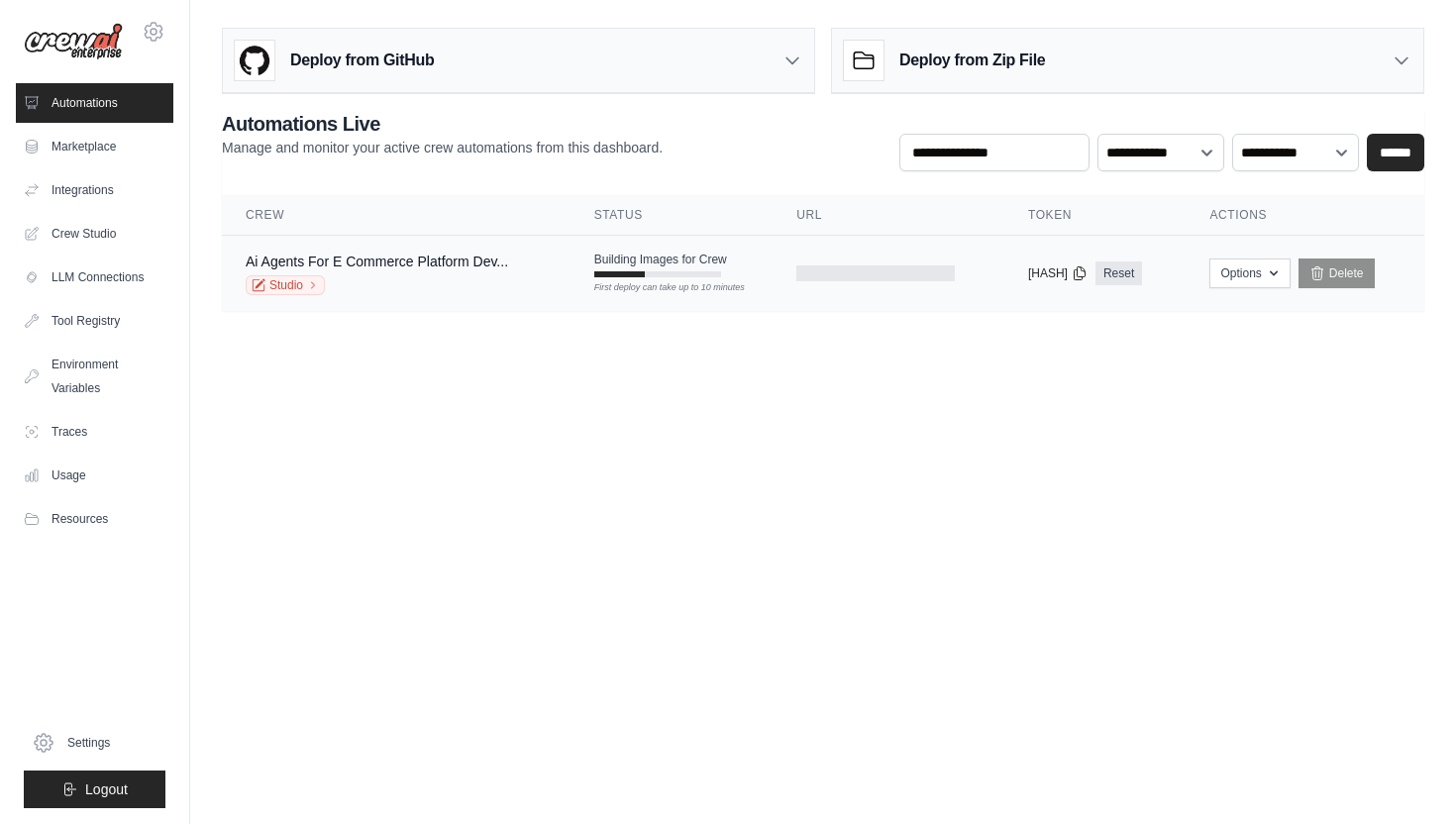 click on "Building Images for Crew" at bounding box center (661, 259) 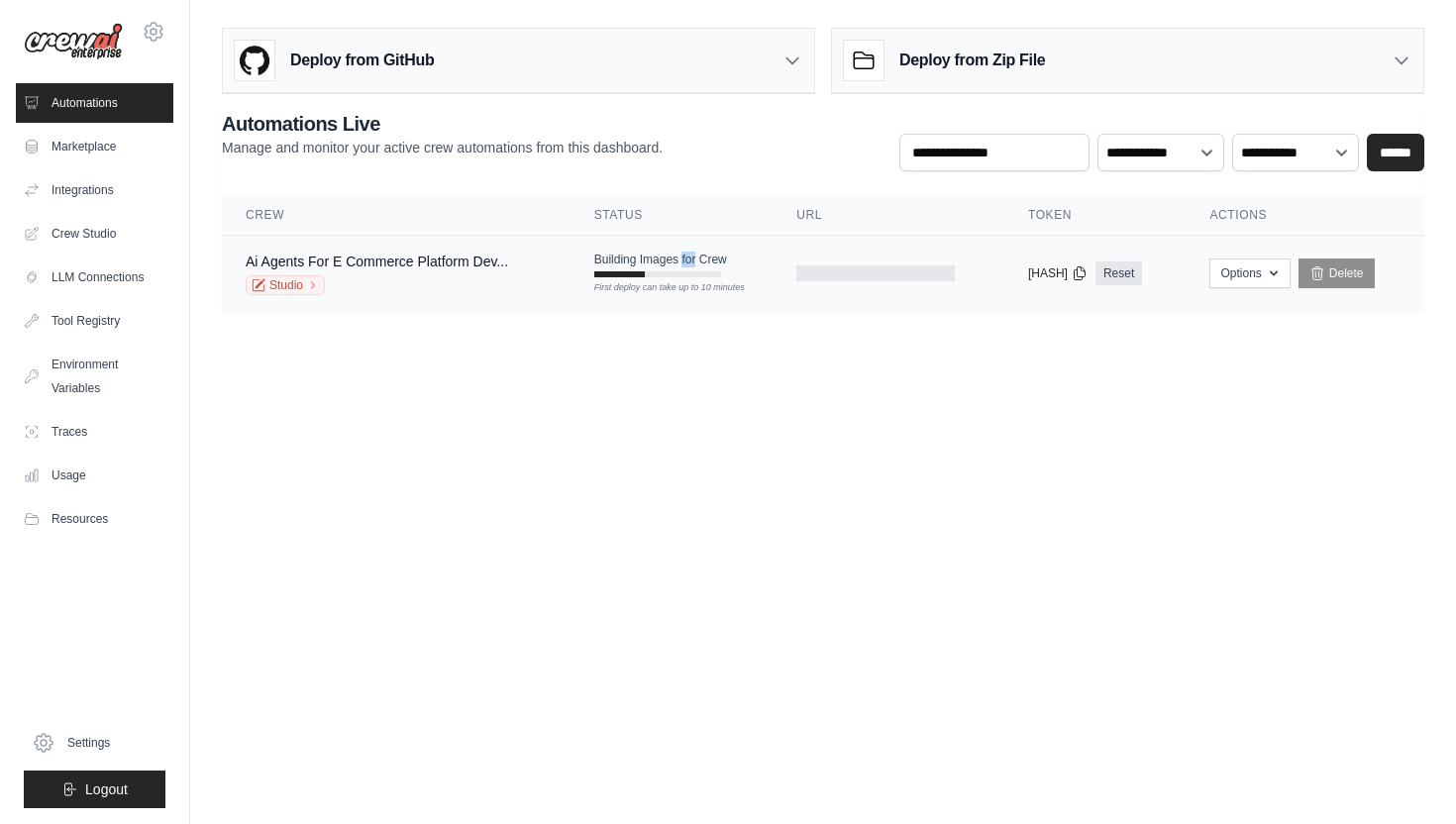 click on "Building Images for Crew" at bounding box center [661, 259] 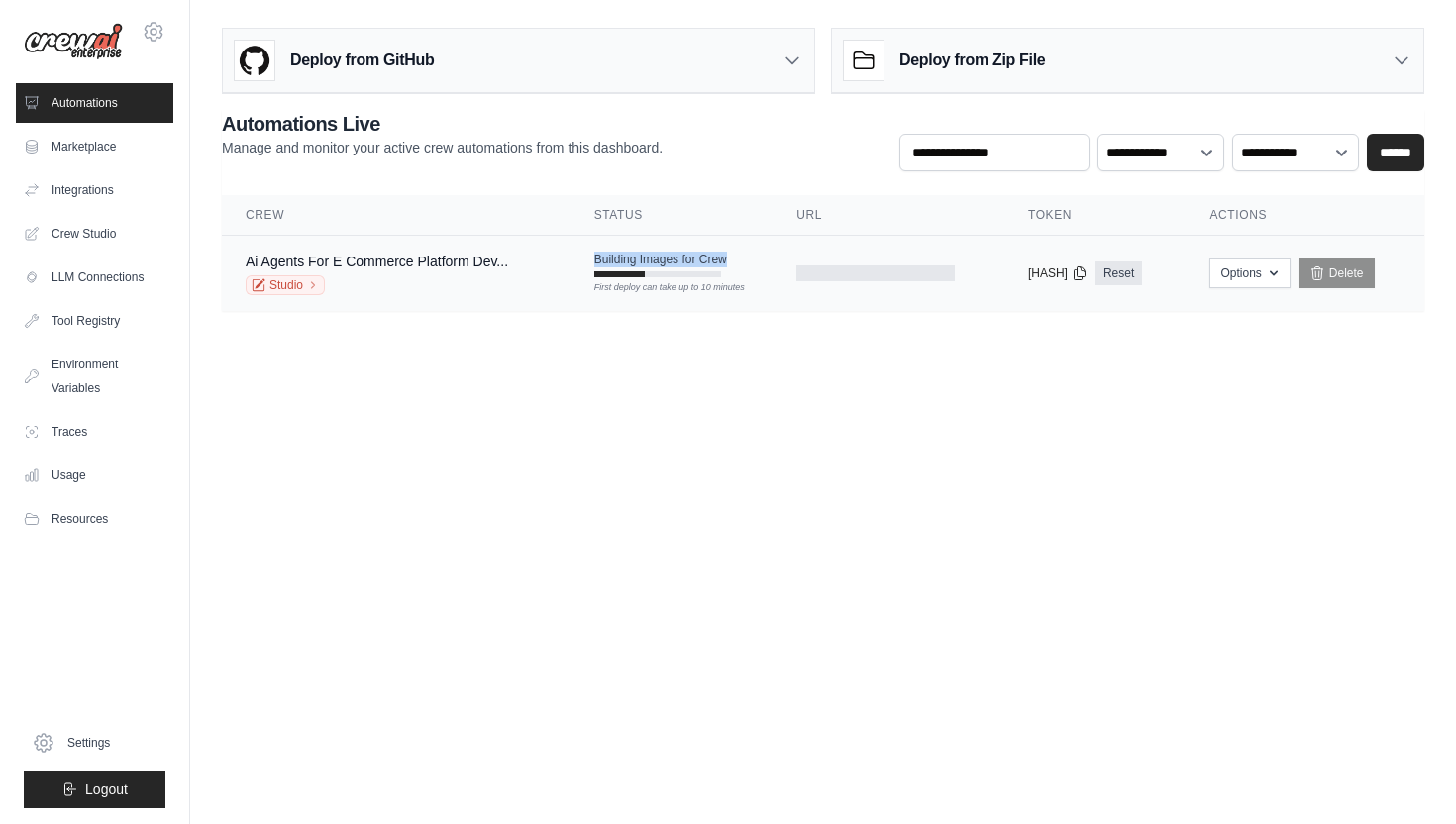 click on "Building Images for Crew" at bounding box center (661, 259) 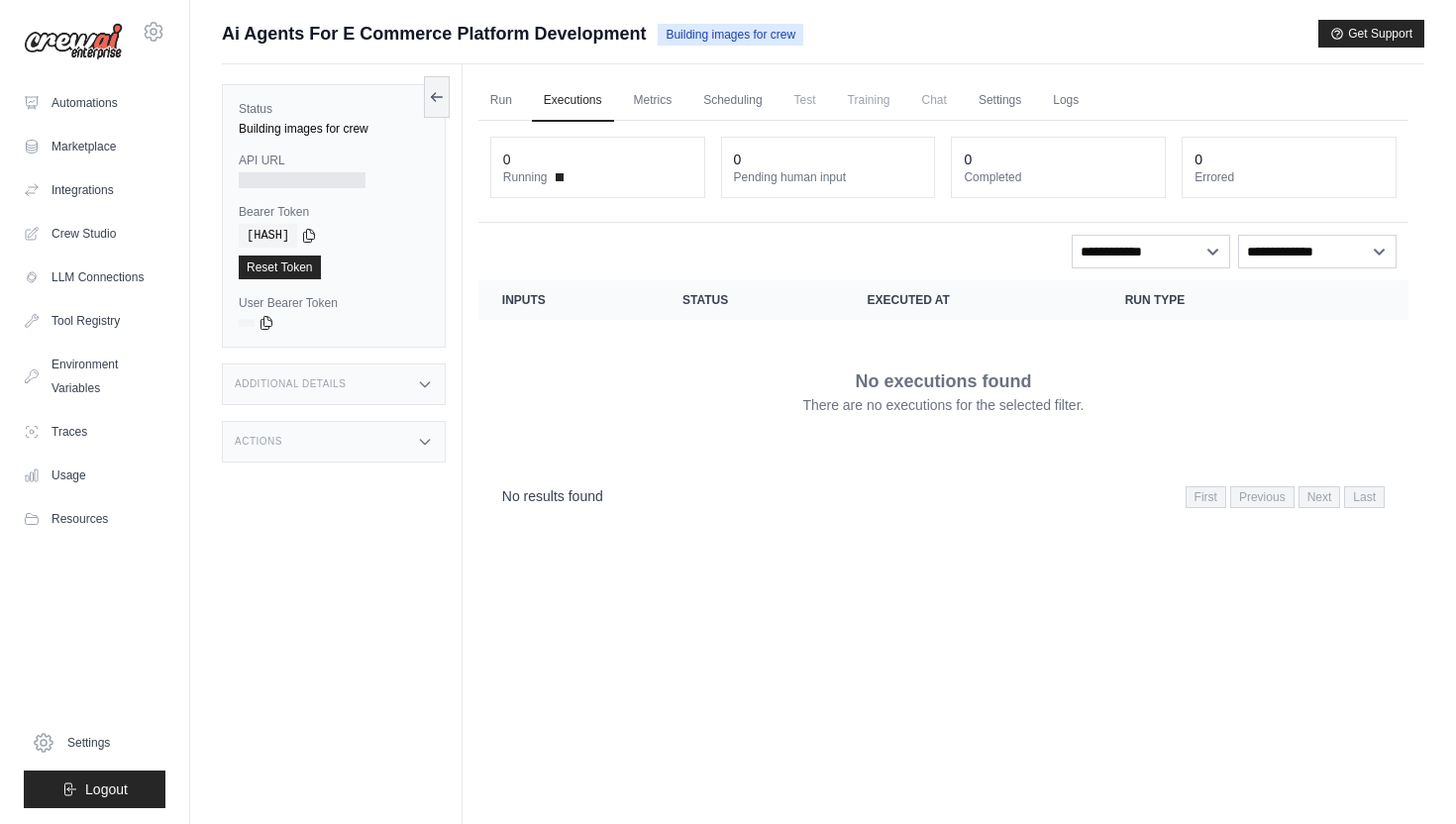 scroll, scrollTop: 0, scrollLeft: 0, axis: both 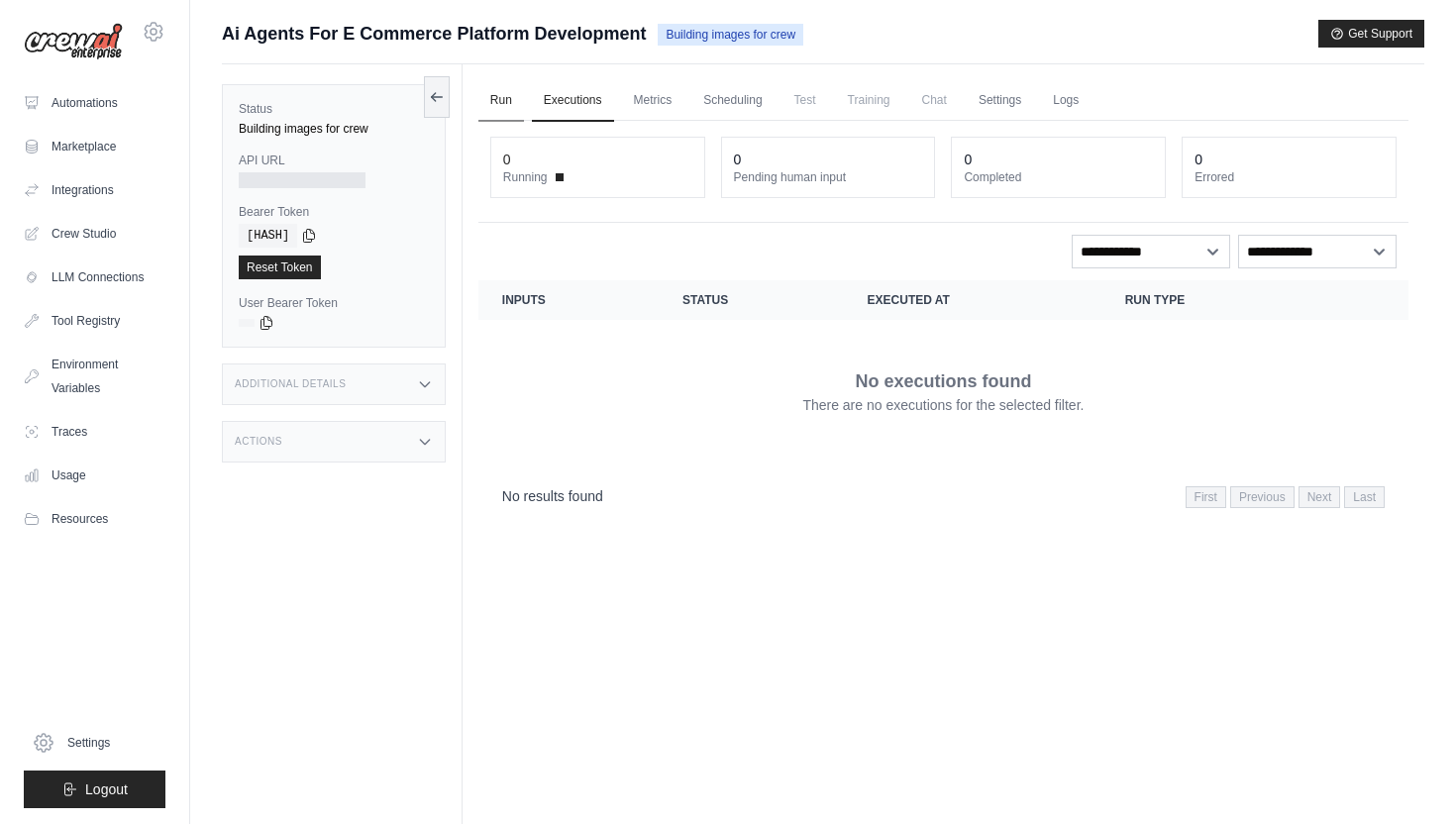 click on "Run" at bounding box center (501, 101) 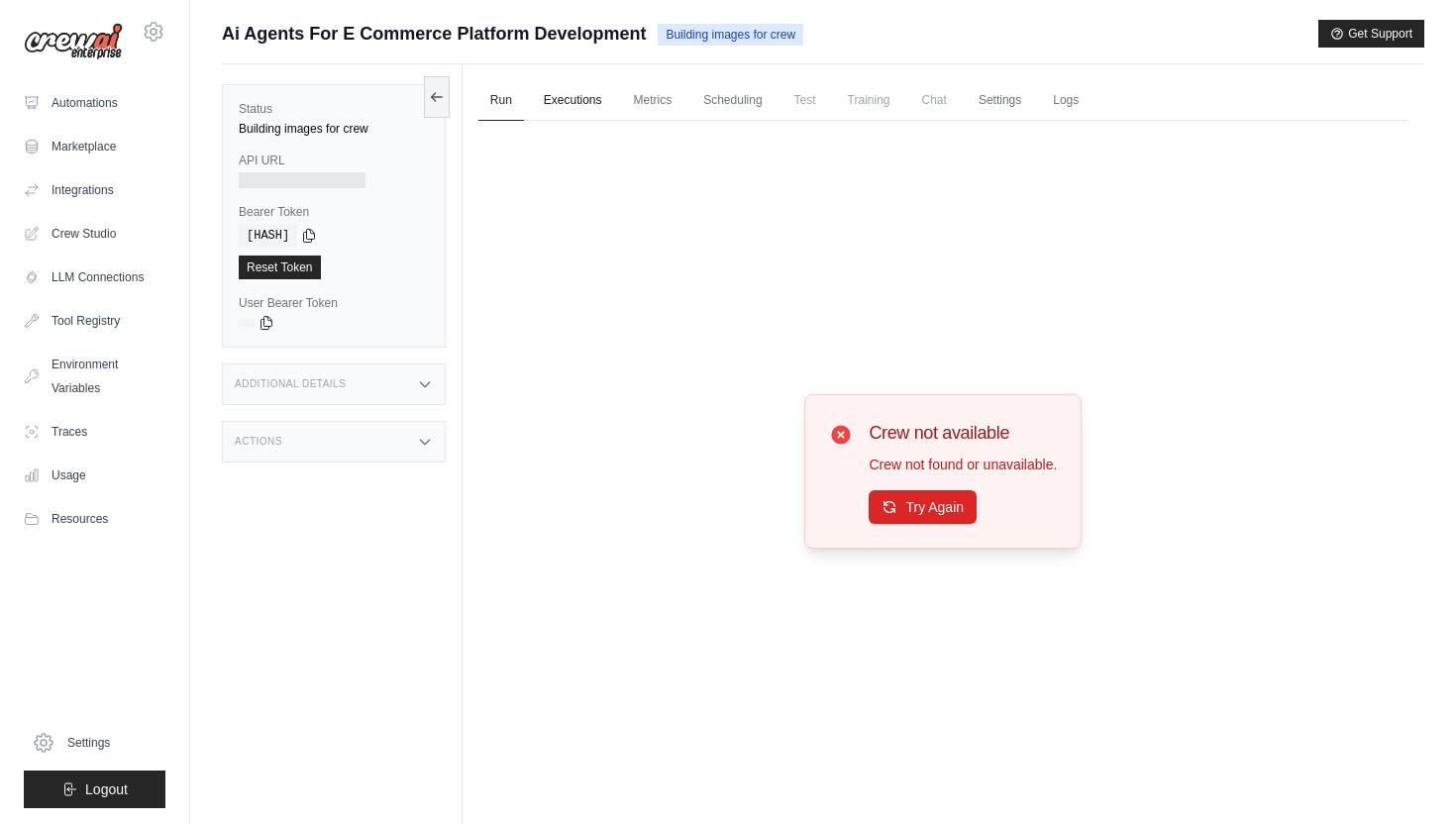 click on "Executions" at bounding box center (572, 101) 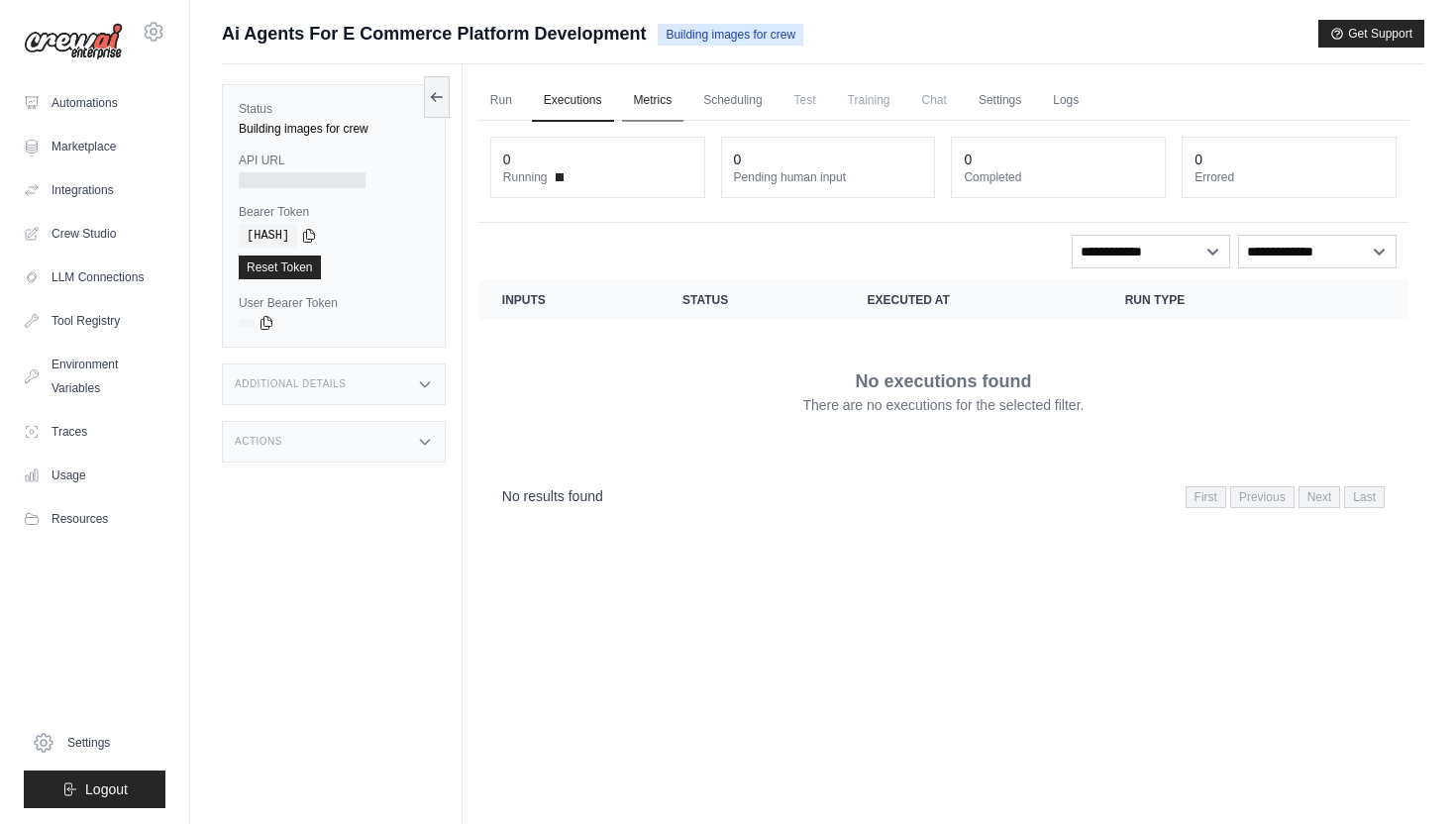 click on "Metrics" at bounding box center (653, 101) 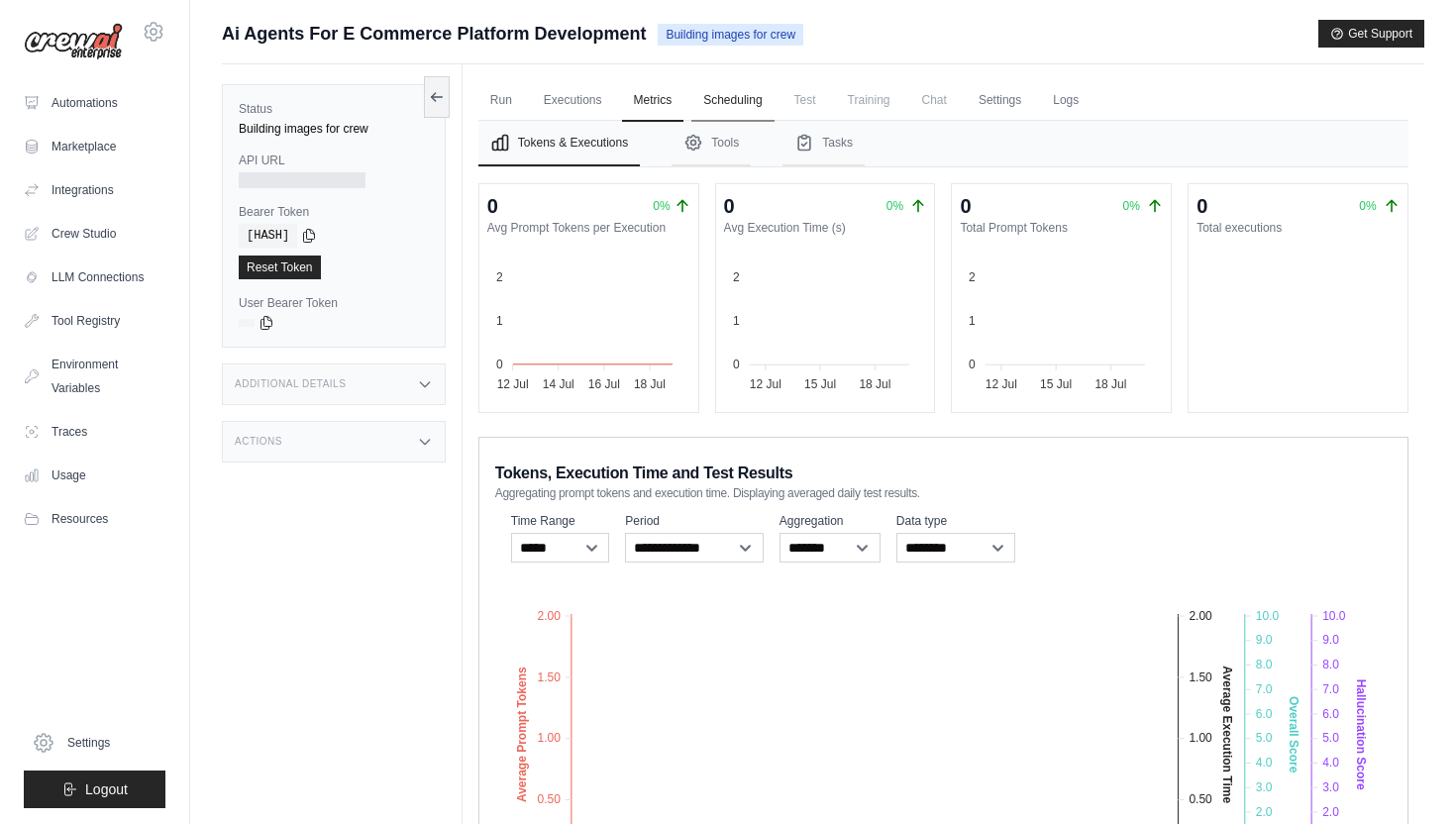 click on "Scheduling" at bounding box center (732, 101) 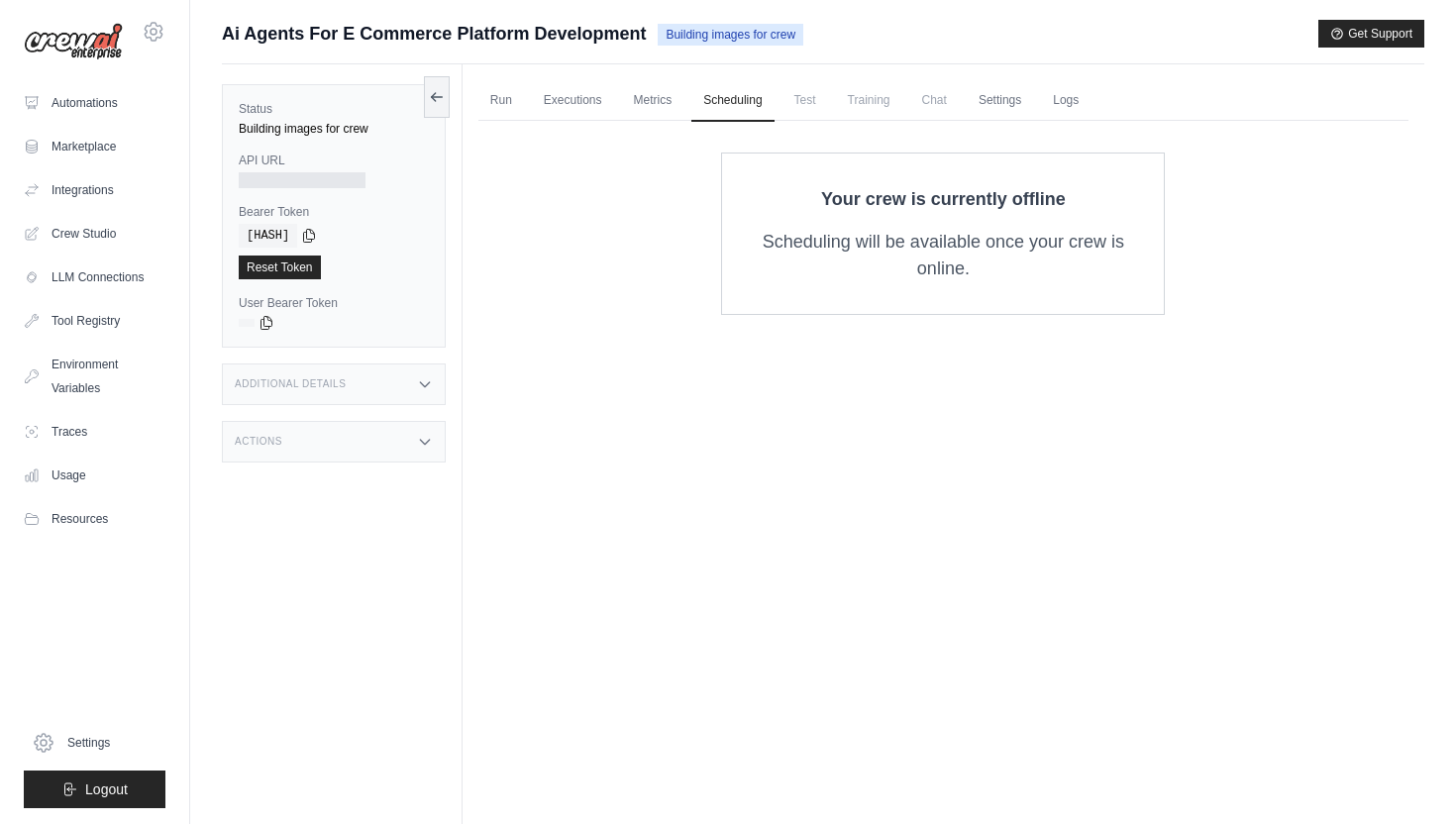 click on "Test" at bounding box center [805, 100] 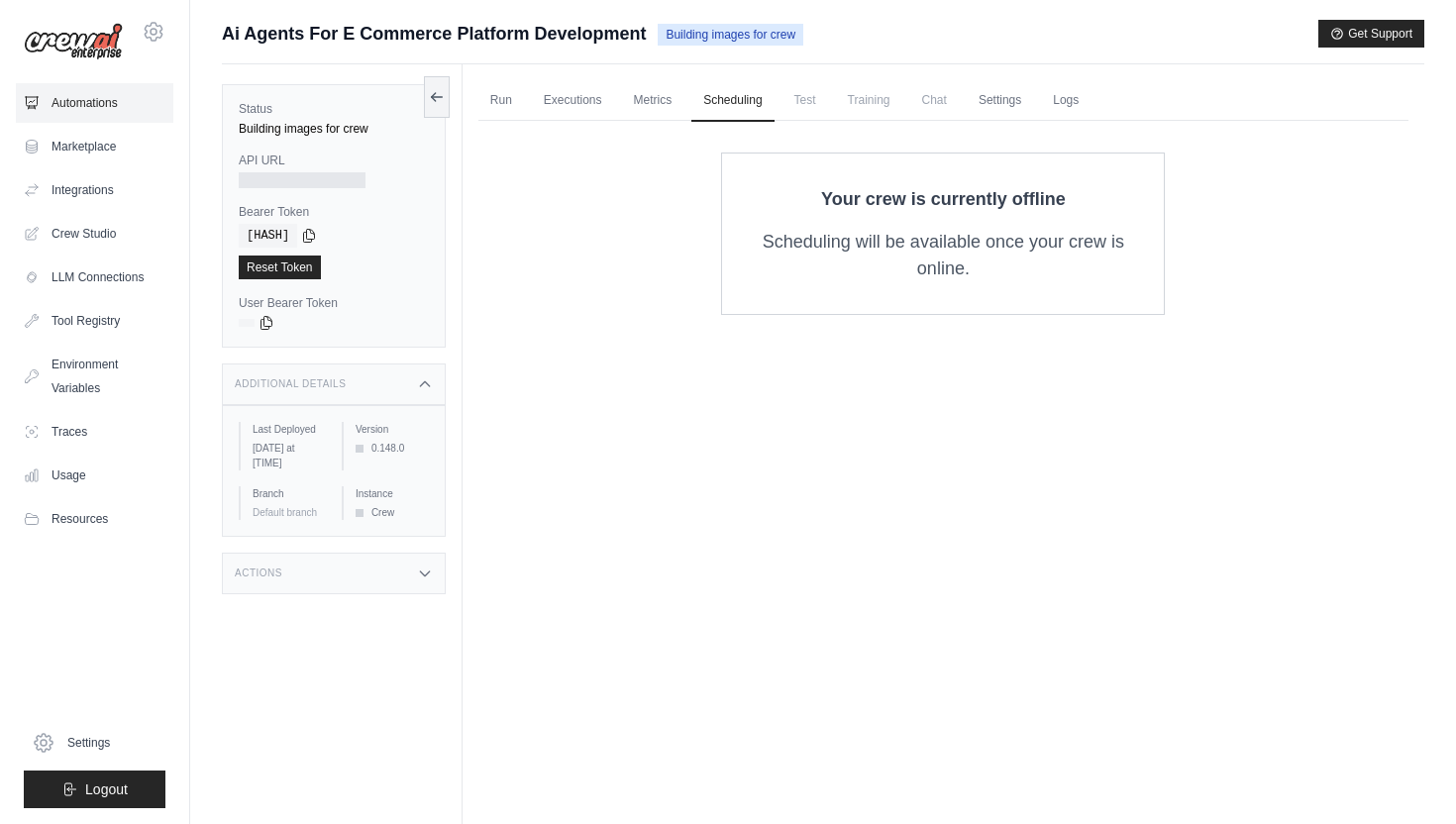 click on "Automations" at bounding box center (94, 103) 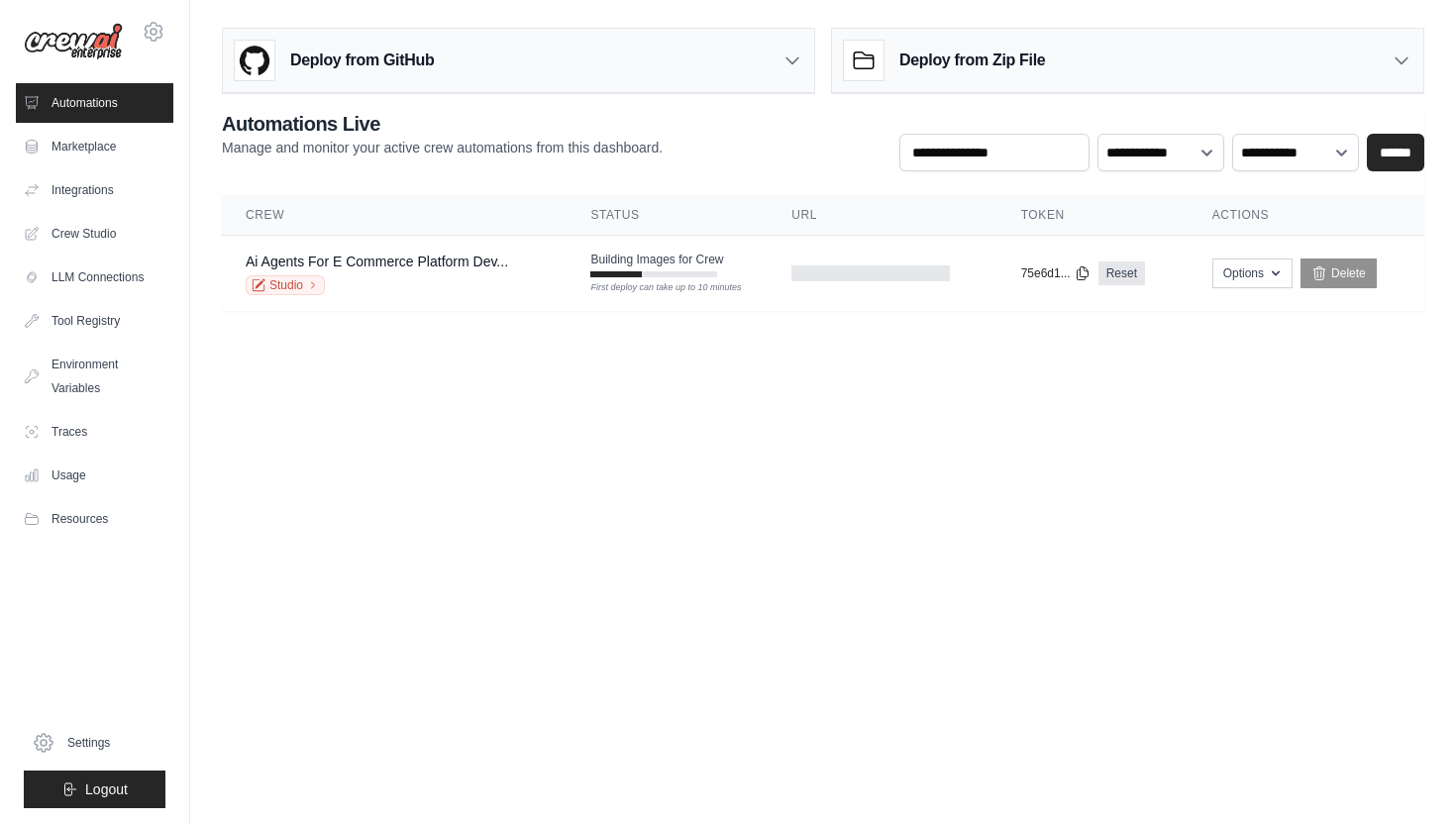 scroll, scrollTop: 0, scrollLeft: 0, axis: both 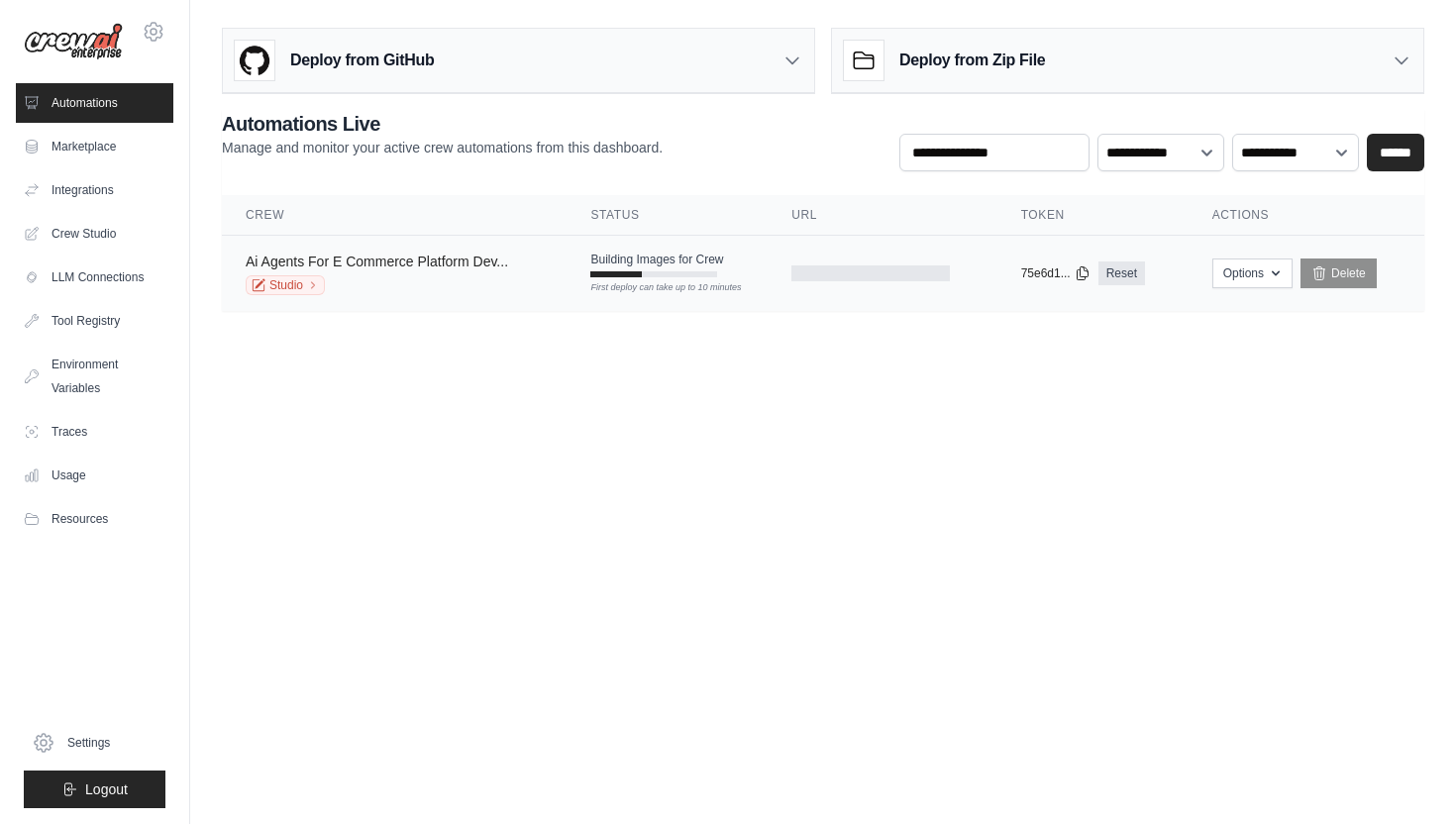 click on "Ai Agents For E Commerce Platform Dev..." at bounding box center (376, 261) 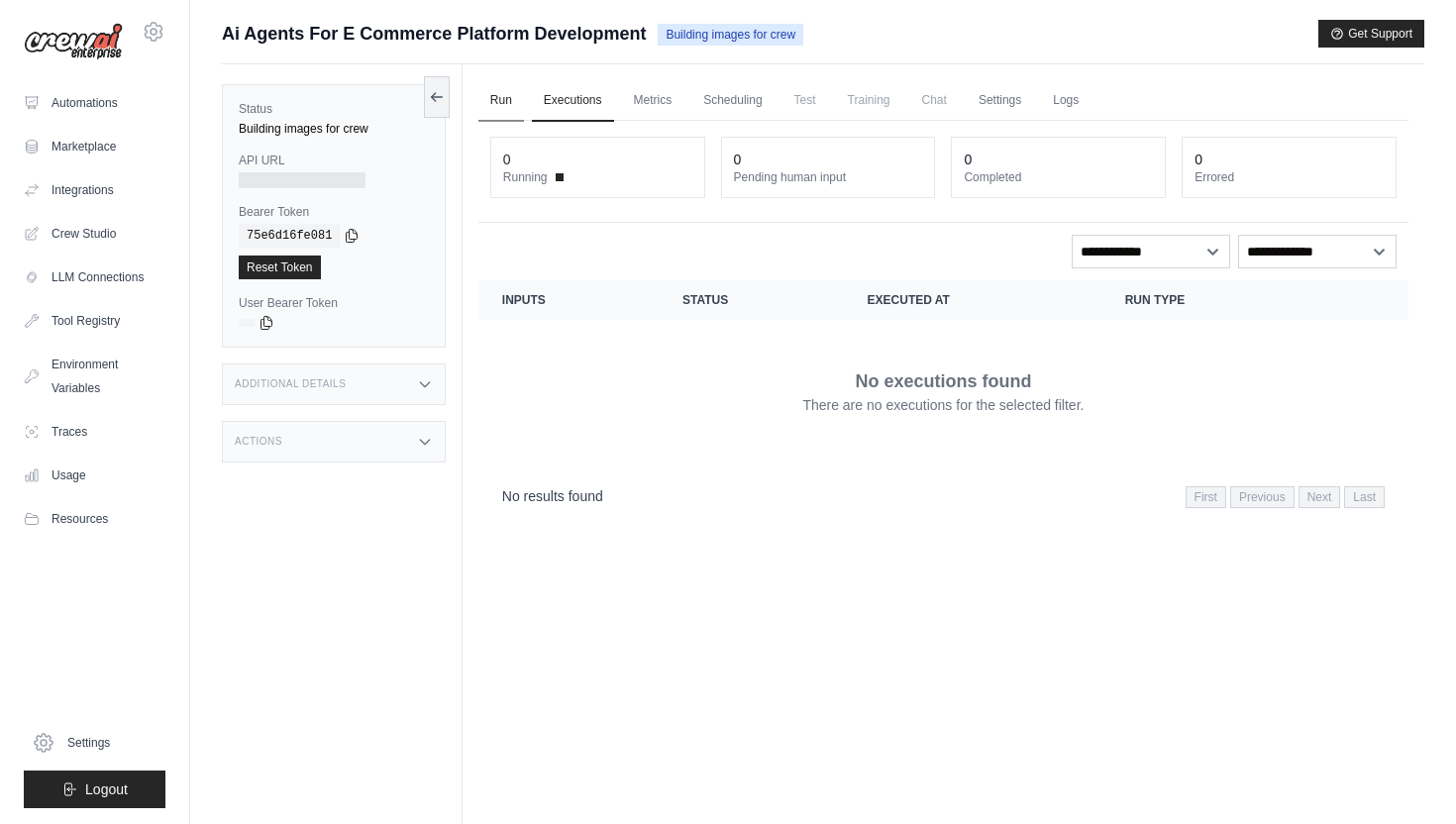 click on "Run" at bounding box center [501, 101] 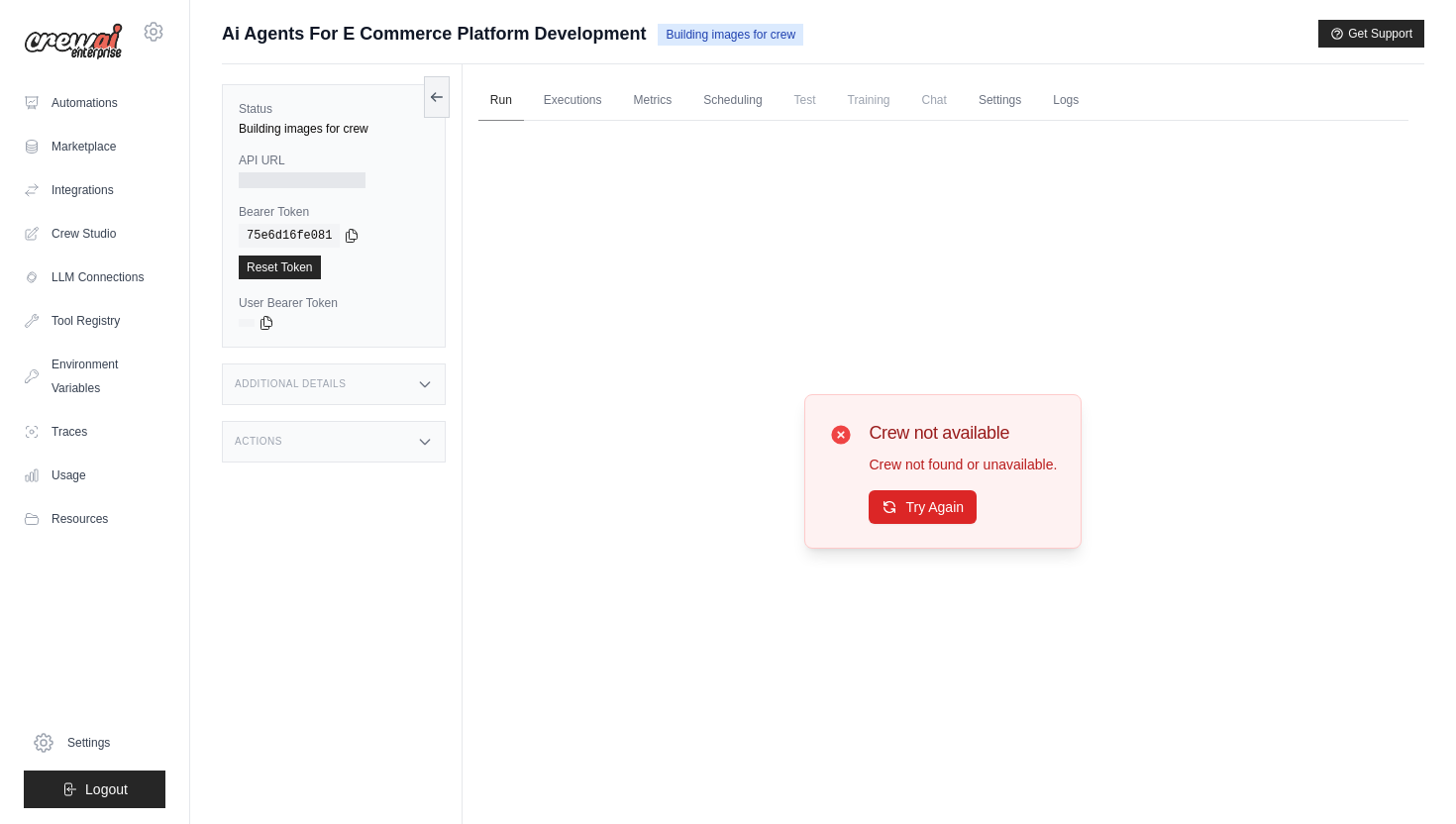 click on "Run" at bounding box center [501, 101] 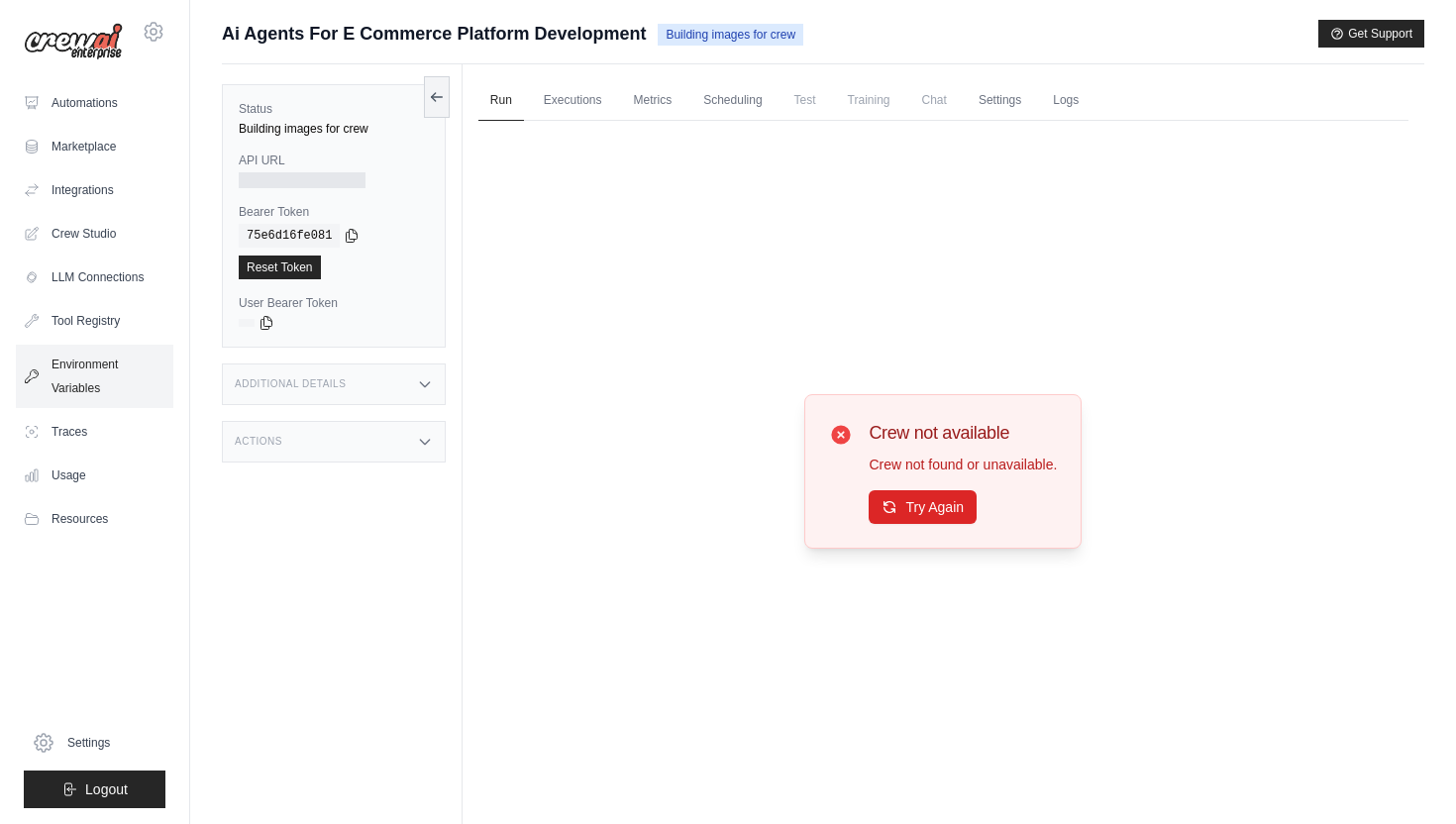 click on "Environment Variables" at bounding box center (94, 376) 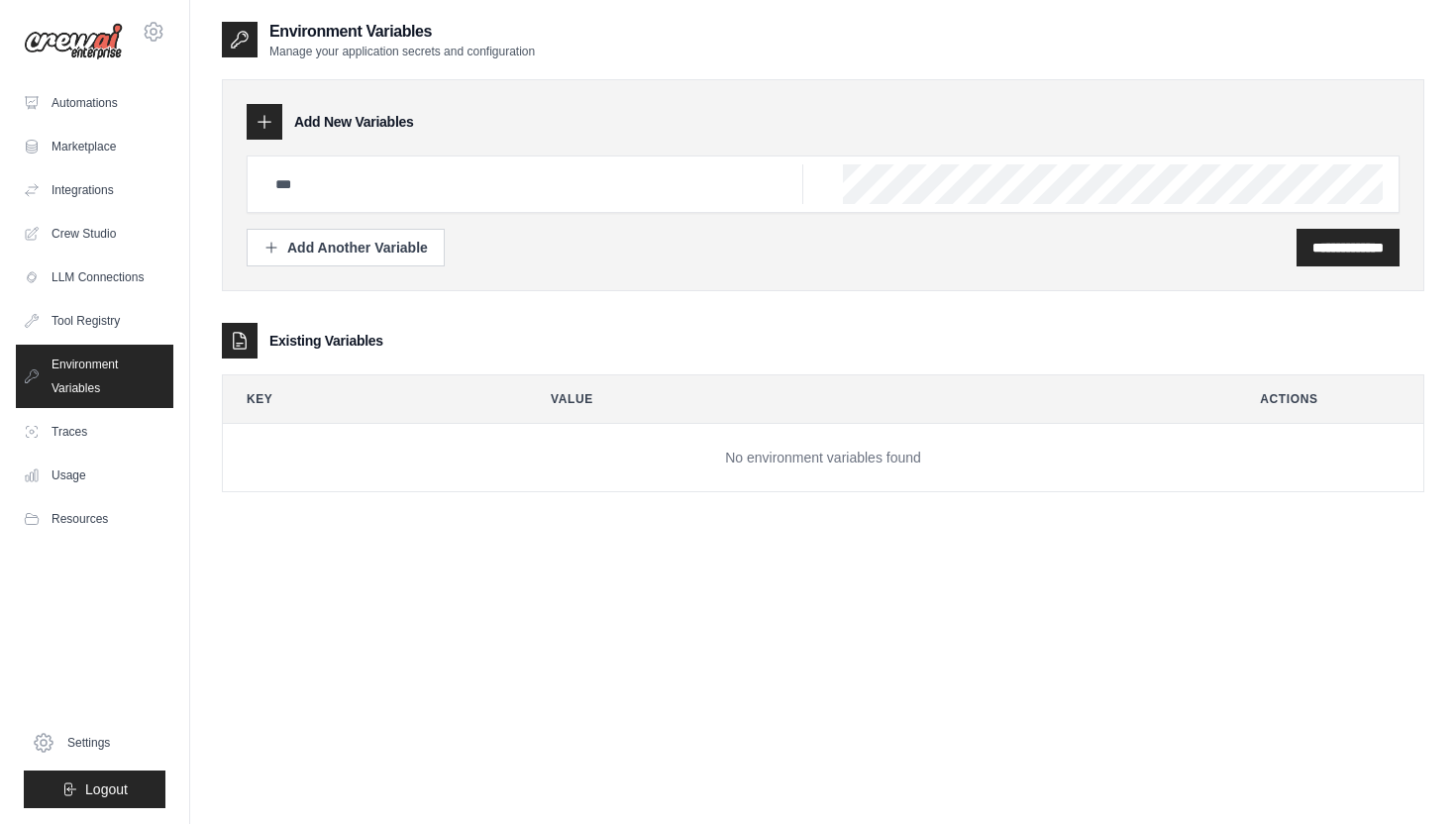 click on "Environment Variables" at bounding box center [94, 376] 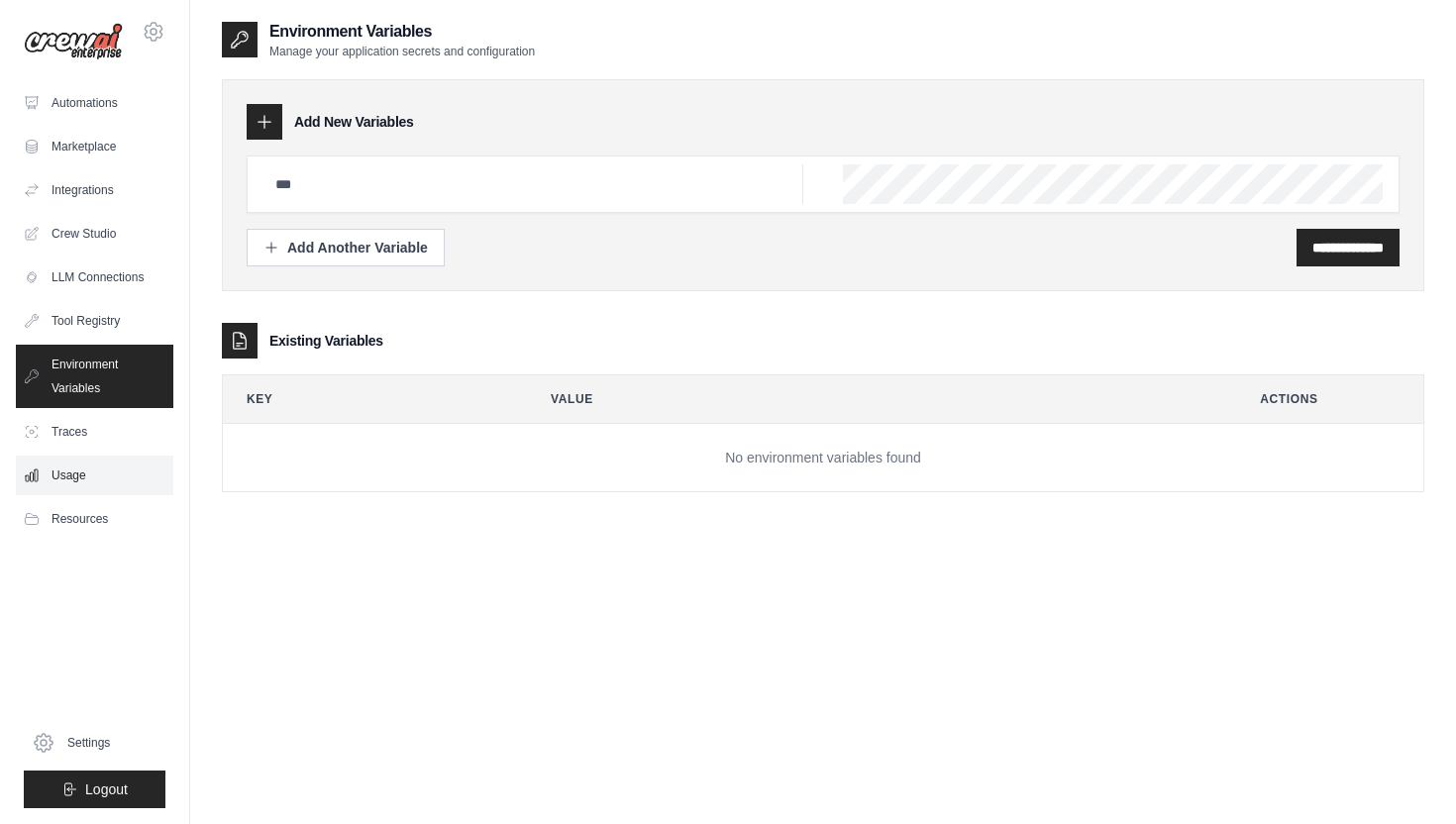 click on "Usage" at bounding box center [94, 475] 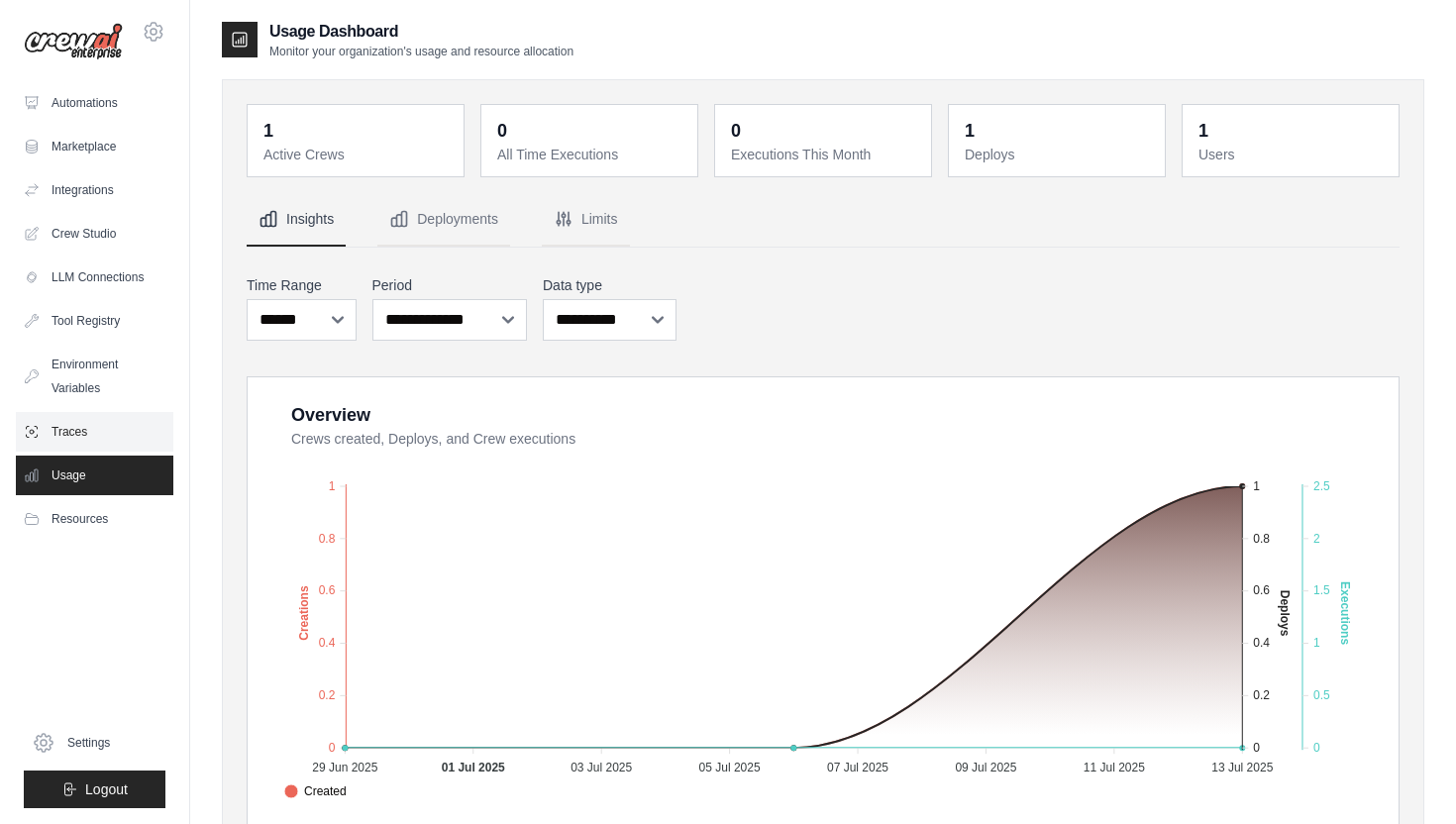 click on "Traces" at bounding box center (94, 432) 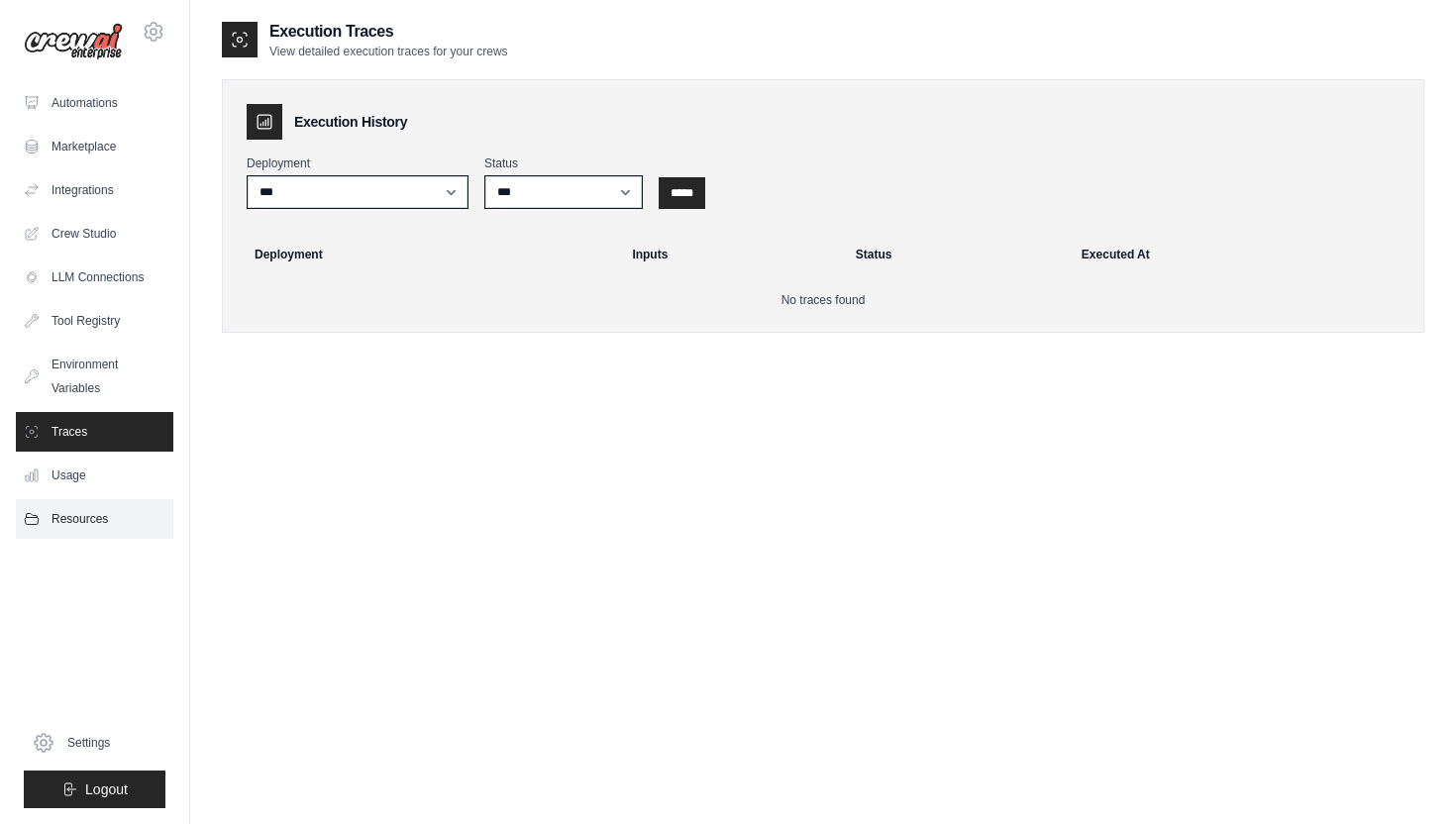 click on "Resources" at bounding box center [94, 519] 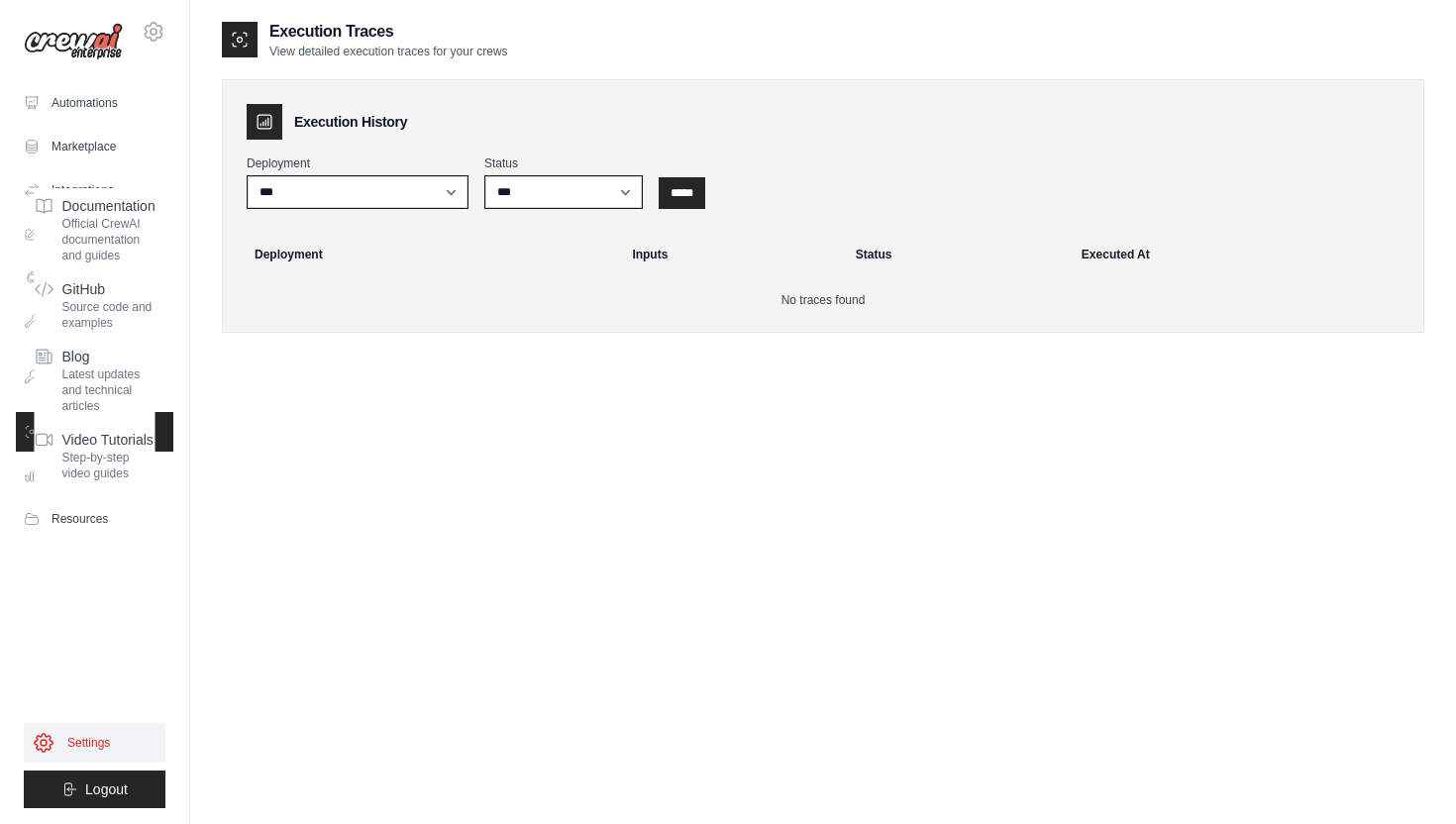 scroll, scrollTop: 4, scrollLeft: 0, axis: vertical 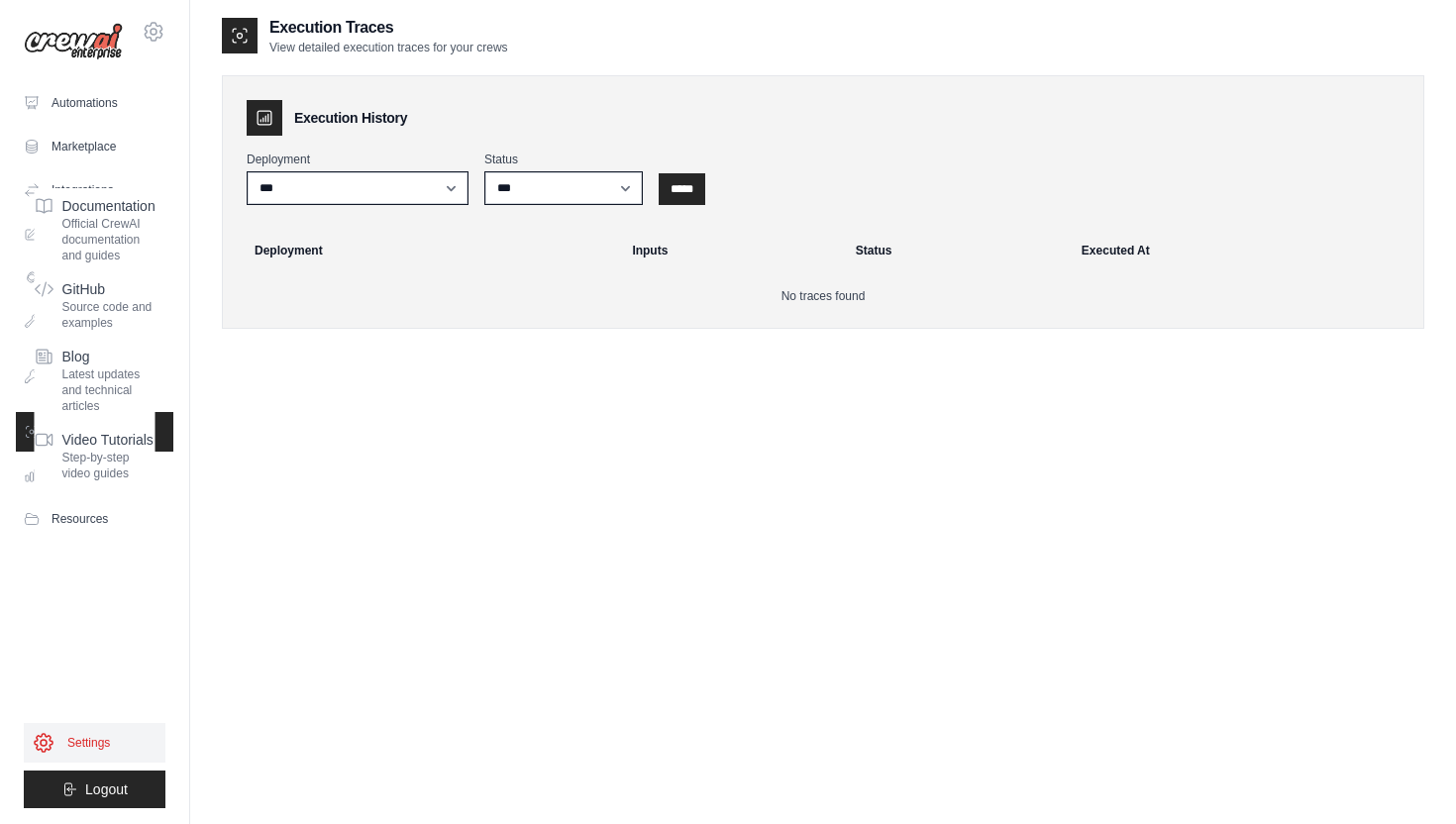 click on "Settings" at bounding box center (94, 743) 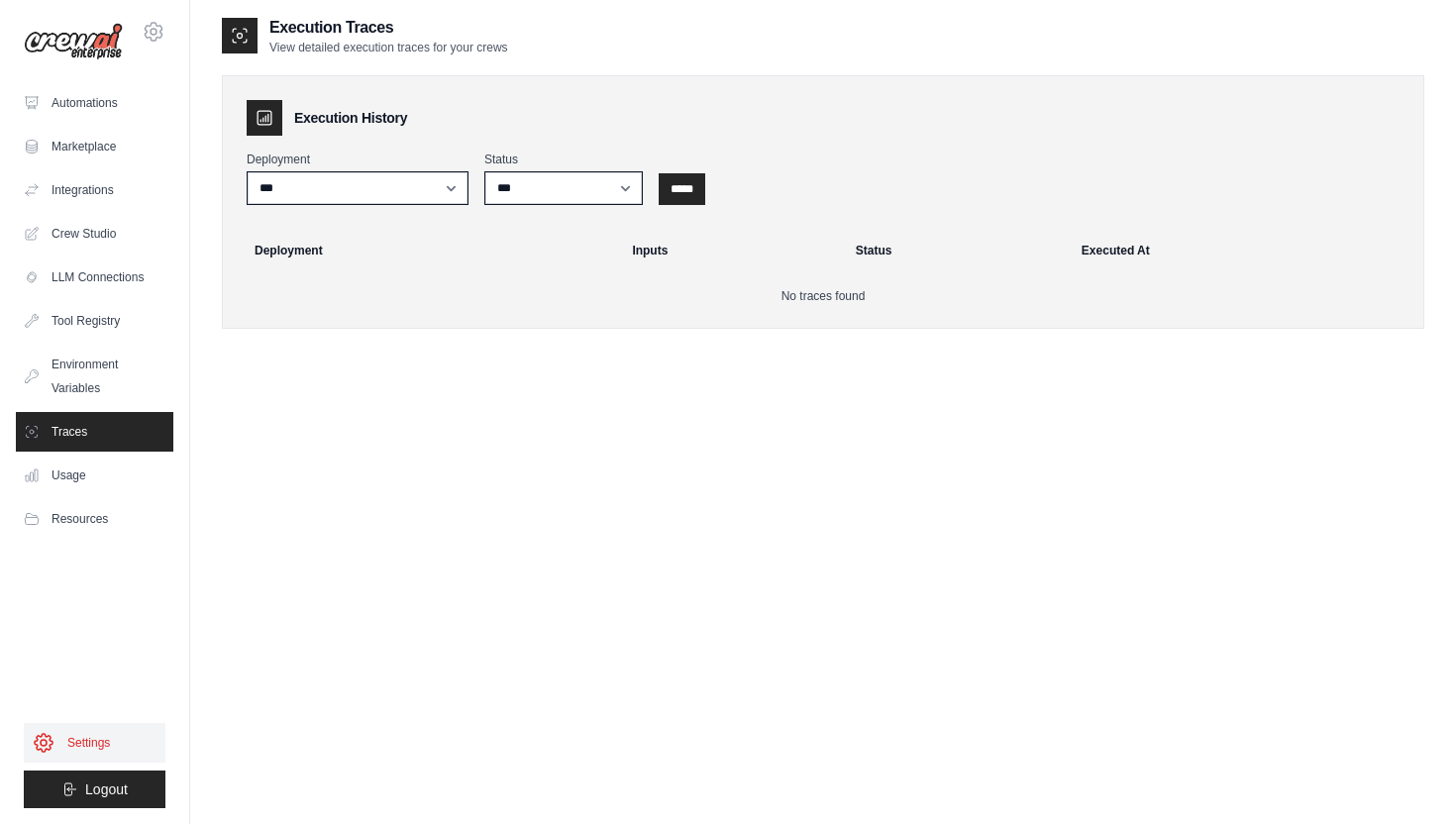 scroll, scrollTop: 0, scrollLeft: 0, axis: both 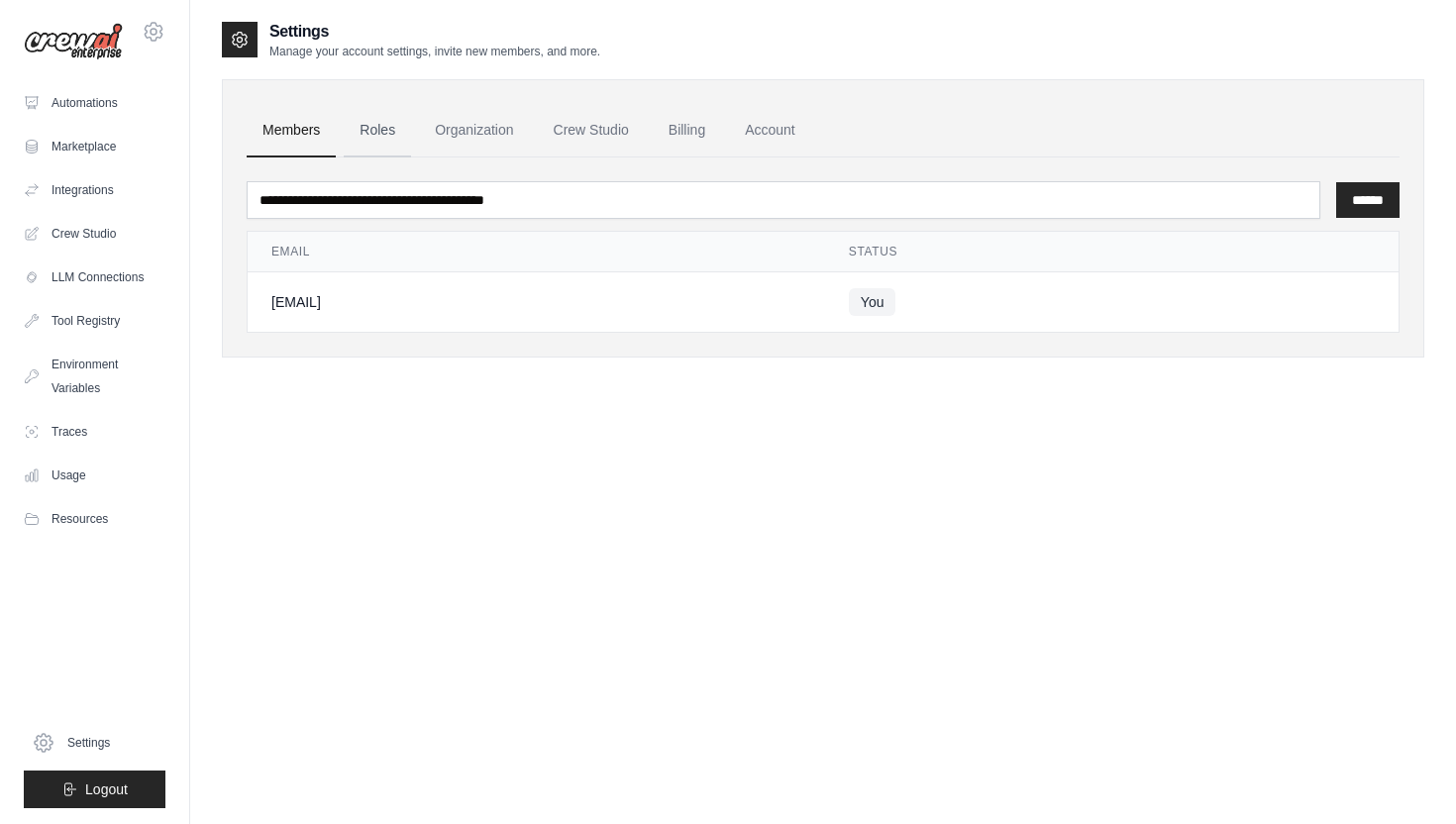 click on "Roles" at bounding box center (377, 131) 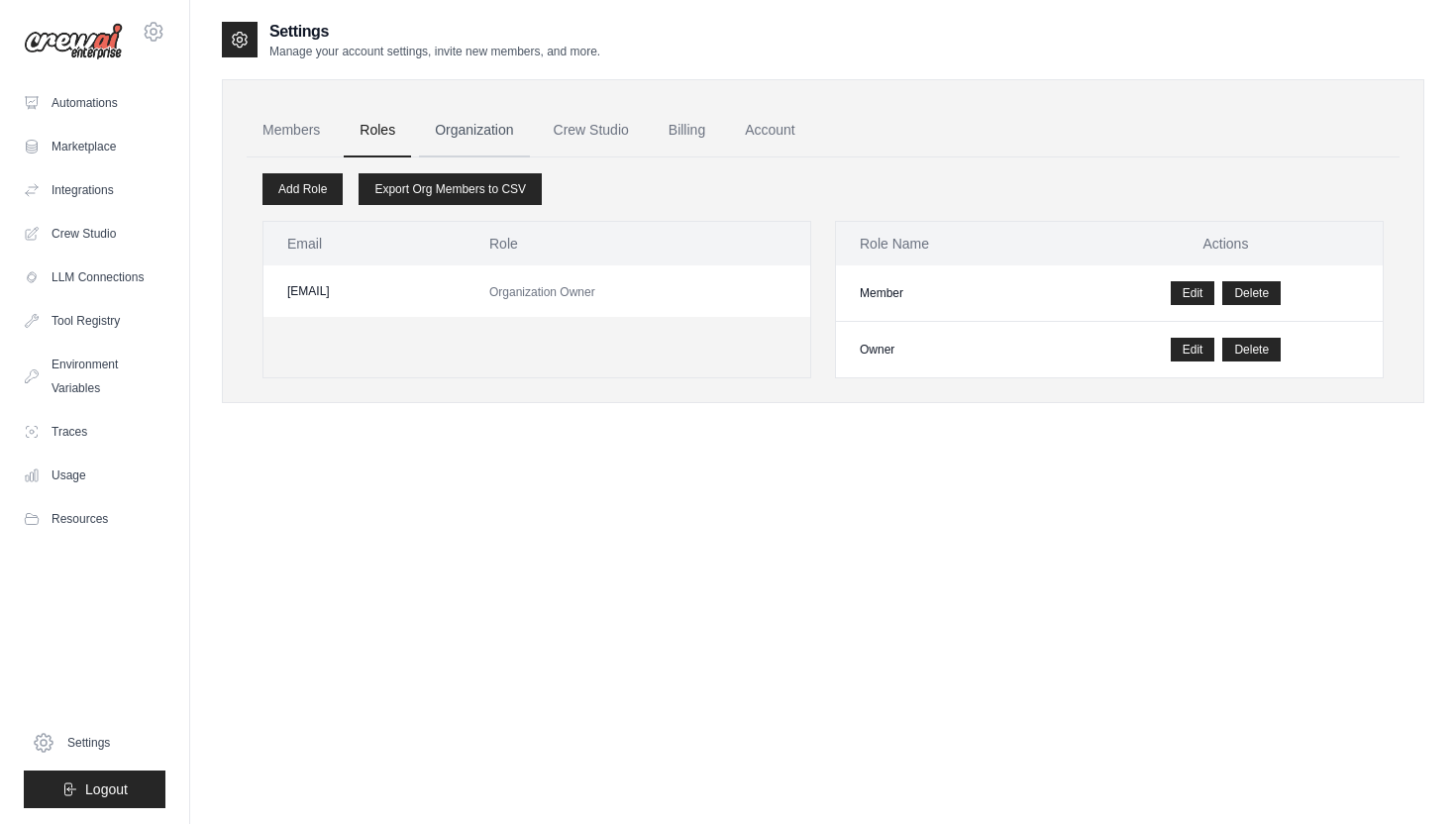 click on "Organization" at bounding box center [473, 131] 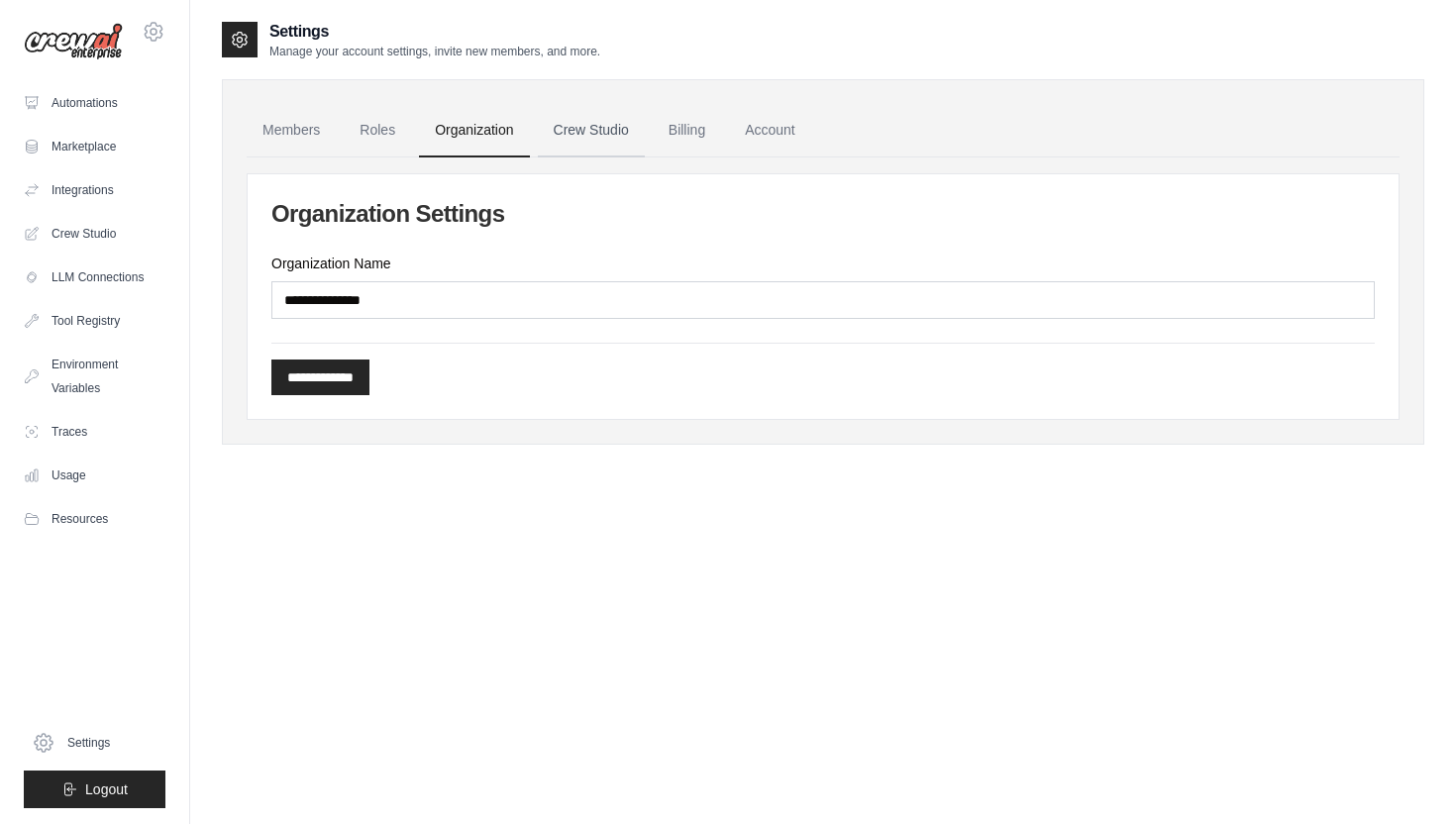 click on "Crew Studio" at bounding box center (591, 131) 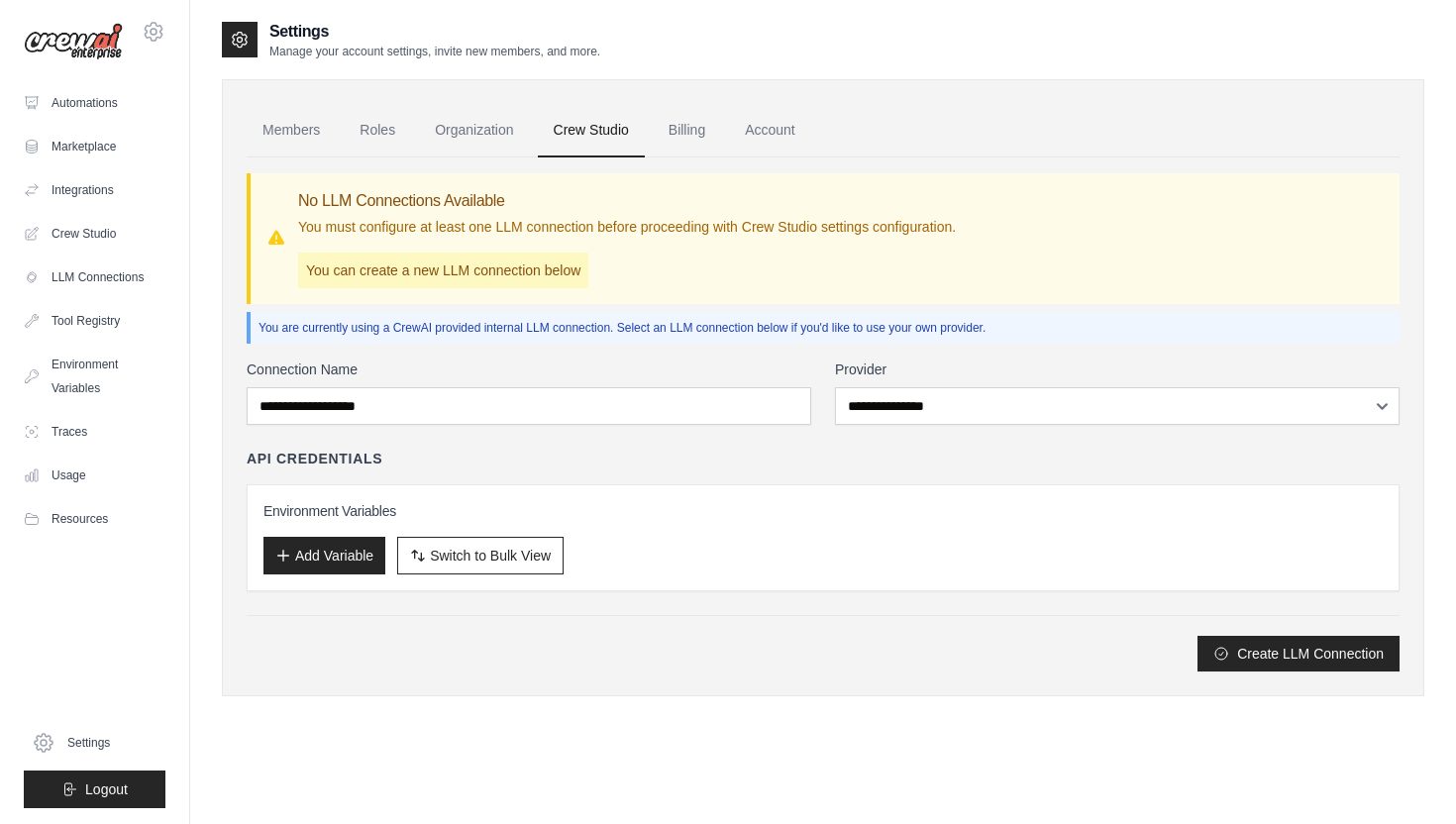 scroll, scrollTop: 0, scrollLeft: 0, axis: both 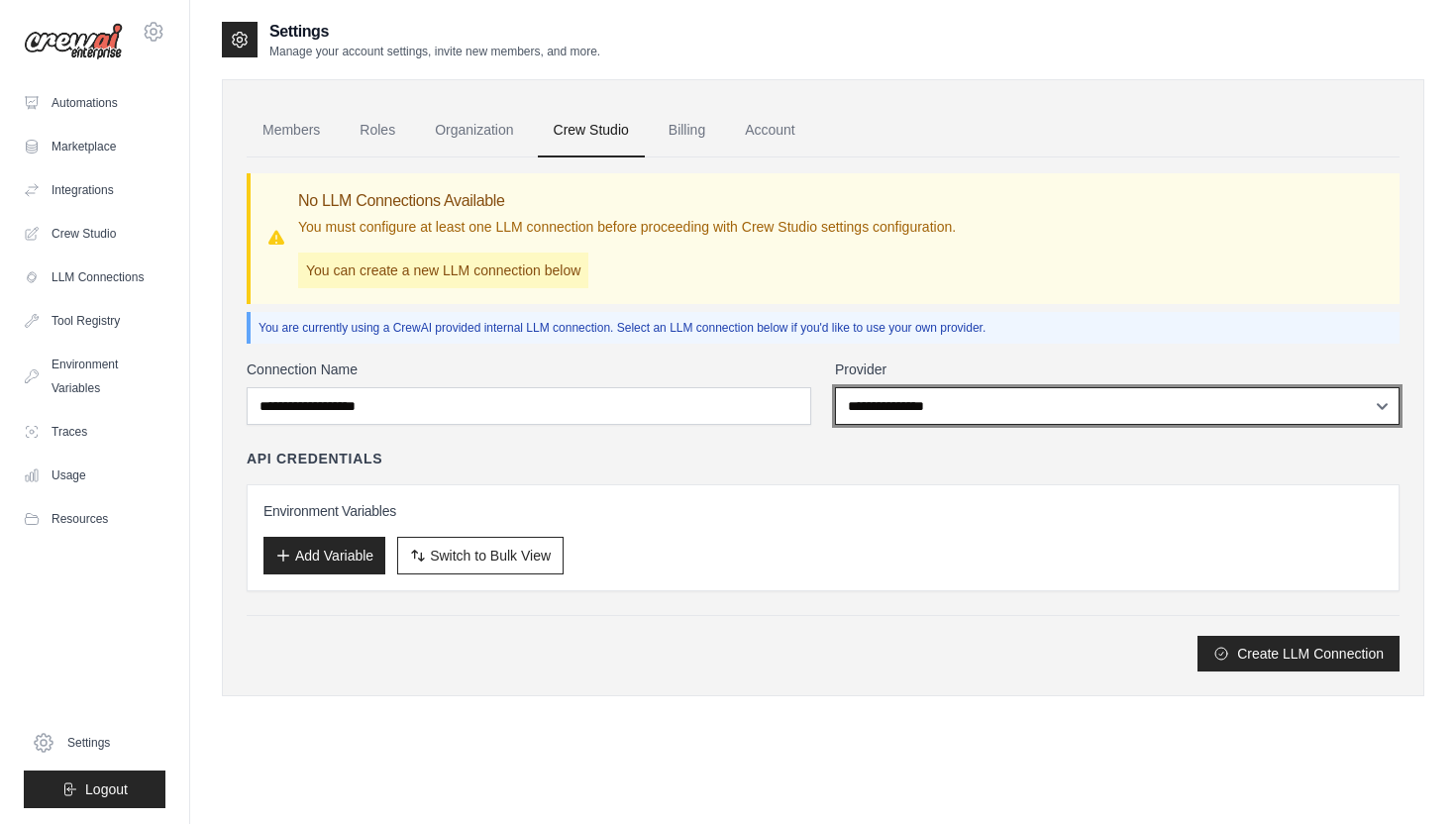 click on "**********" at bounding box center (1117, 406) 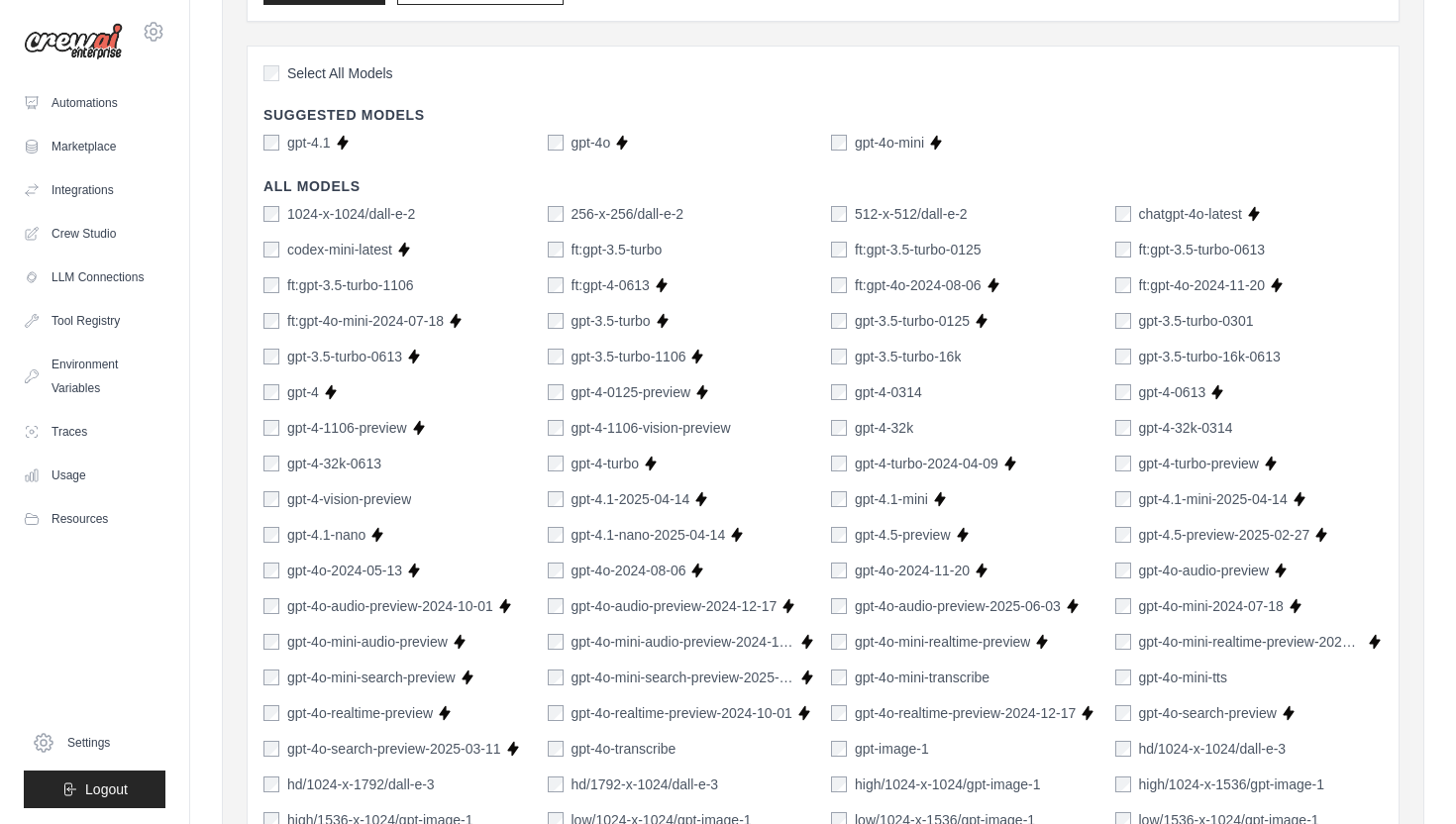 scroll, scrollTop: 0, scrollLeft: 0, axis: both 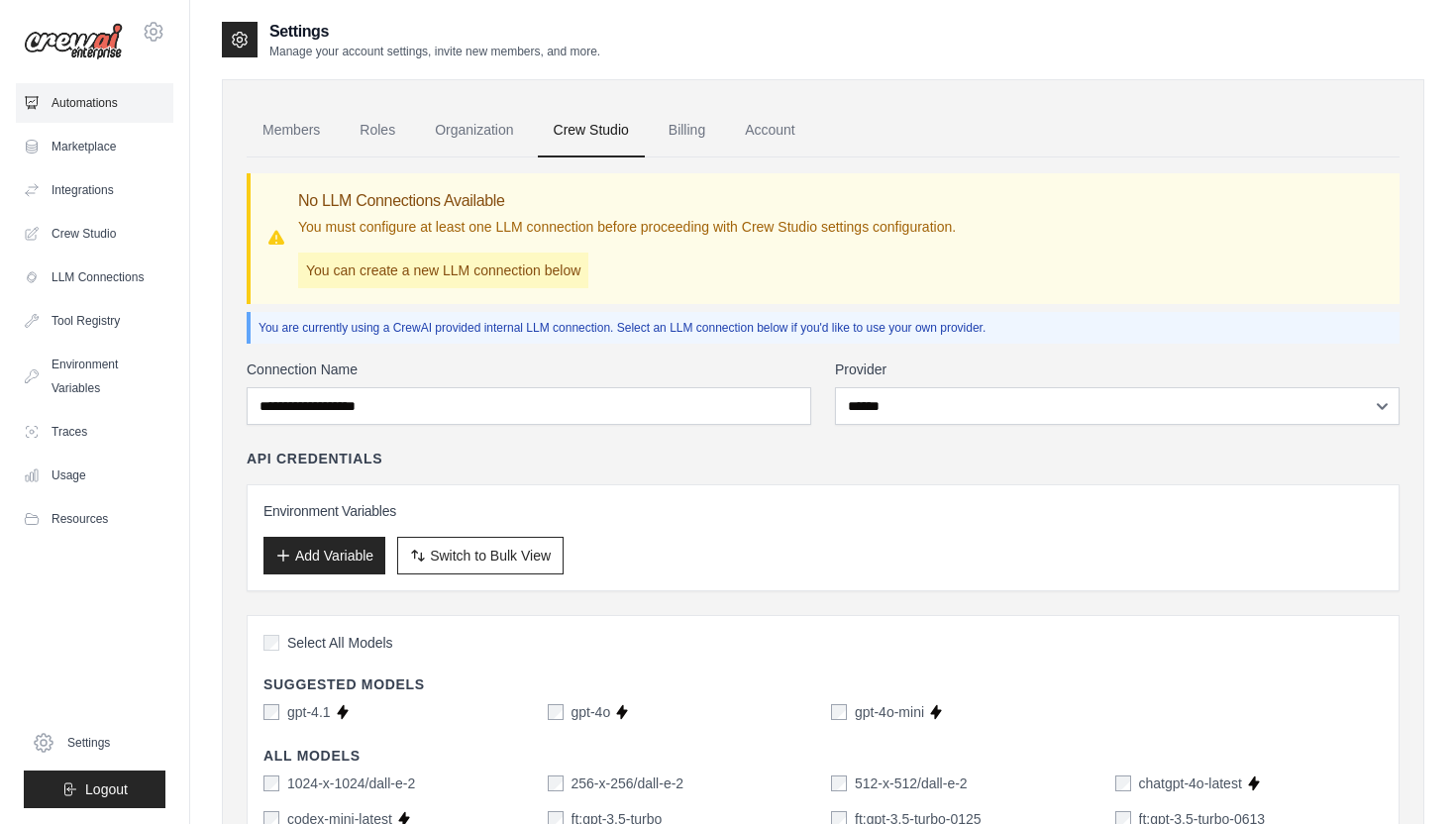 click on "Automations" at bounding box center (94, 103) 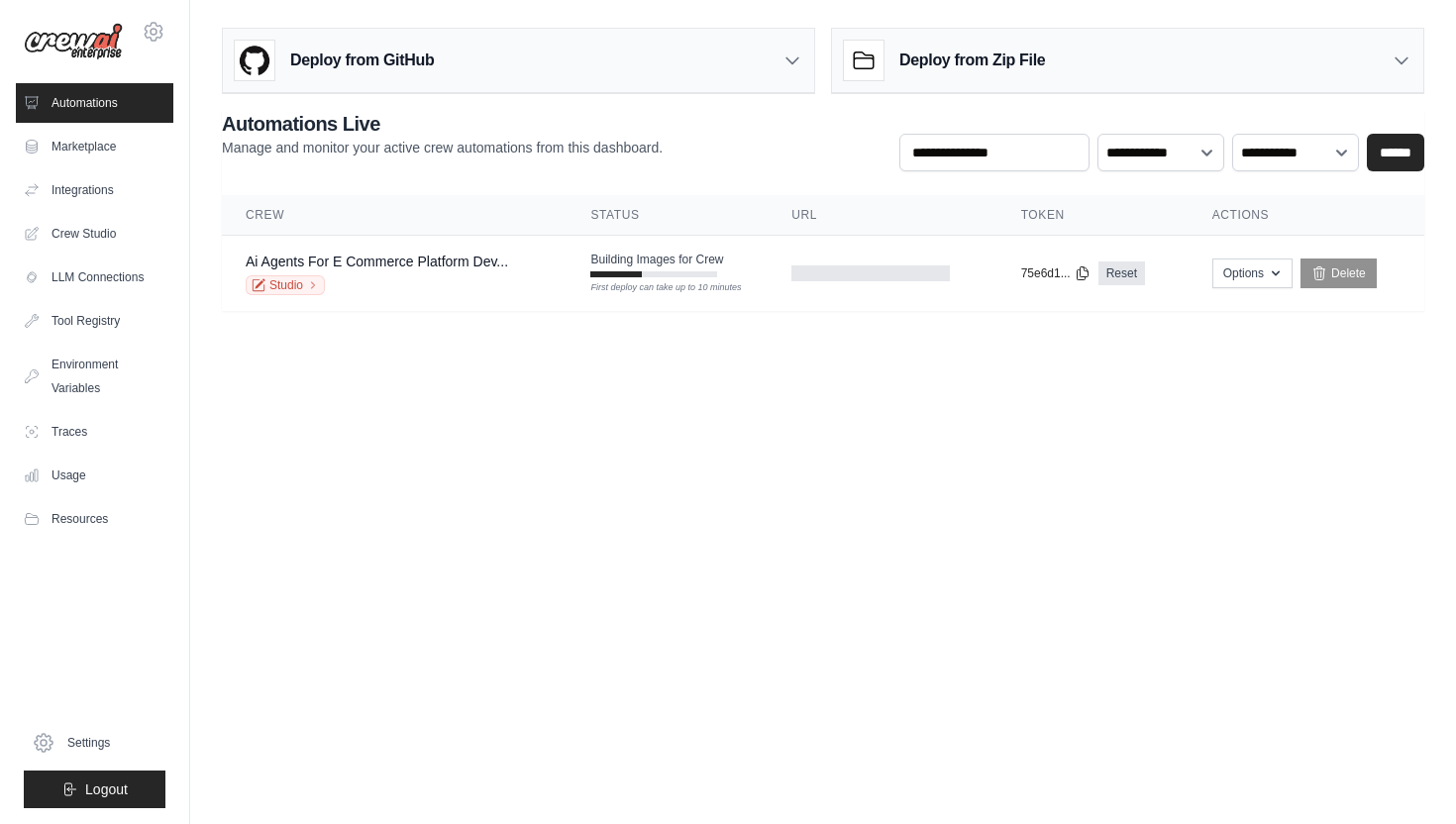 scroll, scrollTop: 0, scrollLeft: 0, axis: both 